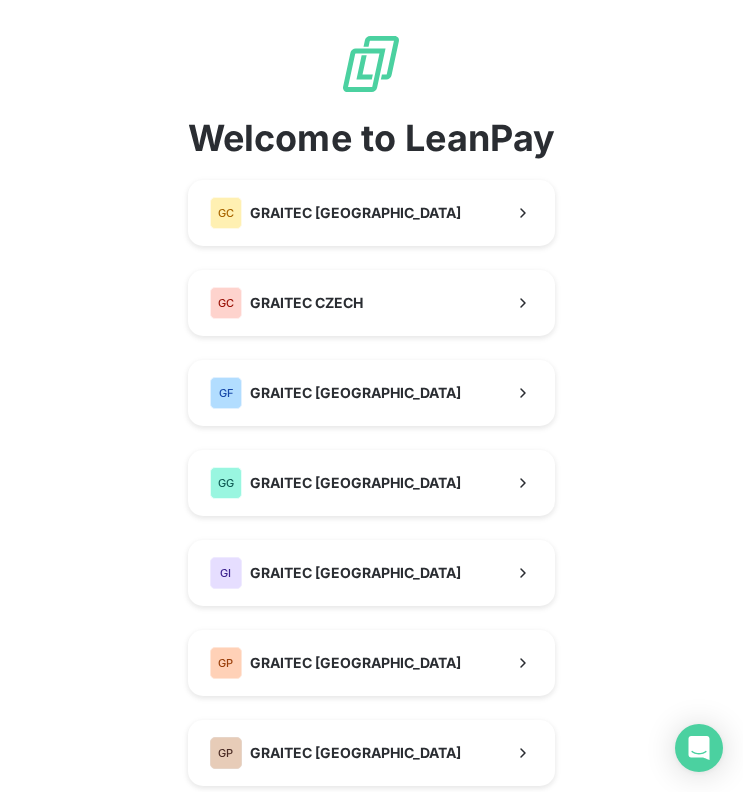 scroll, scrollTop: 0, scrollLeft: 0, axis: both 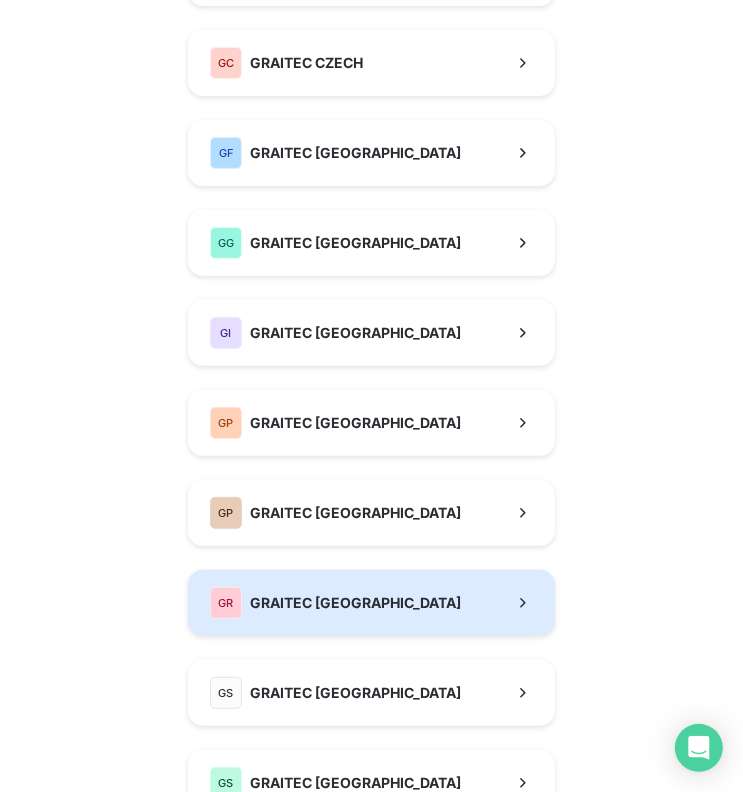 click on "GR GRAITEC ROMANIA" at bounding box center [335, 603] 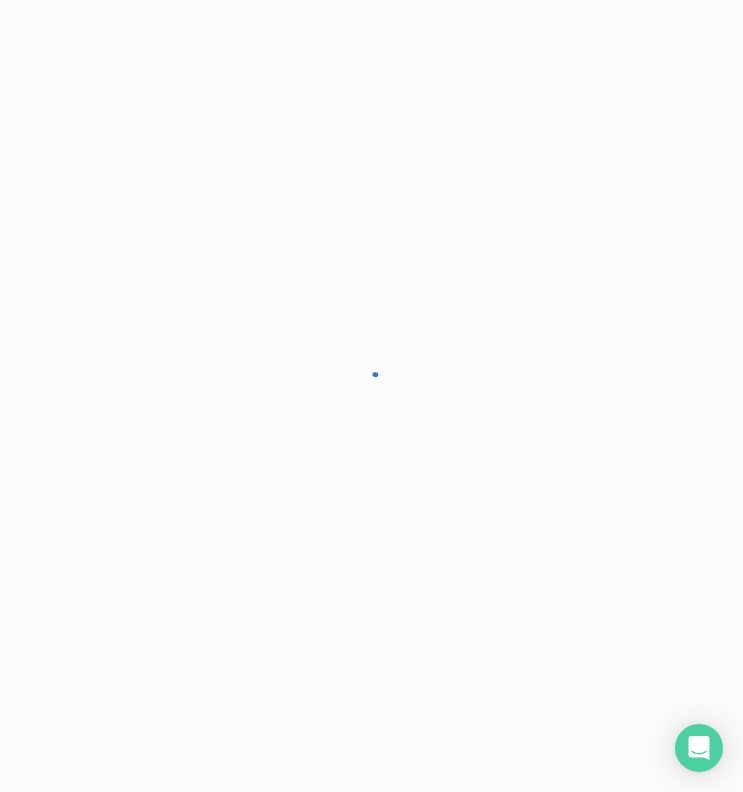 scroll, scrollTop: 0, scrollLeft: 0, axis: both 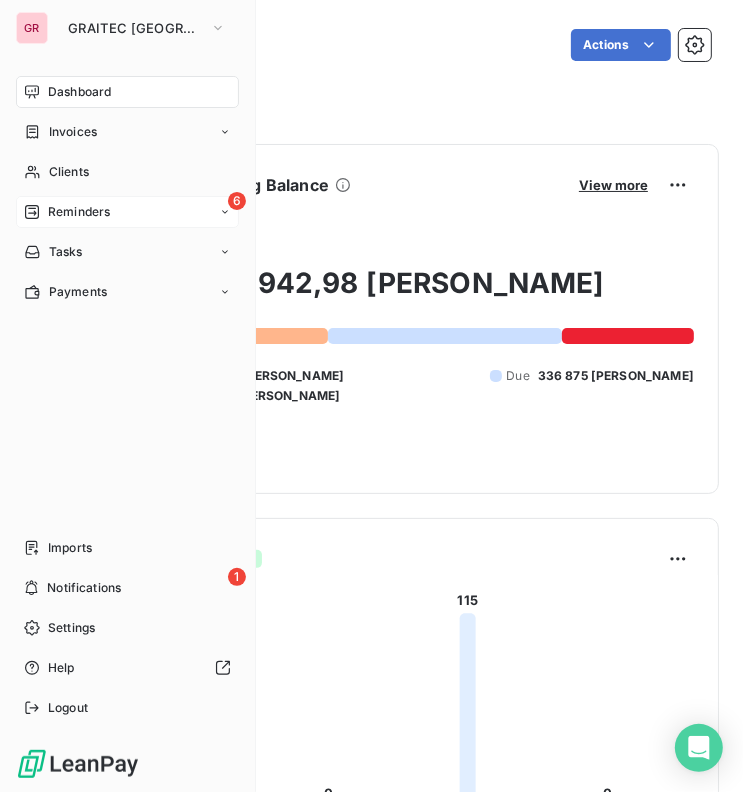 click on "6 Reminders" at bounding box center [127, 212] 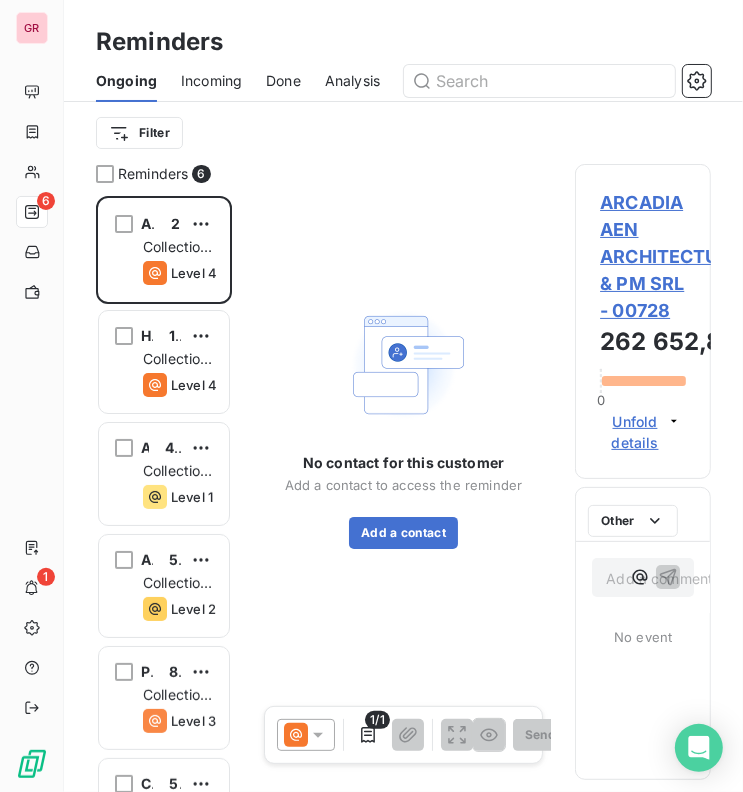 scroll, scrollTop: 12, scrollLeft: 12, axis: both 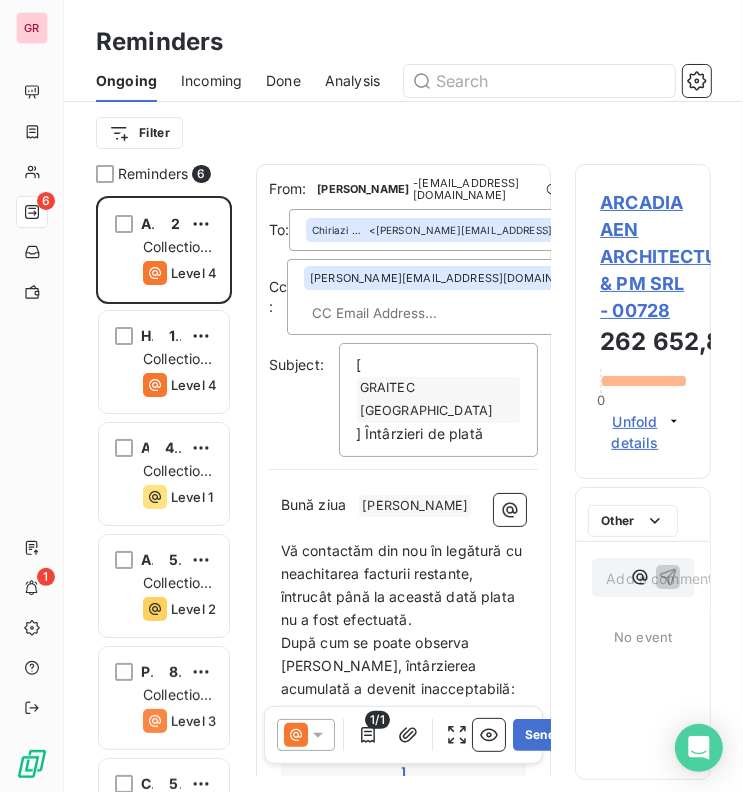 click on "Done" at bounding box center (283, 81) 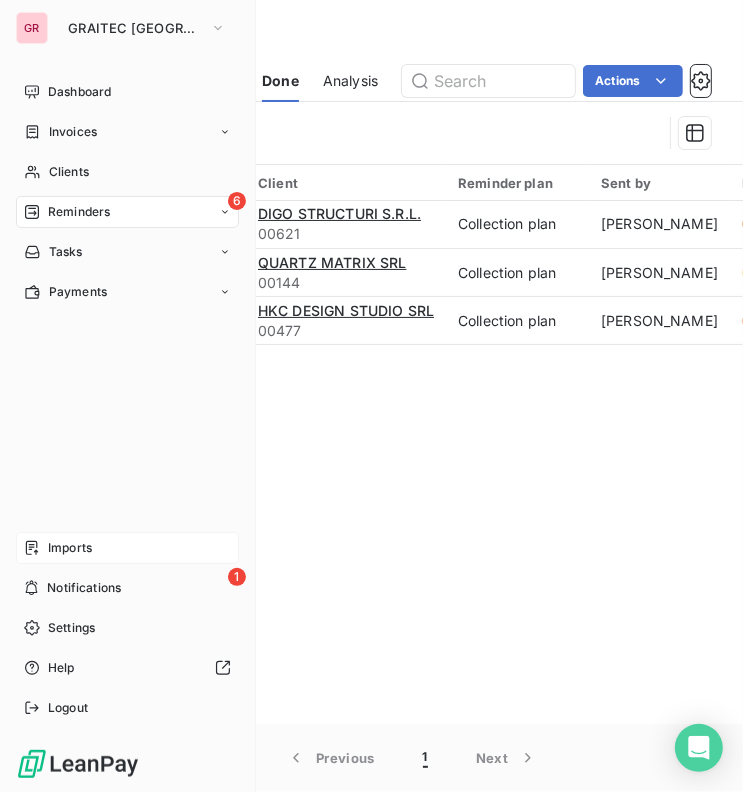 click on "Imports" at bounding box center [70, 548] 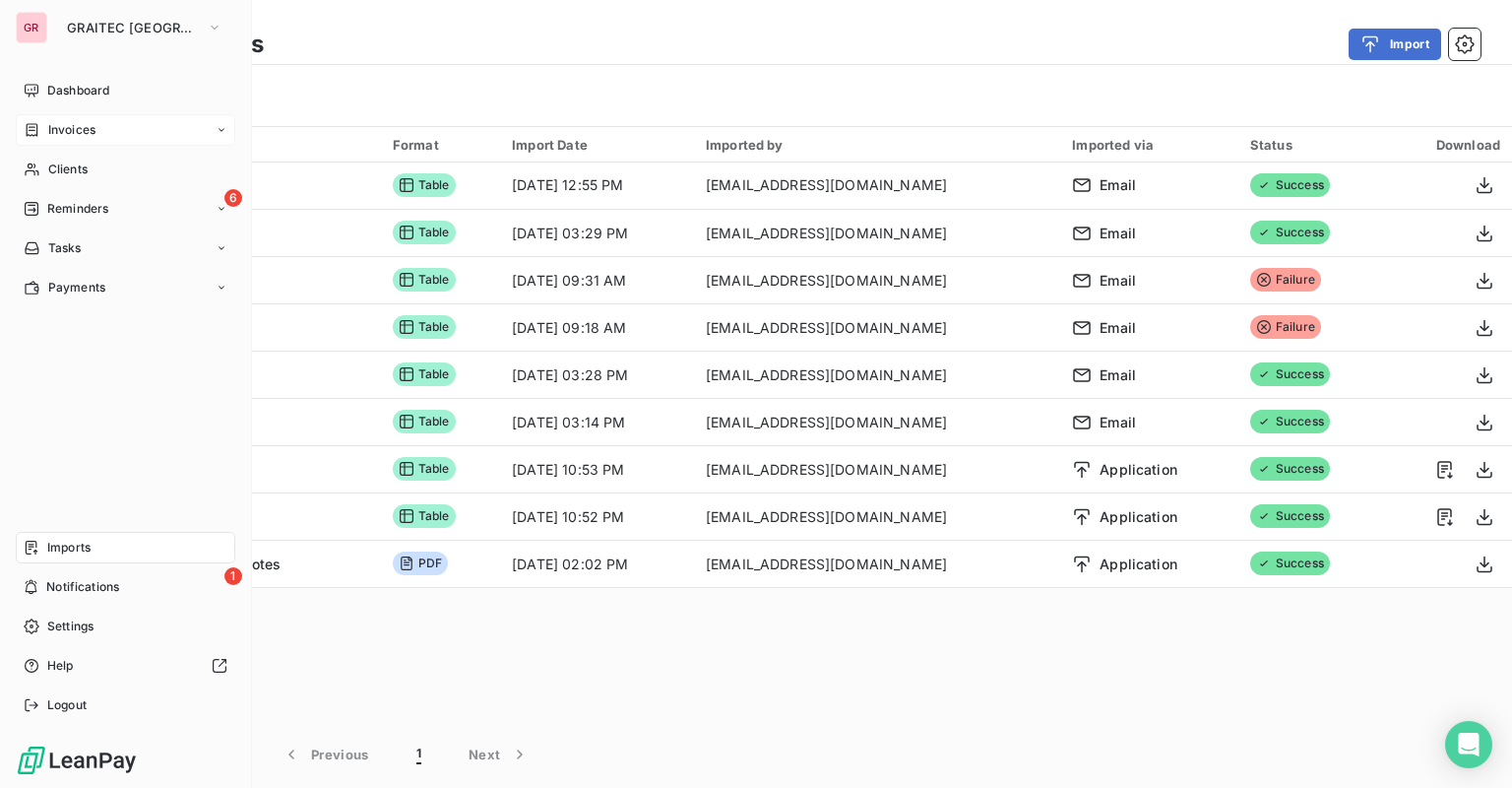 click on "Invoices" at bounding box center [72, 130] 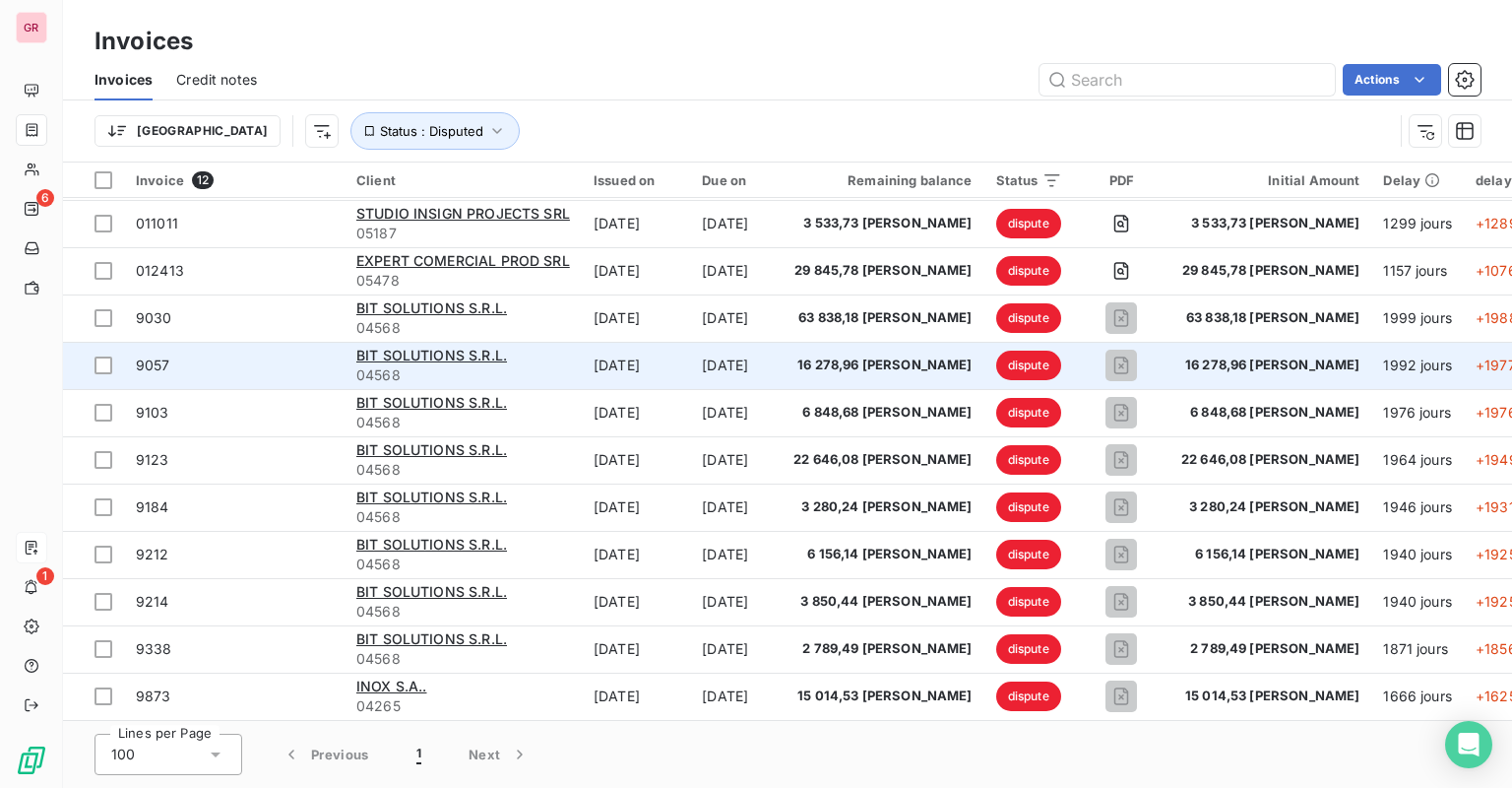 scroll, scrollTop: 0, scrollLeft: 0, axis: both 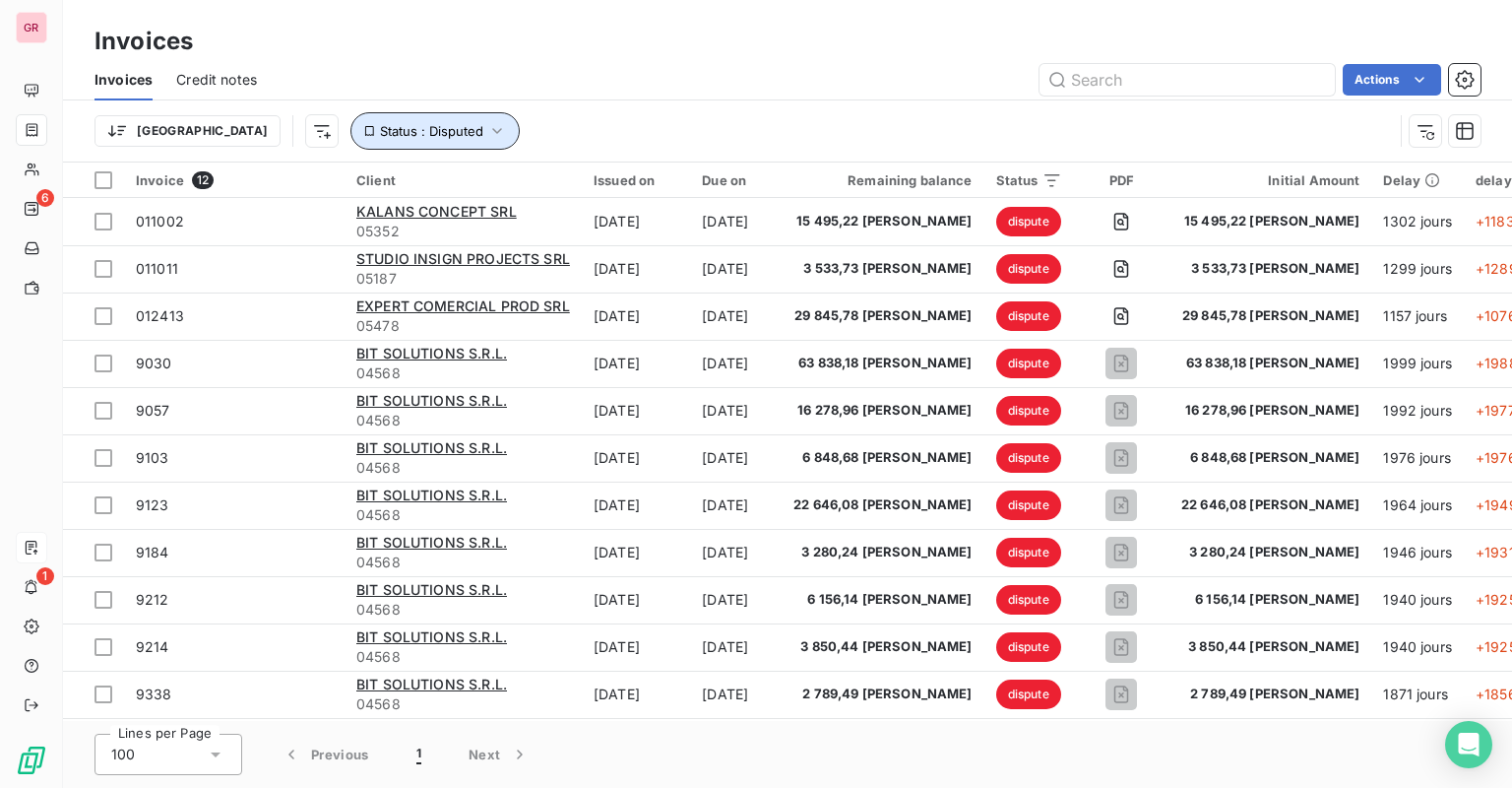 click 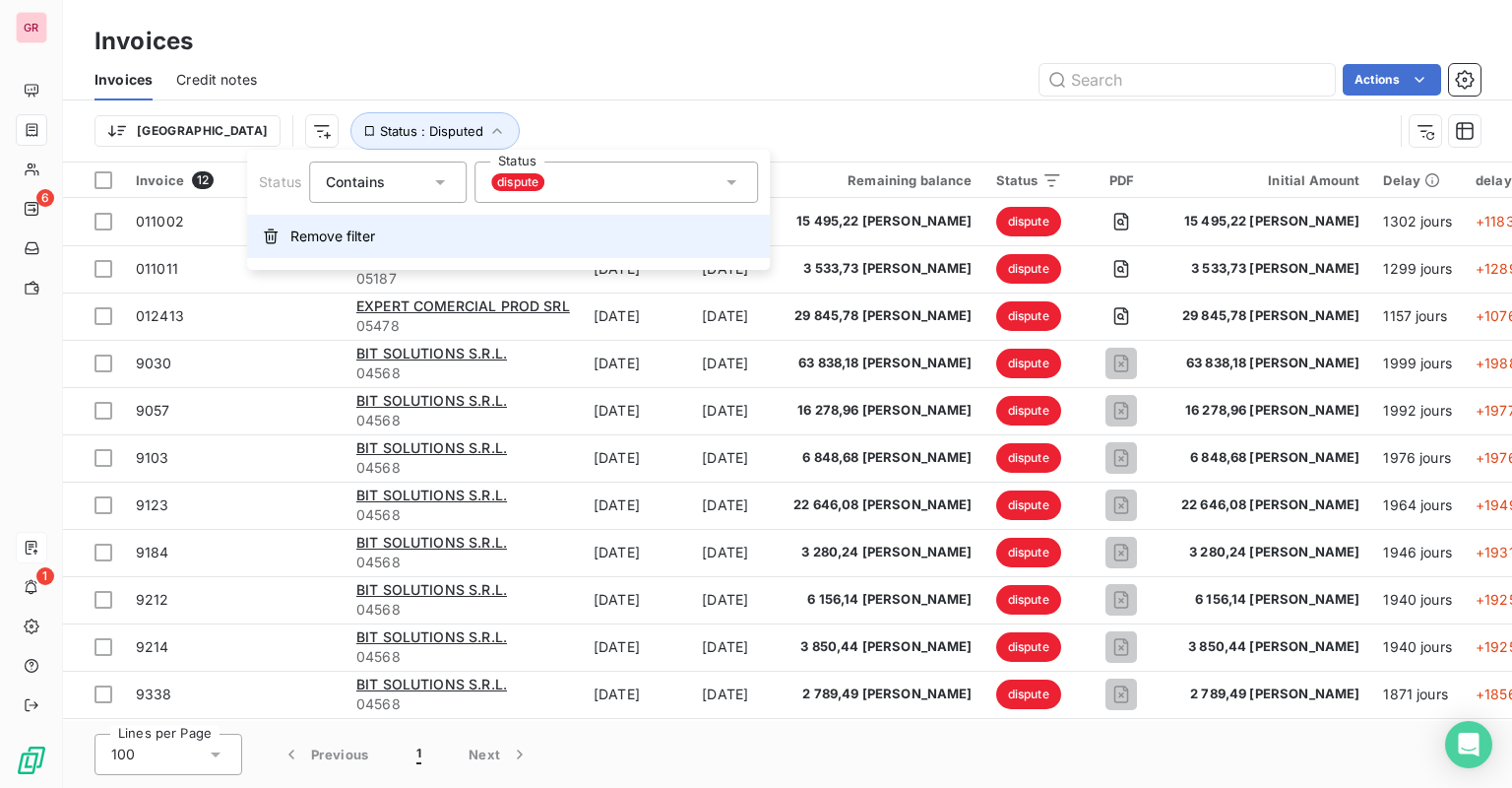 click on "Remove filter" at bounding box center (508, 236) 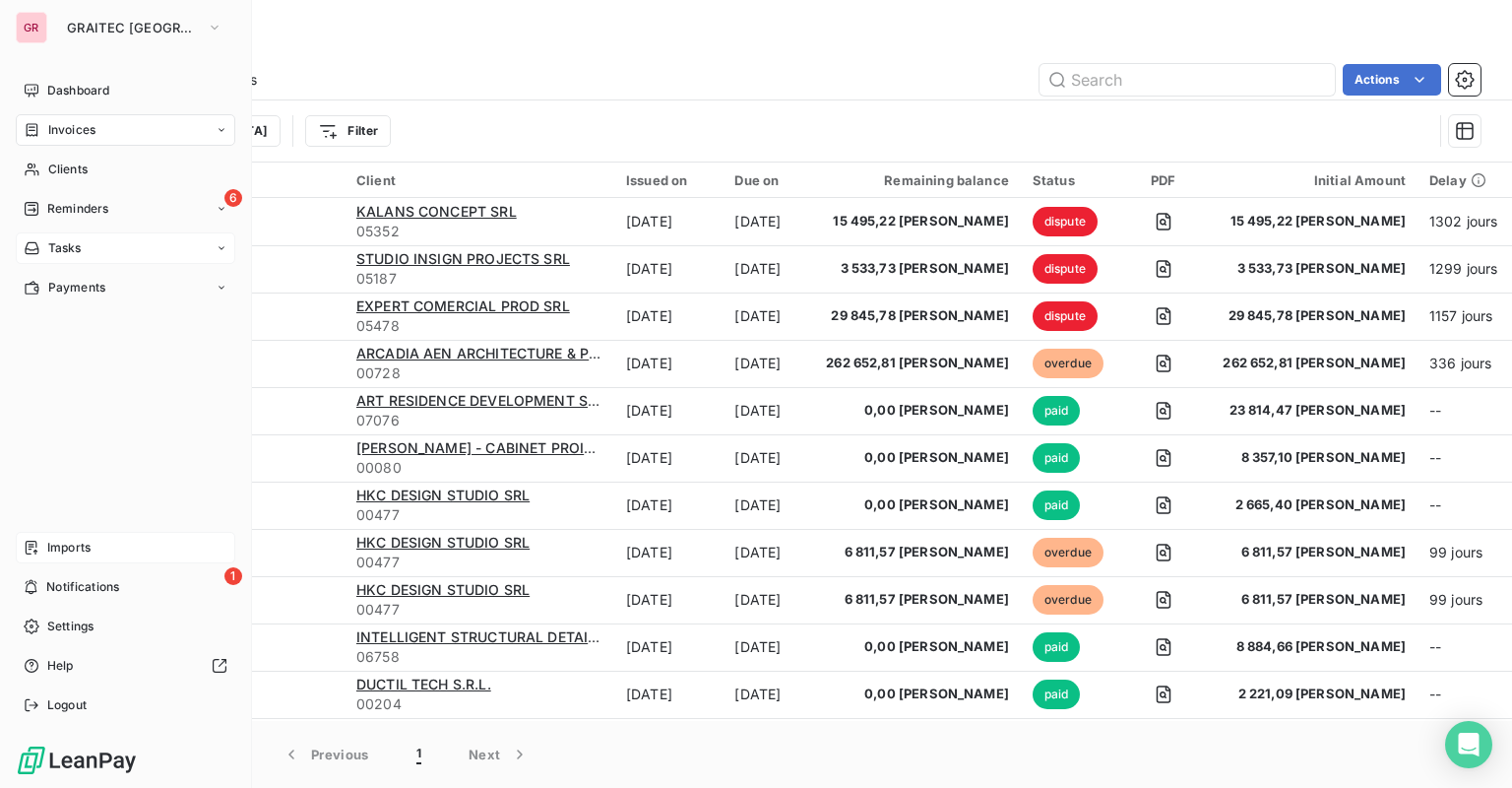 click on "Reminders" at bounding box center (78, 209) 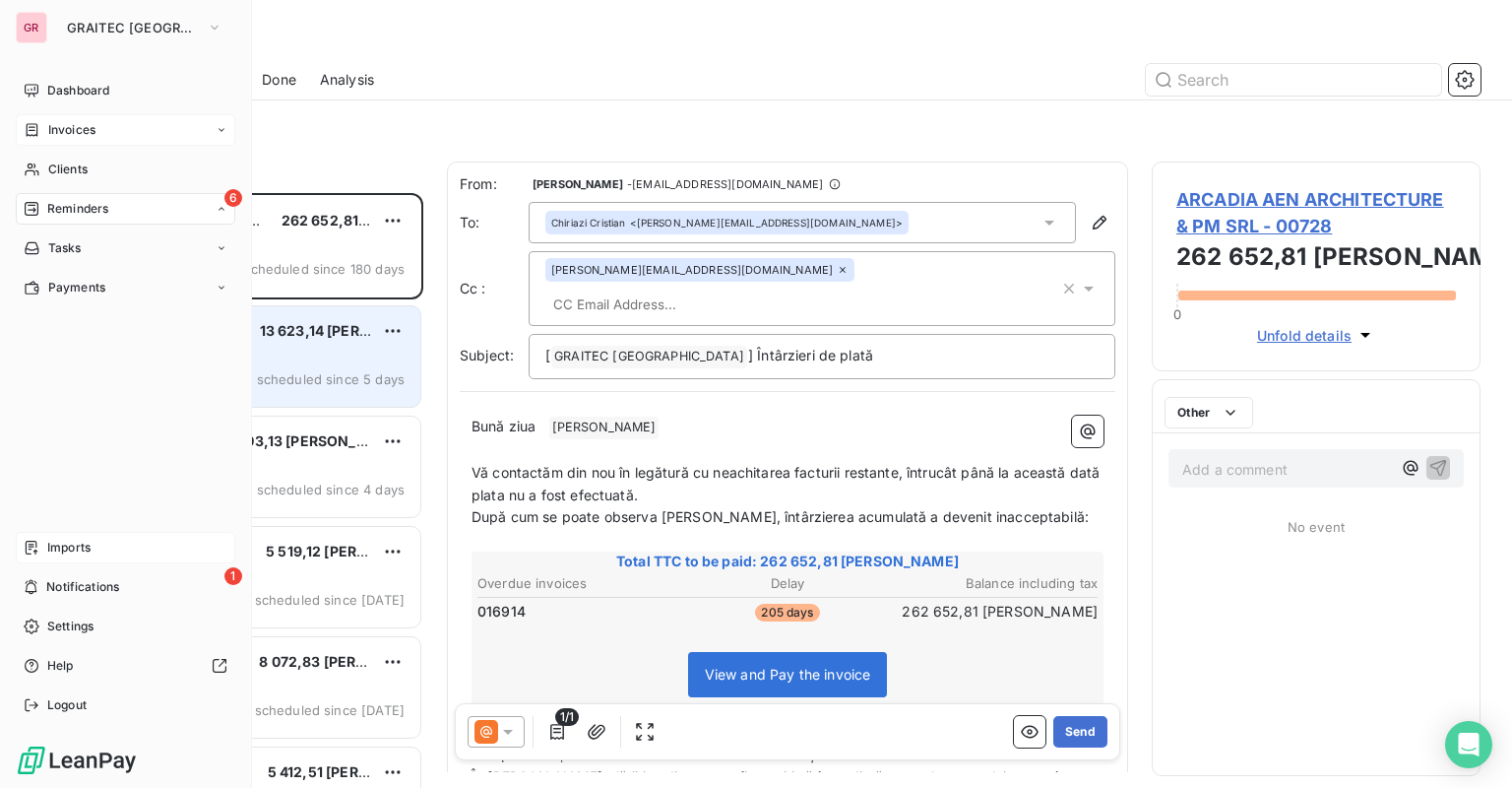 scroll, scrollTop: 12, scrollLeft: 12, axis: both 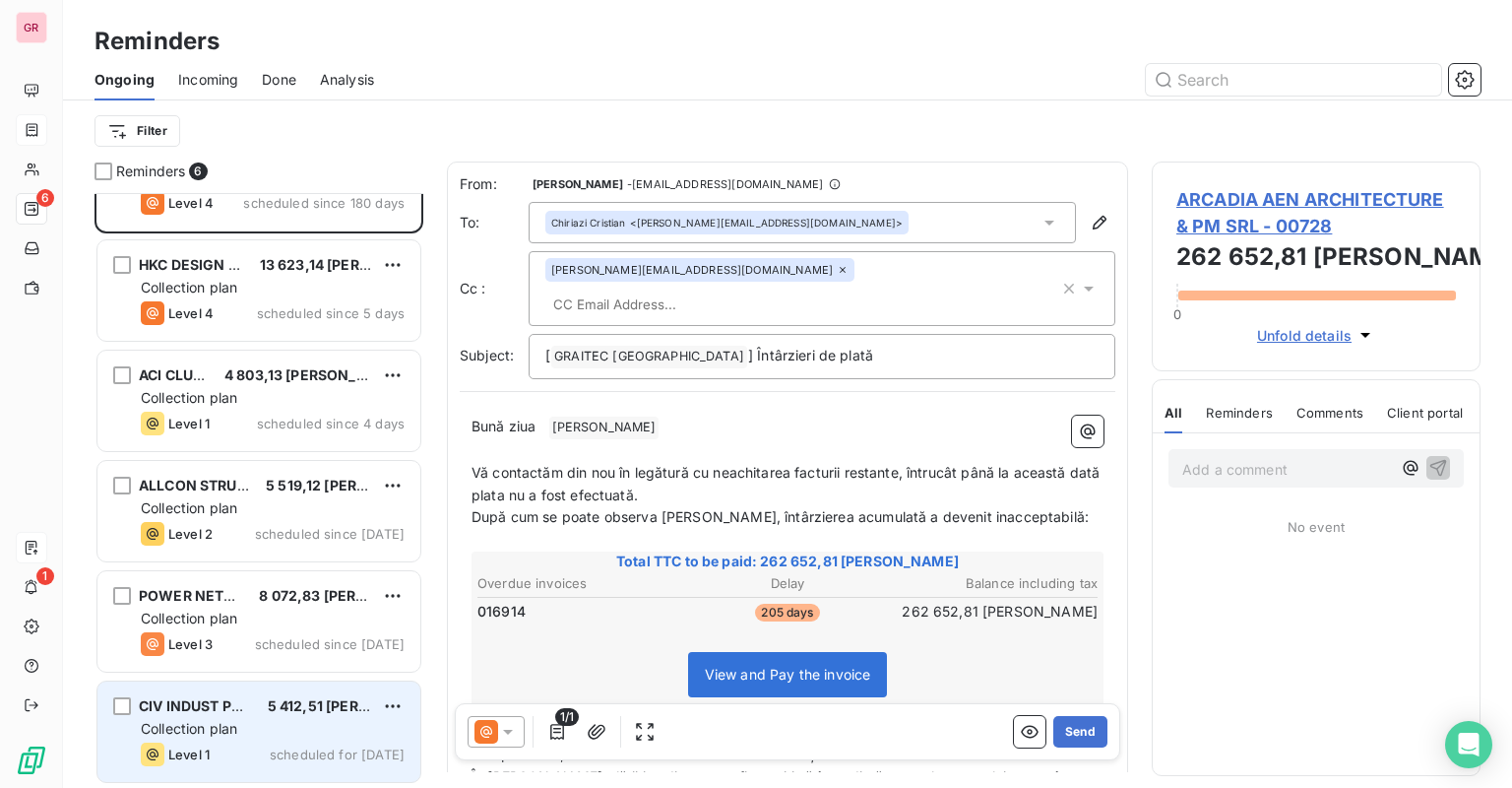 click on "Level 1 scheduled for today" at bounding box center (273, 755) 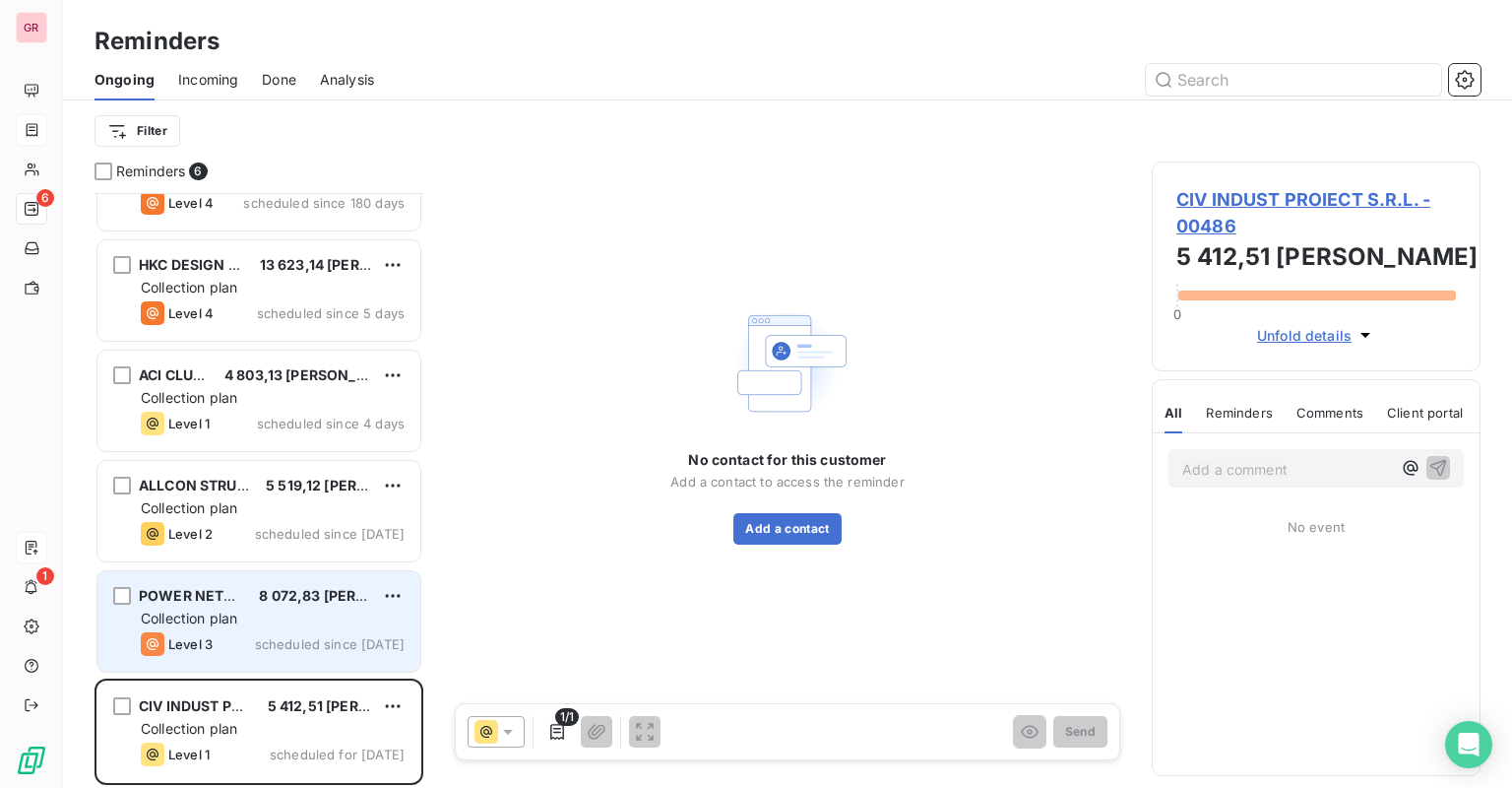 click on "POWER NETWORKS SRL 8 072,83 RON Collection plan Level 3 scheduled since yesterday" at bounding box center [259, 622] 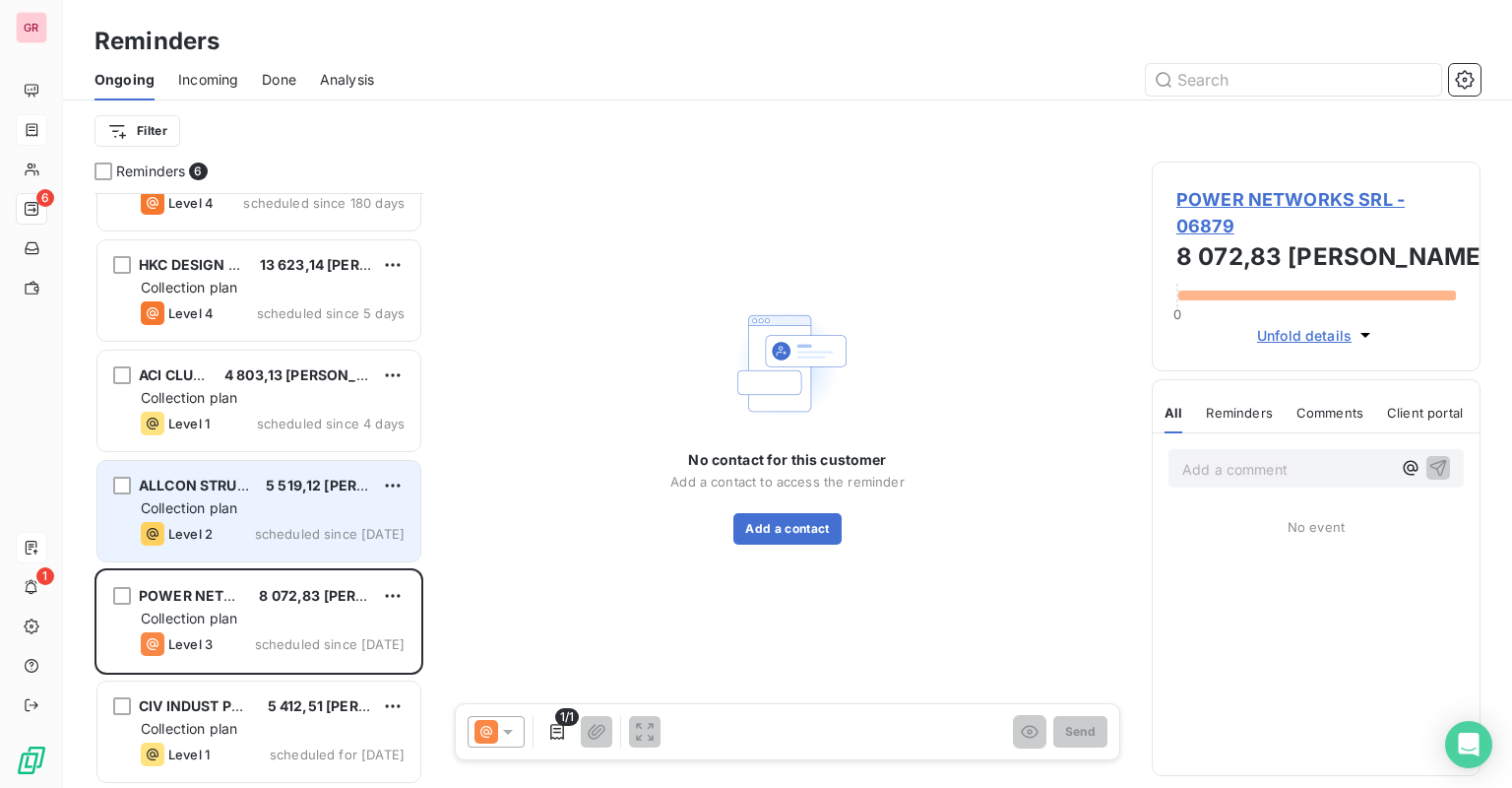 click on "Level 2 scheduled since yesterday" at bounding box center (273, 534) 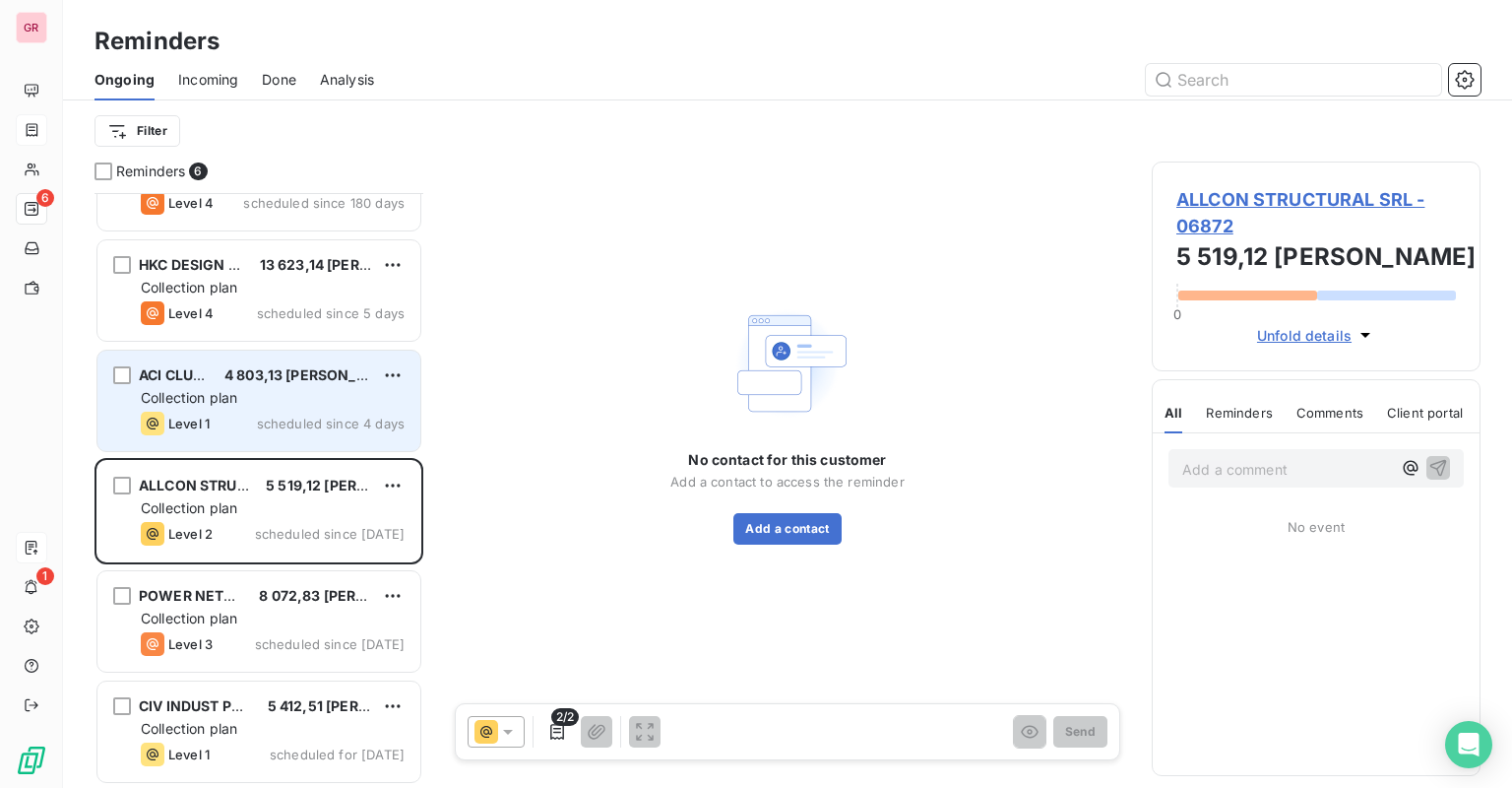 click on "scheduled since 4 days" at bounding box center (331, 424) 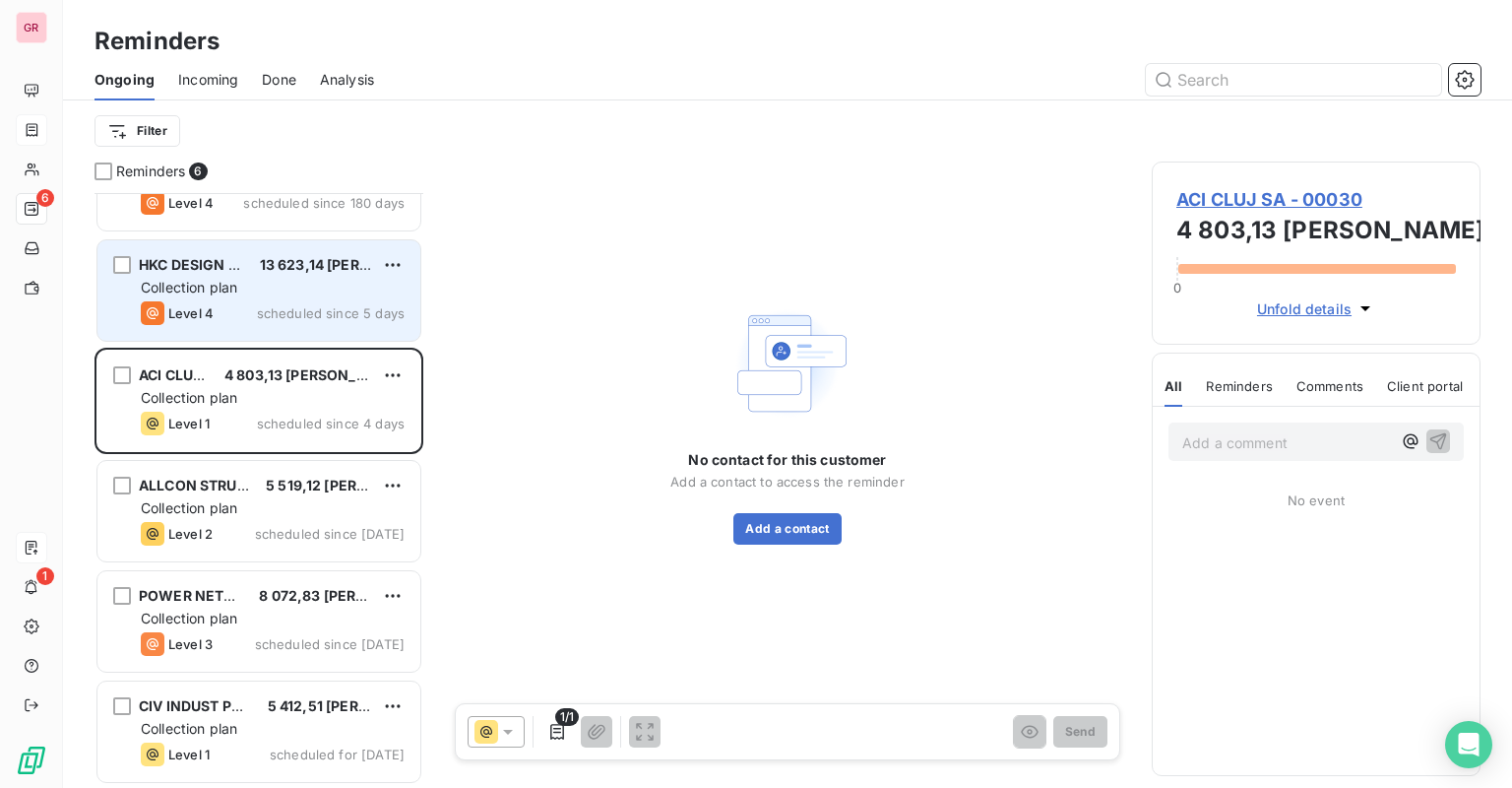 click on "scheduled since 5 days" at bounding box center [331, 313] 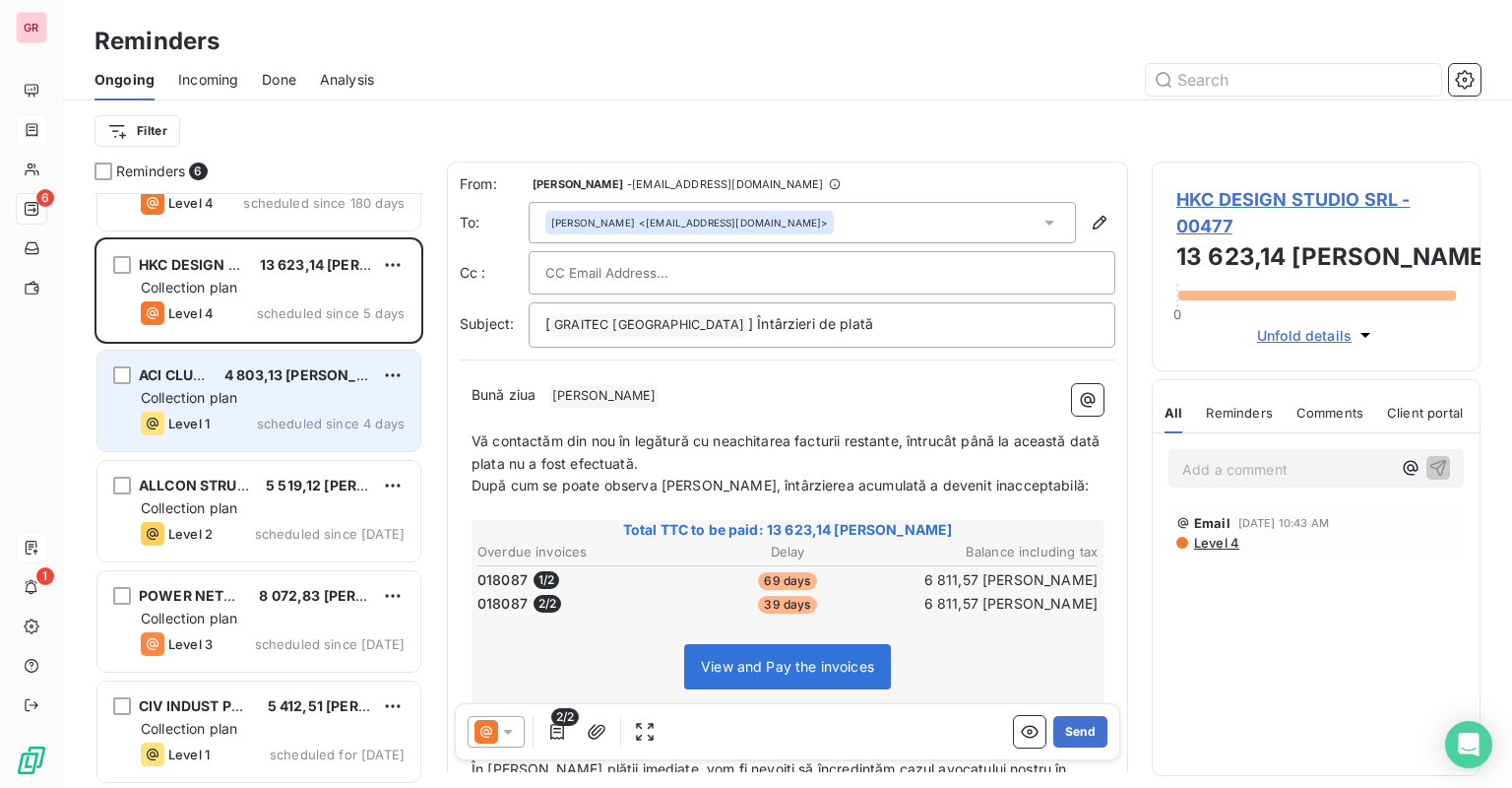 scroll, scrollTop: 0, scrollLeft: 0, axis: both 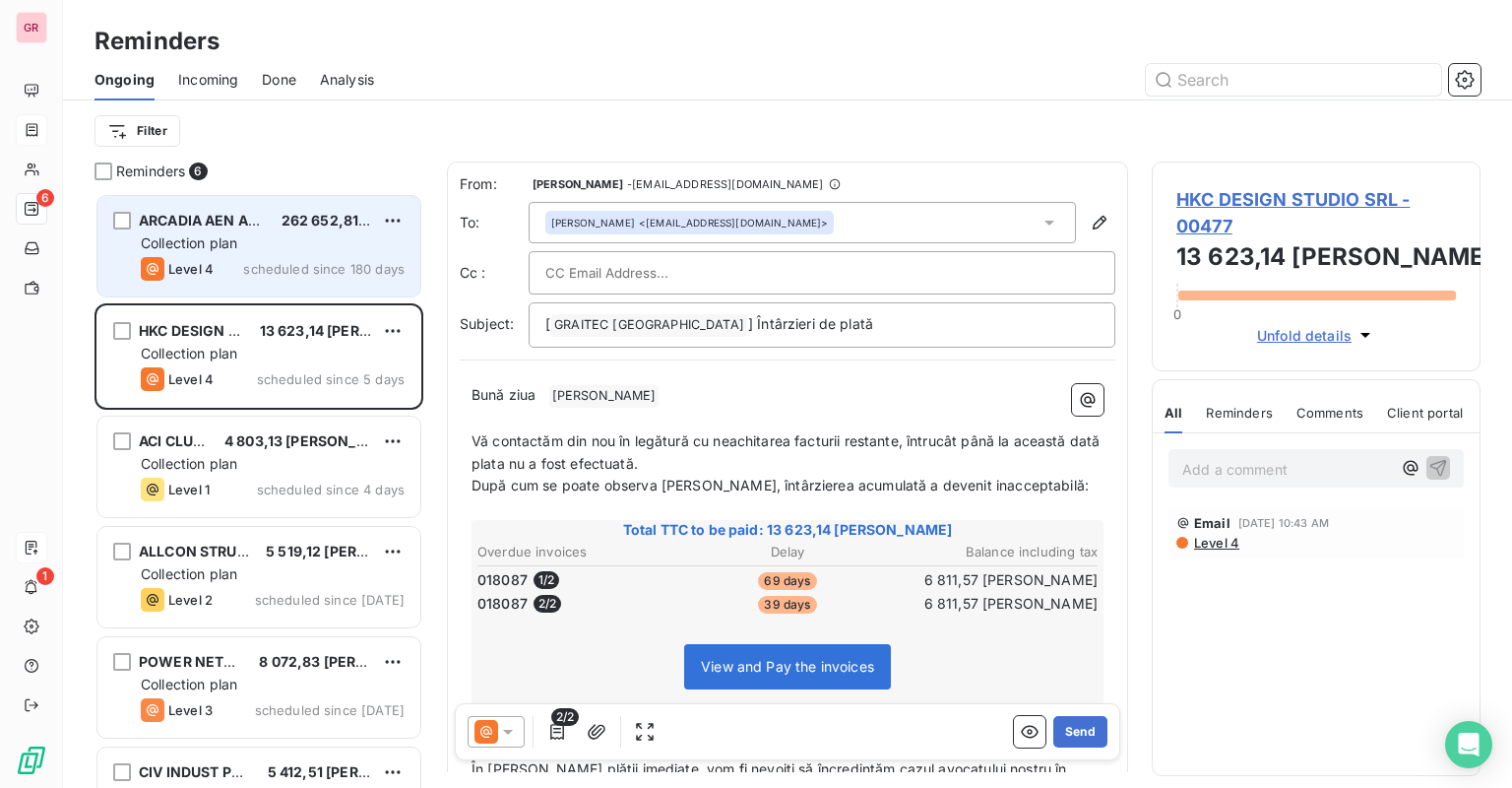 click on "scheduled since 180 days" at bounding box center [324, 269] 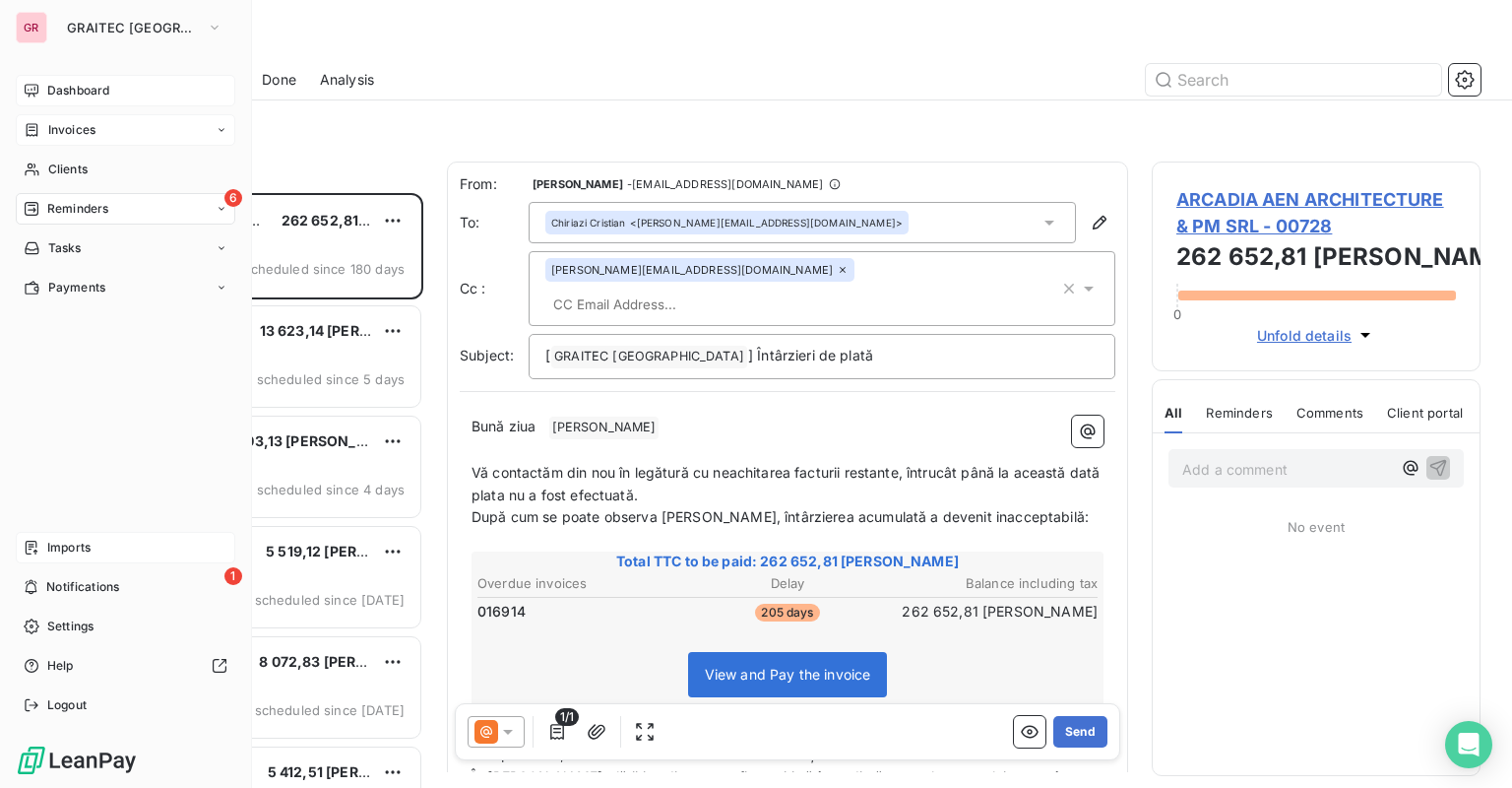 click on "Dashboard" at bounding box center (78, 91) 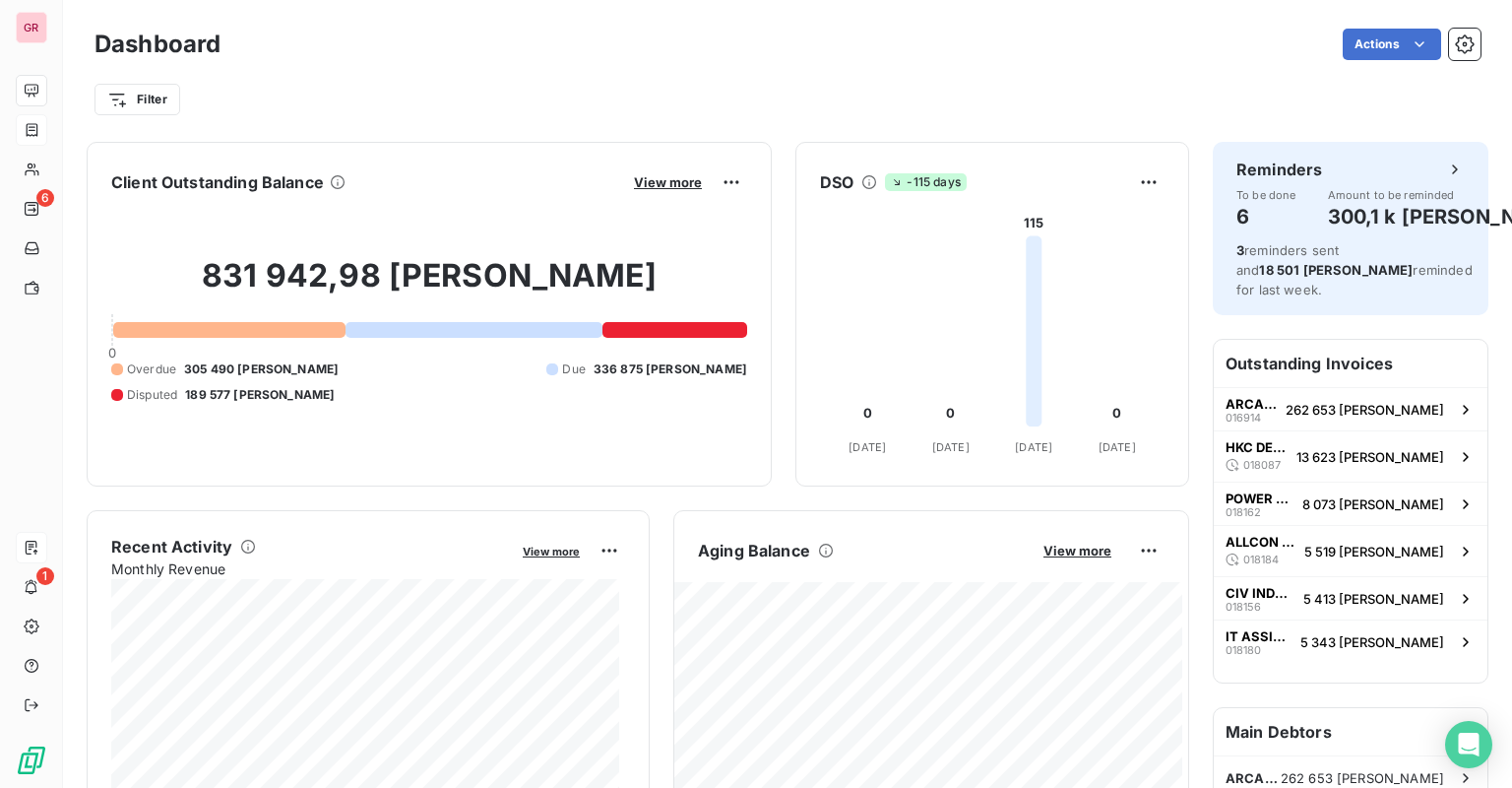 click on "GR 6 1 Dashboard Actions Filter Client Outstanding Balance   View more 831 942,98 RON 0 Overdue 305 490 RON Due 336 875 RON   Disputed 189 577 RON DSO -115 days 0 0 115 0 Apr 25 Apr 25 May 25 May 25 Jun 25 Jun 25 Jul 25 Jul 25 Recent Activity Monthly Revenue View more Aging Balance View more Reminders by amount Collections Forecast Forecast based on average payment period of the last 3 months Reminders To be done 6 Amount to be reminded 300,1 k RON 3  reminders sent and  18 501 RON  reminded for last week. Outstanding Invoices ARCADIA AEN ARCHITECTURE & PM SRL 016914 262 653 RON HKC DESIGN STUDIO SRL 018087 13 623 RON POWER NETWORKS SRL 018162 8 073 RON ALLCON STRUCTURAL SRL 018184 5 519 RON CIV INDUST PROIECT S.R.L. 018156 5 413 RON IT ASSIST SERVICES S.R.L. 018180 5 343 RON Main Debtors ARCADIA AEN ARCHITECTURE & PM SRL 262 653 RON FOCALITY SRL 192 817 RON BIT SOLUTIONS S.R.L. 125 688 RON COMPANIA DE APA SOMES SA 62 995 RON EXPERT COMERCIAL PROD SRL" at bounding box center (756, 394) 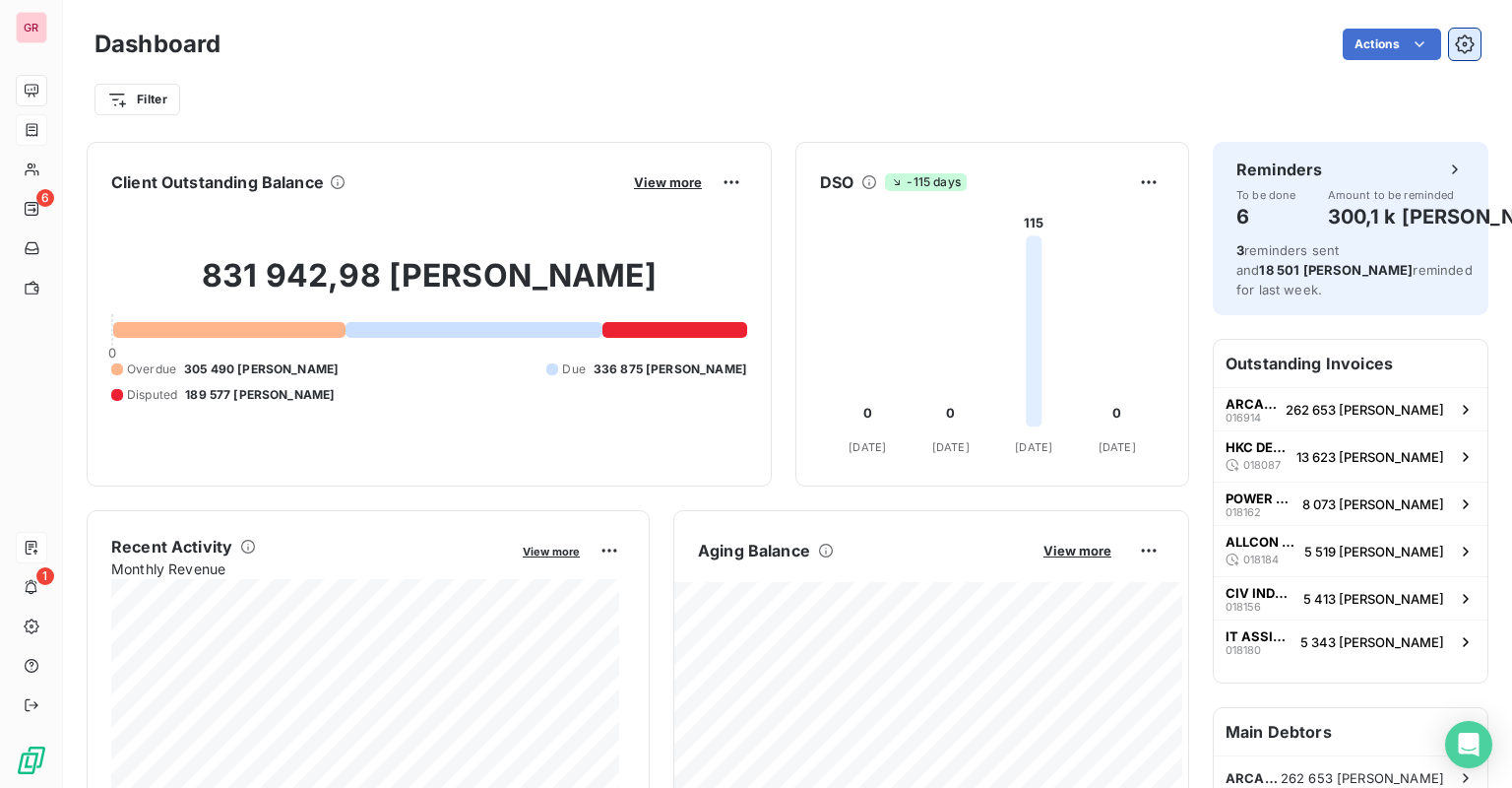 click 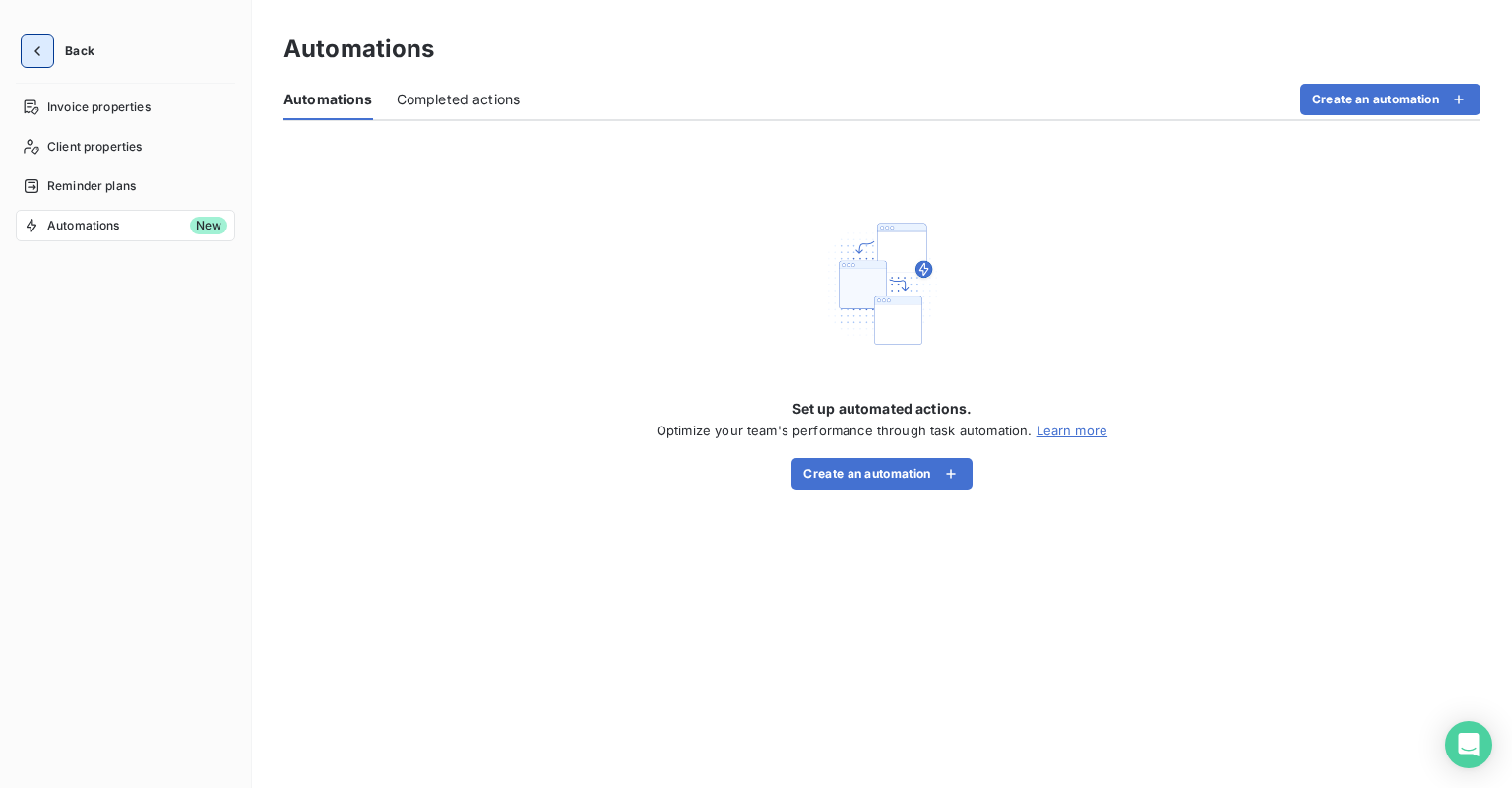 click 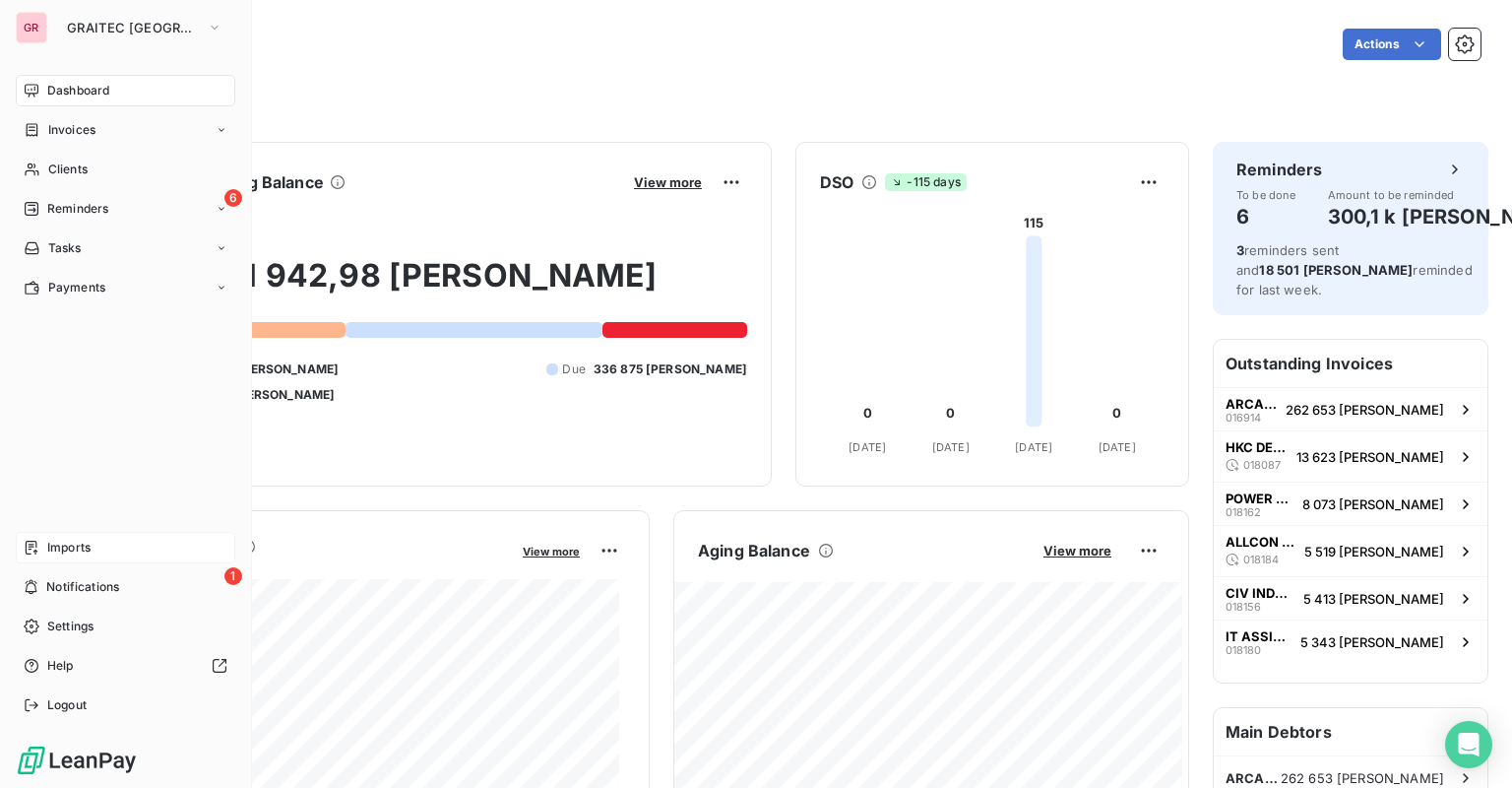 click on "Imports" at bounding box center [125, 548] 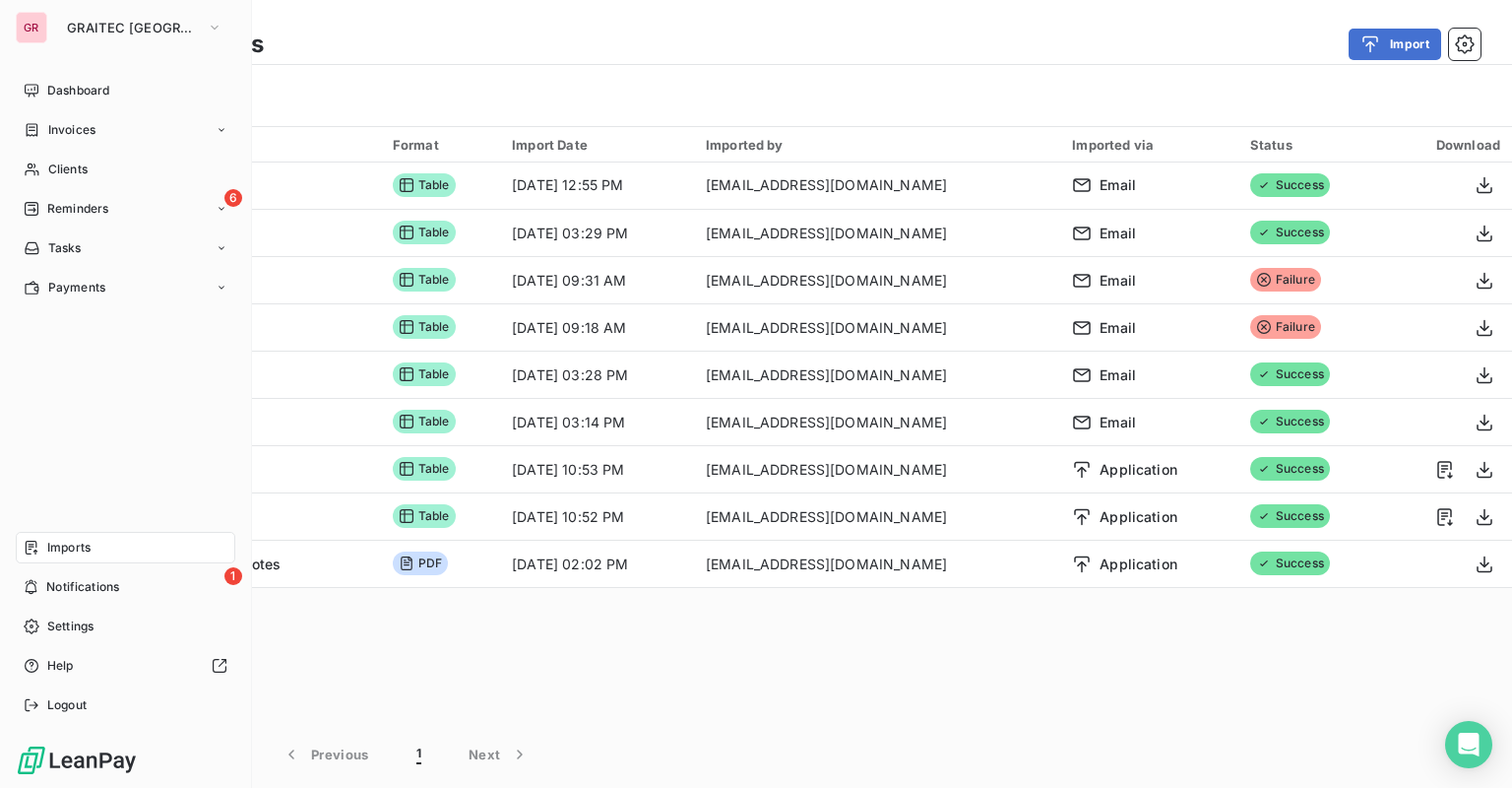 click on "GR" at bounding box center (32, 28) 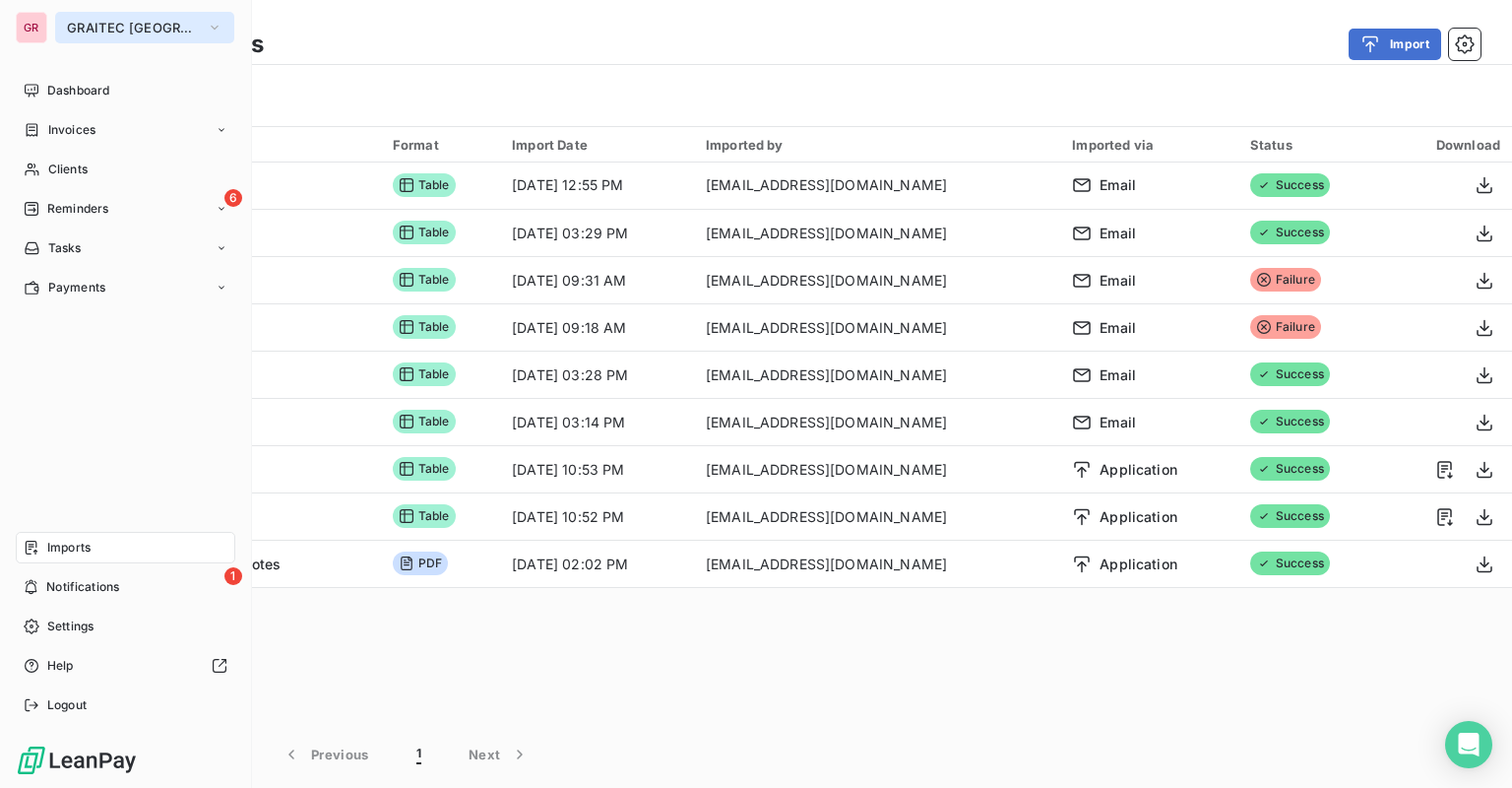 click on "GRAITEC [GEOGRAPHIC_DATA]" at bounding box center (145, 28) 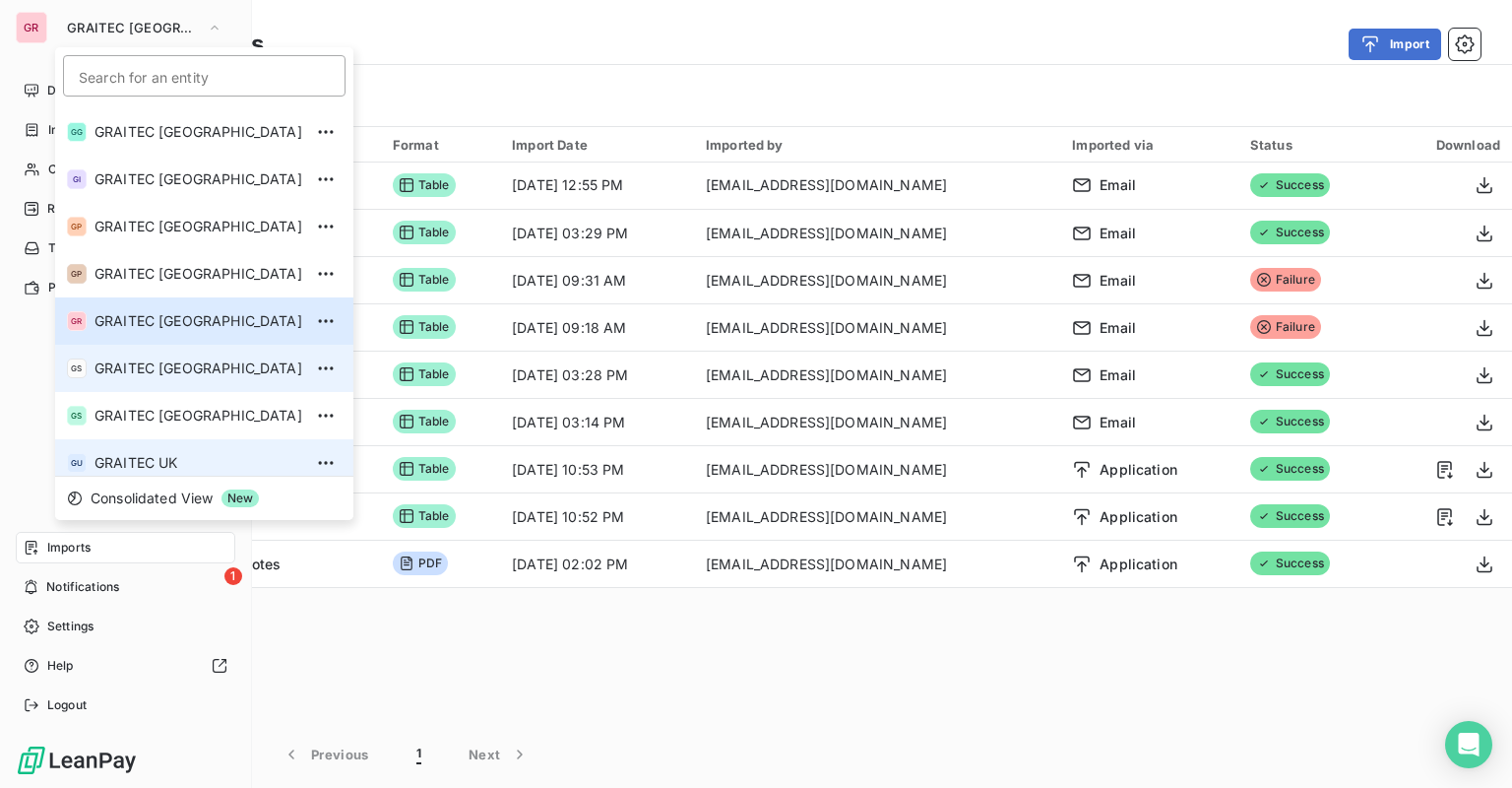 scroll, scrollTop: 195, scrollLeft: 0, axis: vertical 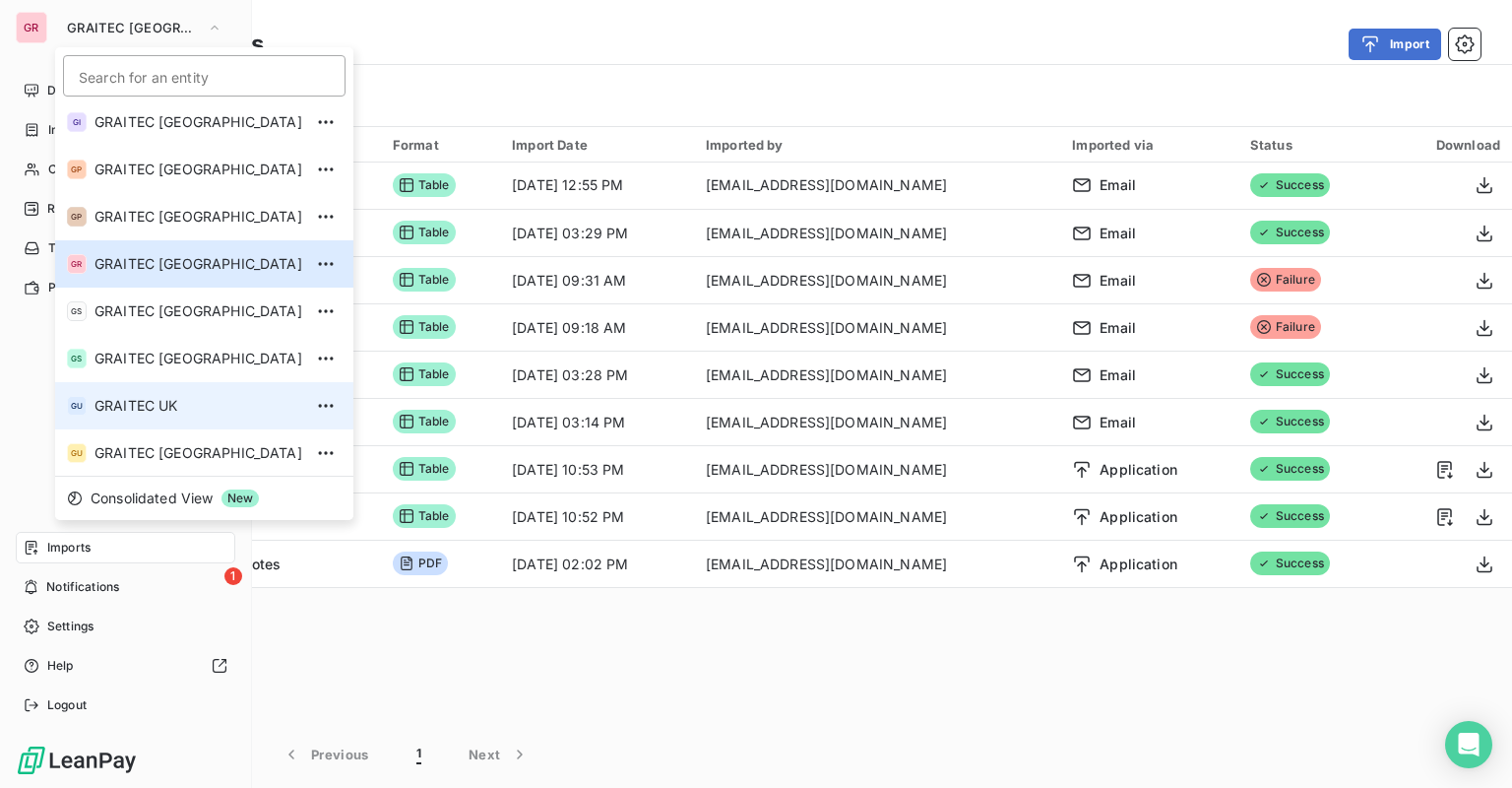 click on "GRAITEC UK" at bounding box center (198, 406) 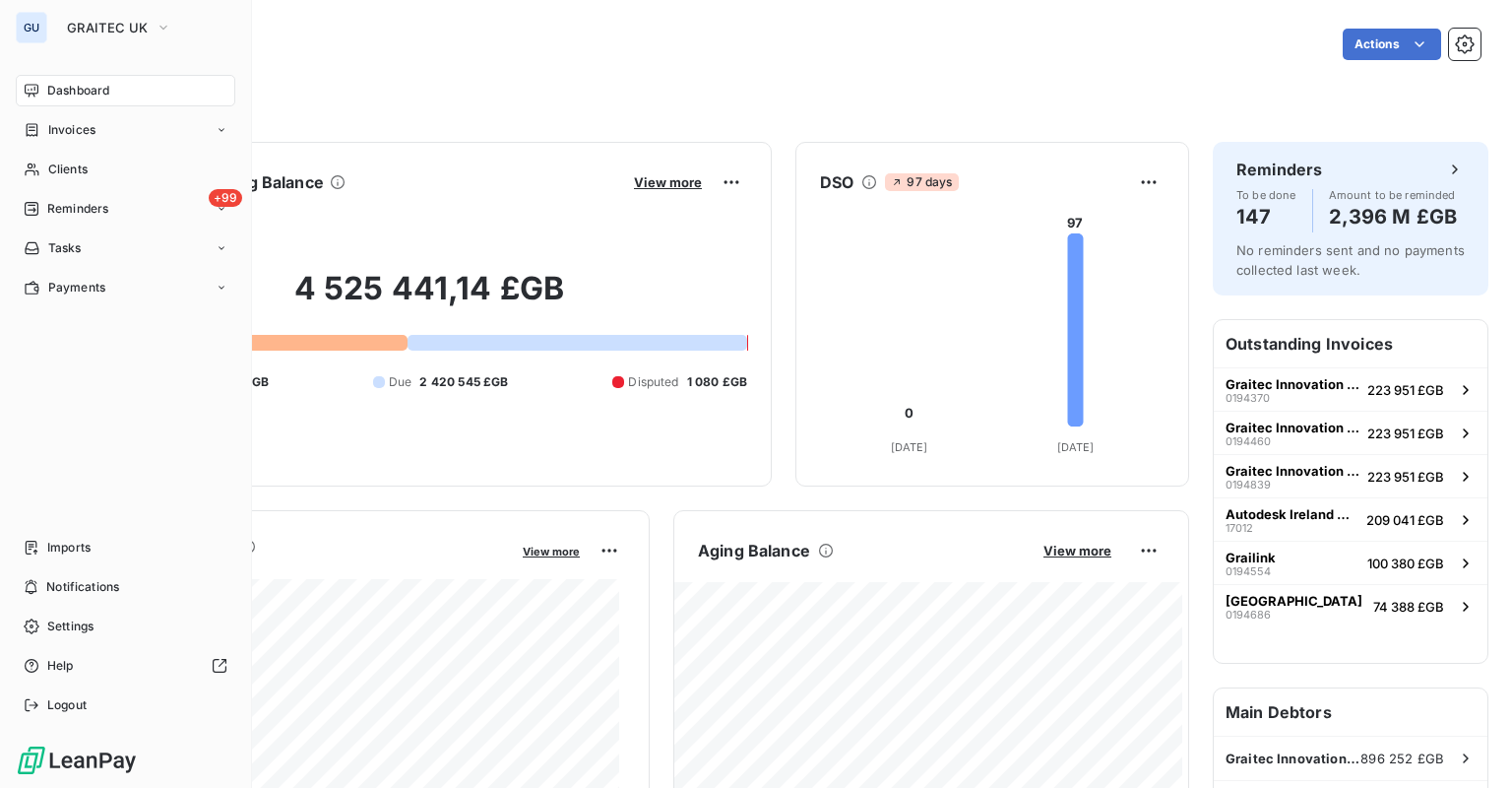 scroll, scrollTop: 0, scrollLeft: 0, axis: both 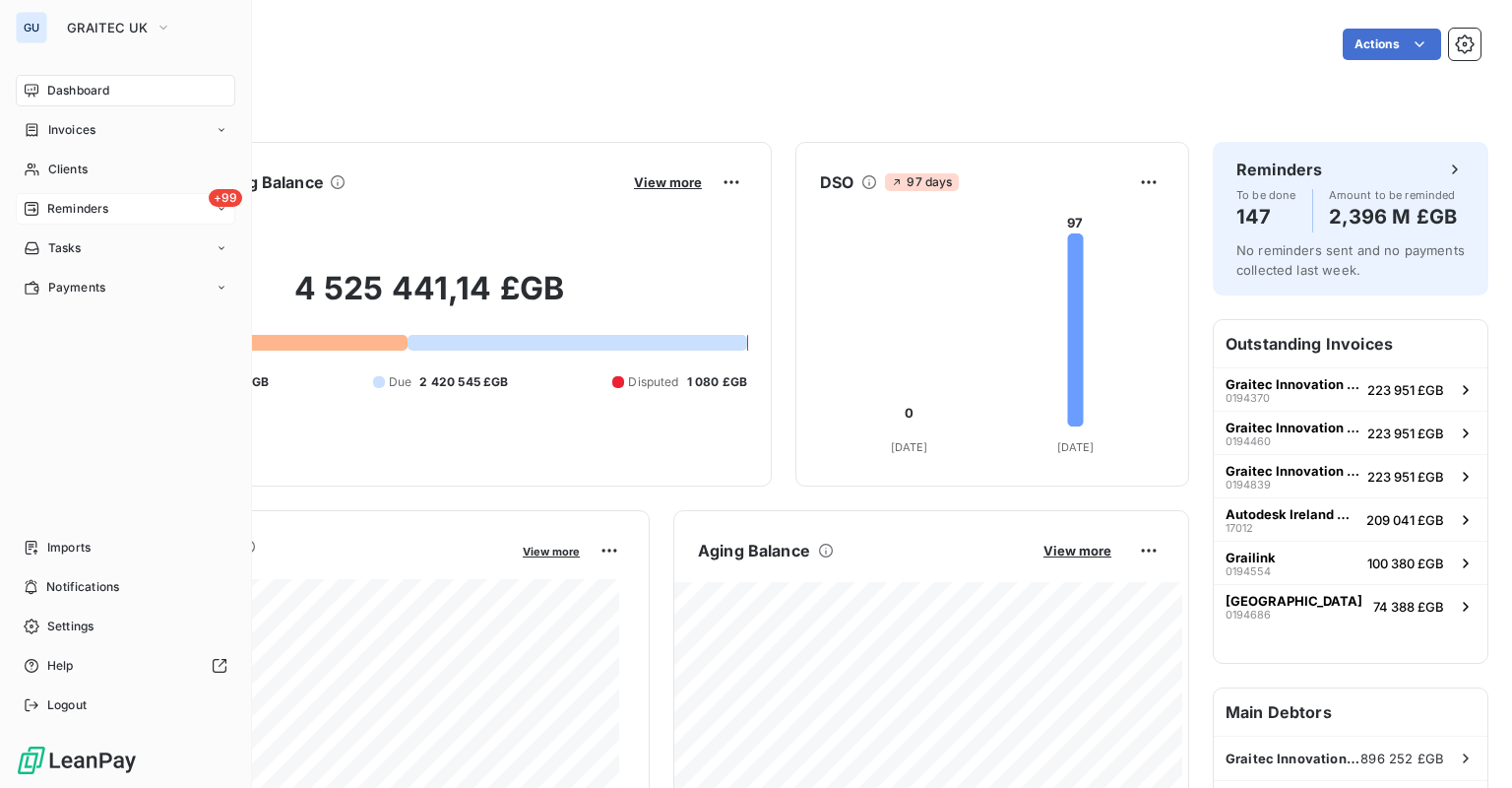 click on "+99 Reminders" at bounding box center (125, 209) 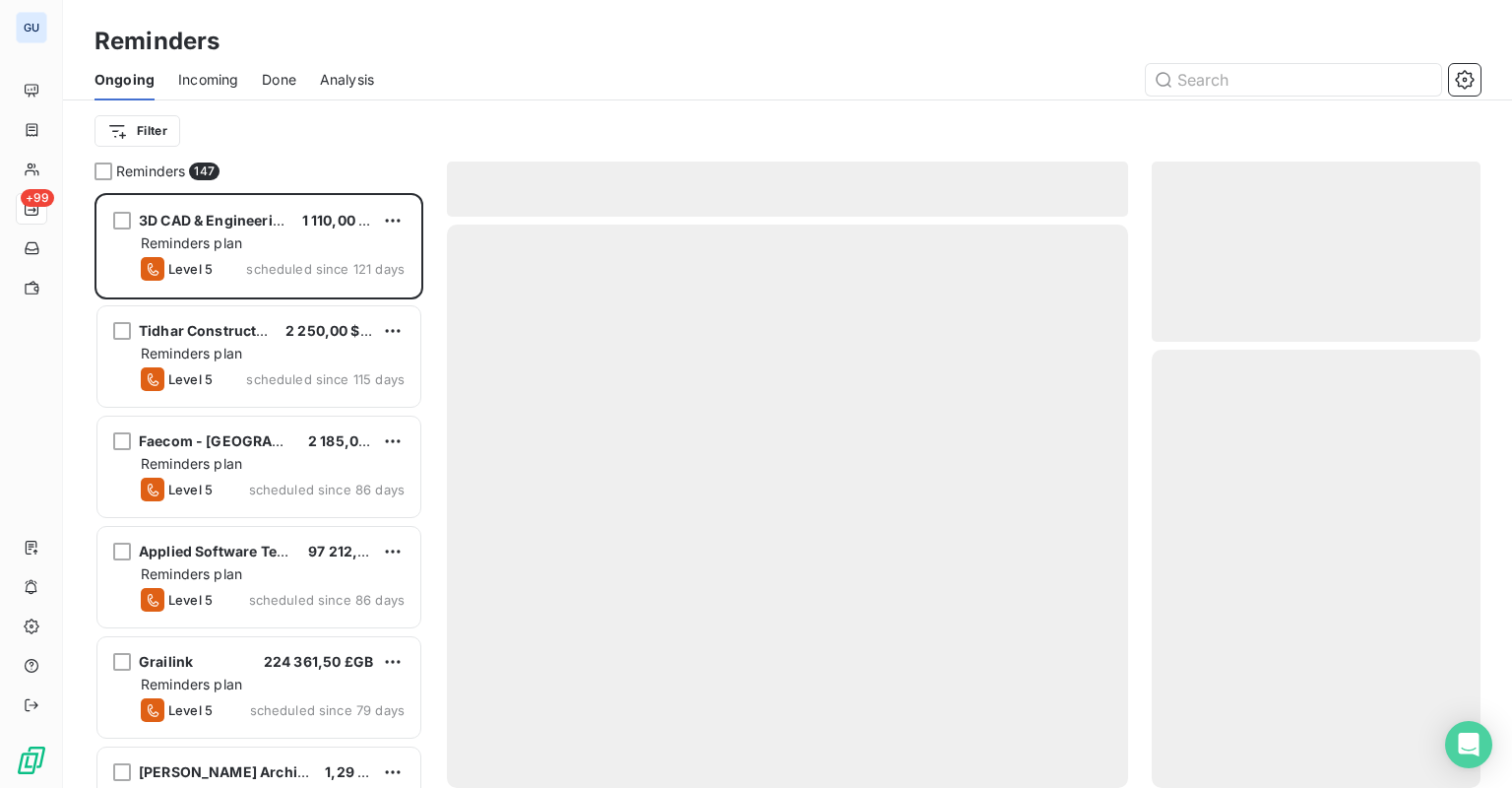 scroll, scrollTop: 12, scrollLeft: 12, axis: both 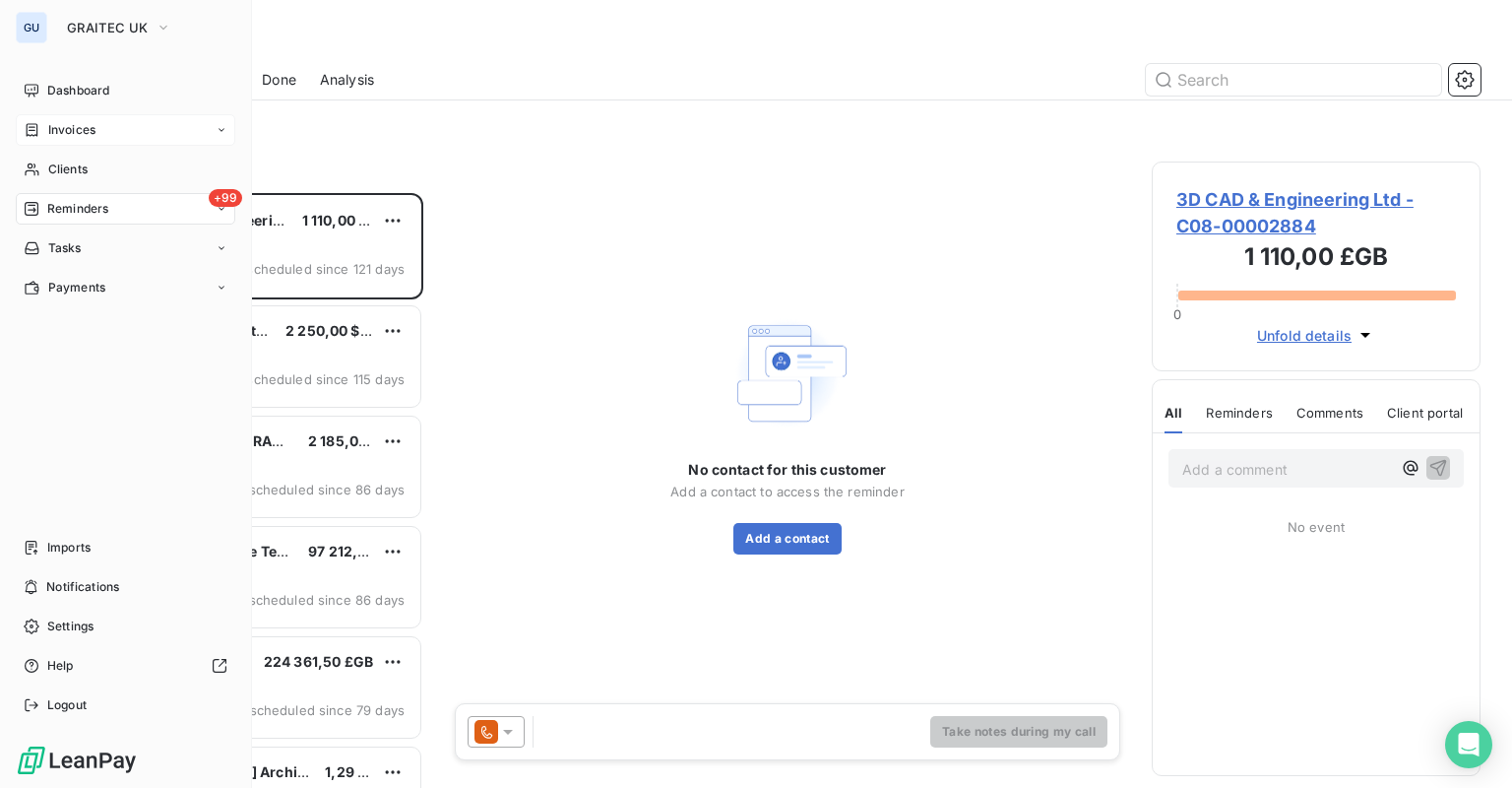 click on "Invoices" at bounding box center (125, 130) 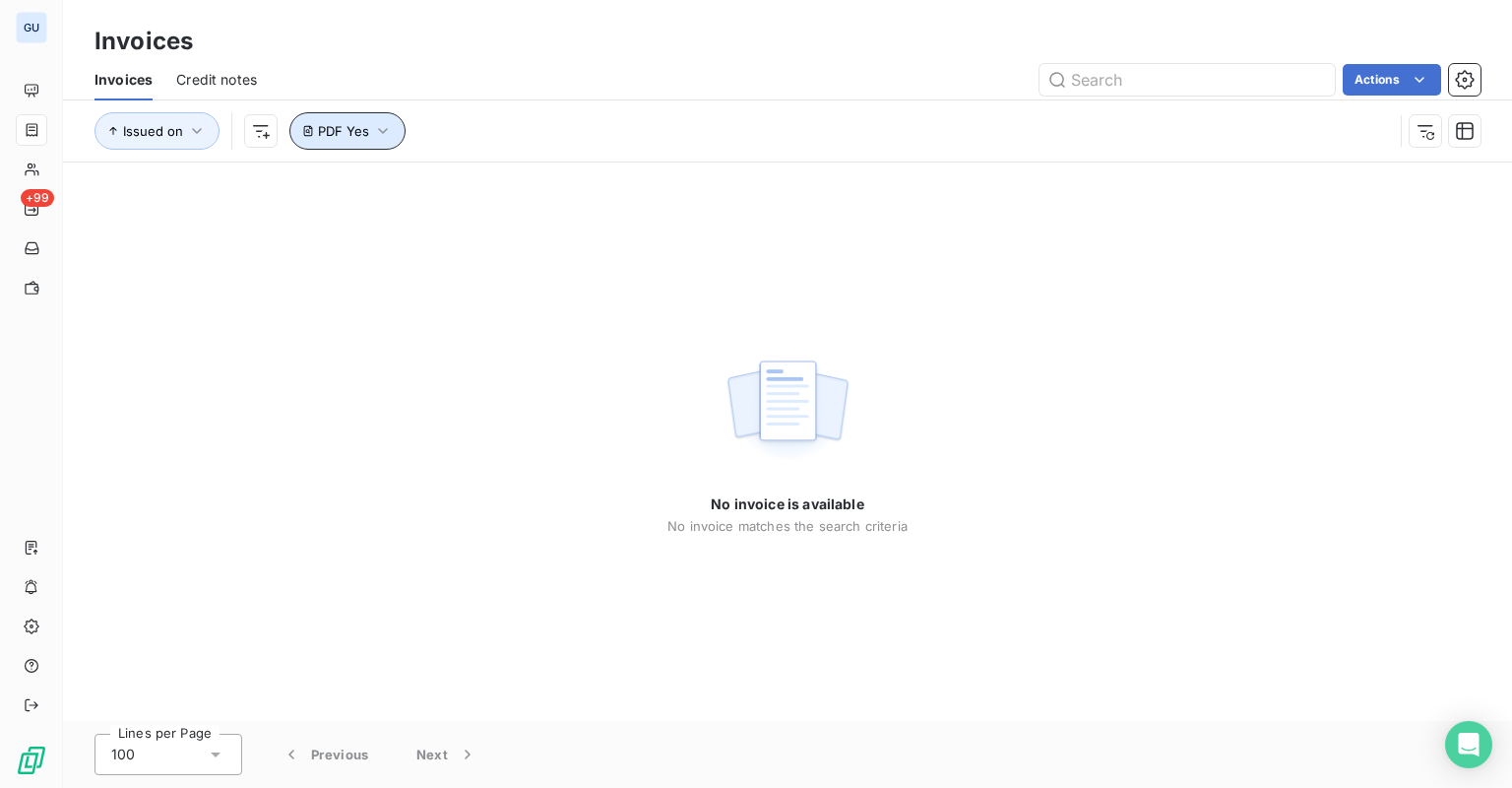 click on "PDF   Yes" at bounding box center [347, 131] 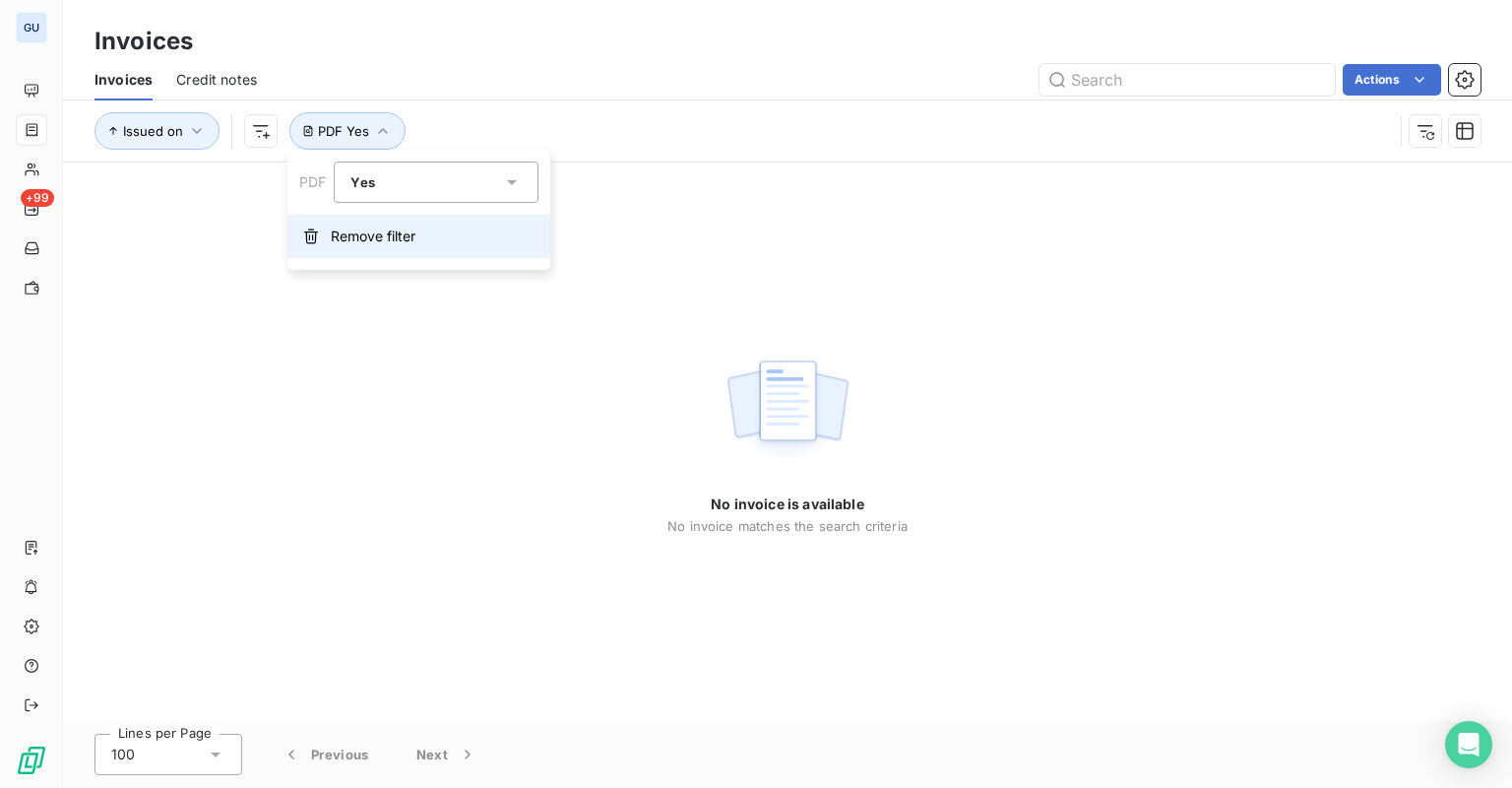 click on "Remove filter" at bounding box center [418, 236] 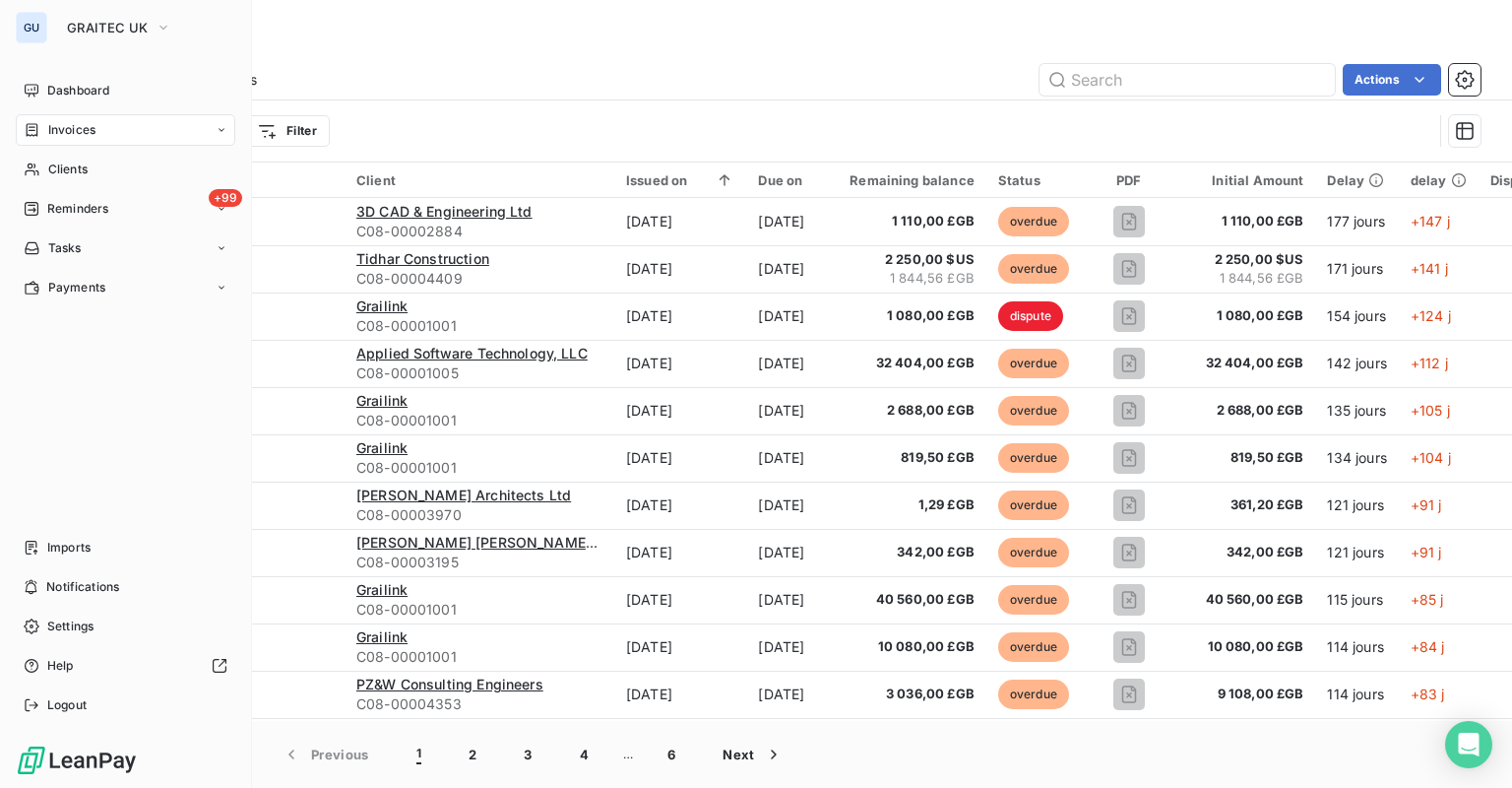 click on "Dashboard Invoices Clients +99 Reminders Tasks Payments Imports Notifications Settings Help Logout" at bounding box center (125, 398) 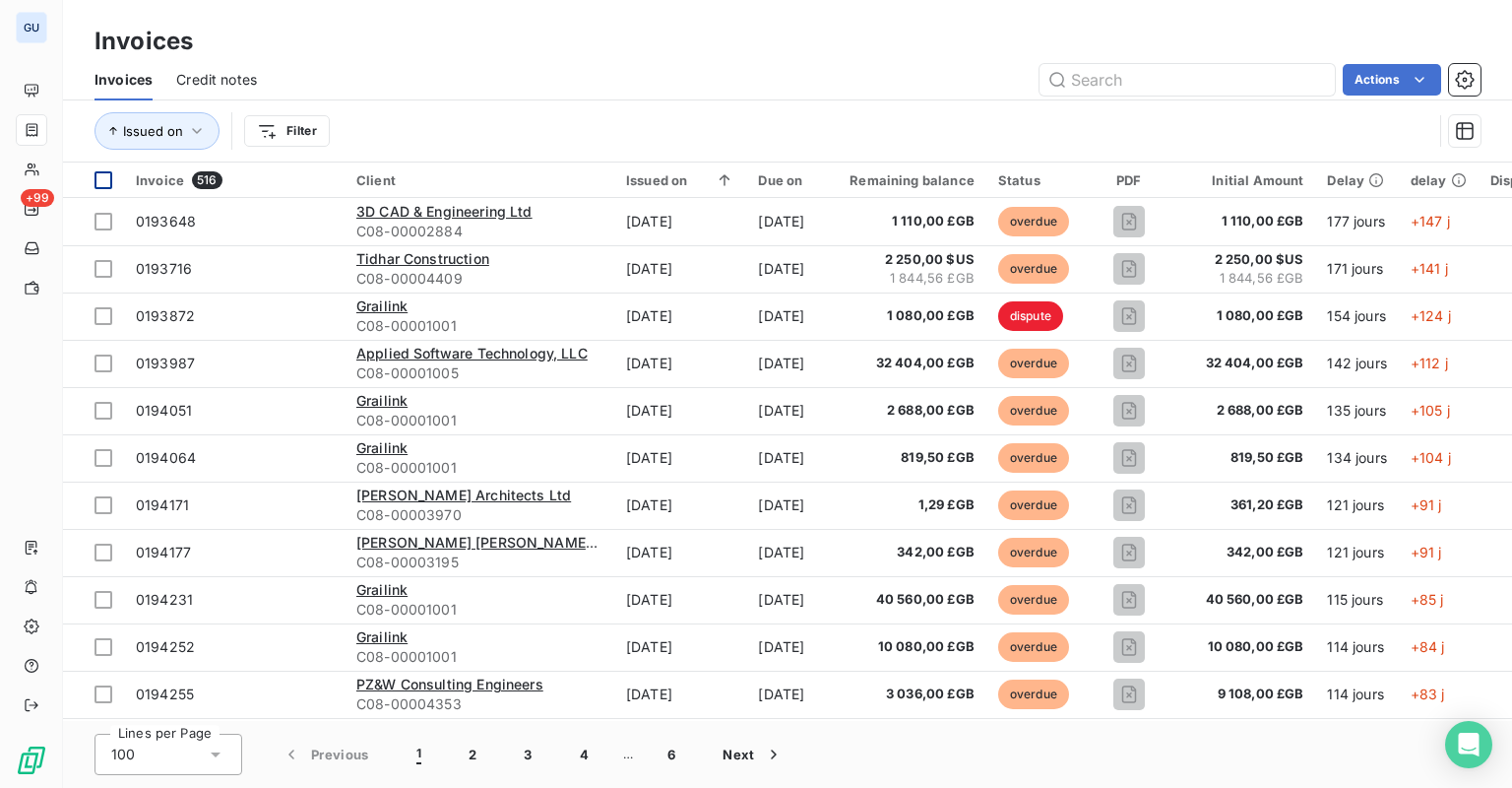 click at bounding box center (103, 180) 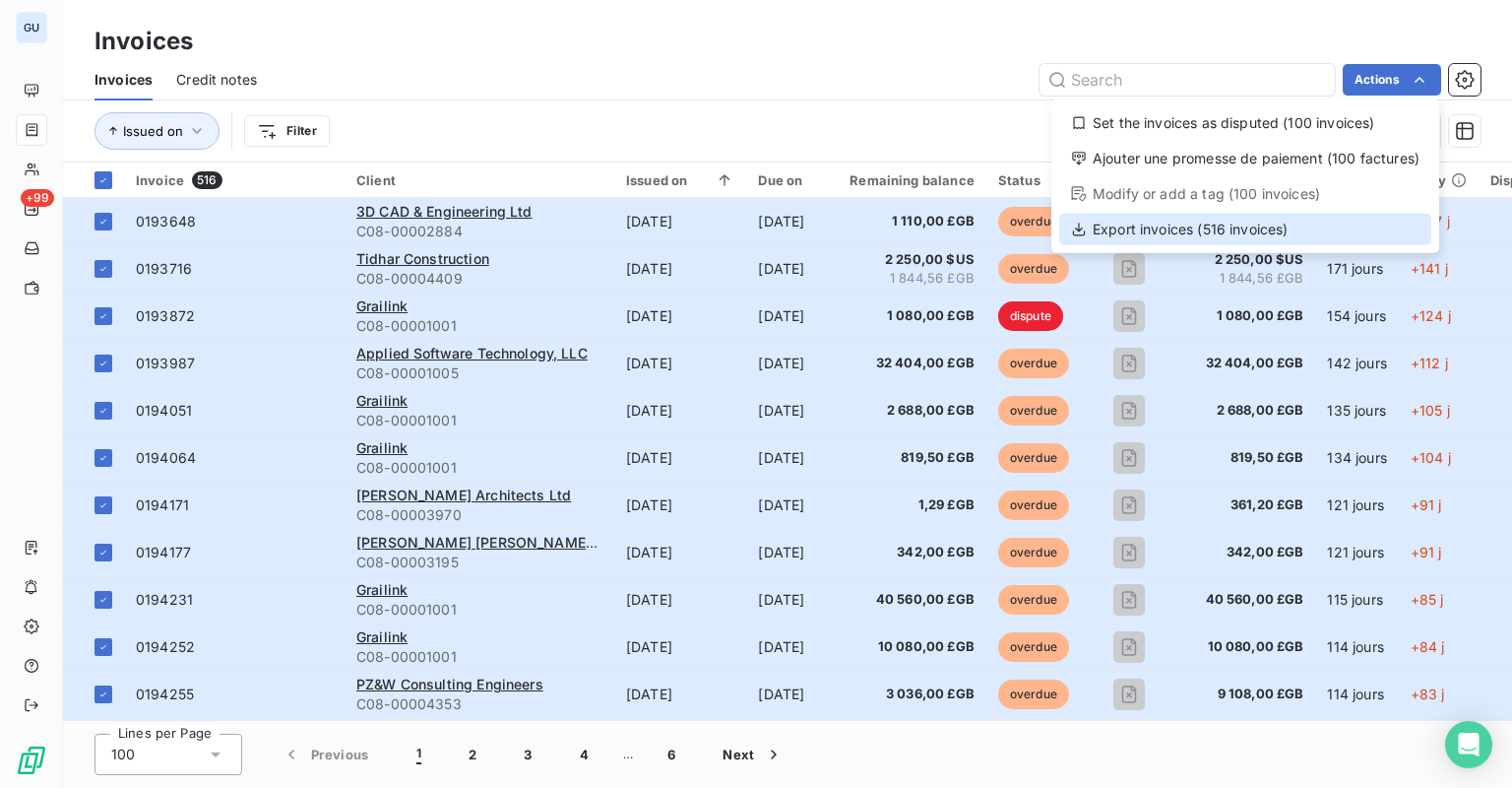click on "Export invoices (516 invoices)" at bounding box center (1245, 230) 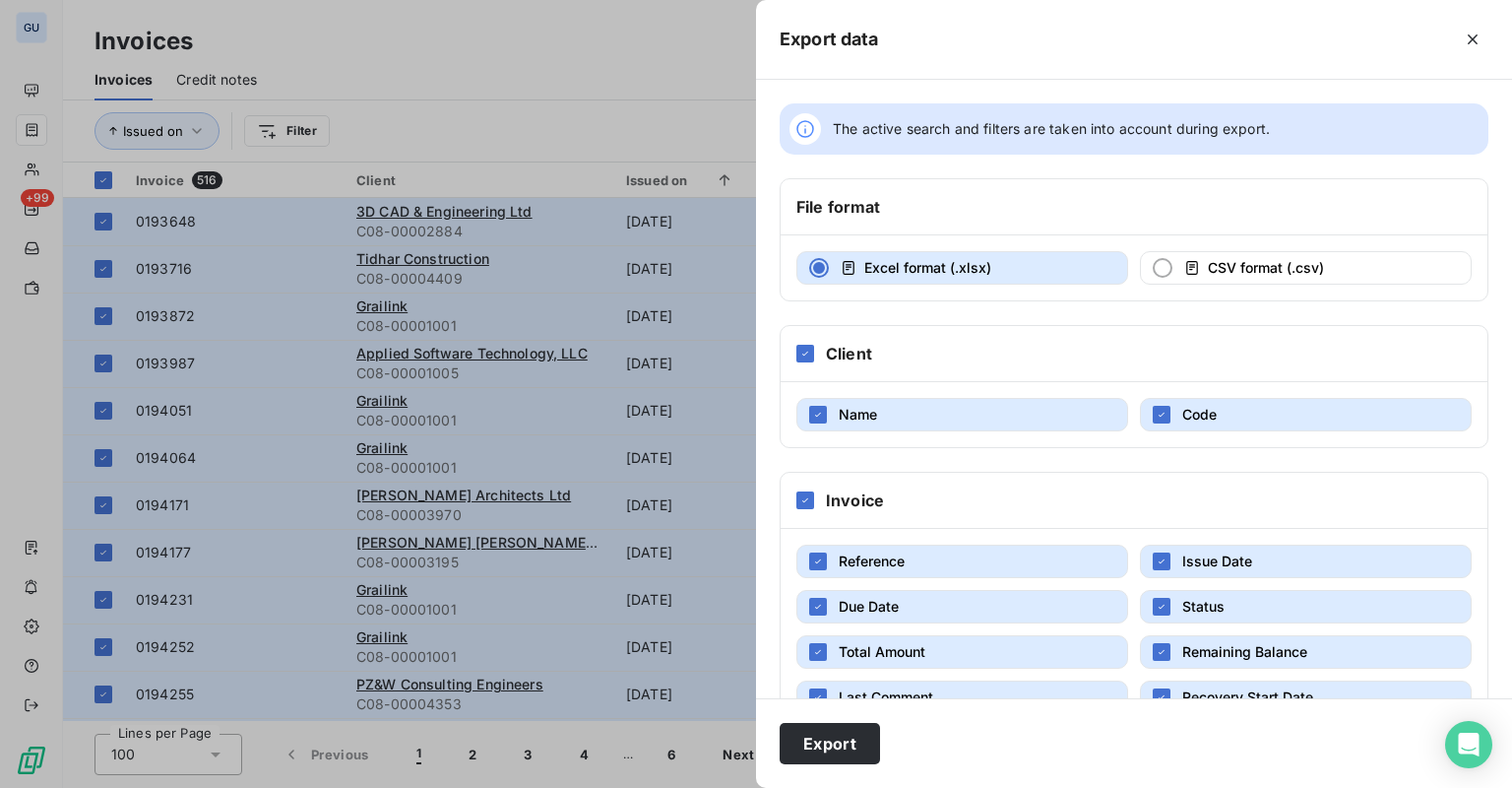 type 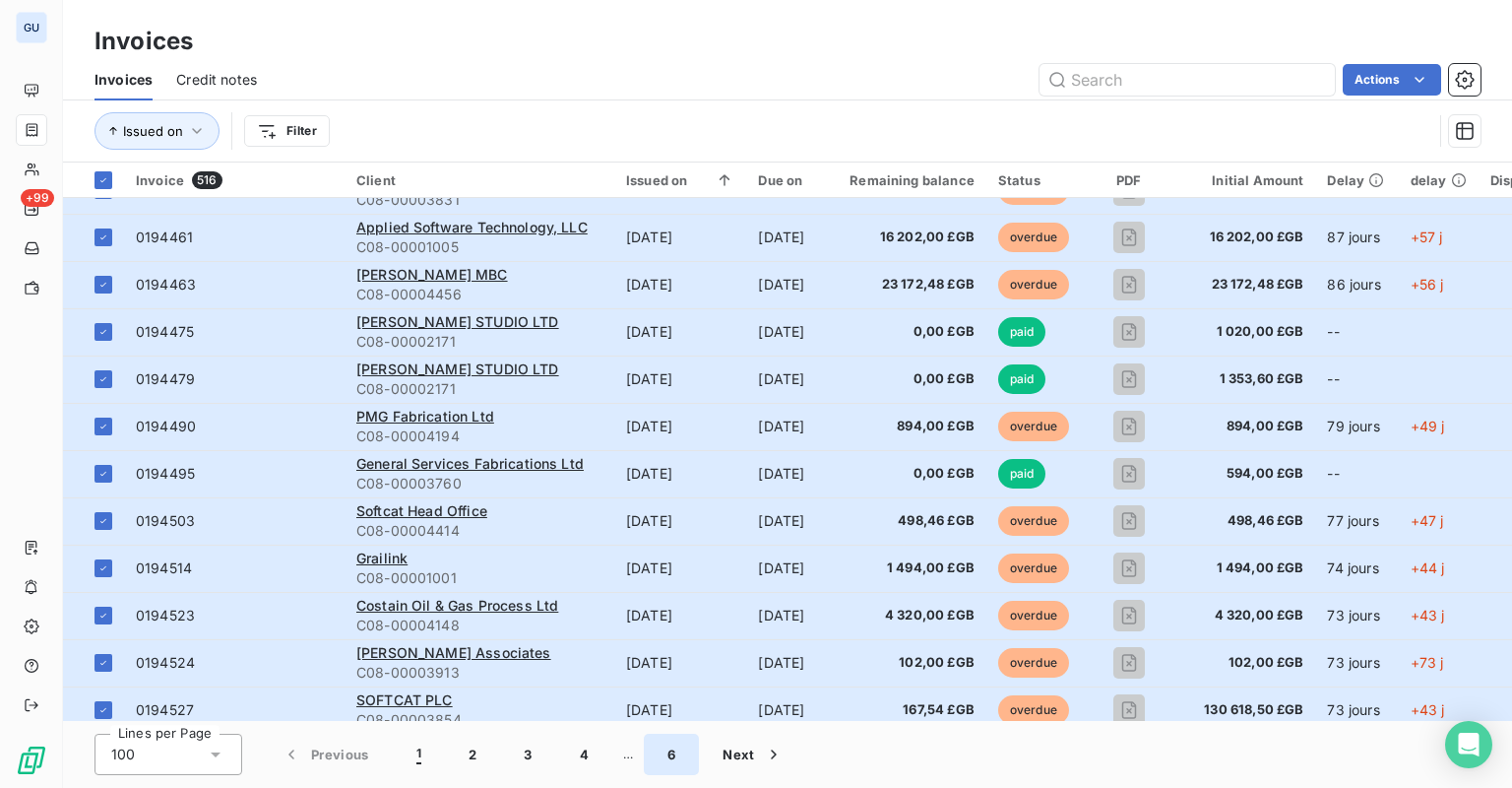 click on "6" at bounding box center (671, 755) 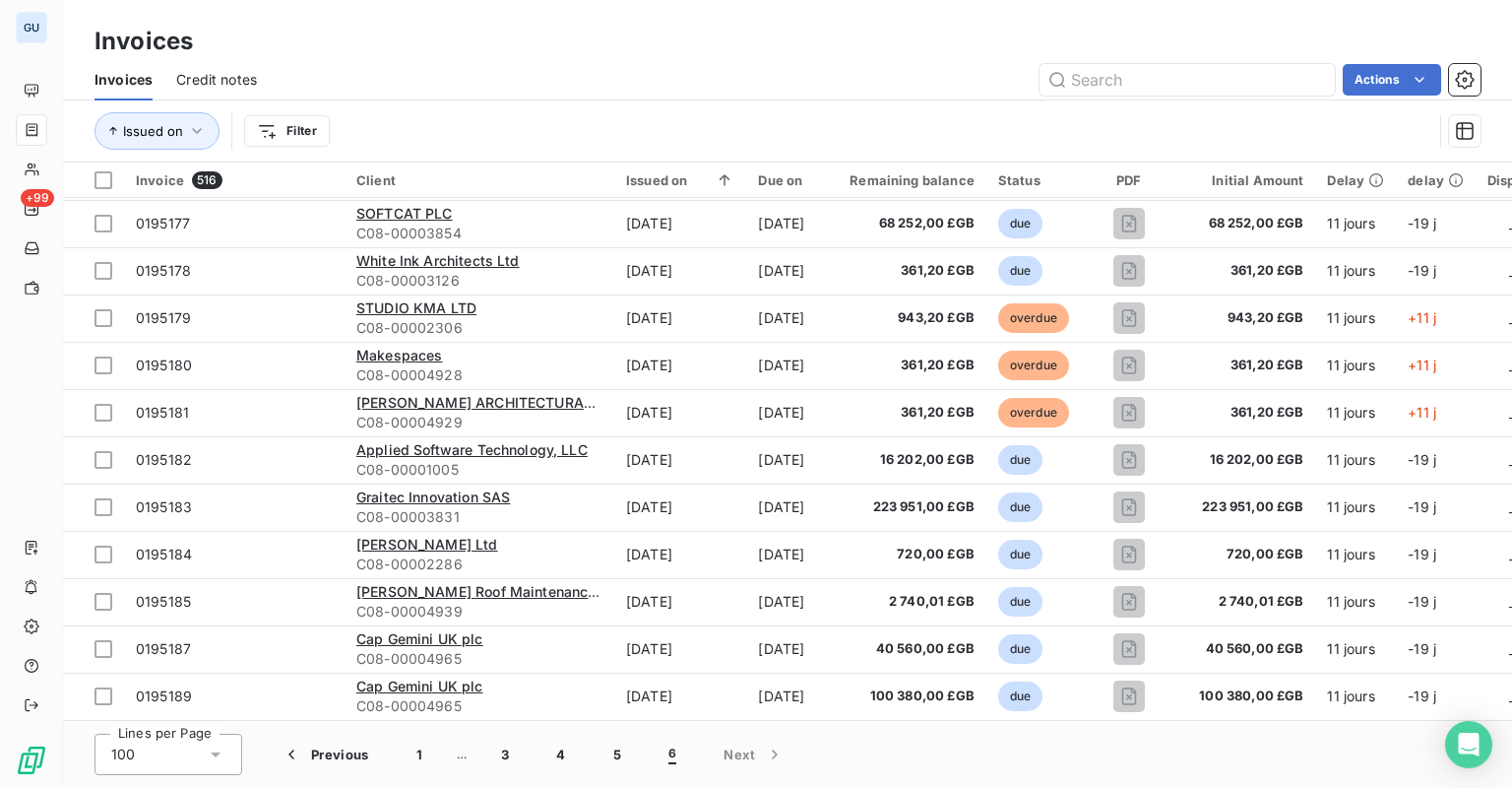 scroll, scrollTop: 0, scrollLeft: 0, axis: both 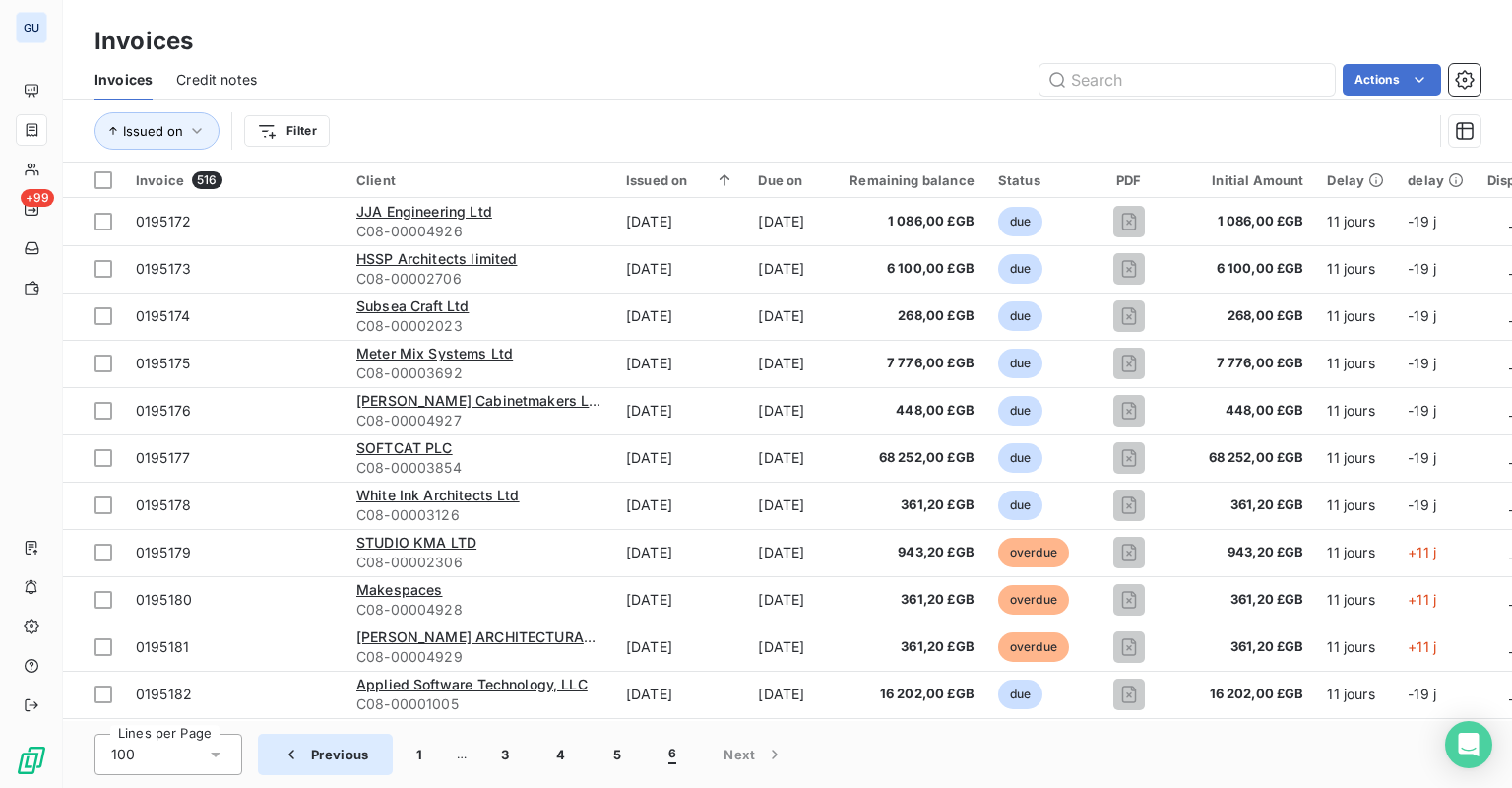 click on "Previous" at bounding box center (325, 755) 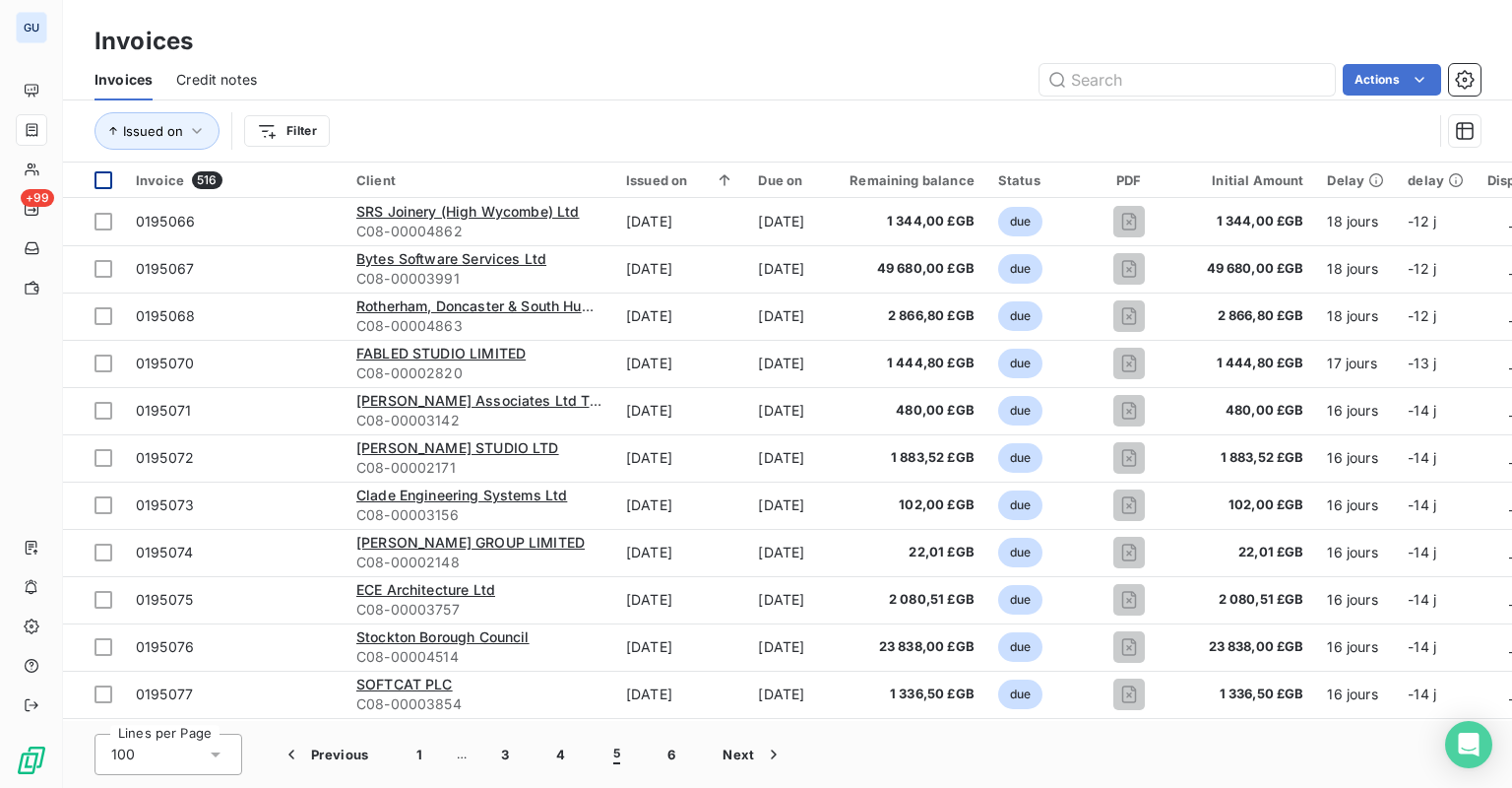 click at bounding box center [94, 180] 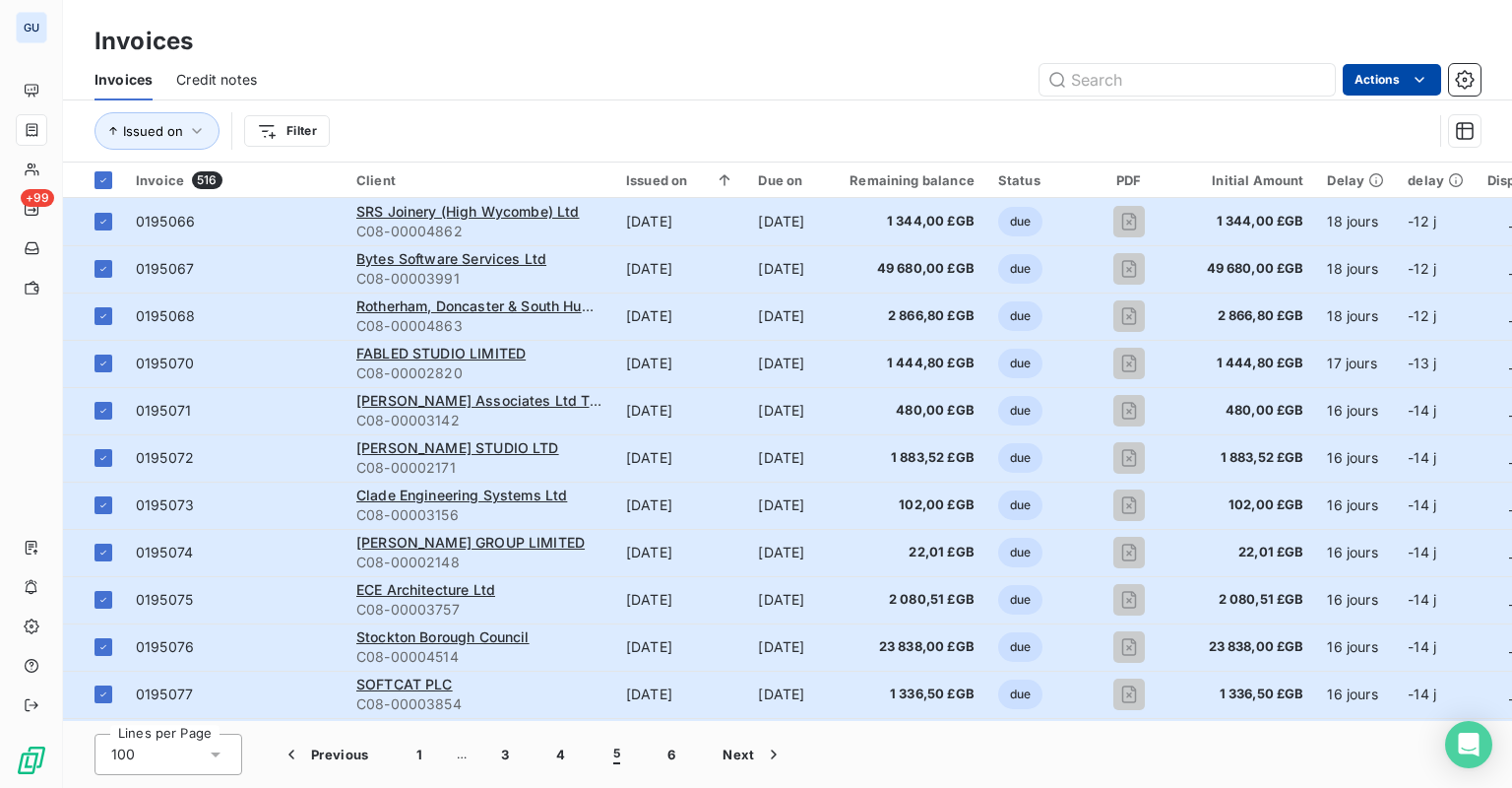 click on "GU +99 Invoices Invoices Credit notes Actions Issued on Filter Invoice 516 Client Issued on Due on Remaining balance Status PDF Initial Amount Delay delay   Dispute Actions 0195066 SRS Joinery (High Wycombe) Ltd C08-00004862 Jun 23, 2025 Jul 23, 2025 1 344,00 £GB due 1 344,00 £GB 18 jours -12 j _ 0195067 Bytes Software Services Ltd C08-00003991 Jun 23, 2025 Jul 23, 2025 49 680,00 £GB due 49 680,00 £GB 18 jours -12 j _ 0195068 Rotherham, Doncaster & South Humber NHS Foundation Trust C08-00004863 Jun 23, 2025 Jul 23, 2025 2 866,80 £GB due 2 866,80 £GB 18 jours -12 j _ 0195070 FABLED STUDIO LIMITED C08-00002820 Jun 24, 2025 Jul 24, 2025 1 444,80 £GB due 1 444,80 £GB 17 jours -13 j _ 0195071 Michael A Jennings Associates Ltd T/A MJA CONSULTING C08-00003142 Jun 25, 2025 Jul 25, 2025 480,00 £GB due 480,00 £GB 16 jours -14 j _ 0195072 ROSE UNIACKE STUDIO LTD C08-00002171 Jun 25, 2025 Jul 25, 2025 1 883,52 £GB due 1 883,52 £GB 16 jours -14 j _ 0195073 C08-00003156 _" at bounding box center [756, 394] 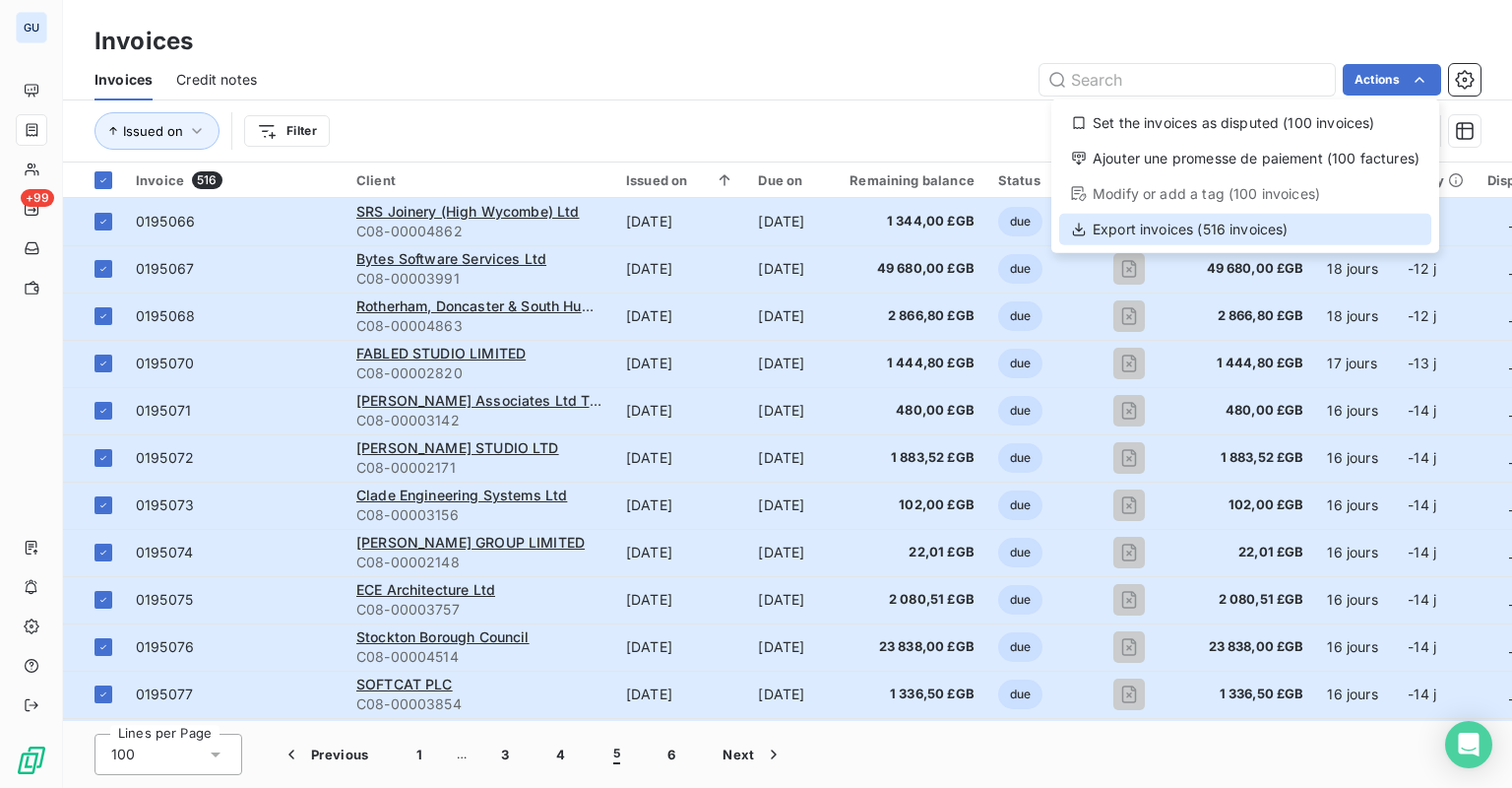 click on "Export invoices (516 invoices)" at bounding box center [1245, 230] 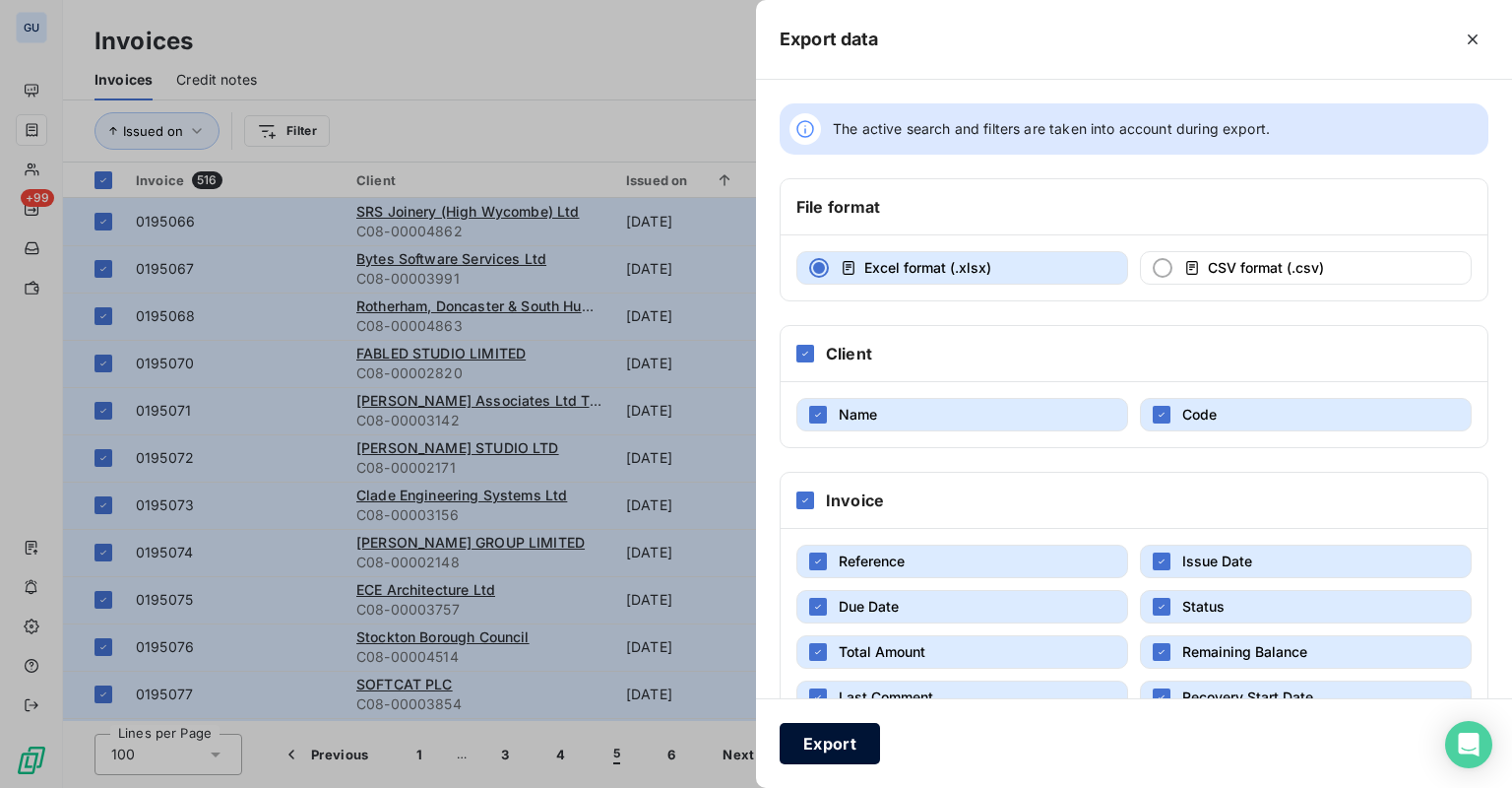 click on "Export" at bounding box center [830, 744] 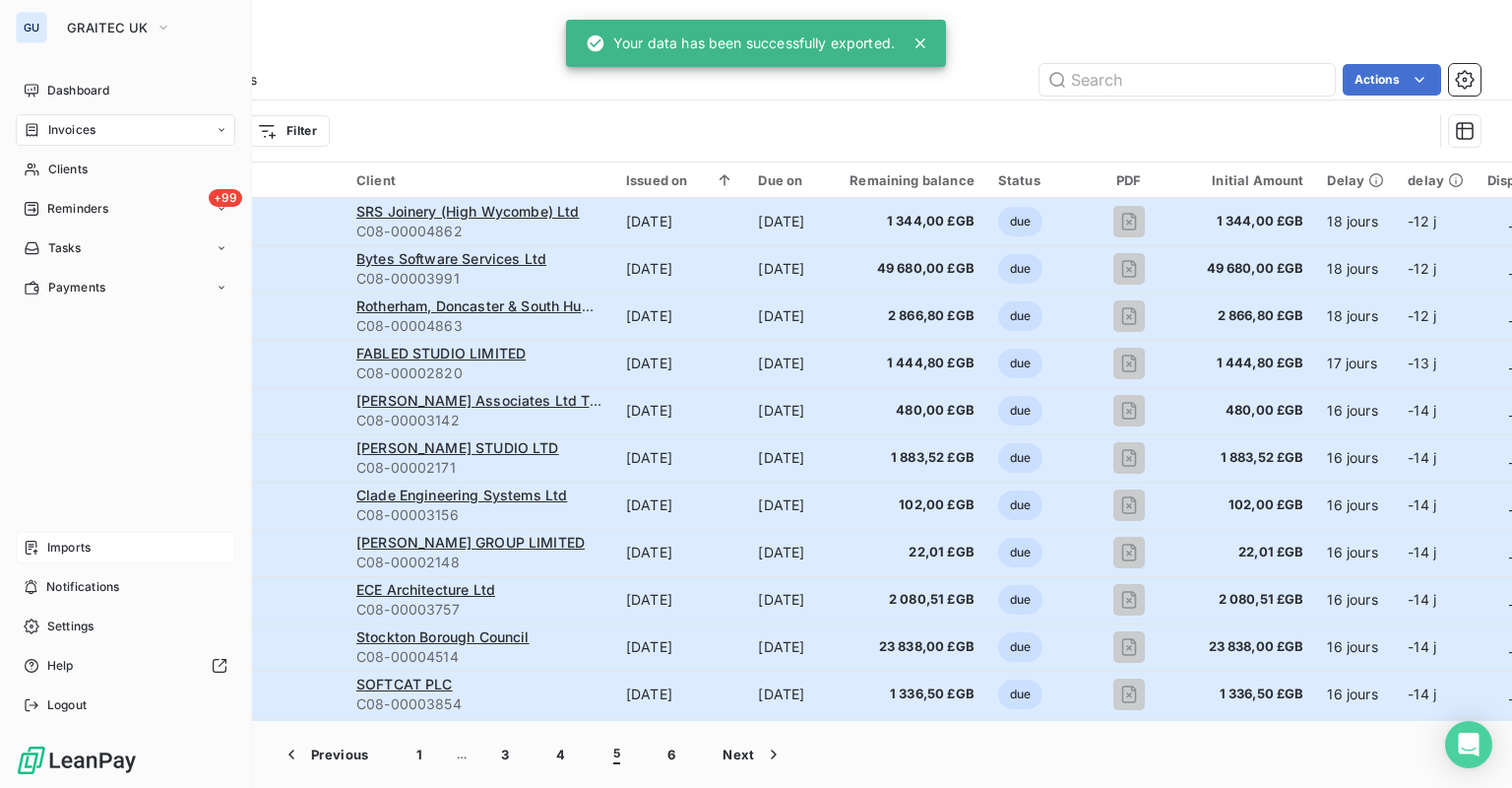 click on "Imports" at bounding box center [69, 548] 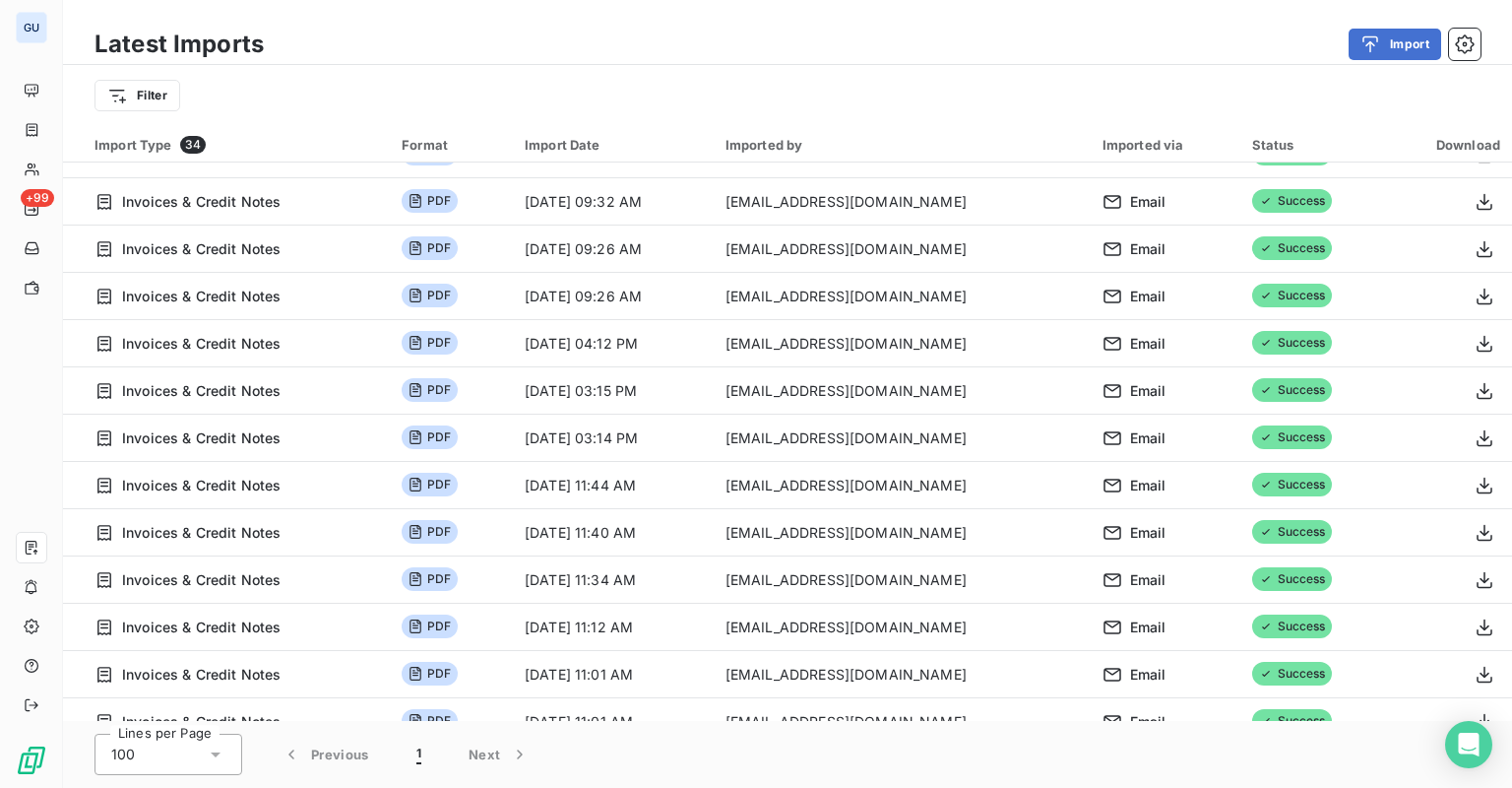 scroll, scrollTop: 0, scrollLeft: 0, axis: both 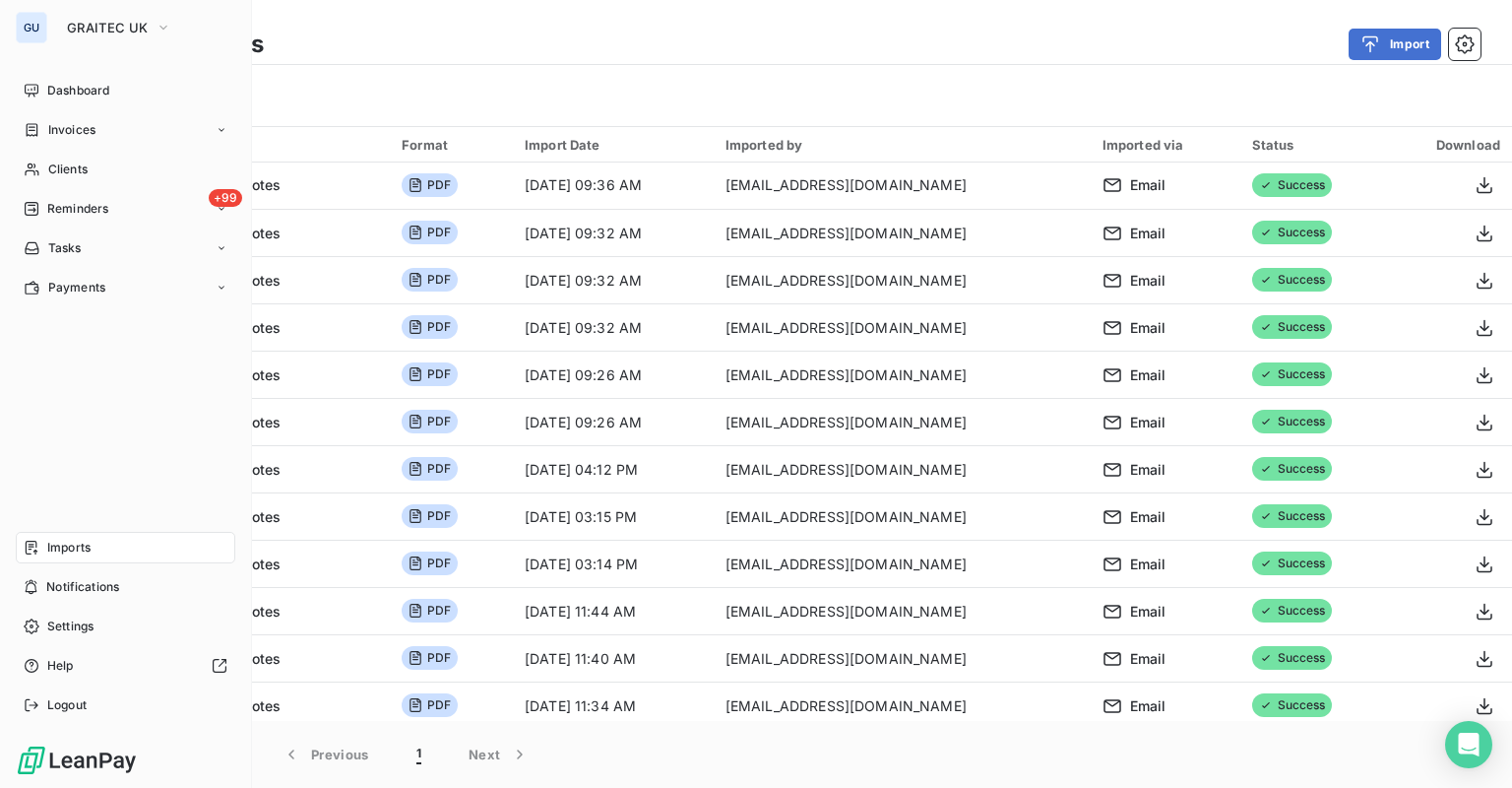 click on "Dashboard Invoices Clients +99 Reminders Tasks Payments" at bounding box center [125, 189] 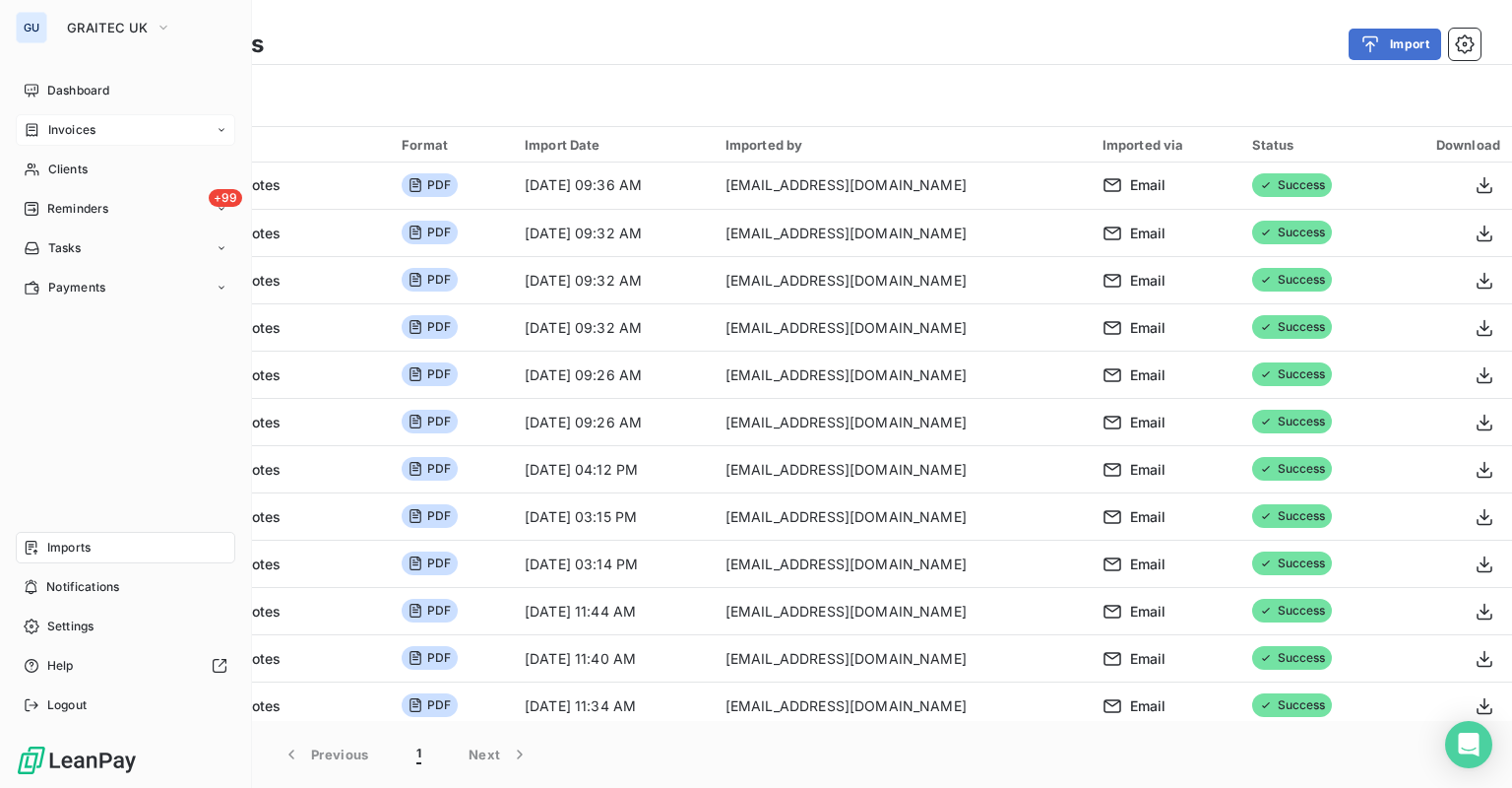 click on "Invoices" at bounding box center [72, 130] 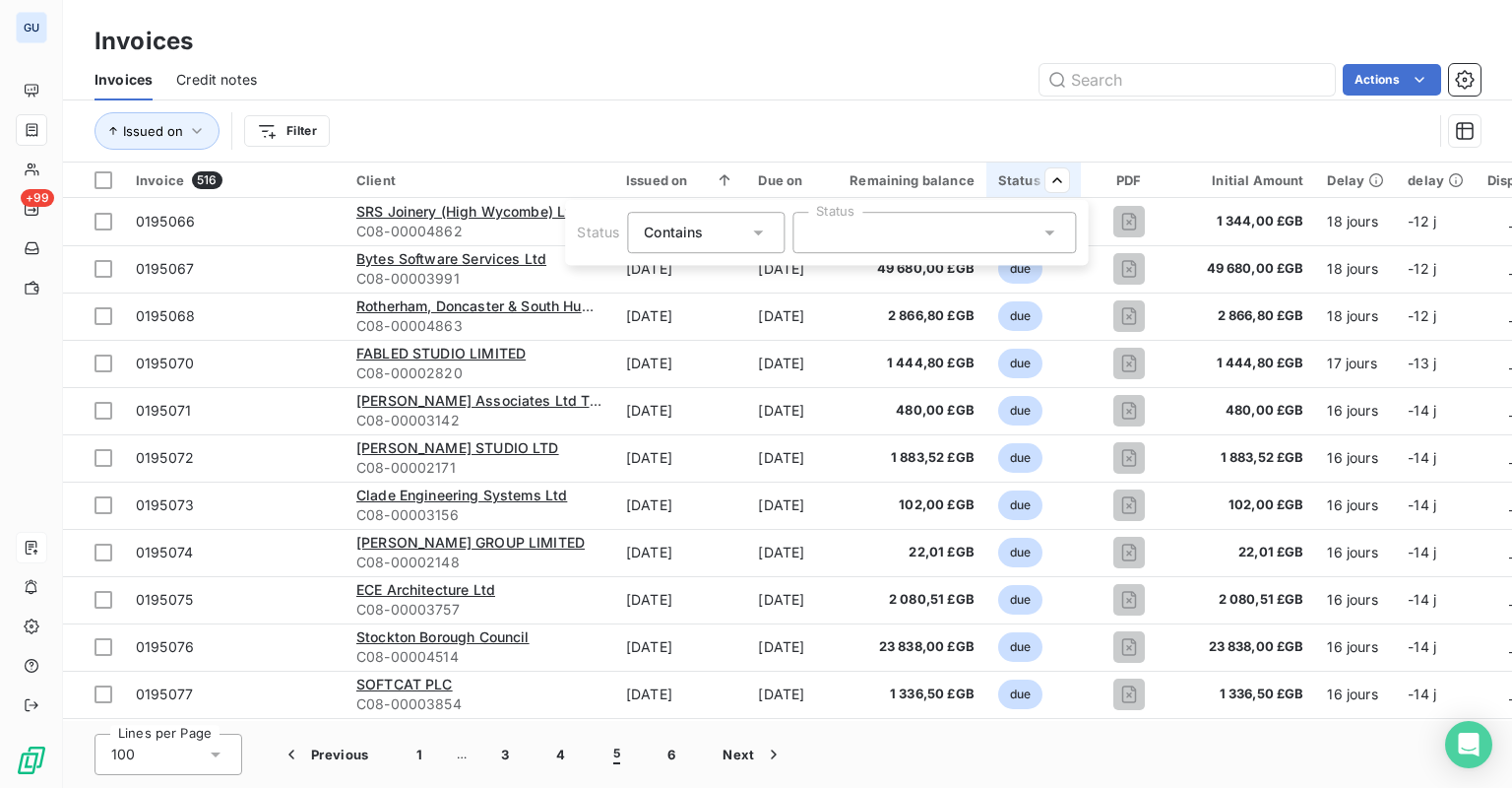 click at bounding box center (934, 232) 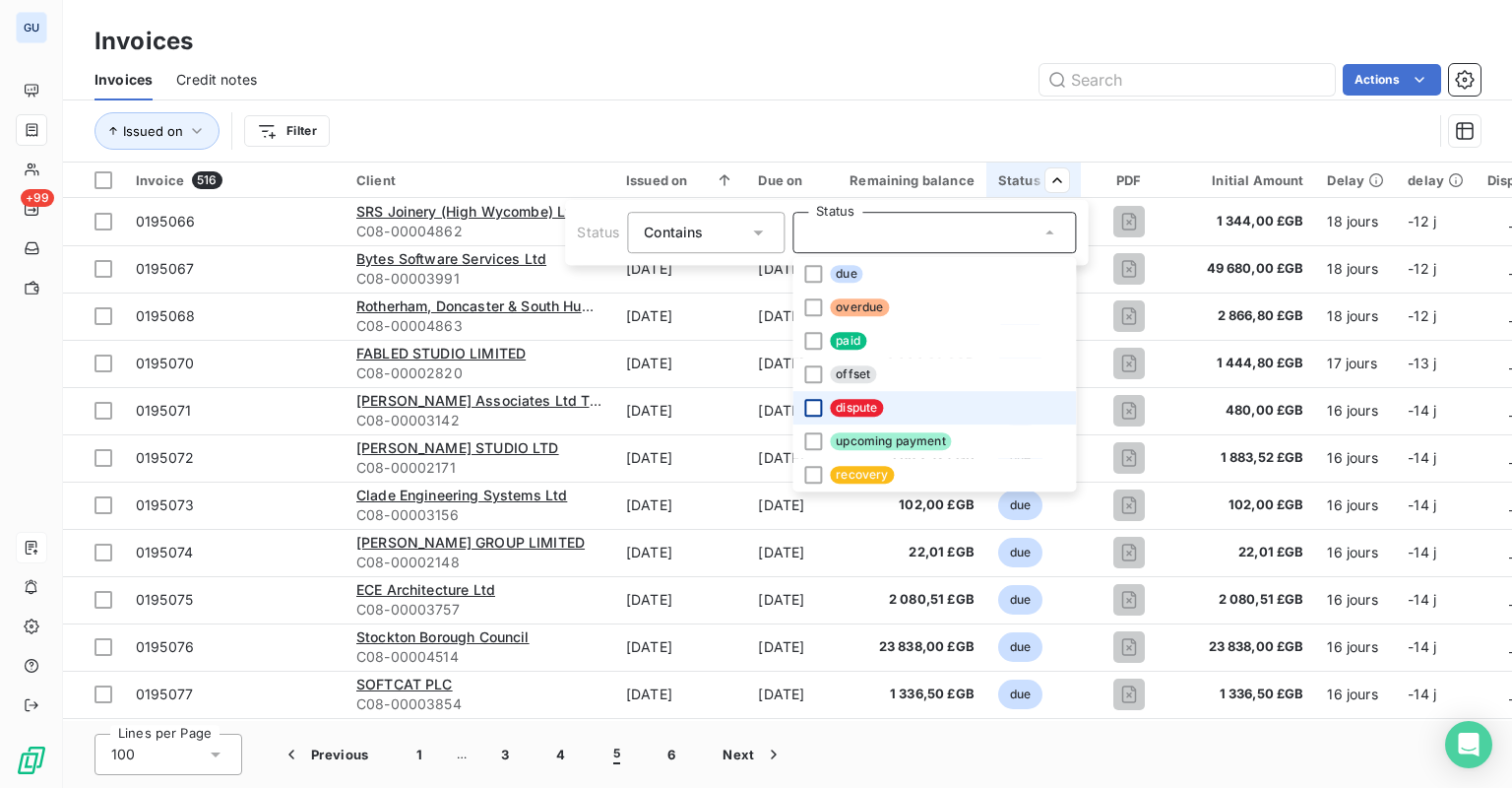click at bounding box center (813, 408) 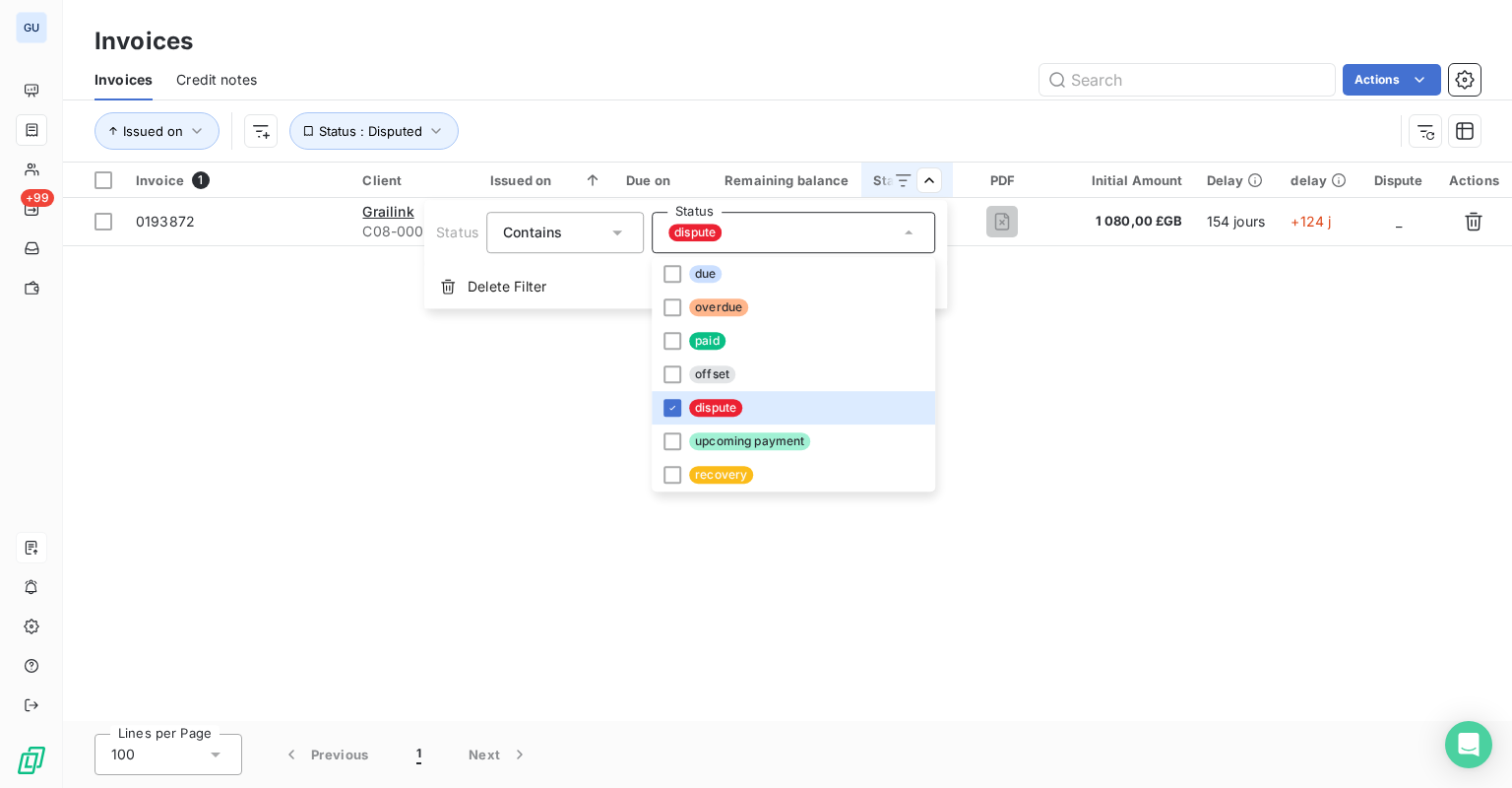 click on "GU +99 Invoices Invoices Credit notes Actions Issued on Status  : Disputed  Invoice 1 Client Issued on Due on Remaining balance Status PDF Initial Amount Delay delay   Dispute Actions 0193872 Grailink C08-00001001 Feb 7, 2025 Mar 9, 2025 1 080,00 £GB dispute 1 080,00 £GB 154 jours +124 j _ Lines per Page 100 Previous 1 Next
Status Contains Status dispute due overdue paid offset dispute upcoming payment recovery Delete Filter" at bounding box center [756, 394] 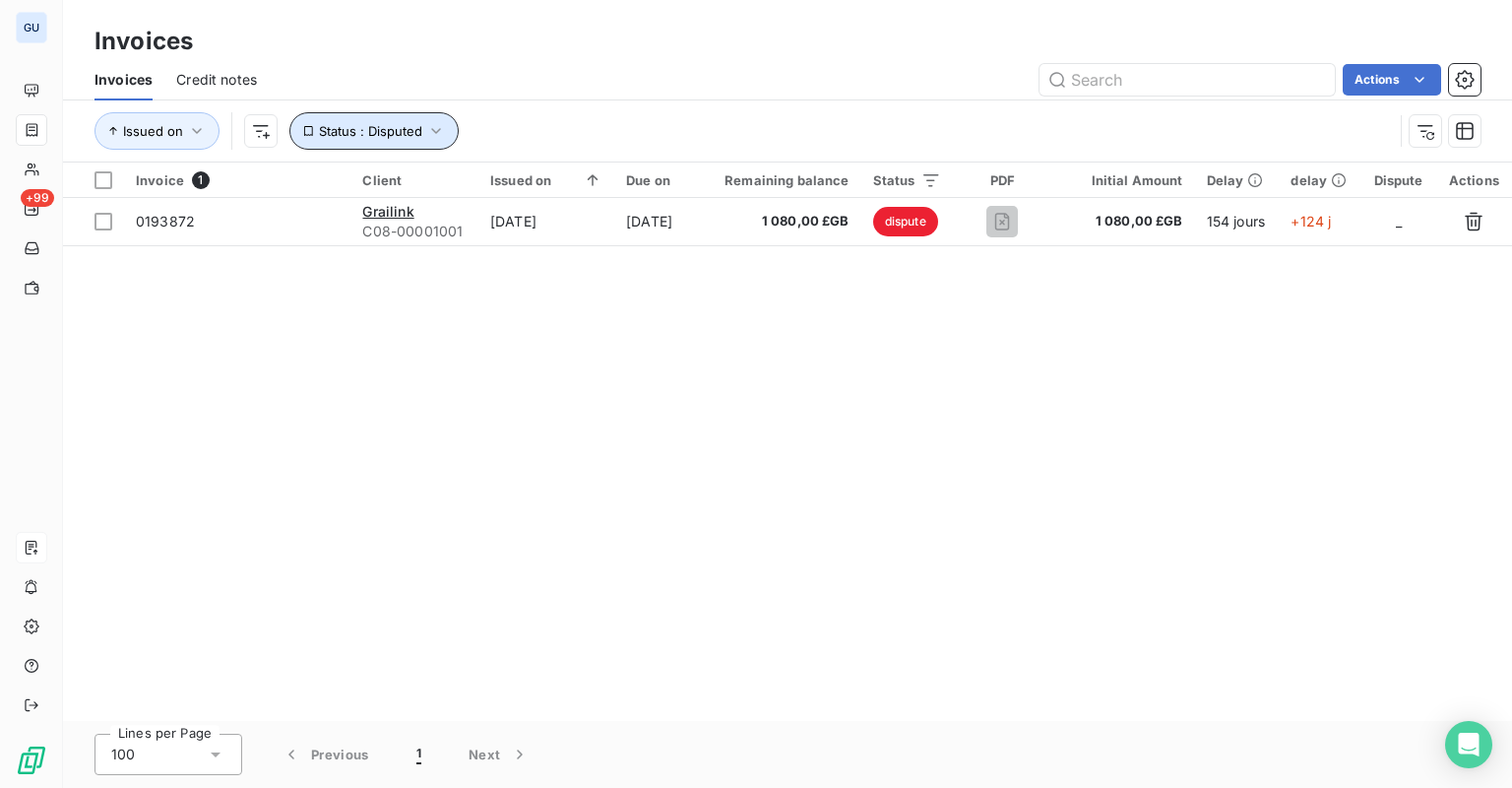 click 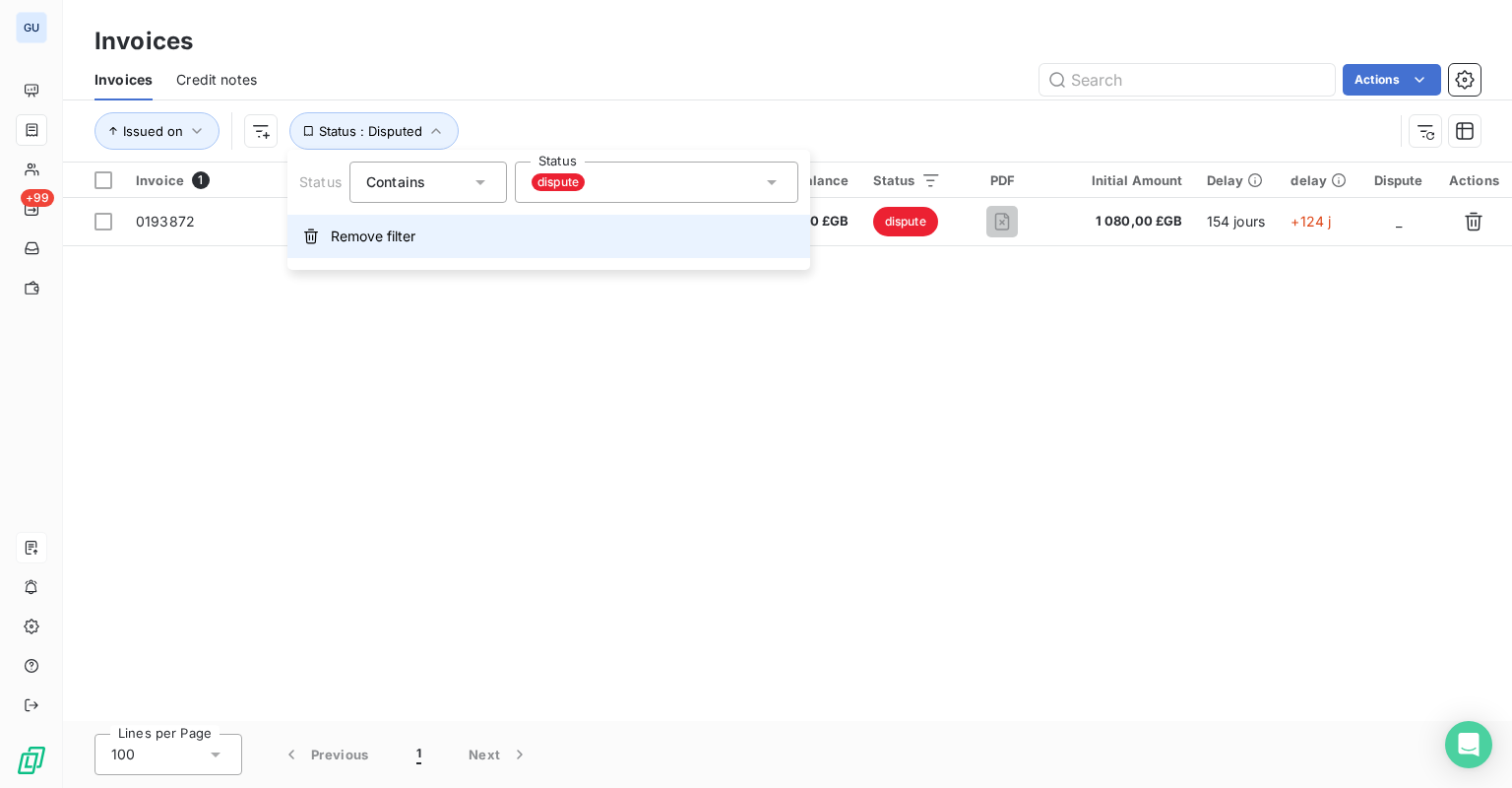 click on "Remove filter" at bounding box center (373, 236) 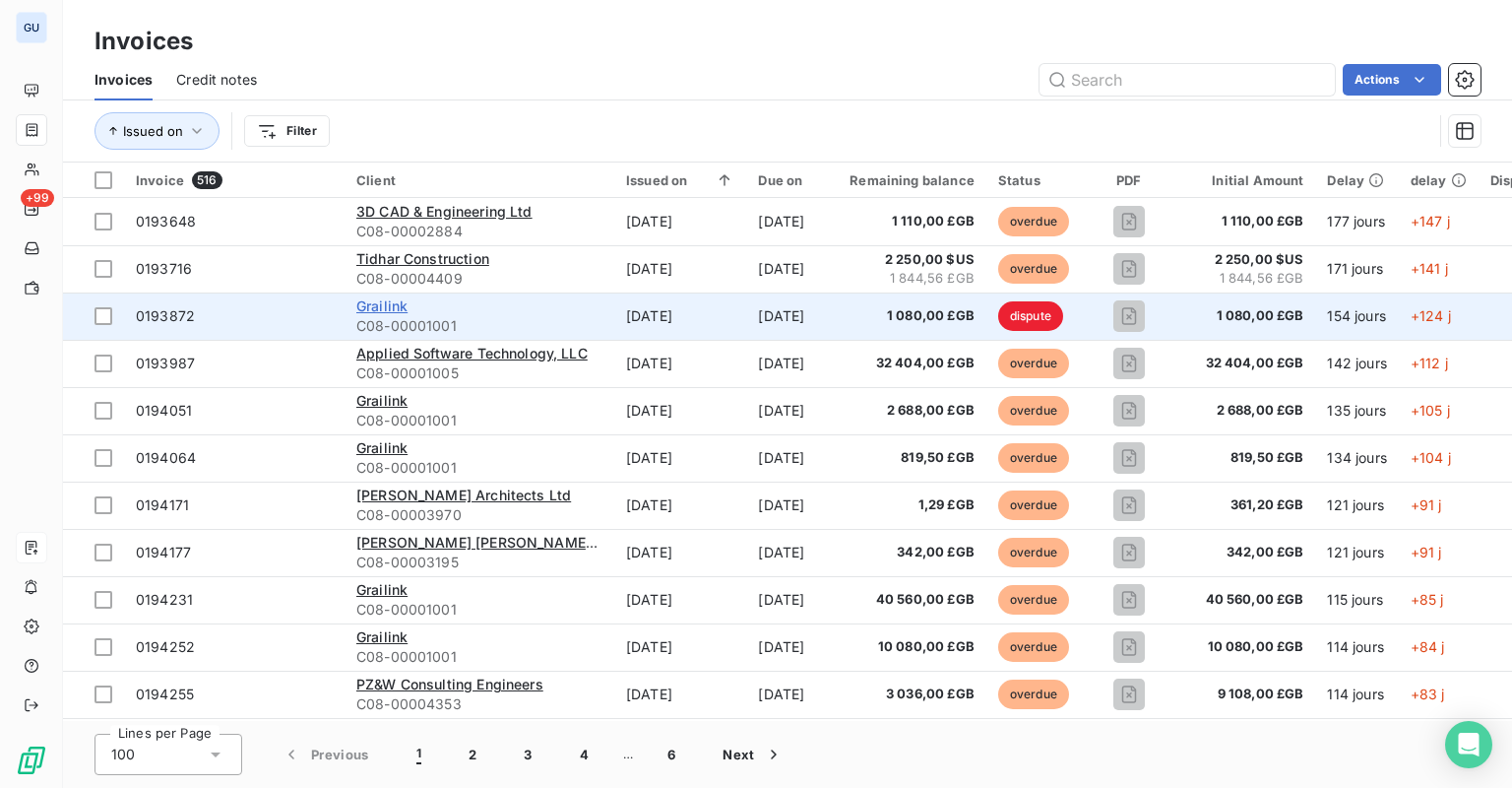 click on "Grailink" at bounding box center (382, 305) 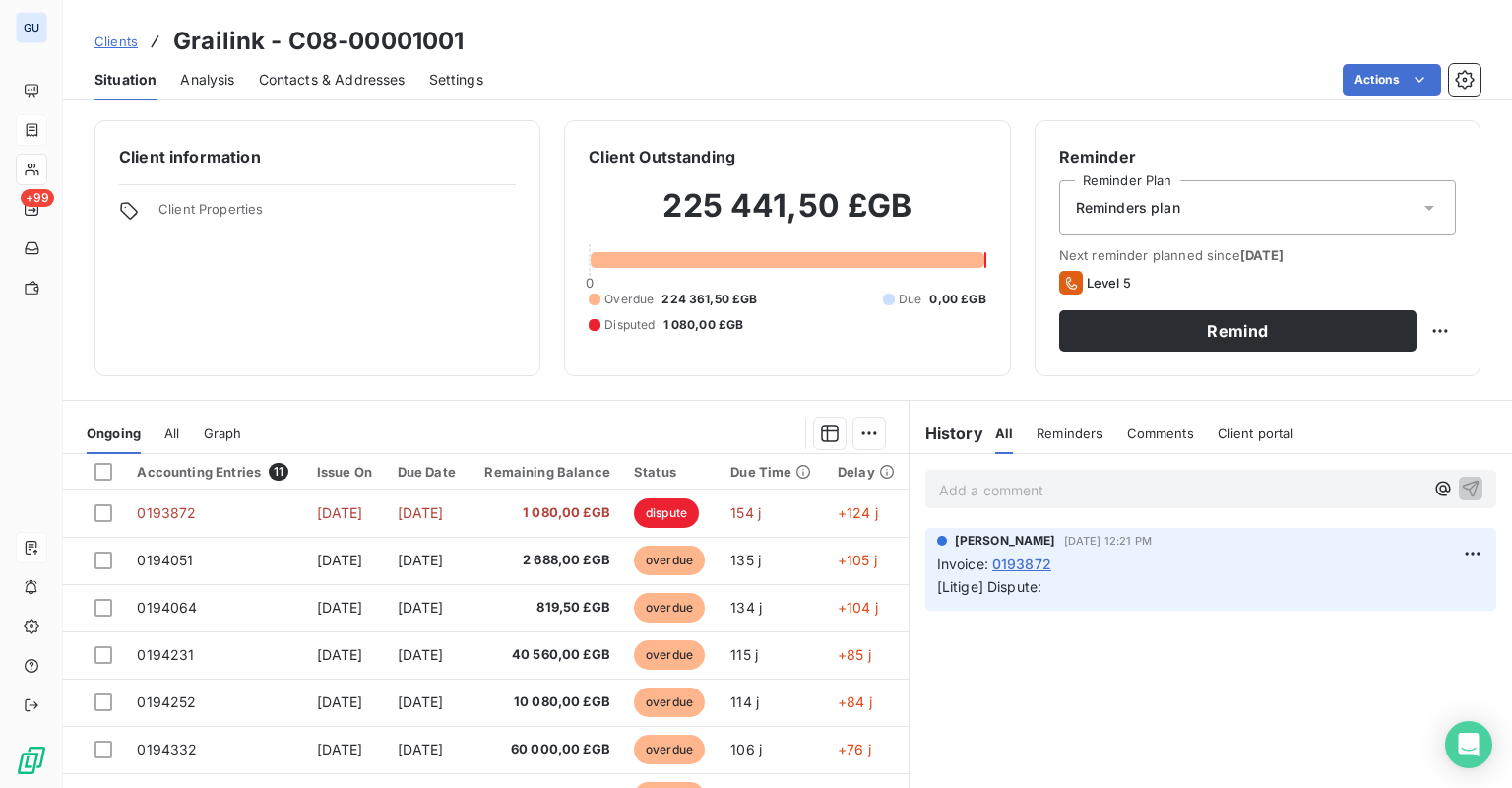 click on "Add a comment ﻿" at bounding box center (1181, 490) 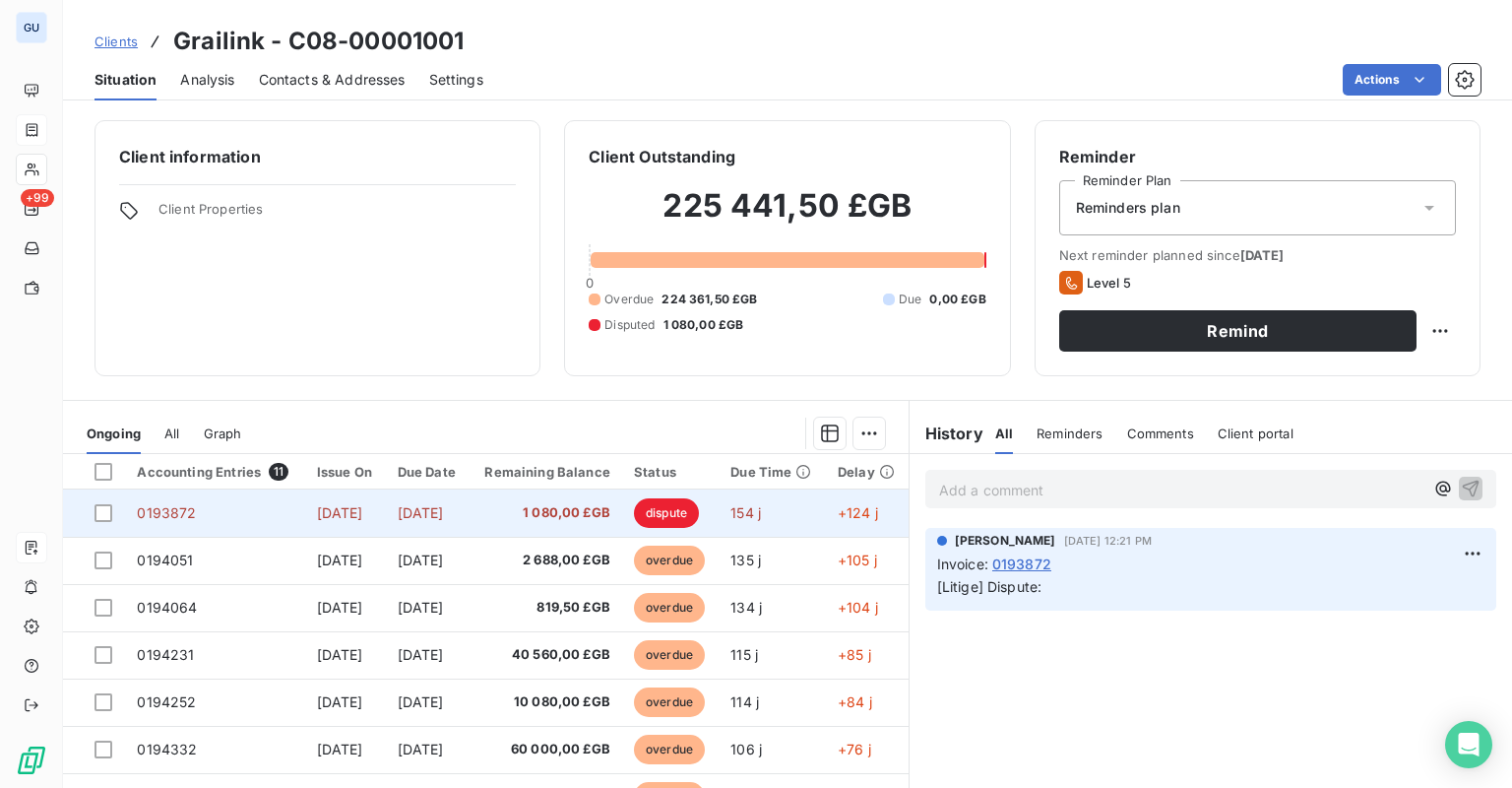 click on "0193872" at bounding box center (166, 512) 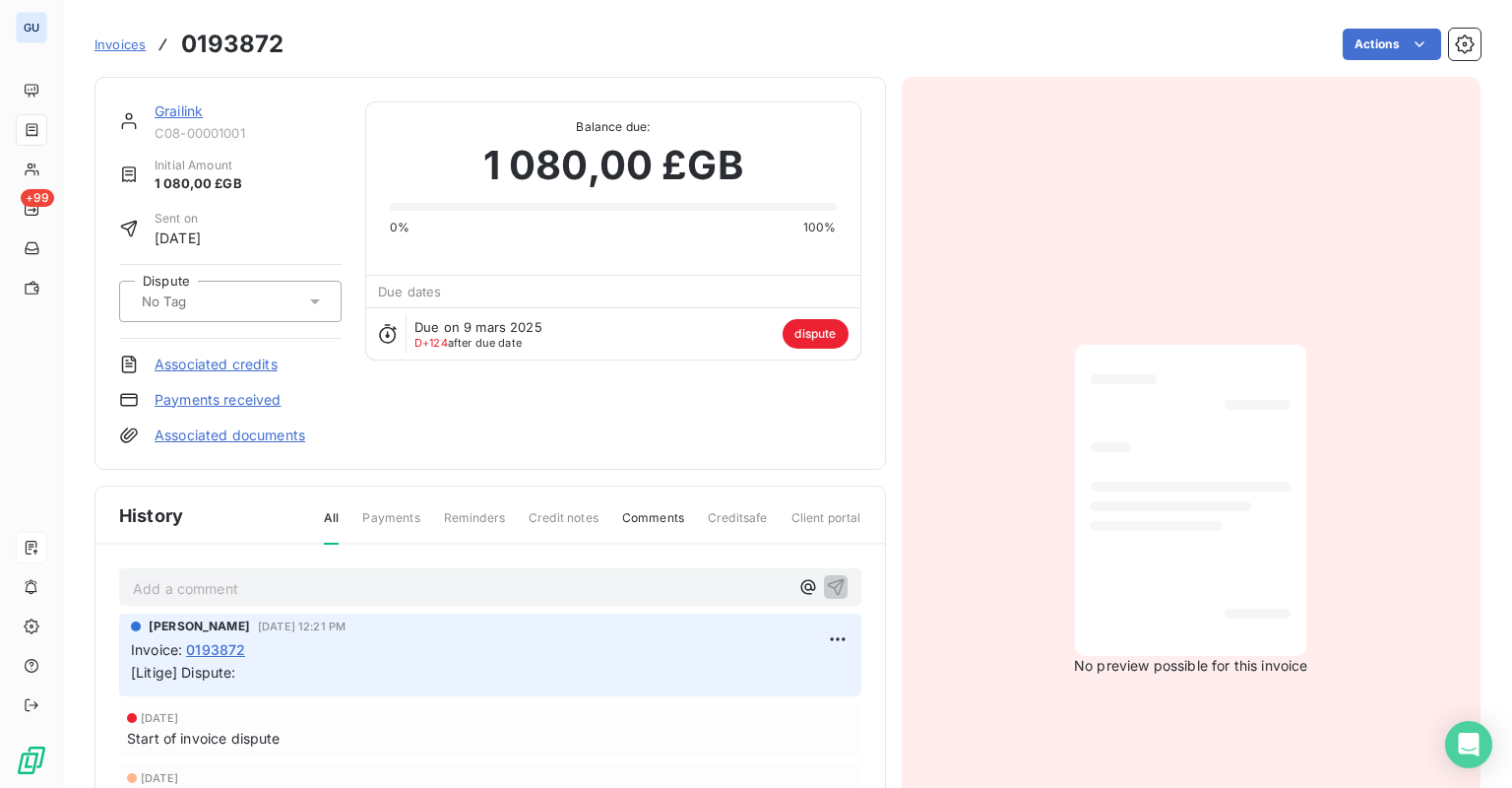 click on "Add a comment ﻿" at bounding box center (461, 588) 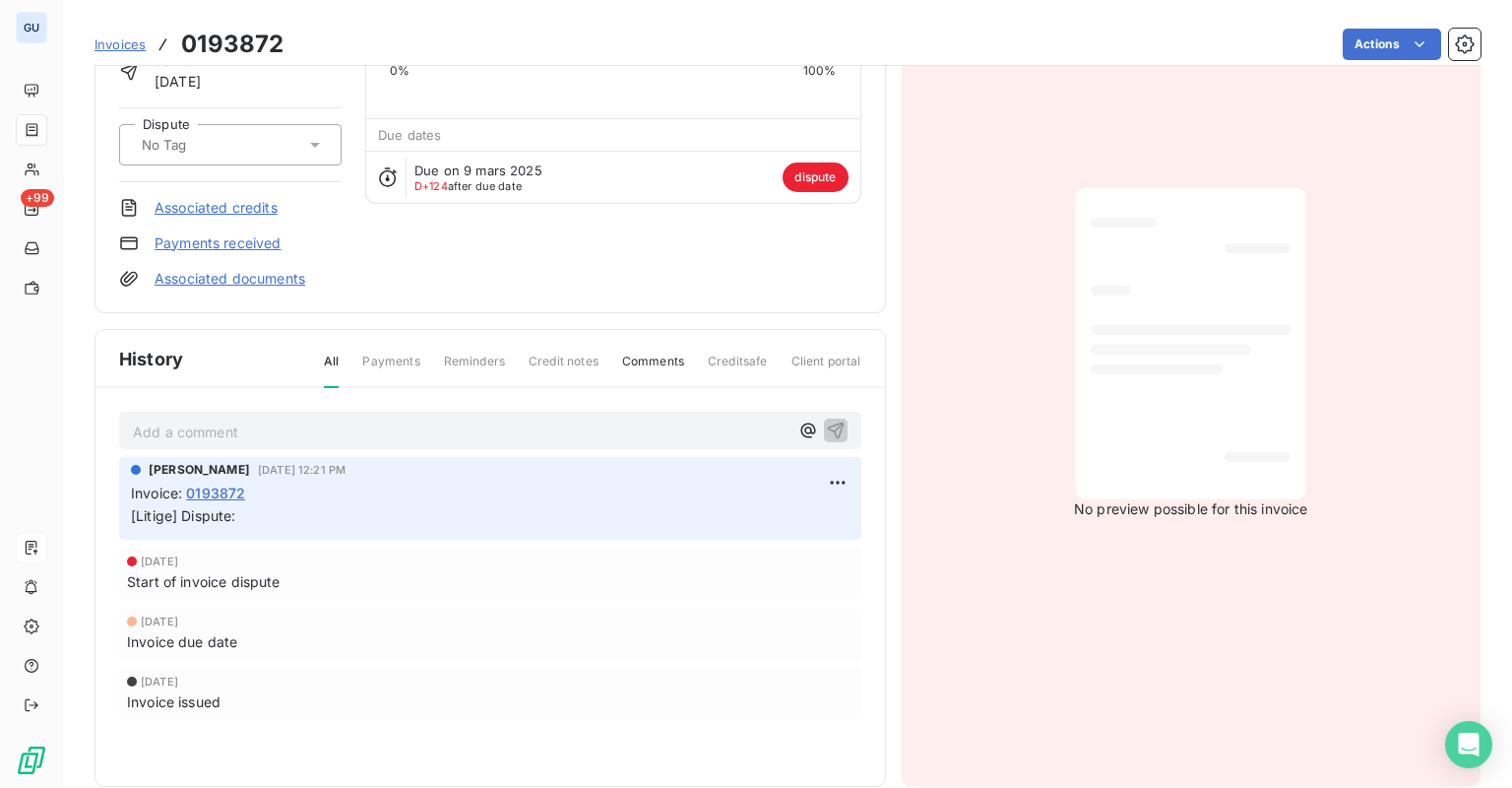 scroll, scrollTop: 0, scrollLeft: 0, axis: both 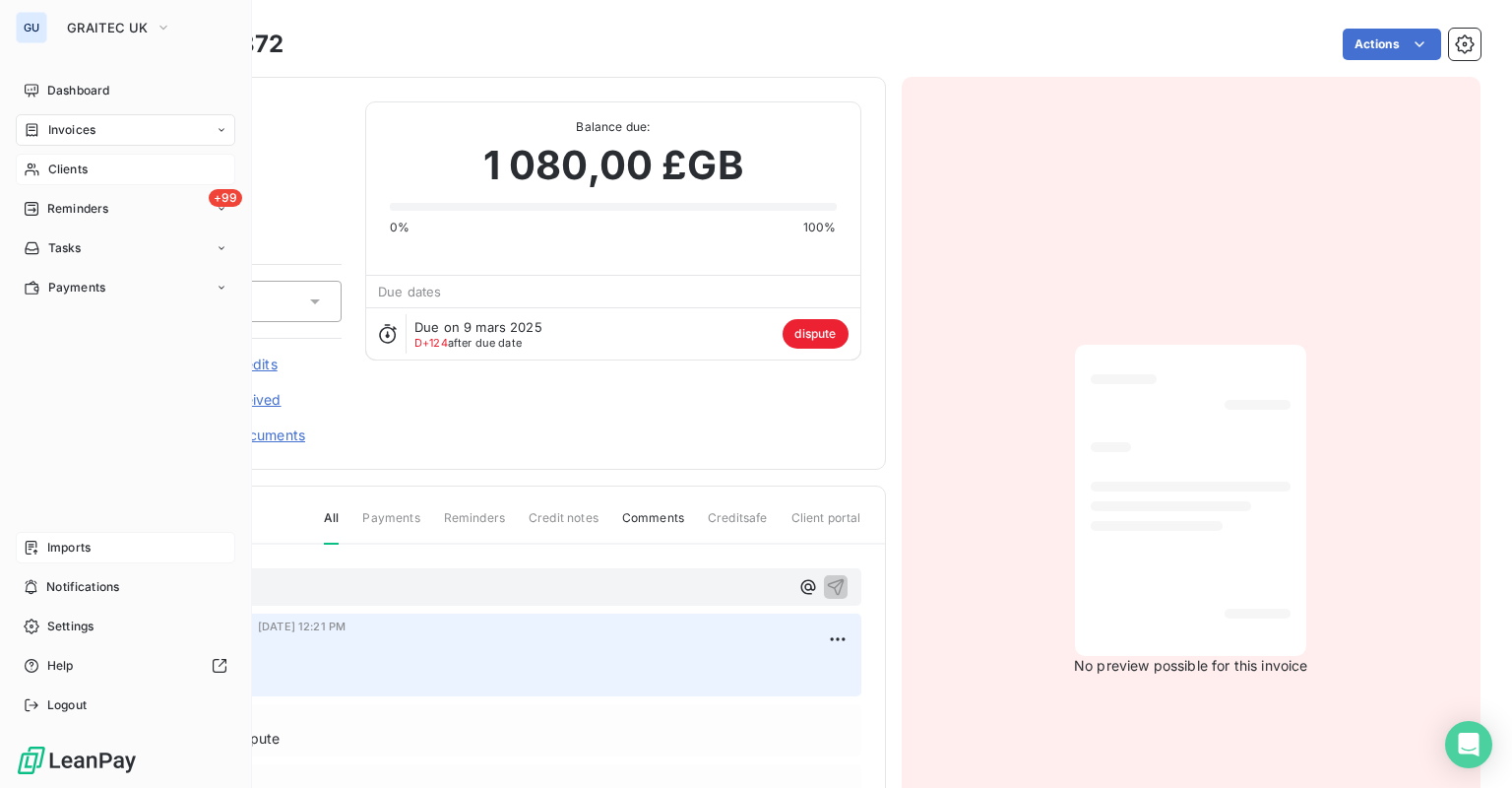 click on "Clients" at bounding box center [68, 169] 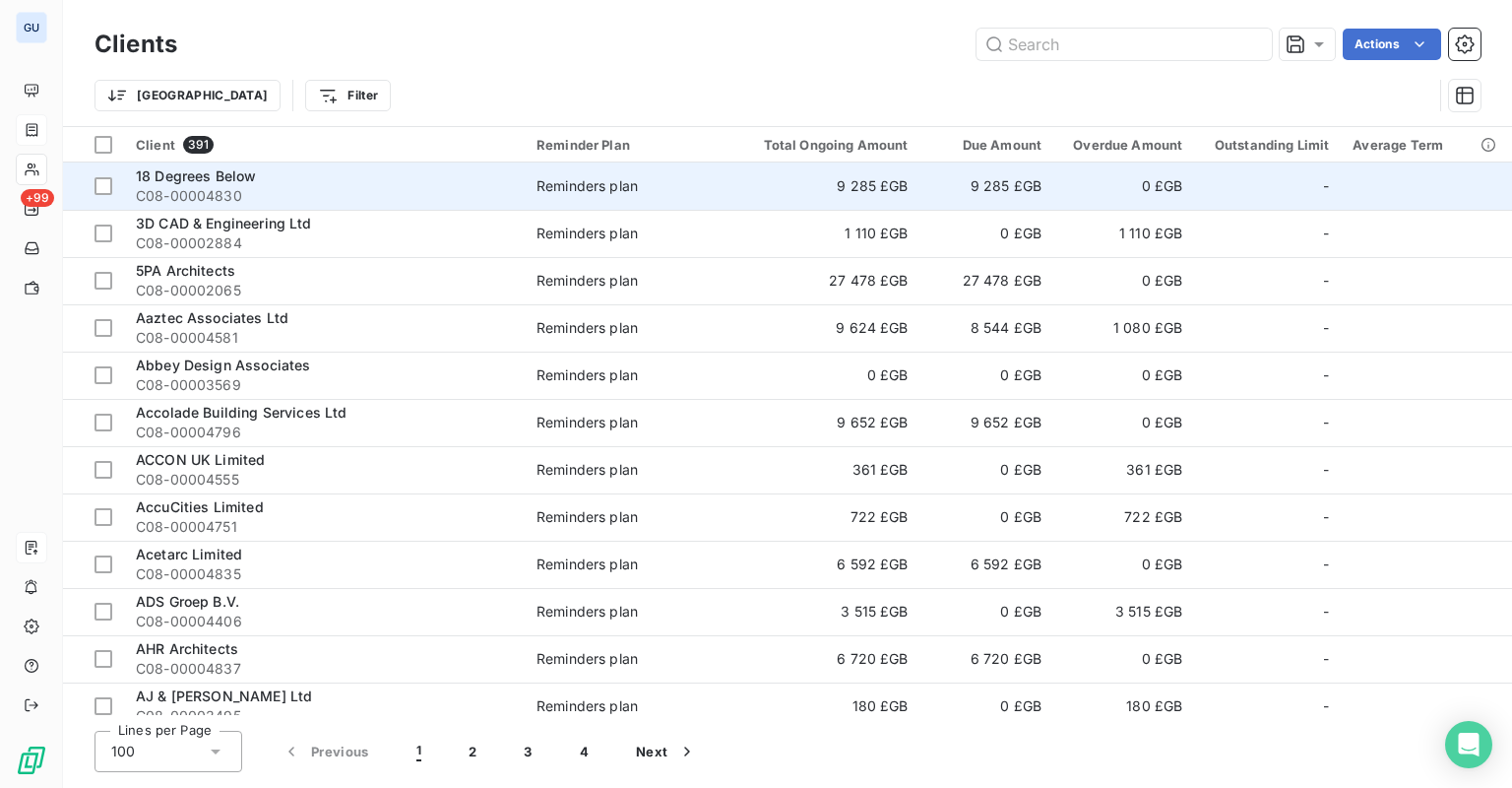click on "18 Degrees Below" at bounding box center [196, 175] 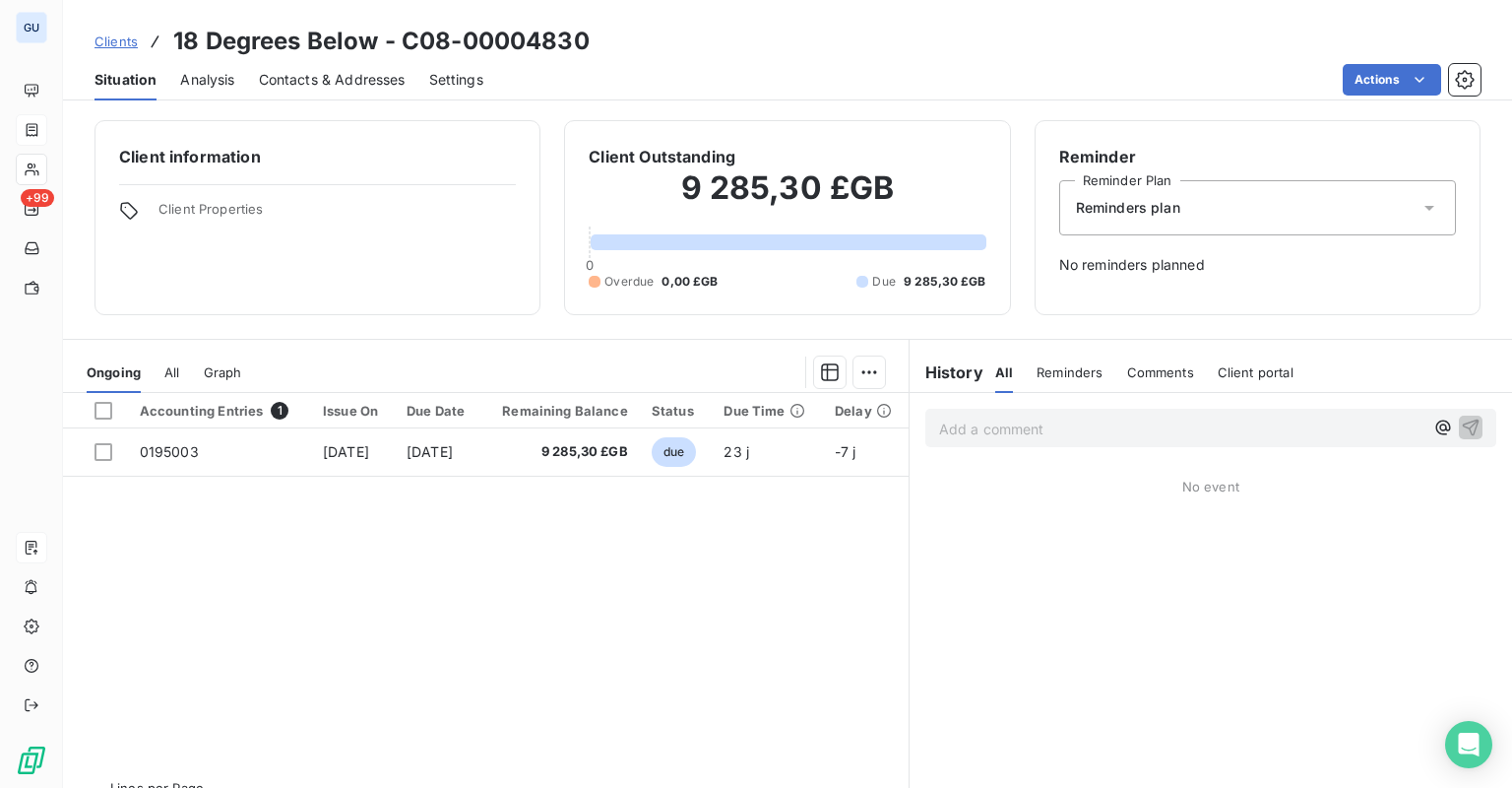 click on "Add a comment ﻿" at bounding box center [1181, 428] 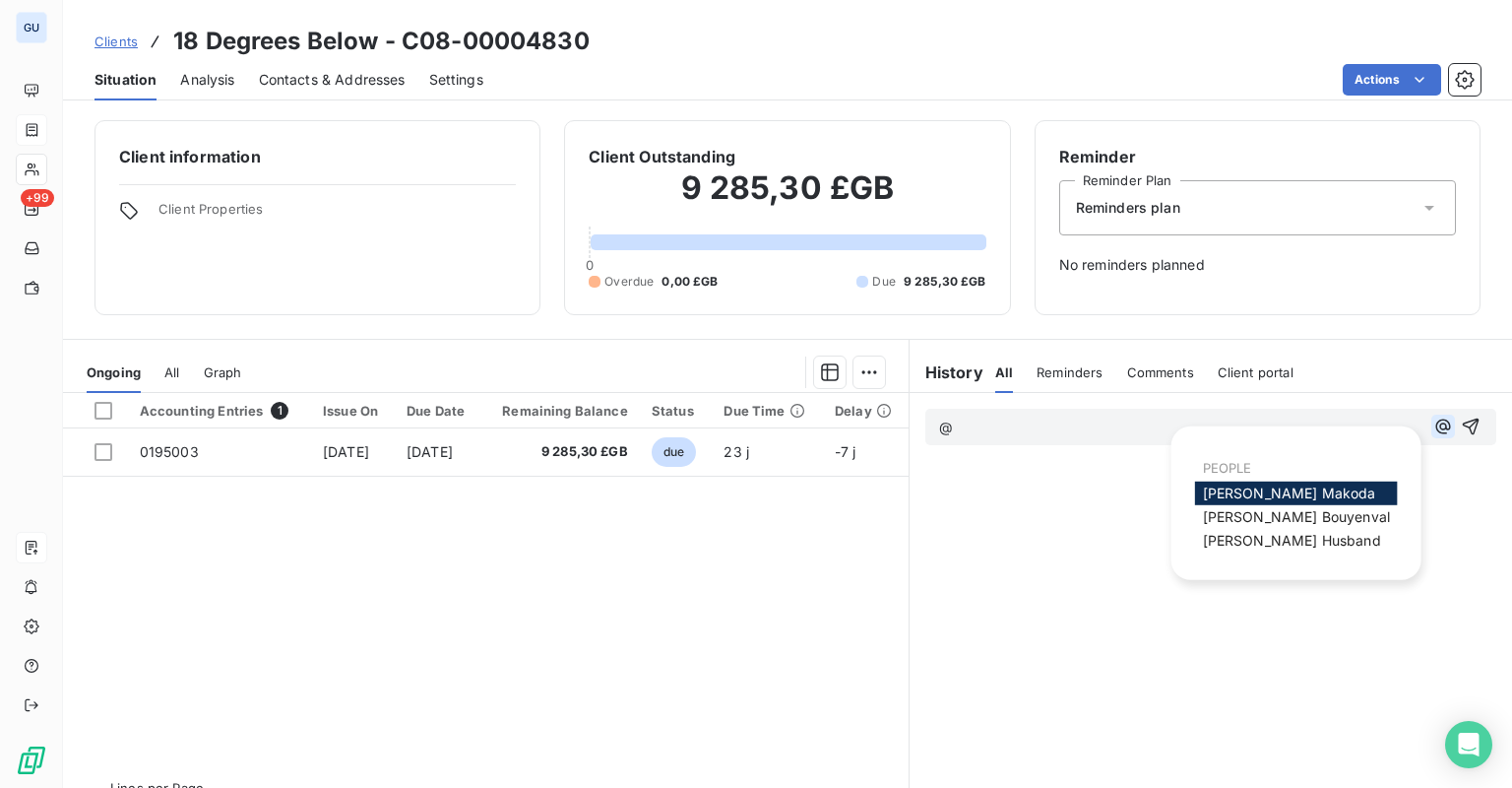 click 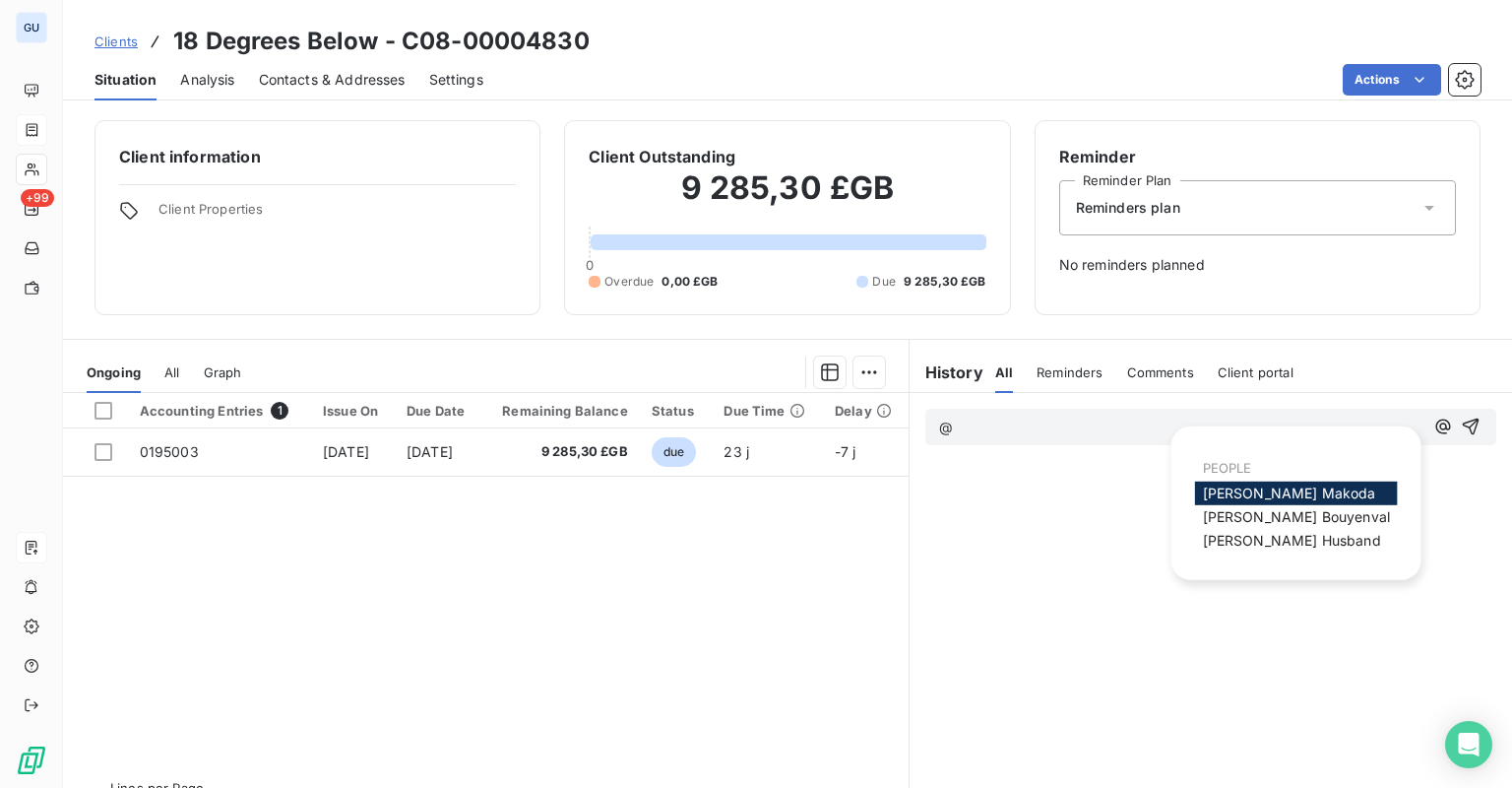click on "Allison   Makoda" at bounding box center [1290, 492] 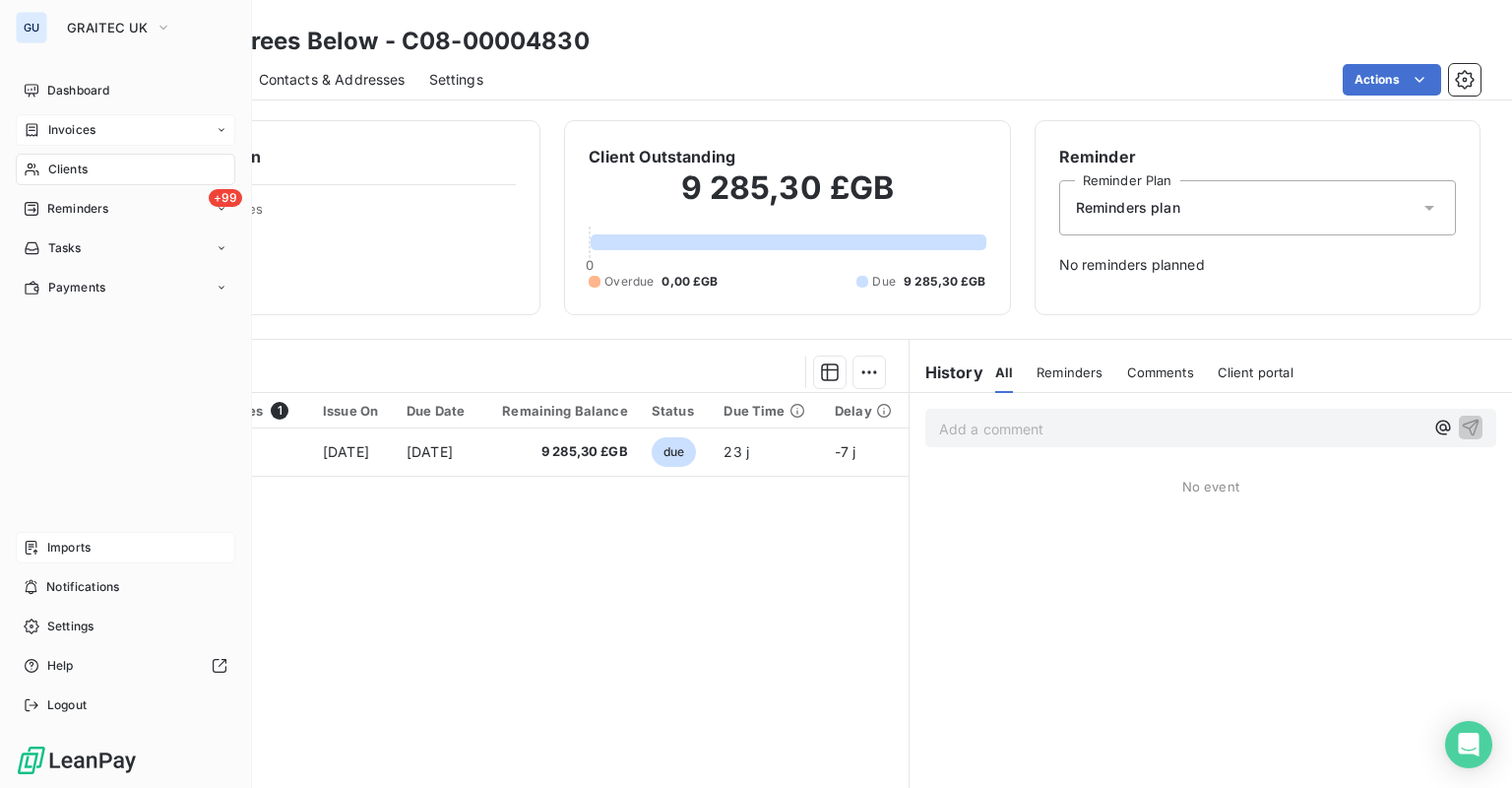 click on "Invoices" at bounding box center [125, 130] 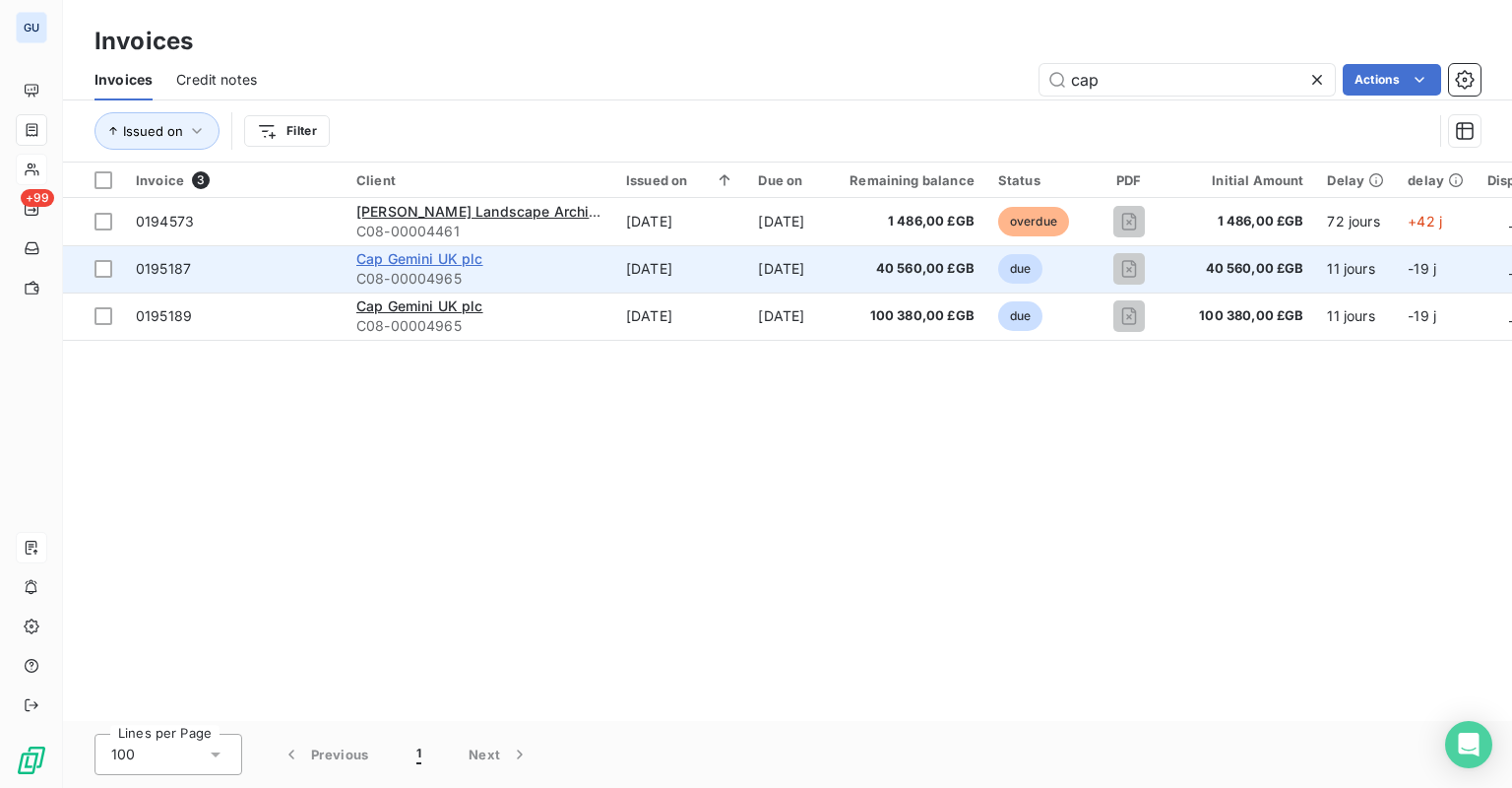 type on "cap" 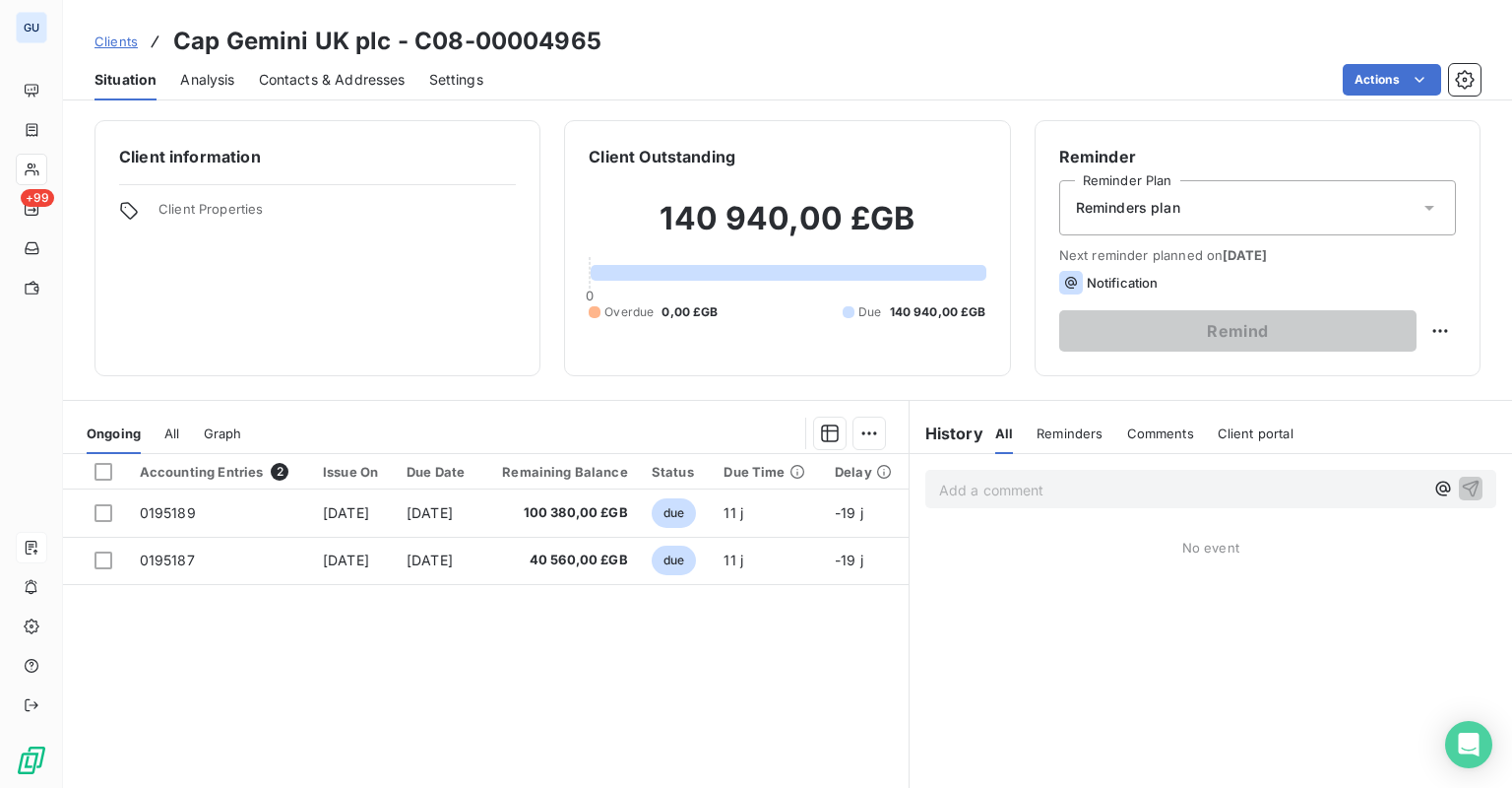 click on "GU +99 Clients Cap Gemini UK plc - C08-00004965 Situation Analysis Contacts & Addresses Settings Actions Client information Client Properties Client Outstanding   140 940,00 £GB 0 Overdue 0,00 £GB Due 140 940,00 £GB   Reminder Reminder Plan Reminders plan Next reminder planned on  Jul 20, 2025 Notification Remind Ongoing All Graph Accounting Entries 2 Issue On Due Date Remaining Balance Status Due Time   Delay   0195189 Jun 30, 2025 Jul 30, 2025 100 380,00 £GB due 11 j -19 j 0195187 Jun 30, 2025 Jul 30, 2025 40 560,00 £GB due 11 j -19 j Lines per Page 25 Previous 1 Next History All Reminders Comments Client portal All Reminders Comments Client portal Add a comment ﻿ No event" at bounding box center (756, 394) 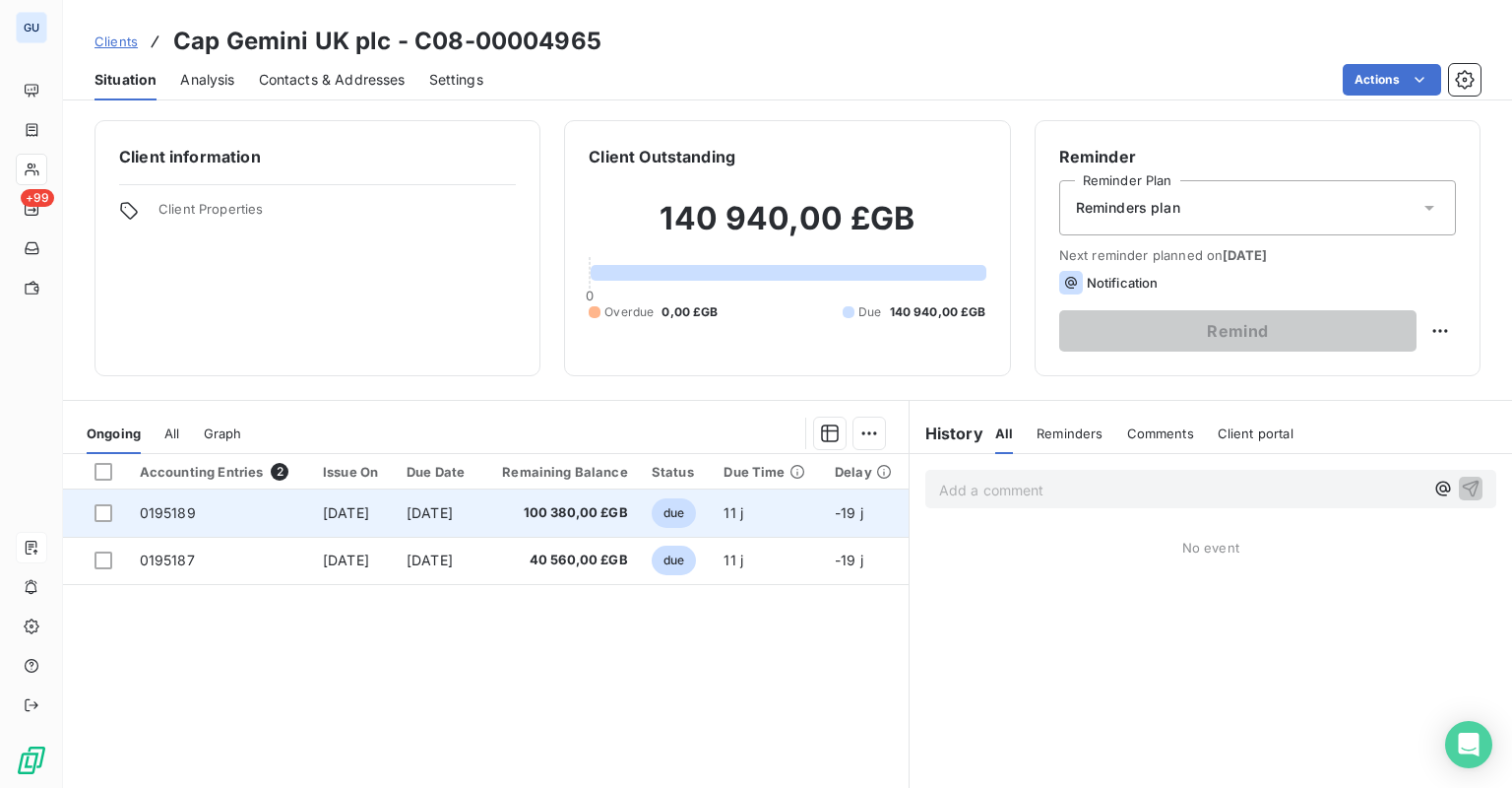 click on "0195189" at bounding box center (167, 512) 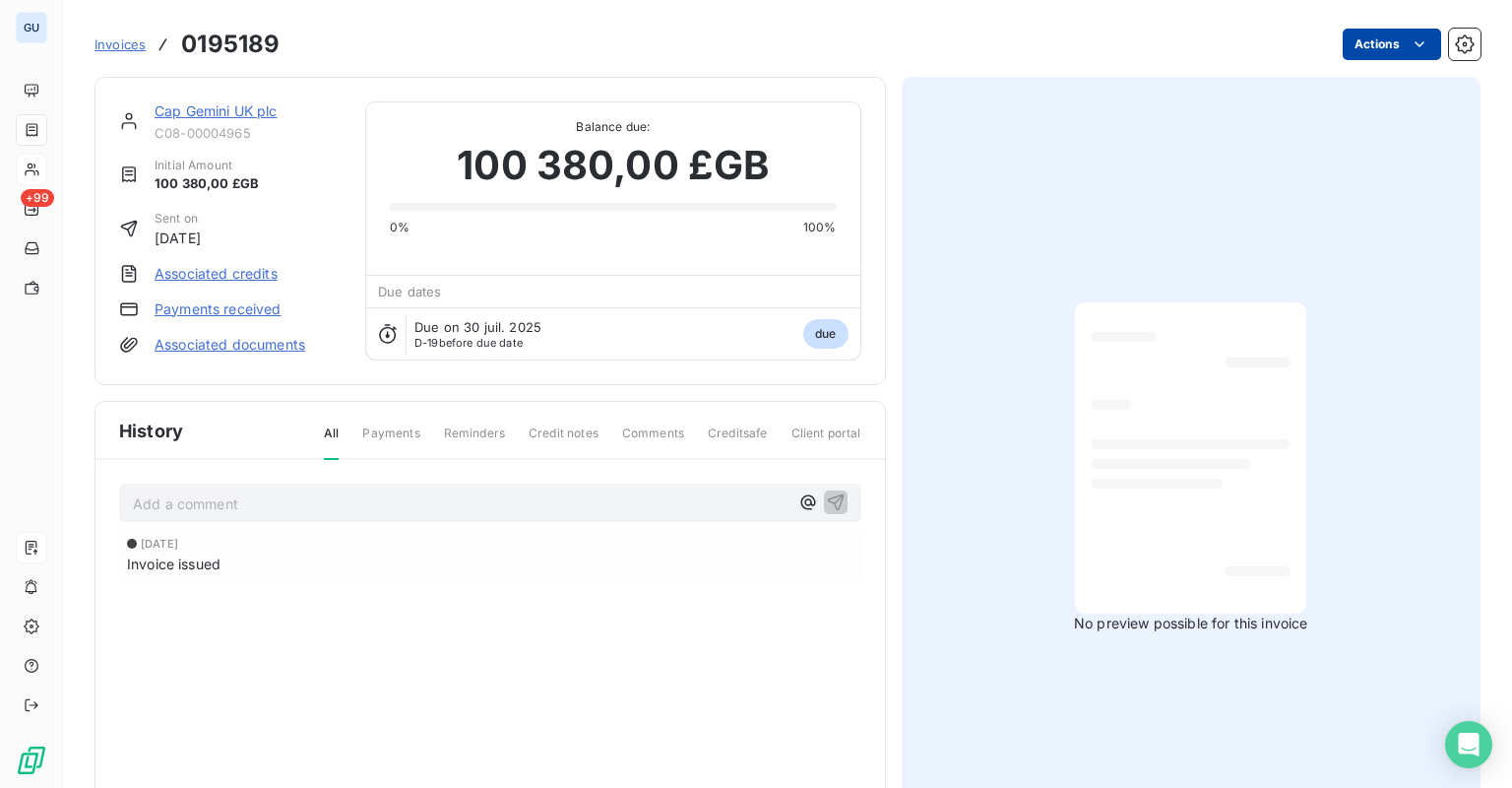 click on "GU +99 Invoices 0195189 Actions Cap Gemini UK plc C08-00004965 Initial Amount 100 380,00 £GB Sent on Jun 30, 2025 Associated credits Payments received Associated documents Balance due: 100 380,00 £GB 0% 100% Due dates Due on 30 juil. 2025 D-19  before due date due History All Payments Reminders Credit notes Comments Creditsafe Client portal Add a comment ﻿ Jun 30, 2025 Invoice issued No preview possible for this invoice" at bounding box center (756, 394) 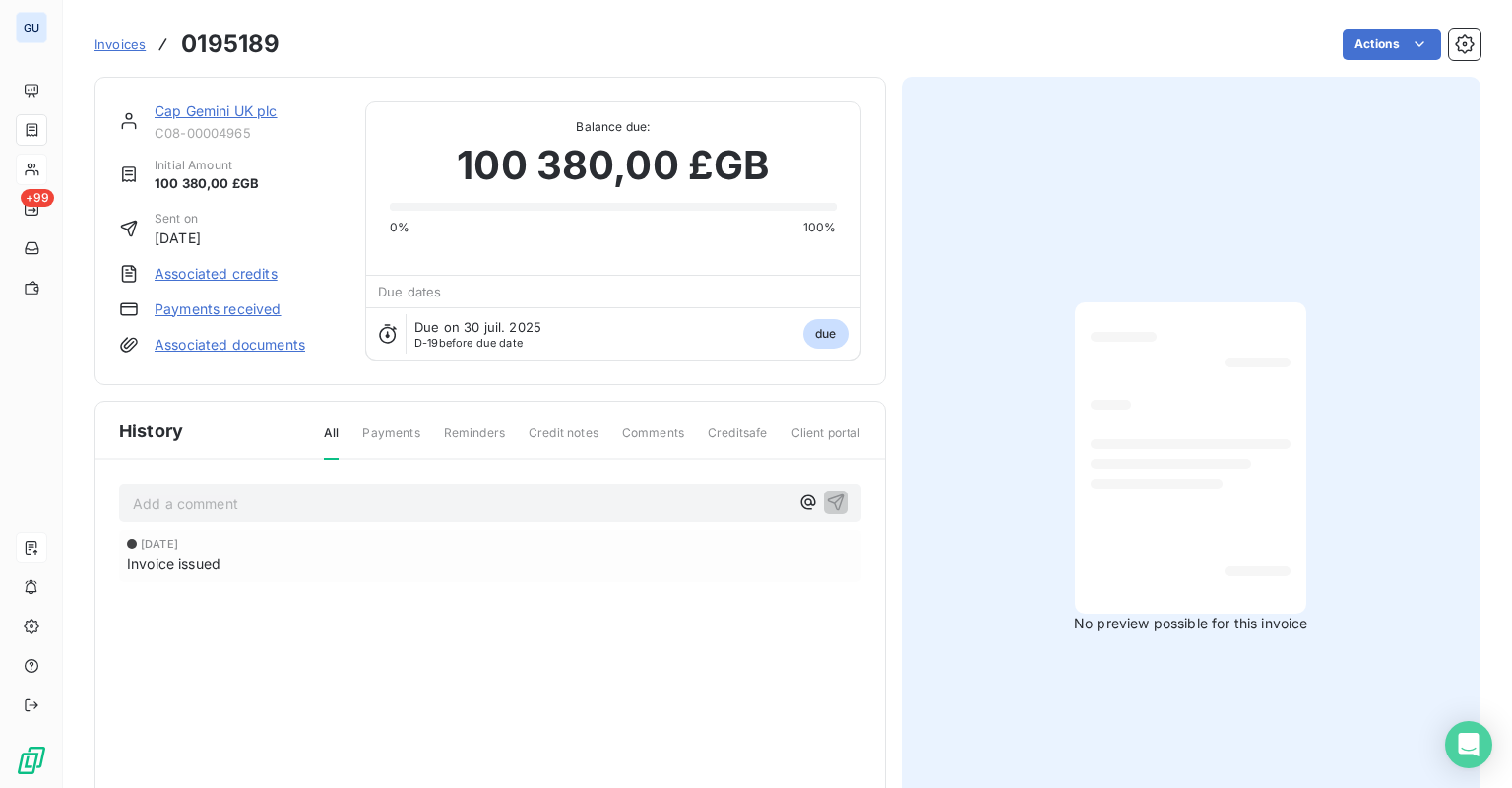 click on "GU +99 Invoices 0195189 Actions Cap Gemini UK plc C08-00004965 Initial Amount 100 380,00 £GB Sent on Jun 30, 2025 Associated credits Payments received Associated documents Balance due: 100 380,00 £GB 0% 100% Due dates Due on 30 juil. 2025 D-19  before due date due History All Payments Reminders Credit notes Comments Creditsafe Client portal Add a comment ﻿ Jun 30, 2025 Invoice issued No preview possible for this invoice" at bounding box center (756, 394) 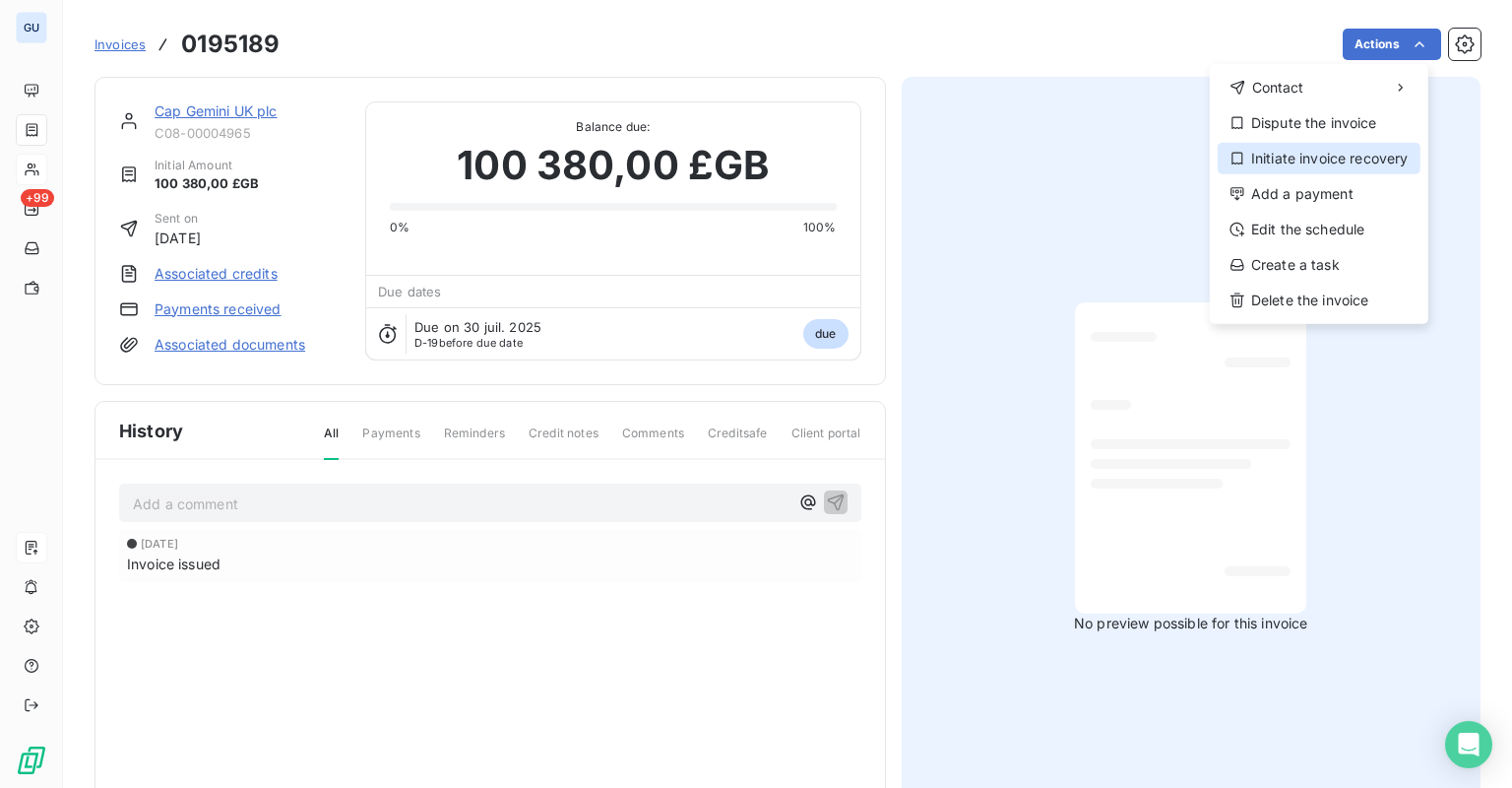 click on "Initiate invoice recovery" at bounding box center [1319, 159] 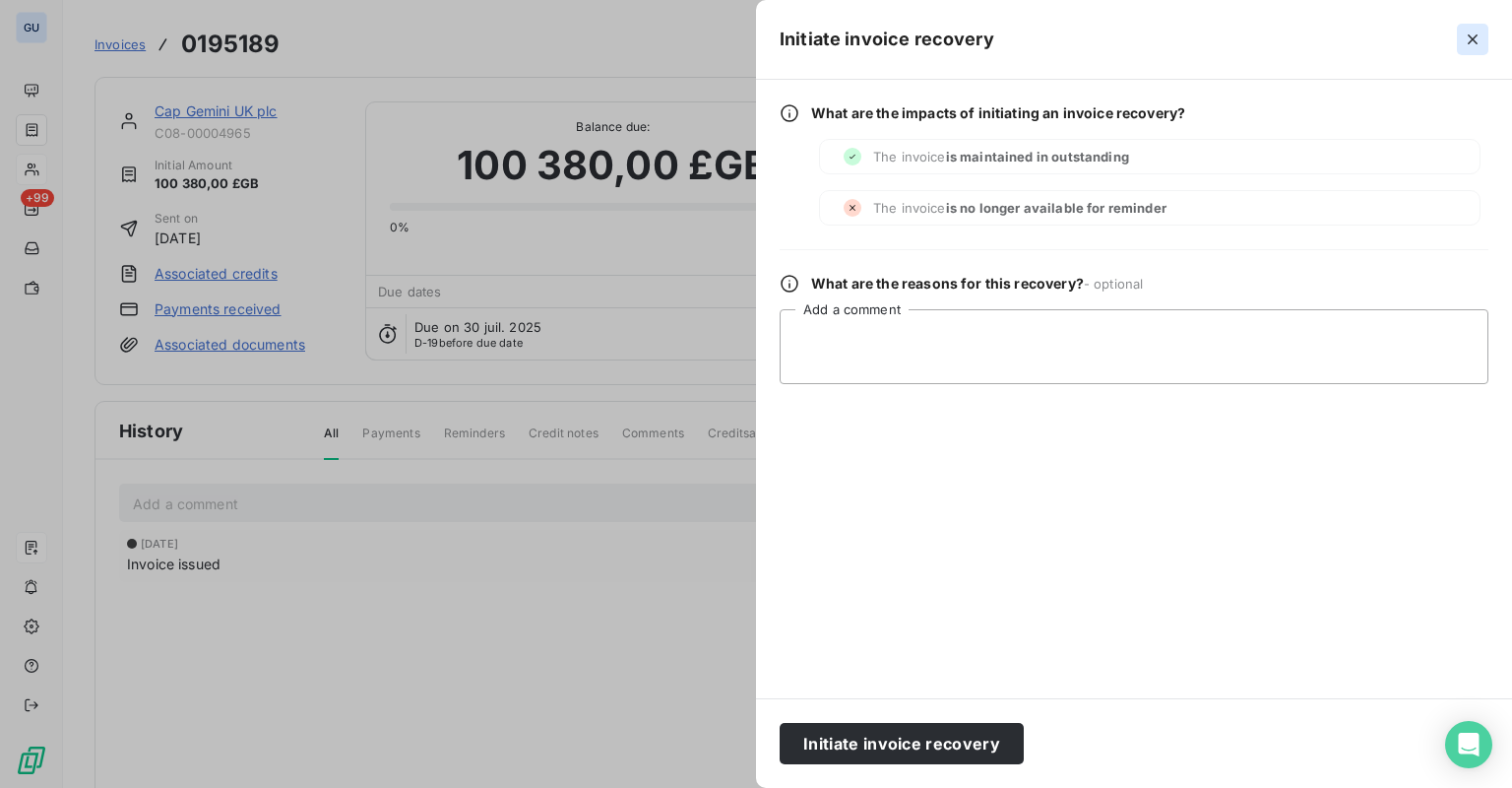 click 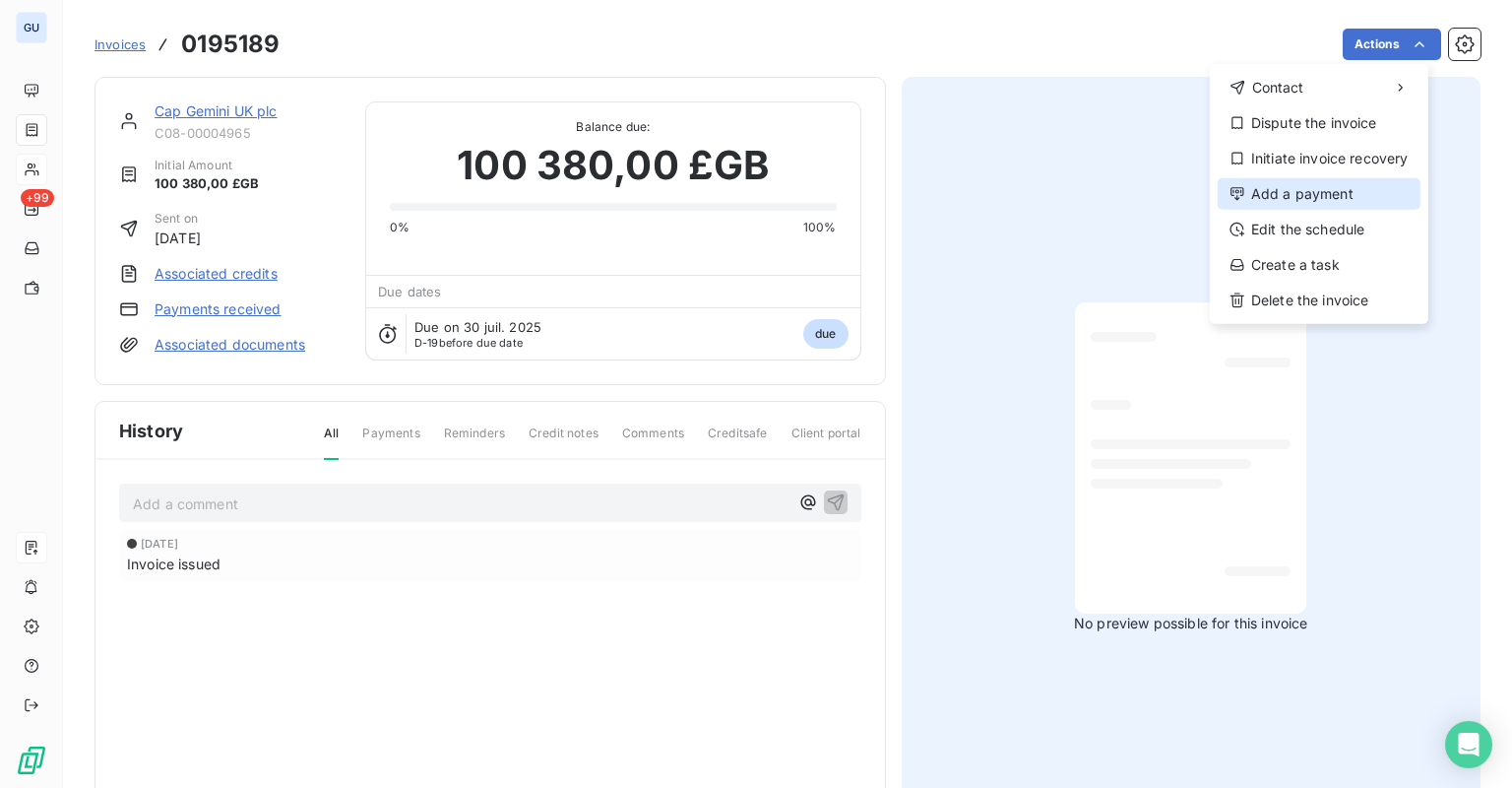 click on "Add a payment" at bounding box center [1319, 194] 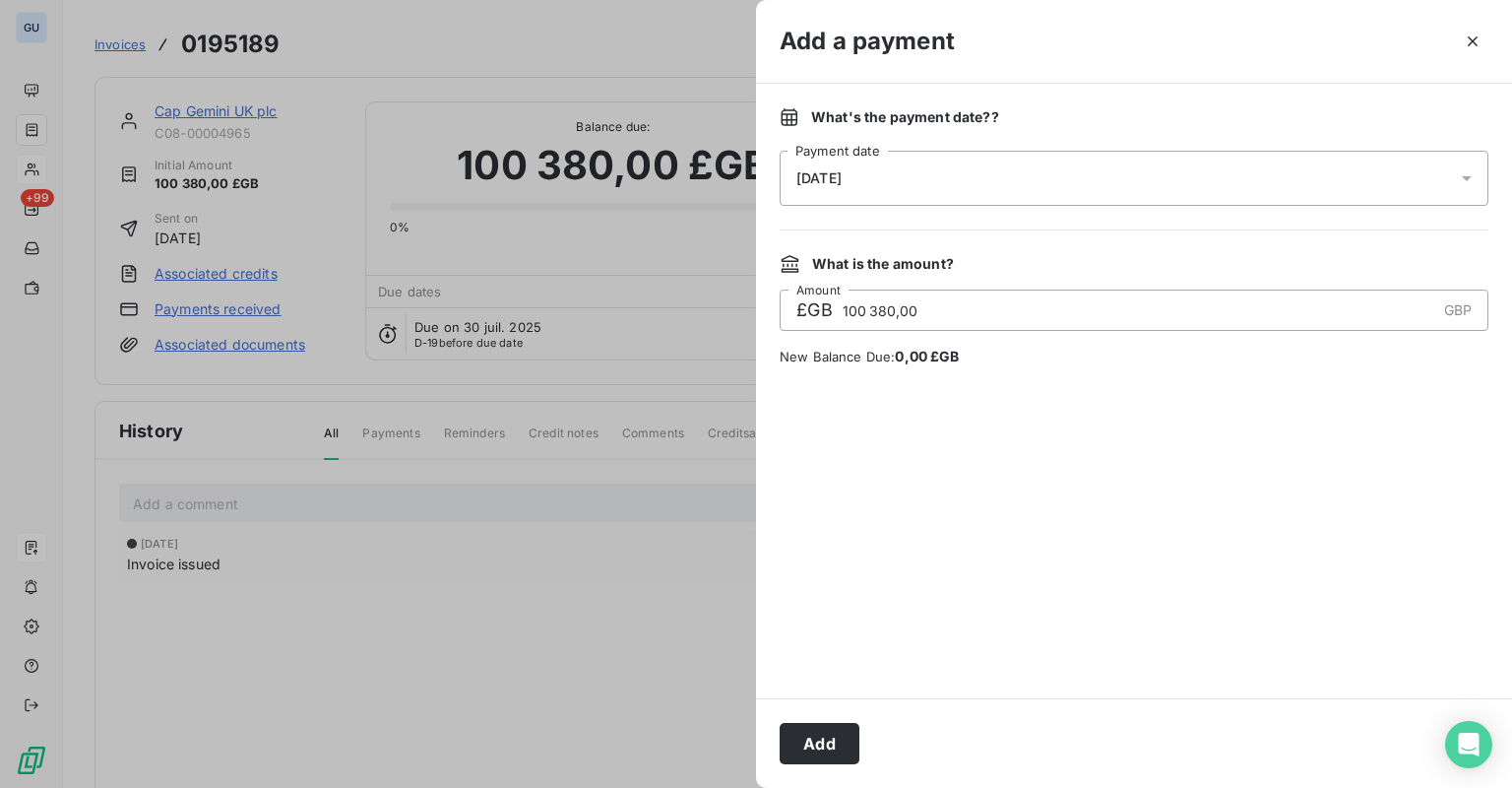 click at bounding box center (756, 394) 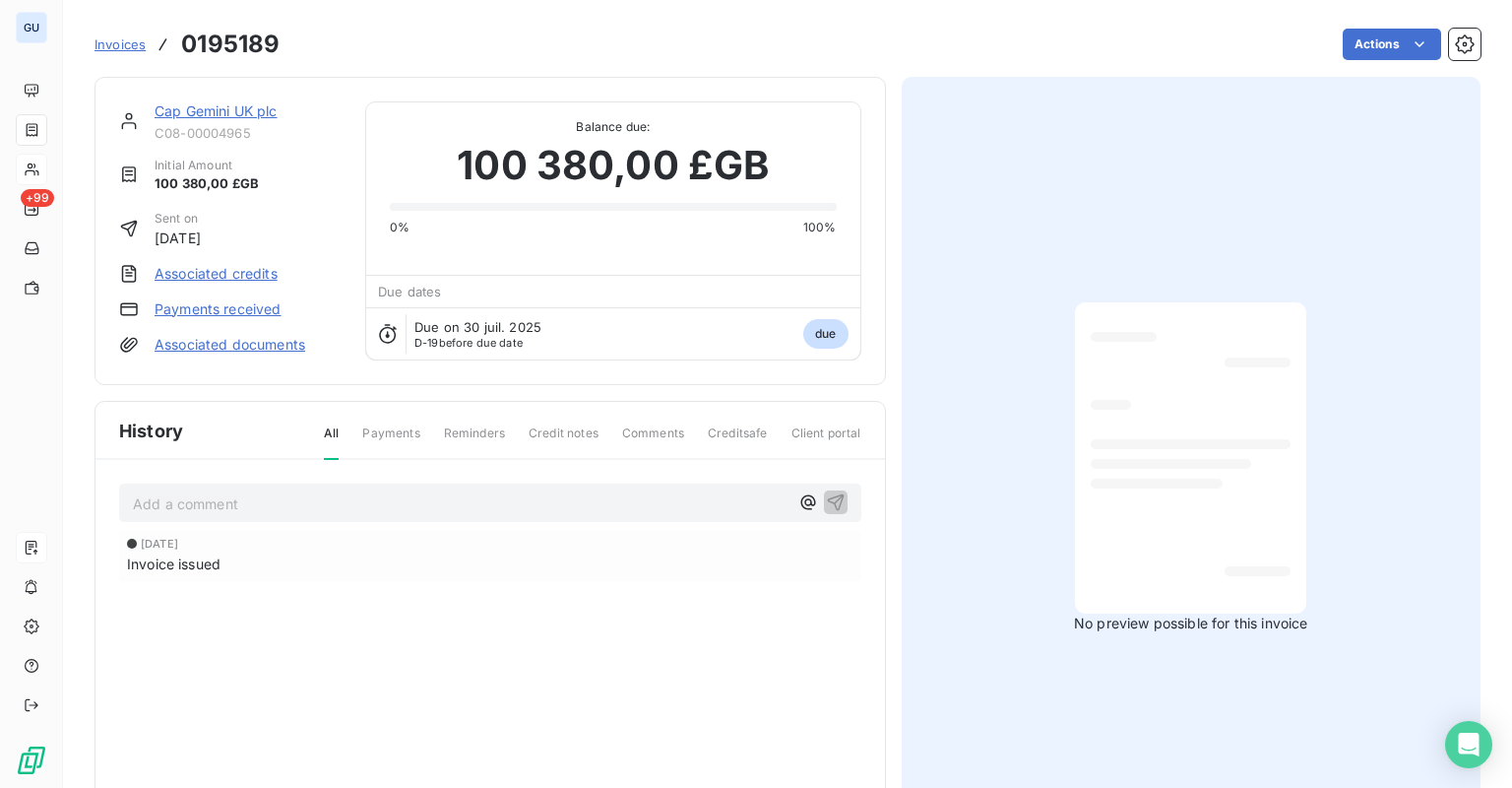 click on "Invoices 0195189 Actions" at bounding box center (788, 44) 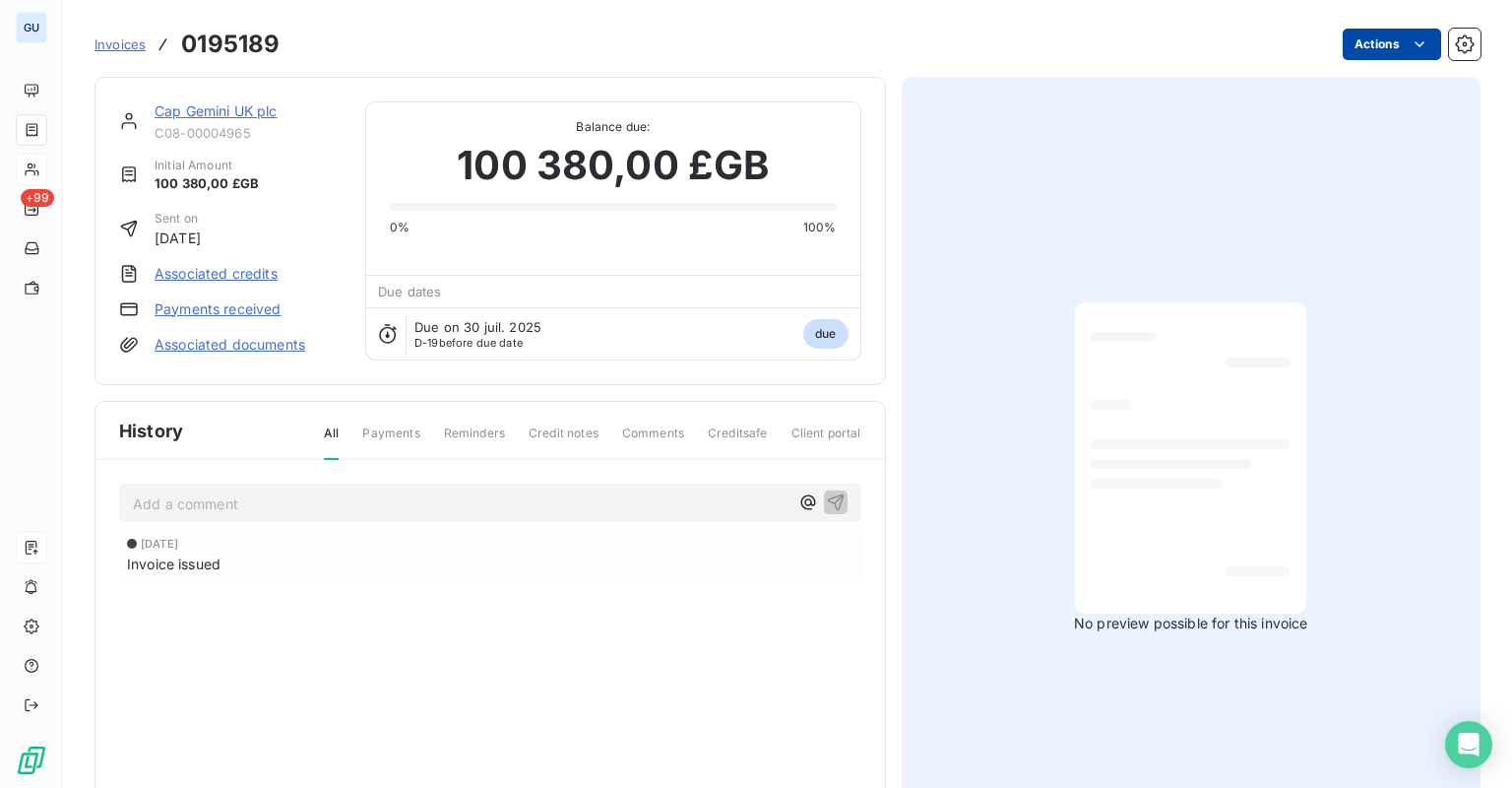 click on "GU +99 Invoices 0195189 Actions Cap Gemini UK plc C08-00004965 Initial Amount 100 380,00 £GB Sent on Jun 30, 2025 Associated credits Payments received Associated documents Balance due: 100 380,00 £GB 0% 100% Due dates Due on 30 juil. 2025 D-19  before due date due History All Payments Reminders Credit notes Comments Creditsafe Client portal Add a comment ﻿ Jun 30, 2025 Invoice issued No preview possible for this invoice" at bounding box center [756, 394] 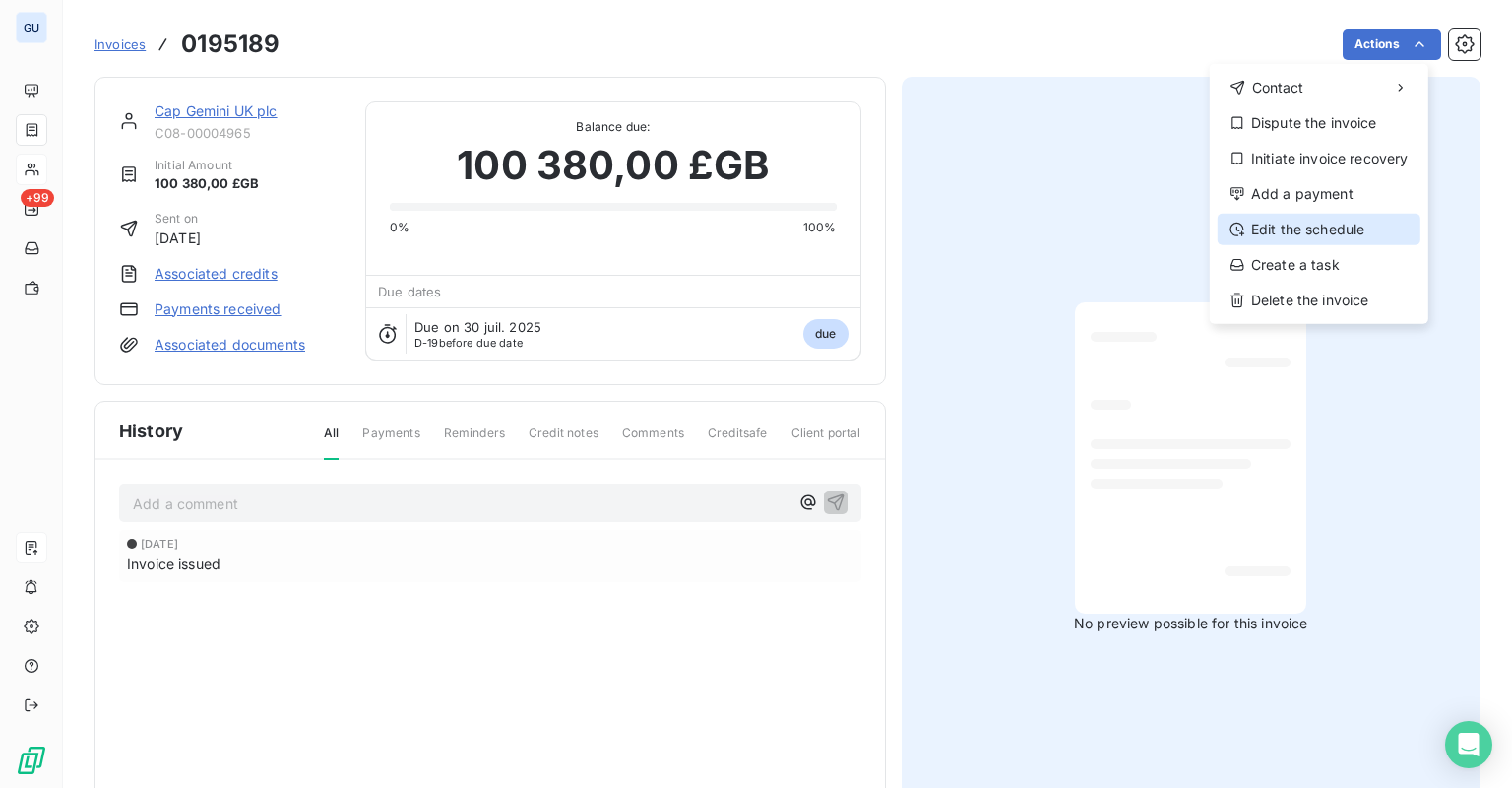 click on "Edit the schedule" at bounding box center [1319, 230] 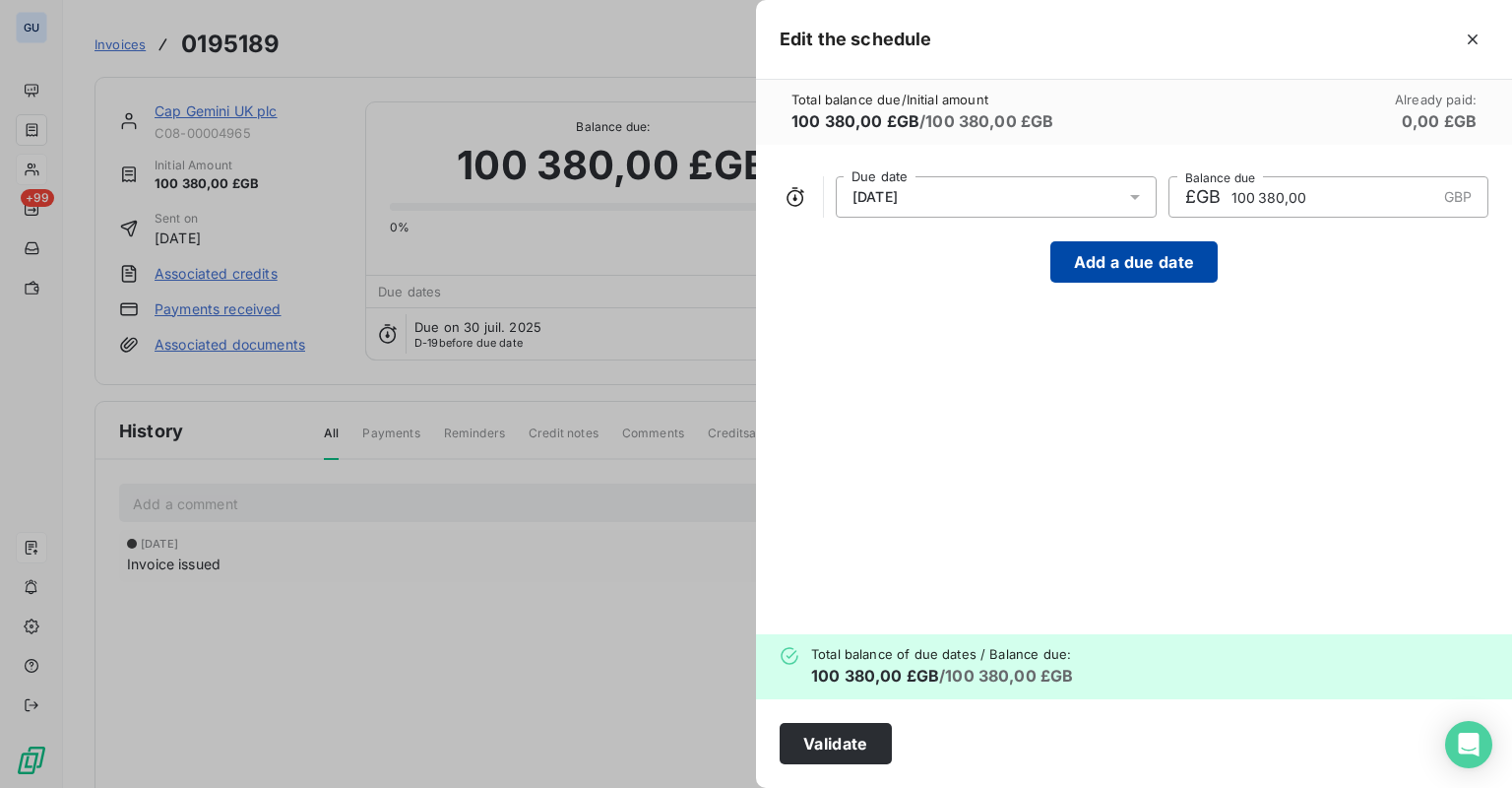 click on "Add a due date" at bounding box center [1134, 262] 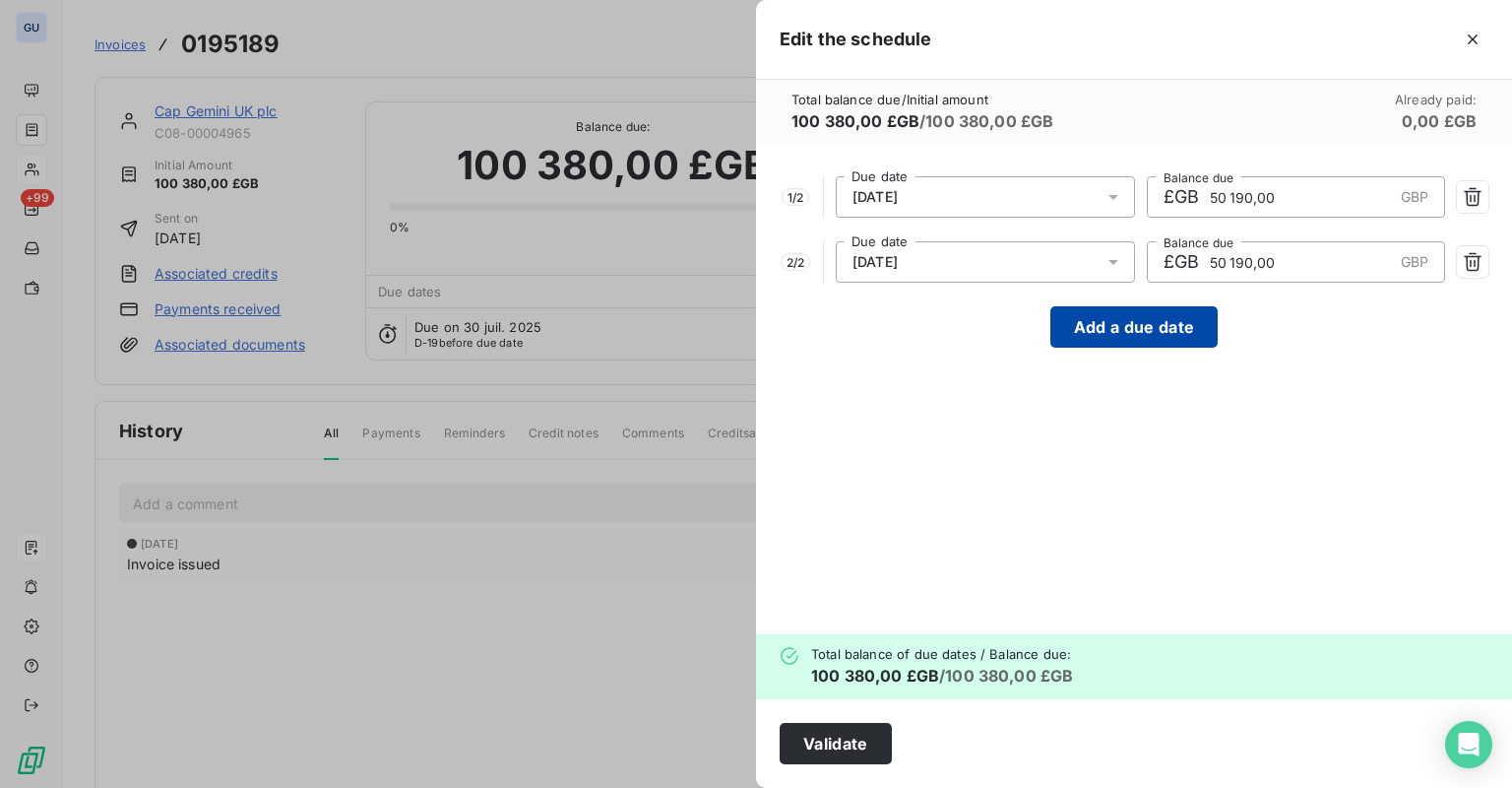 click on "Add a due date" at bounding box center [1134, 327] 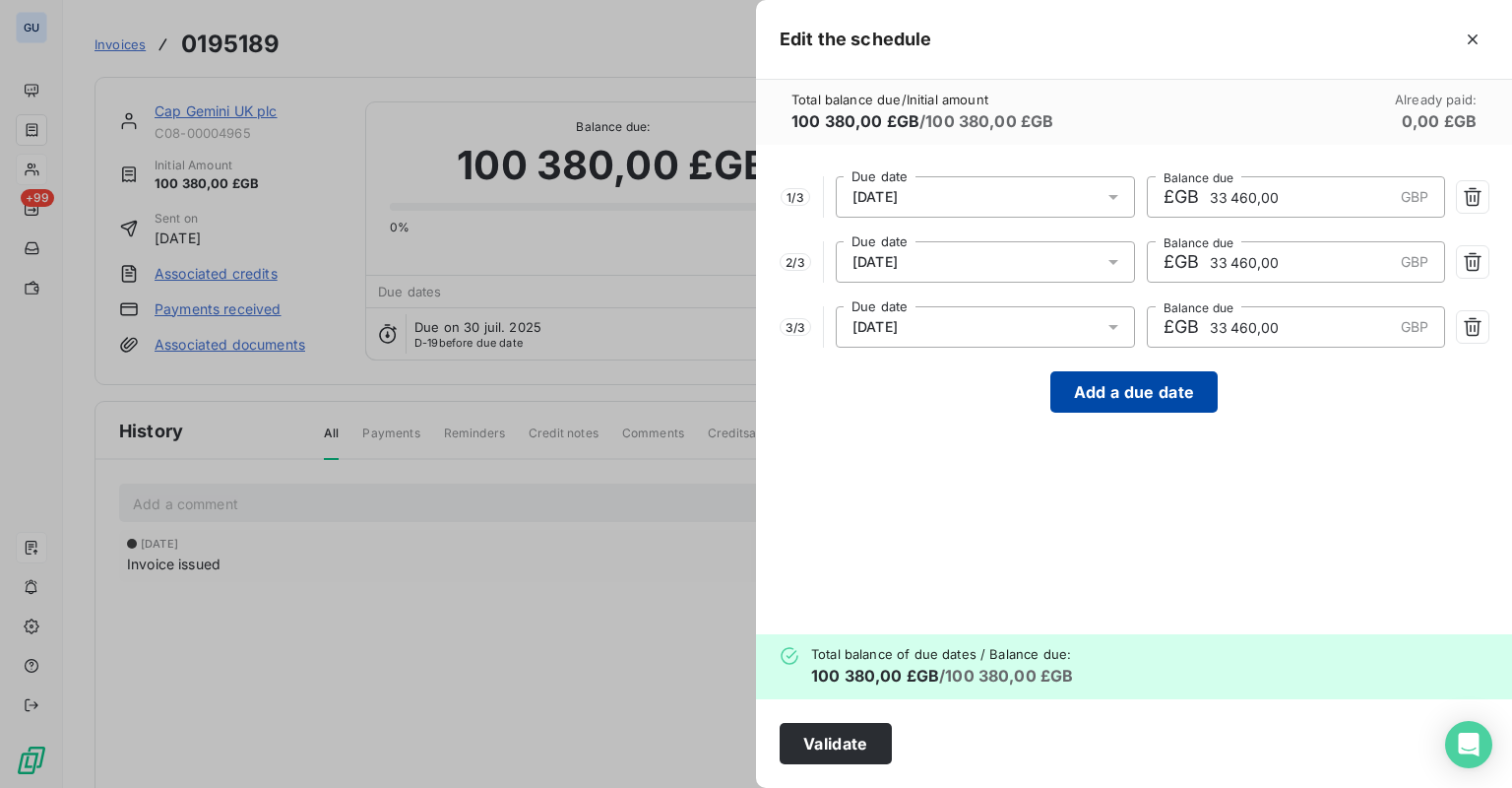 click on "Add a due date" at bounding box center (1134, 392) 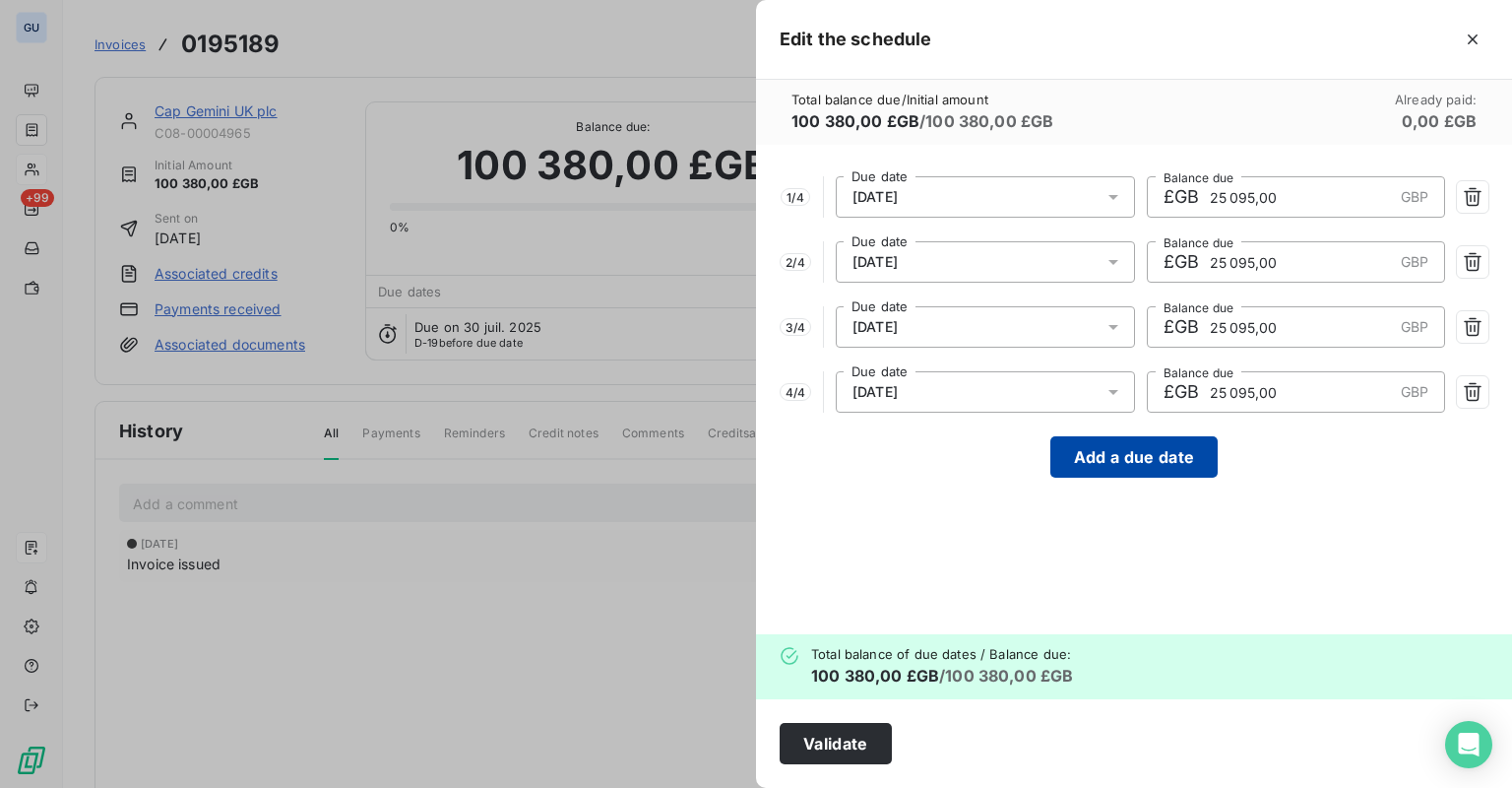 click on "Add a due date" at bounding box center [1134, 457] 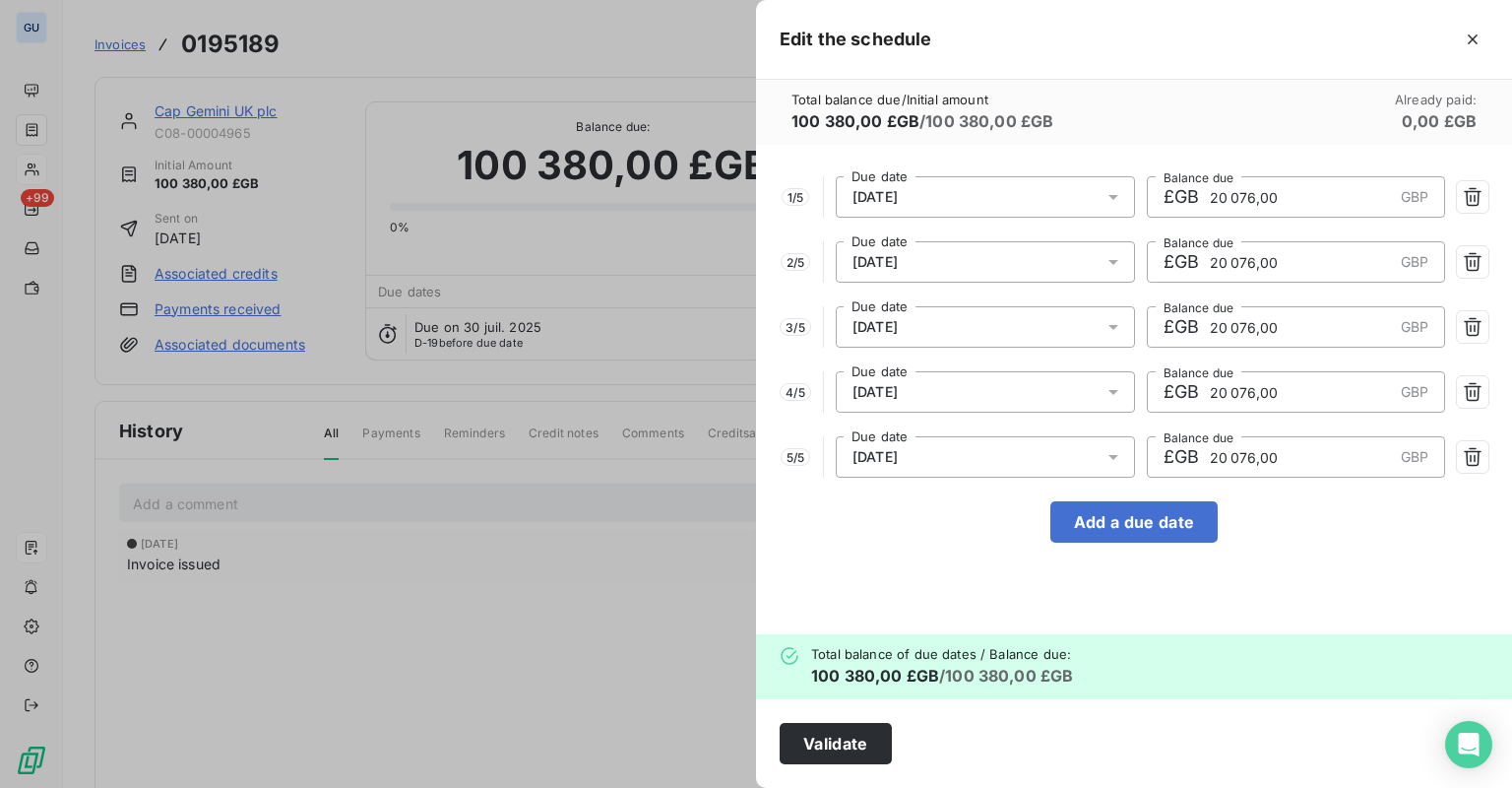 click 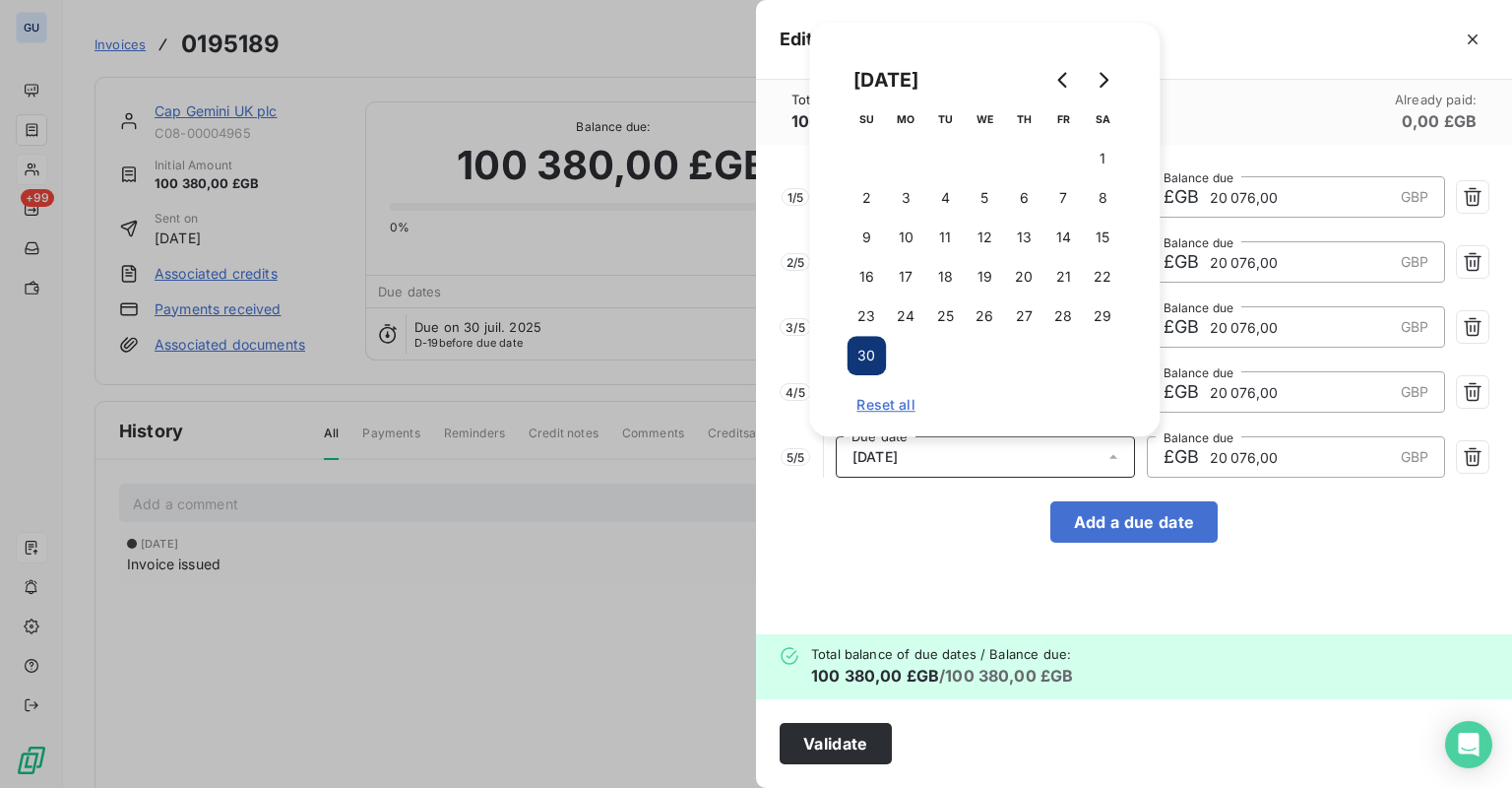 click on "20 076,00" at bounding box center [1300, 457] 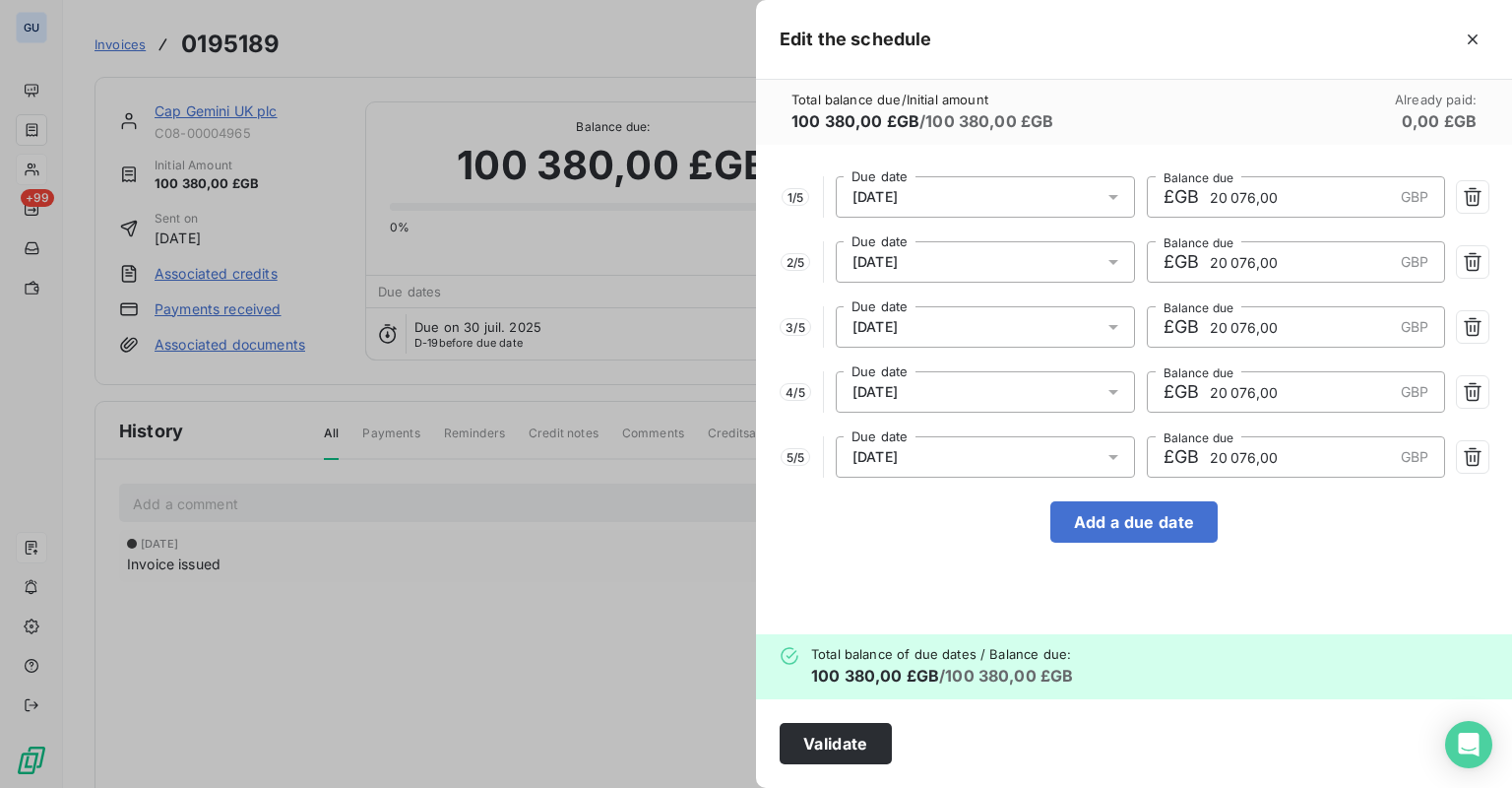 click on "1 / 5 30/07/2025 Due date £GB 20 076,00 GBP Balance due 2 / 5 30/08/2025 Due date £GB 20 076,00 GBP Balance due 3 / 5 30/09/2025 Due date £GB 20 076,00 GBP Balance due 4 / 5 30/10/2025 Due date £GB 20 076,00 GBP Balance due 5 / 5 30/11/2025 Due date £GB 20 076,00 GBP Balance due Add a due date" at bounding box center [1134, 389] 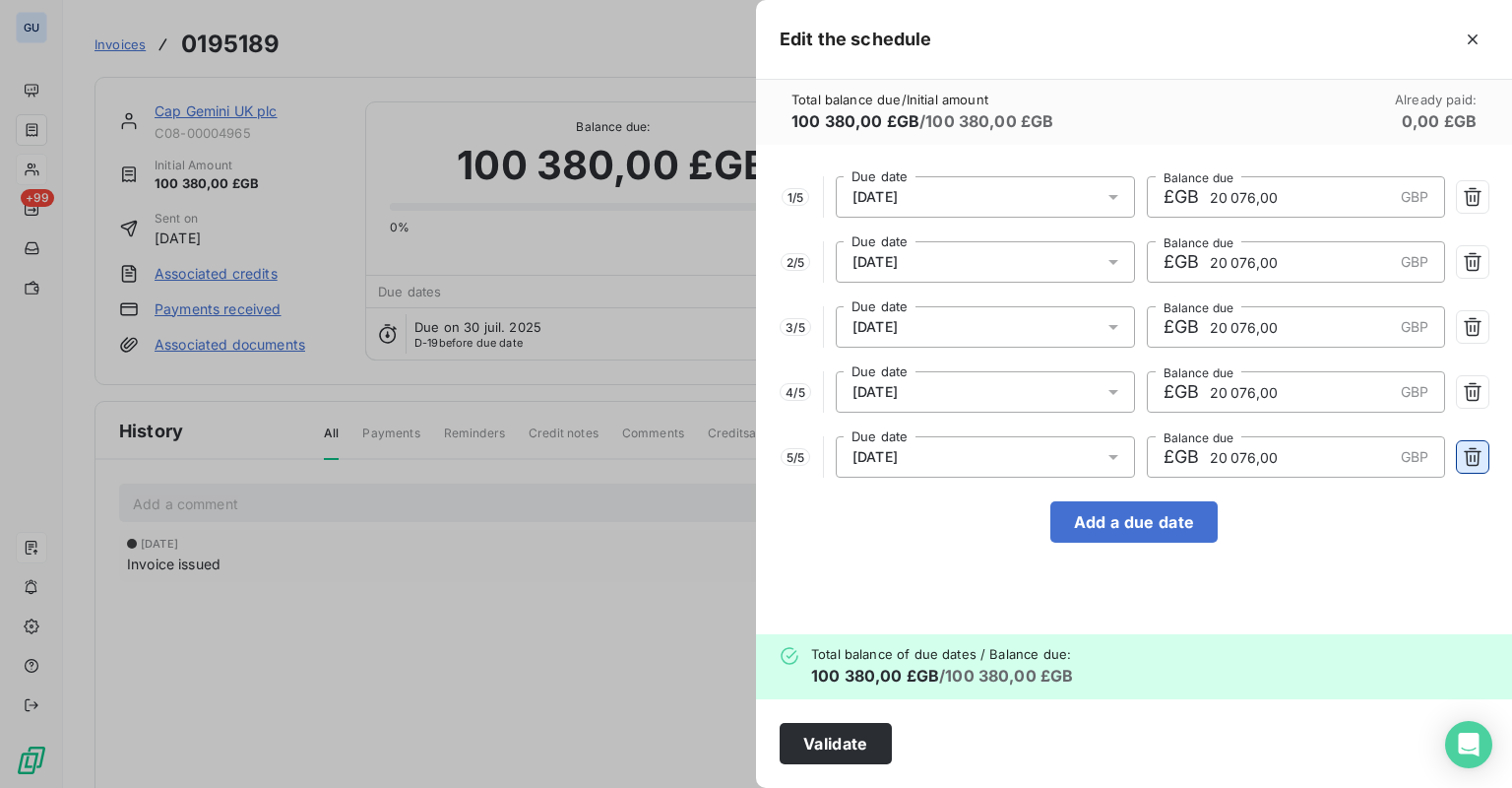 click 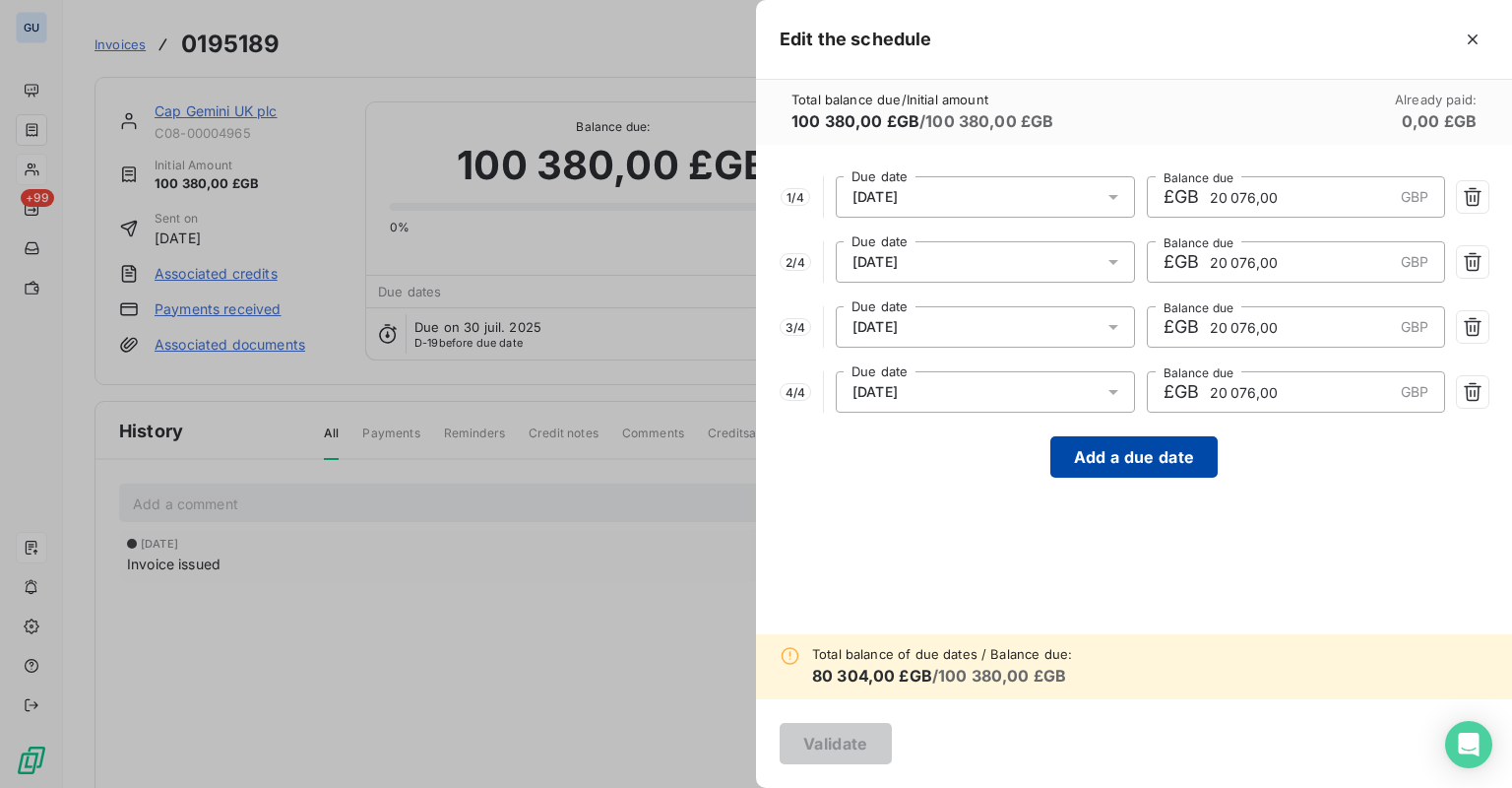click on "Add a due date" at bounding box center (1134, 457) 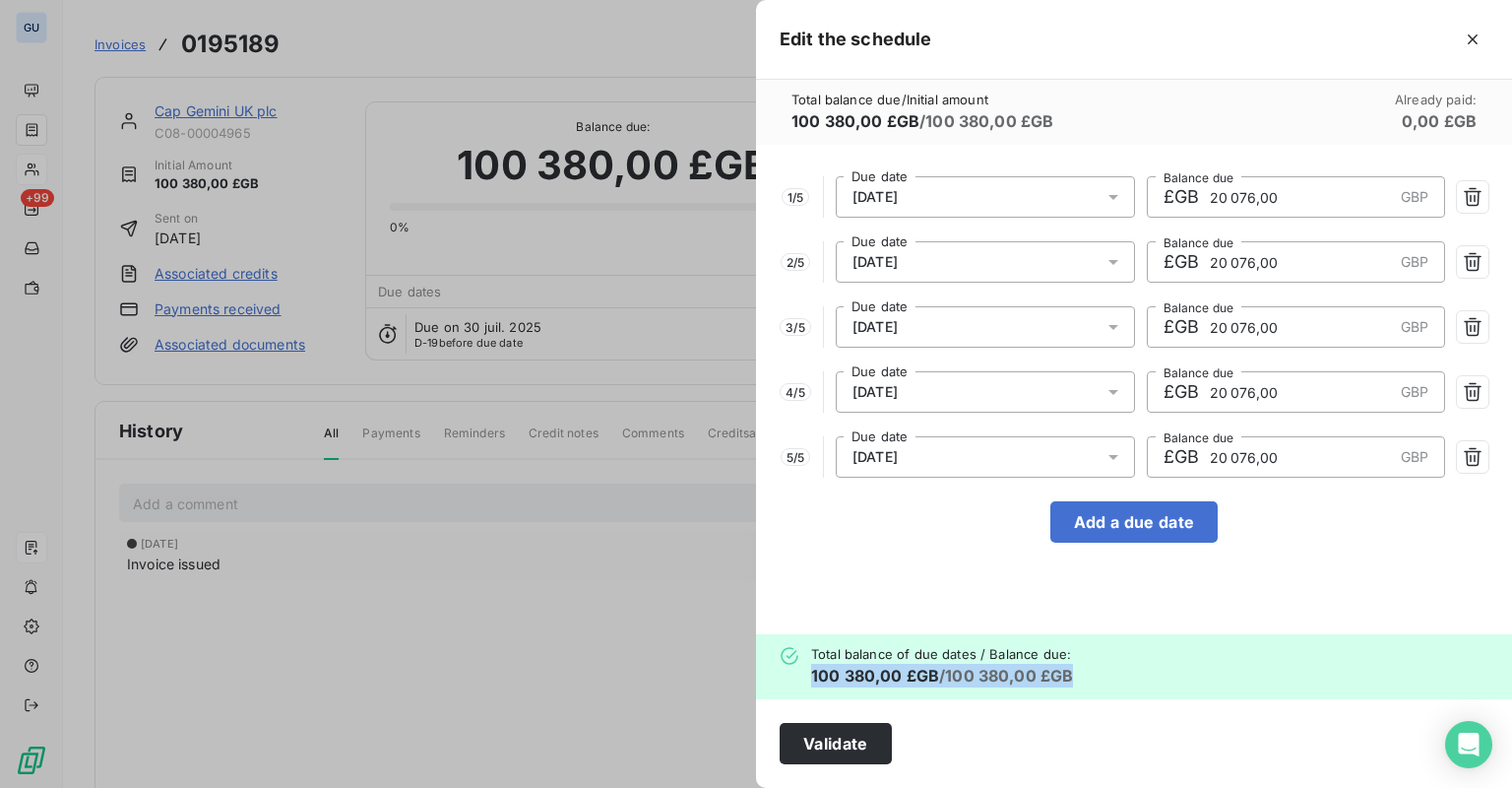 drag, startPoint x: 812, startPoint y: 662, endPoint x: 1096, endPoint y: 681, distance: 284.63485 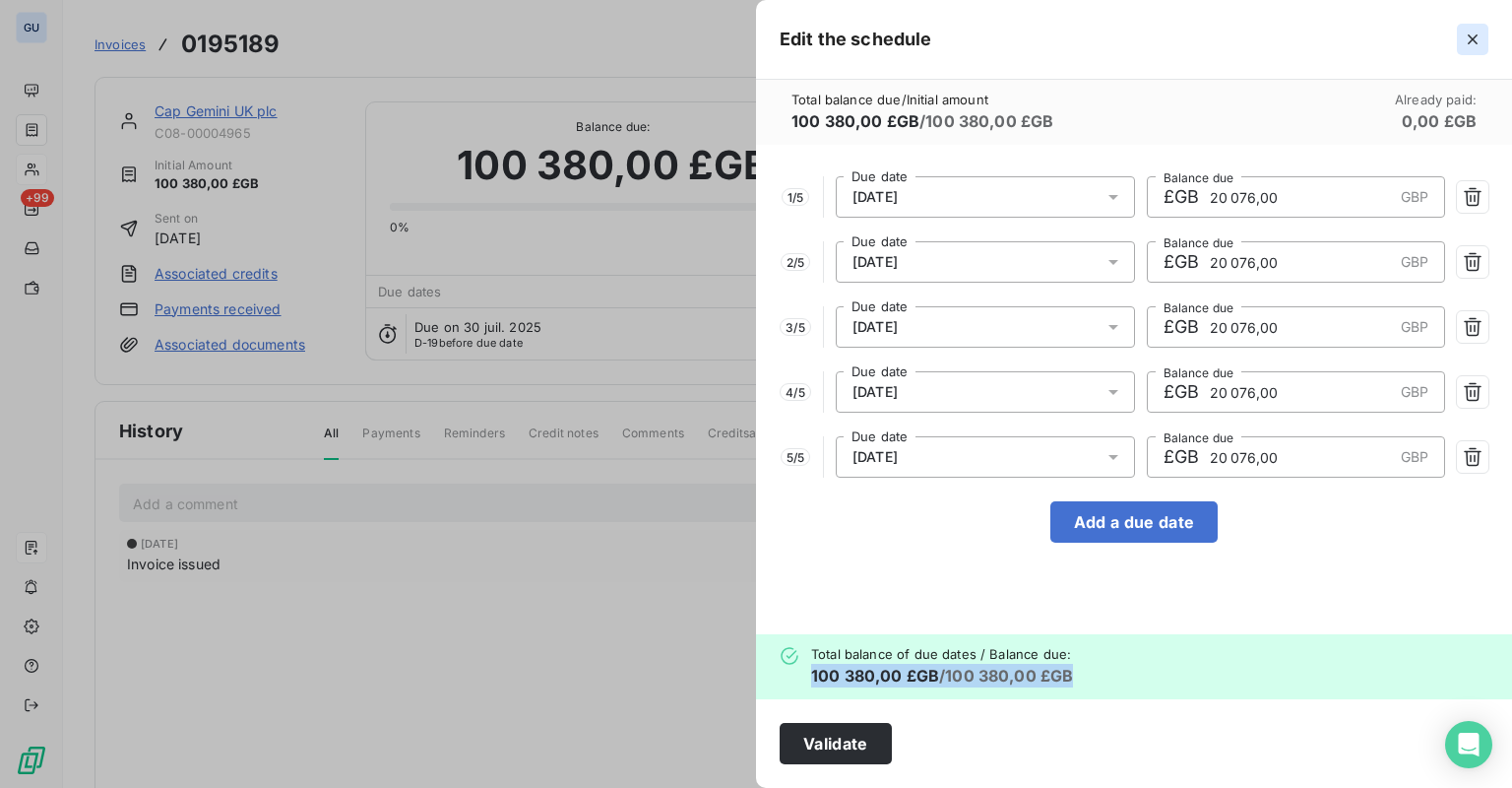 click 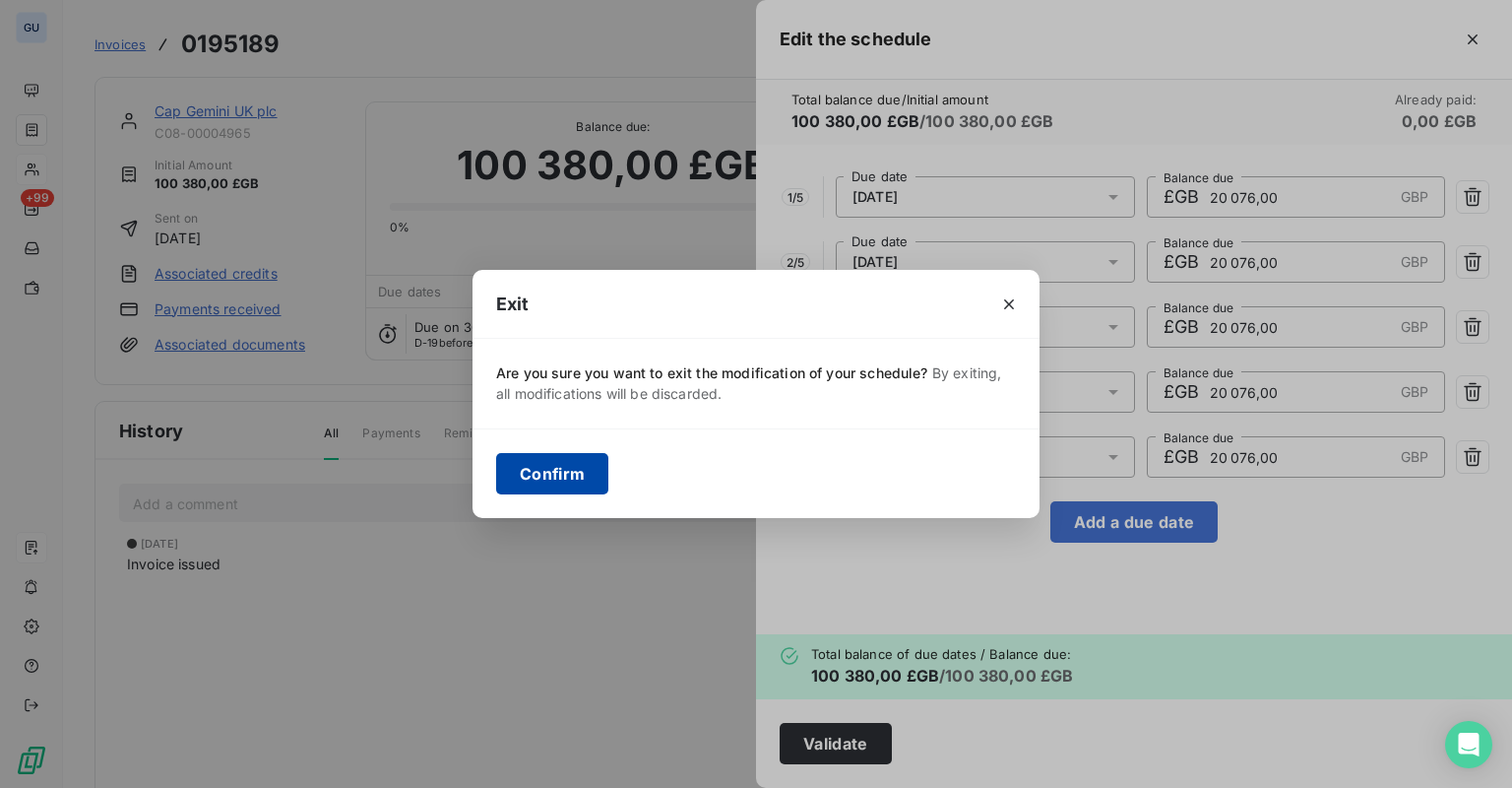 click on "Confirm" at bounding box center (552, 474) 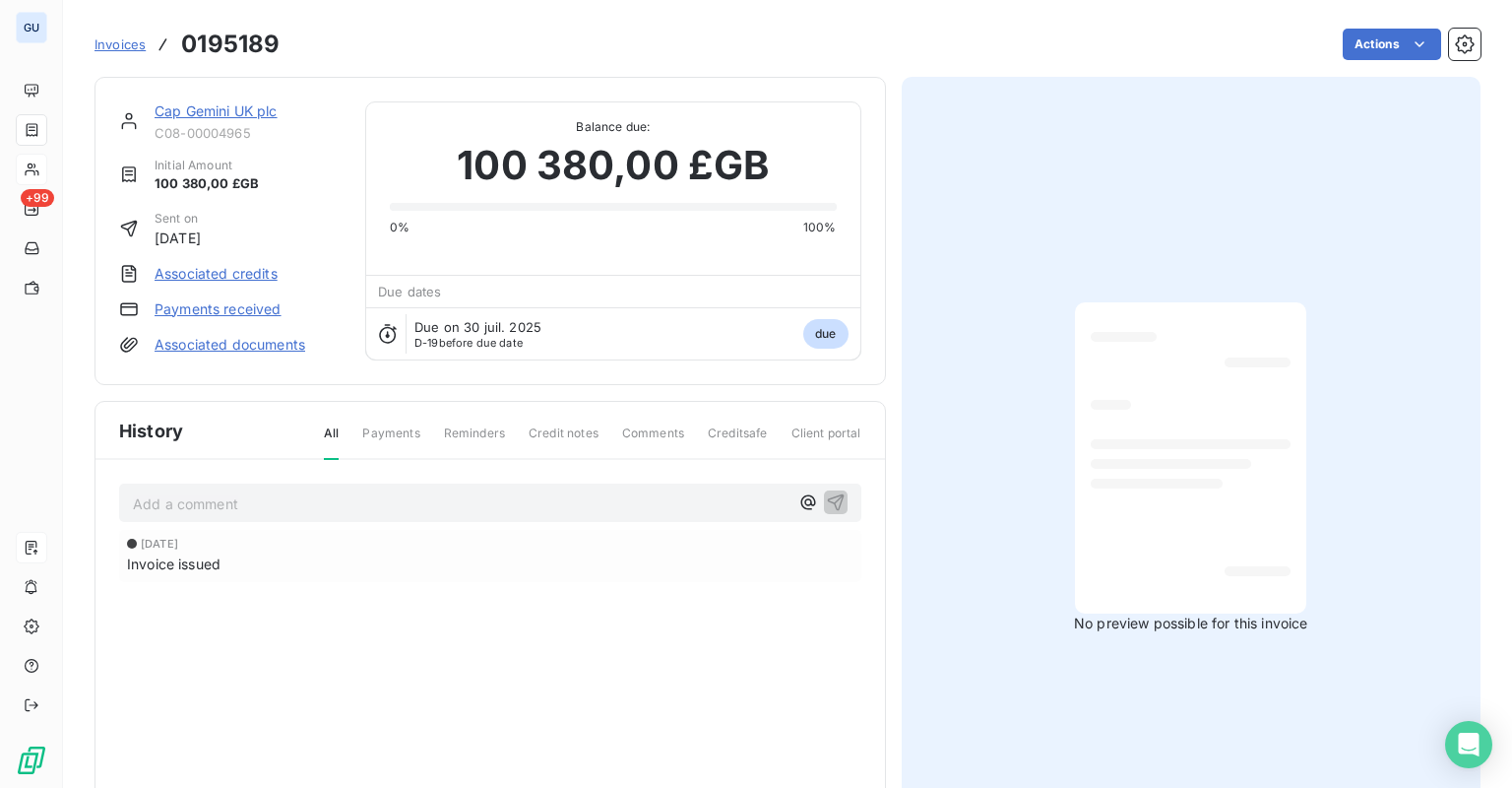 click on "Due on 30 juil. 2025 D-19  before due date due" at bounding box center (612, 333) 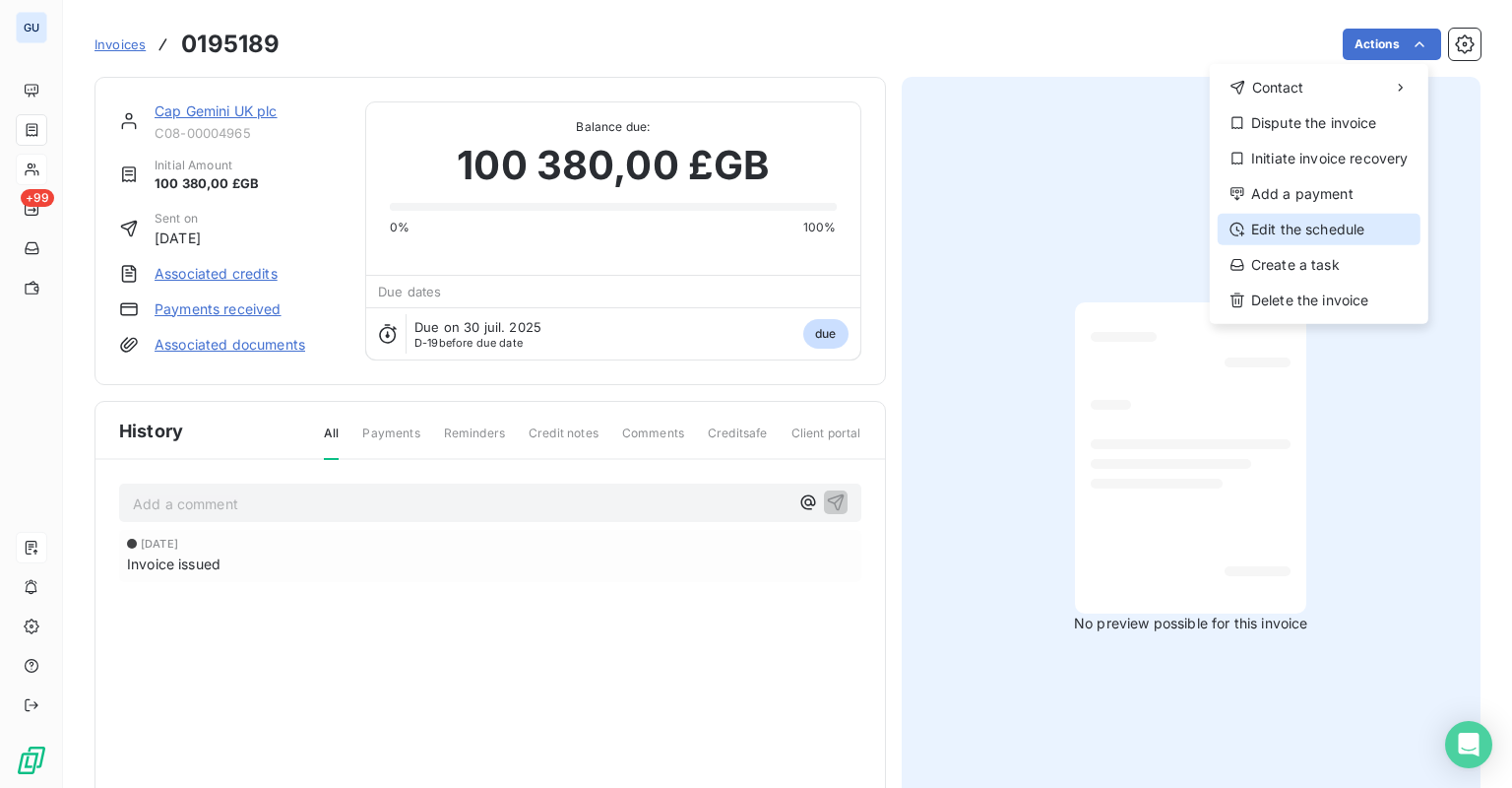 click on "Edit the schedule" at bounding box center [1319, 230] 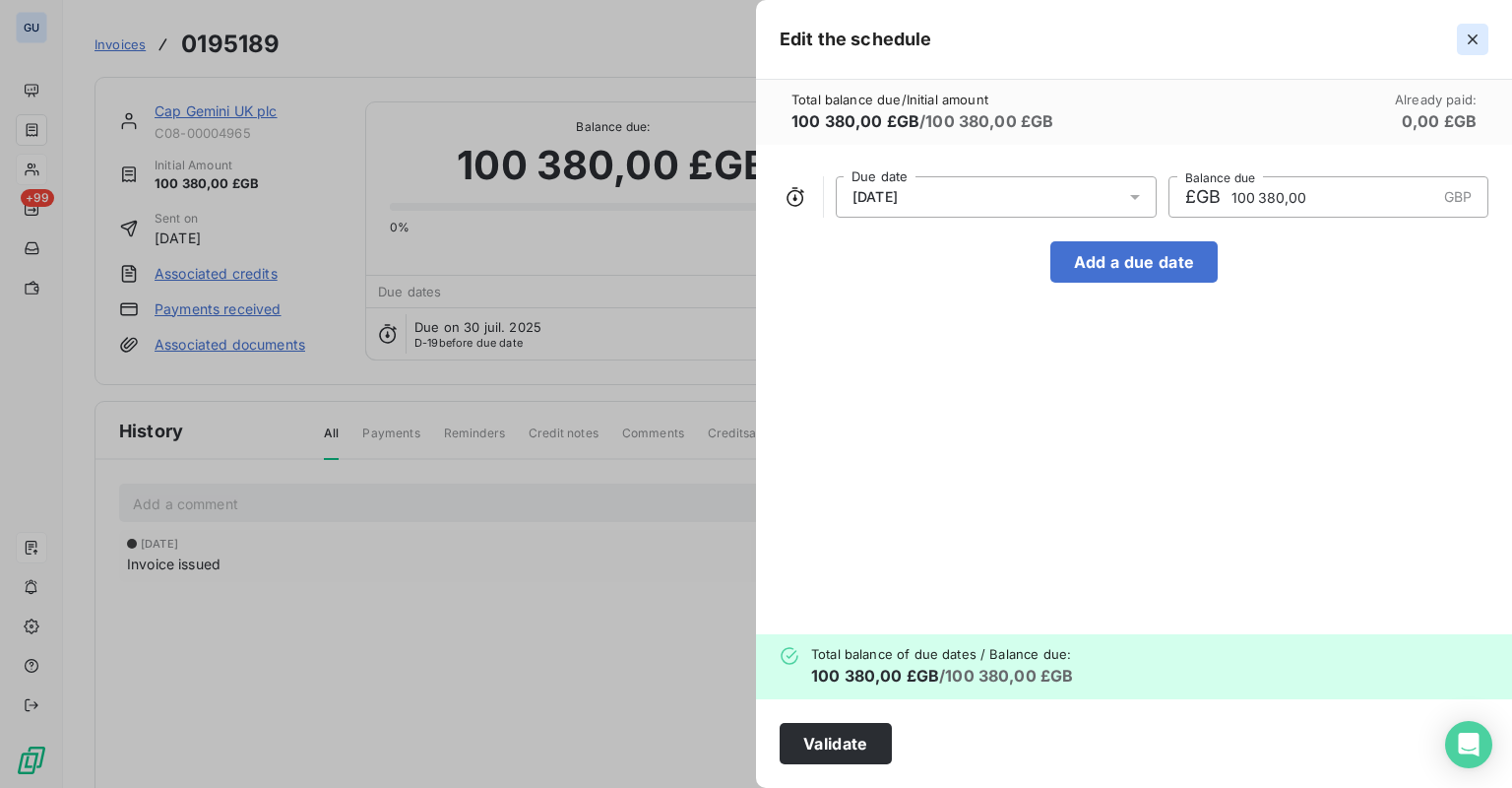 click 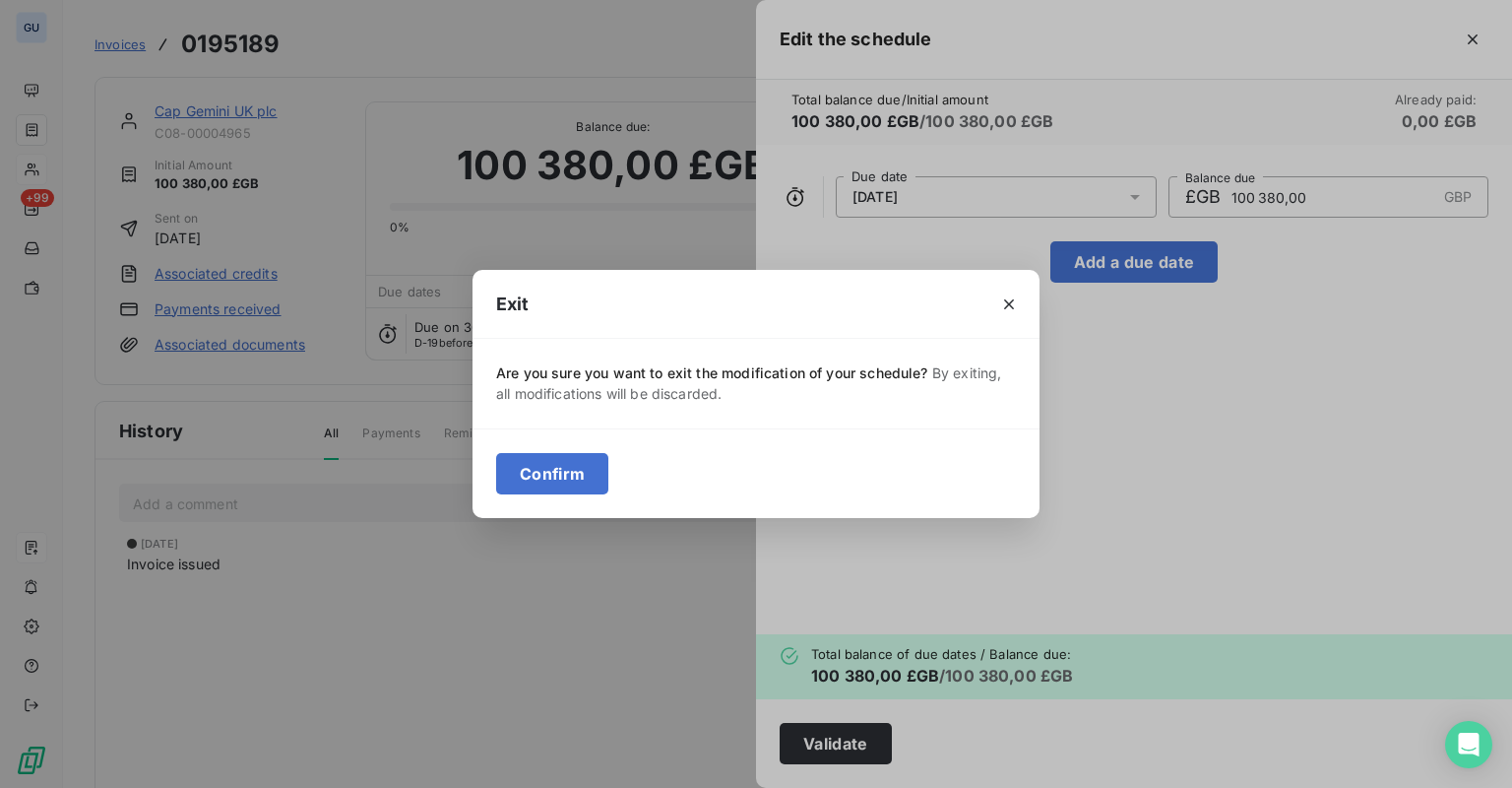 click 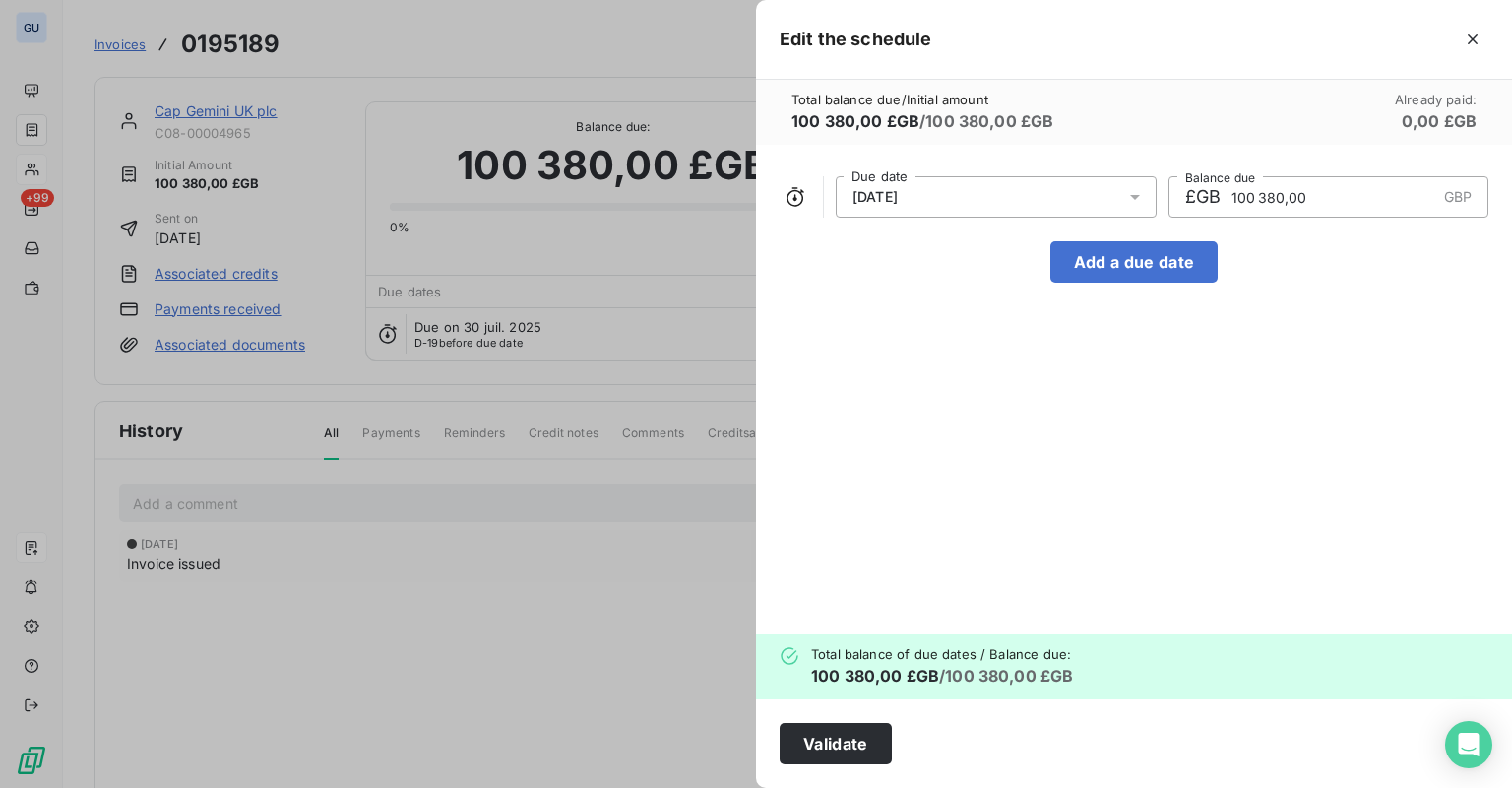 type 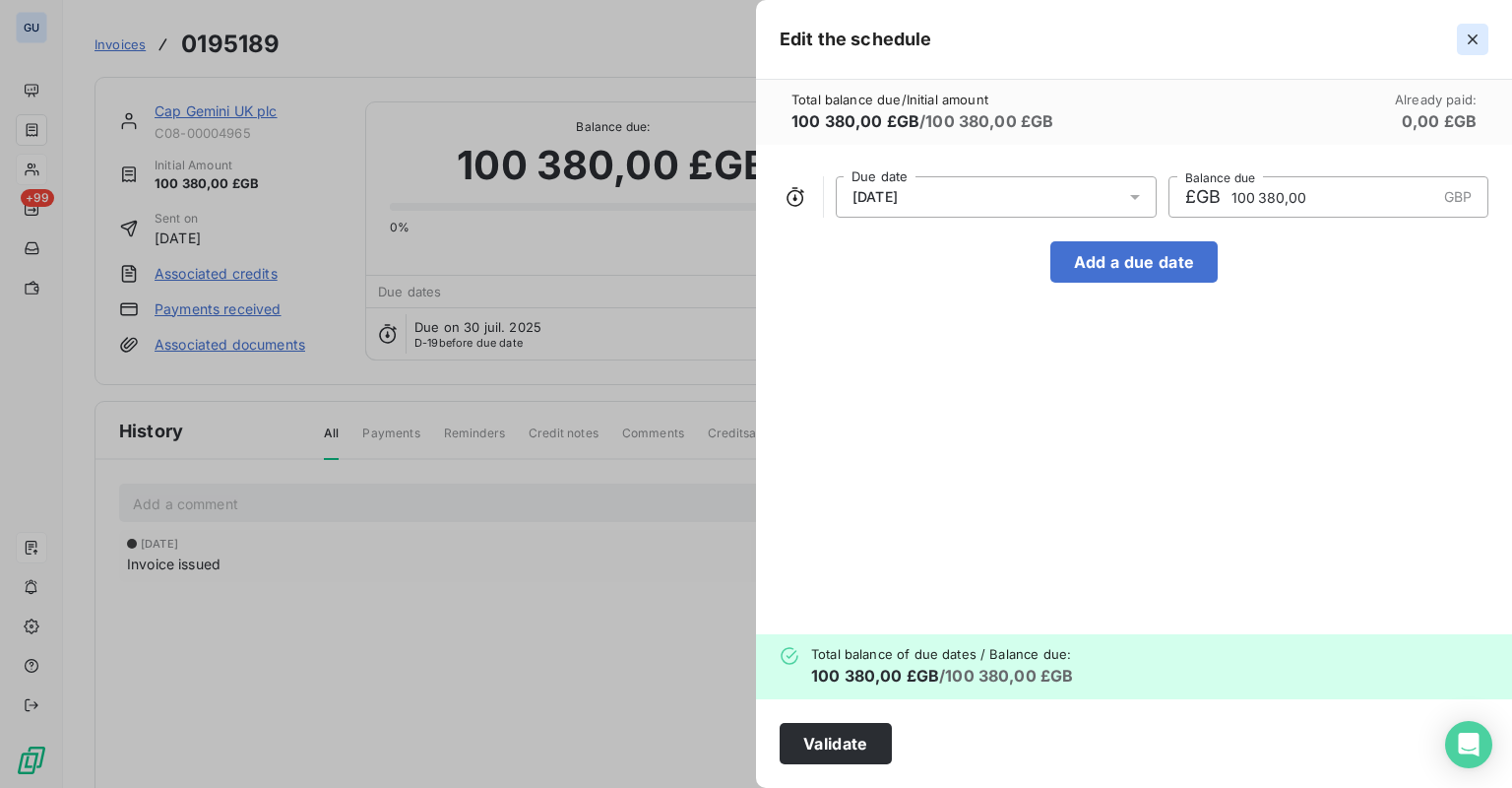 click at bounding box center (1473, 39) 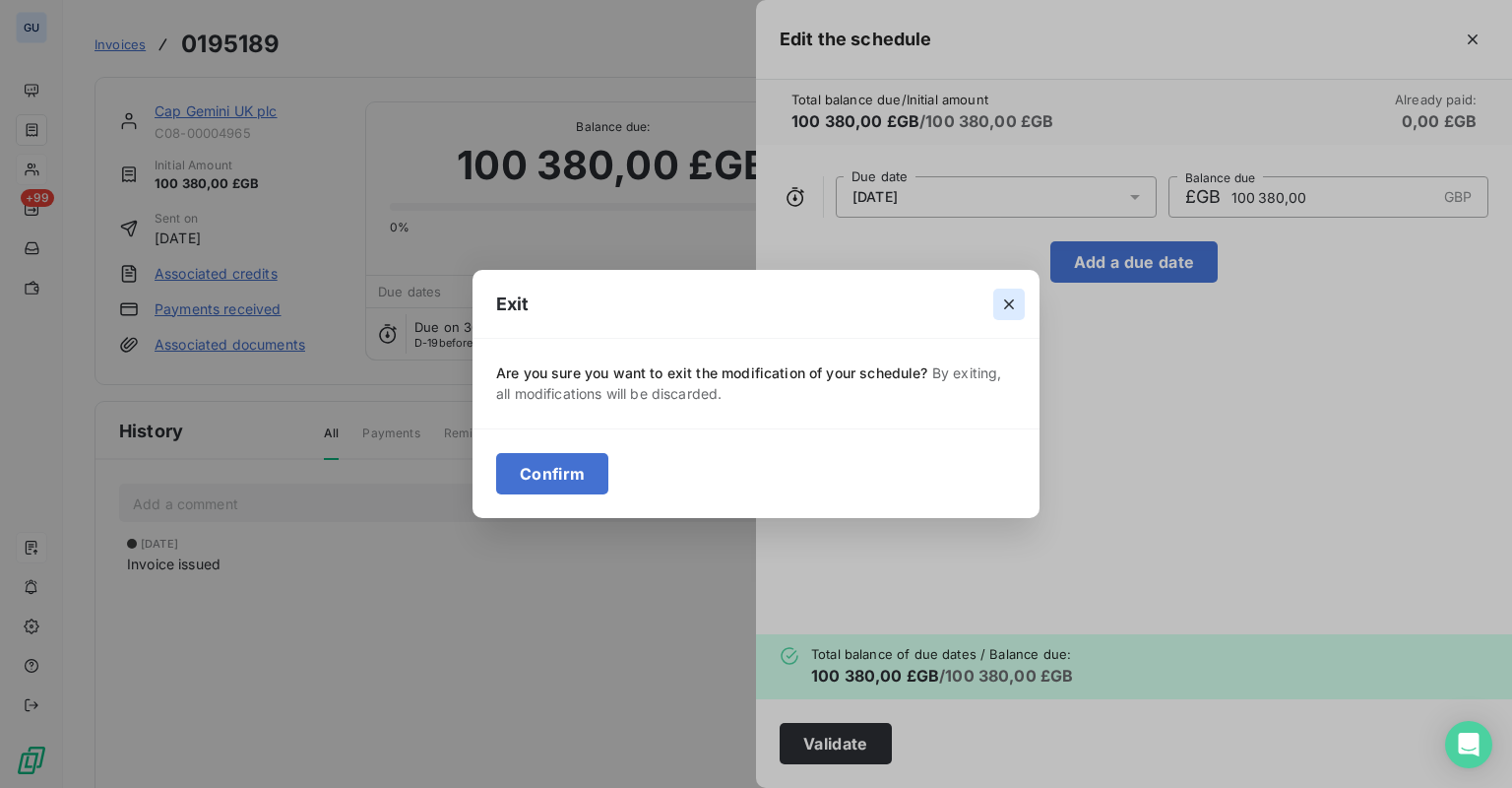 click at bounding box center (1009, 304) 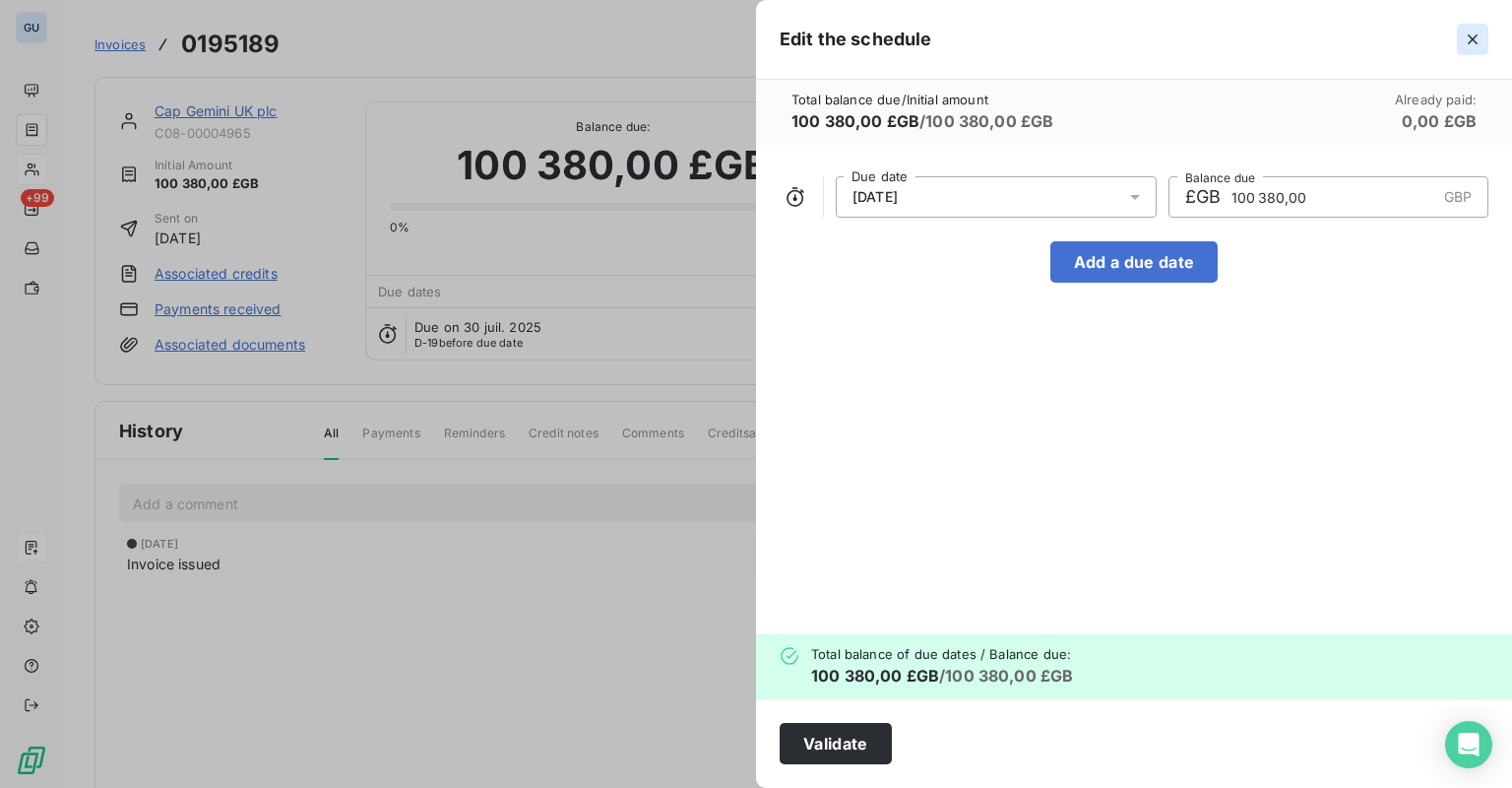 click 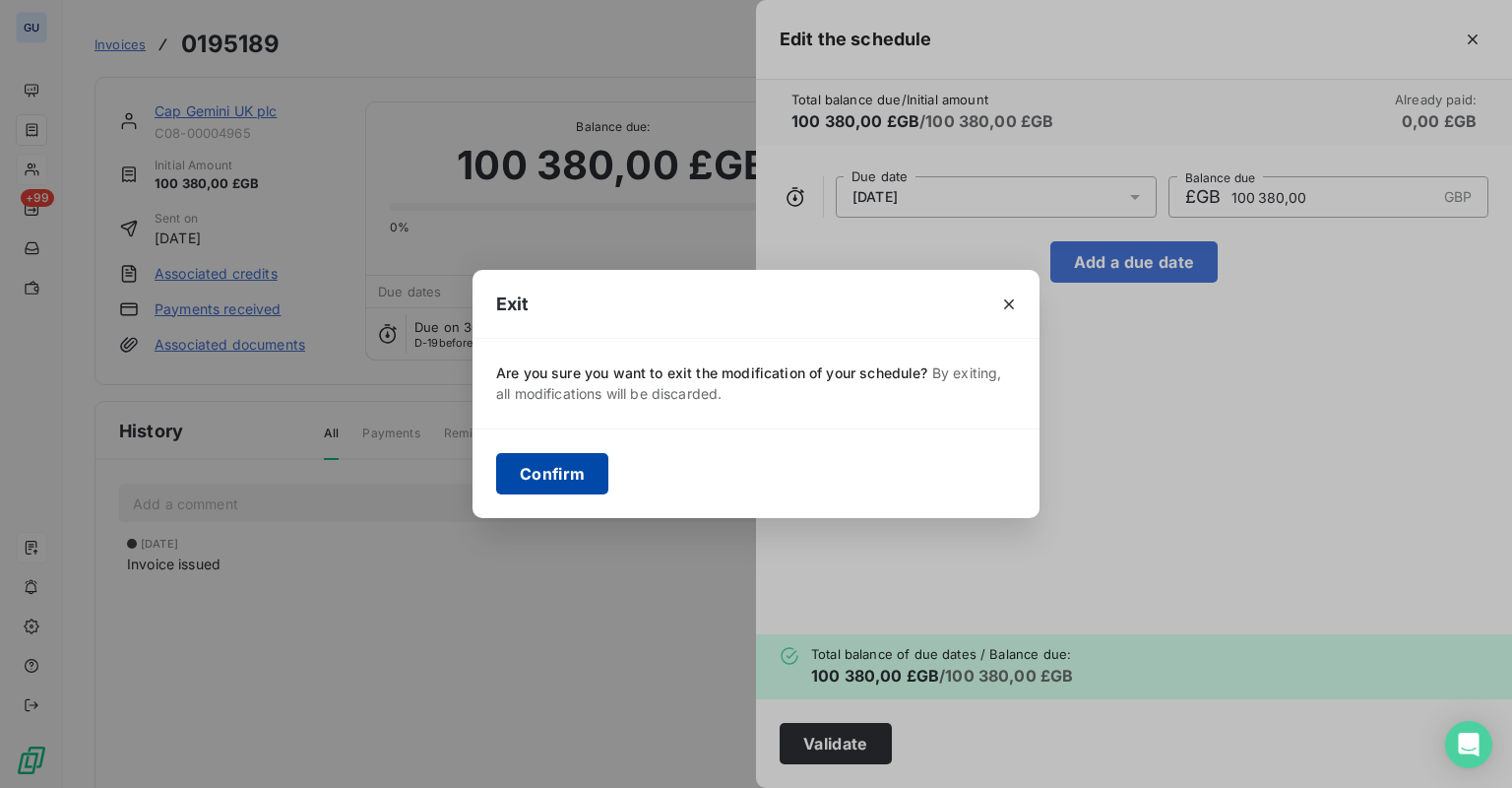 click on "Confirm" at bounding box center [552, 474] 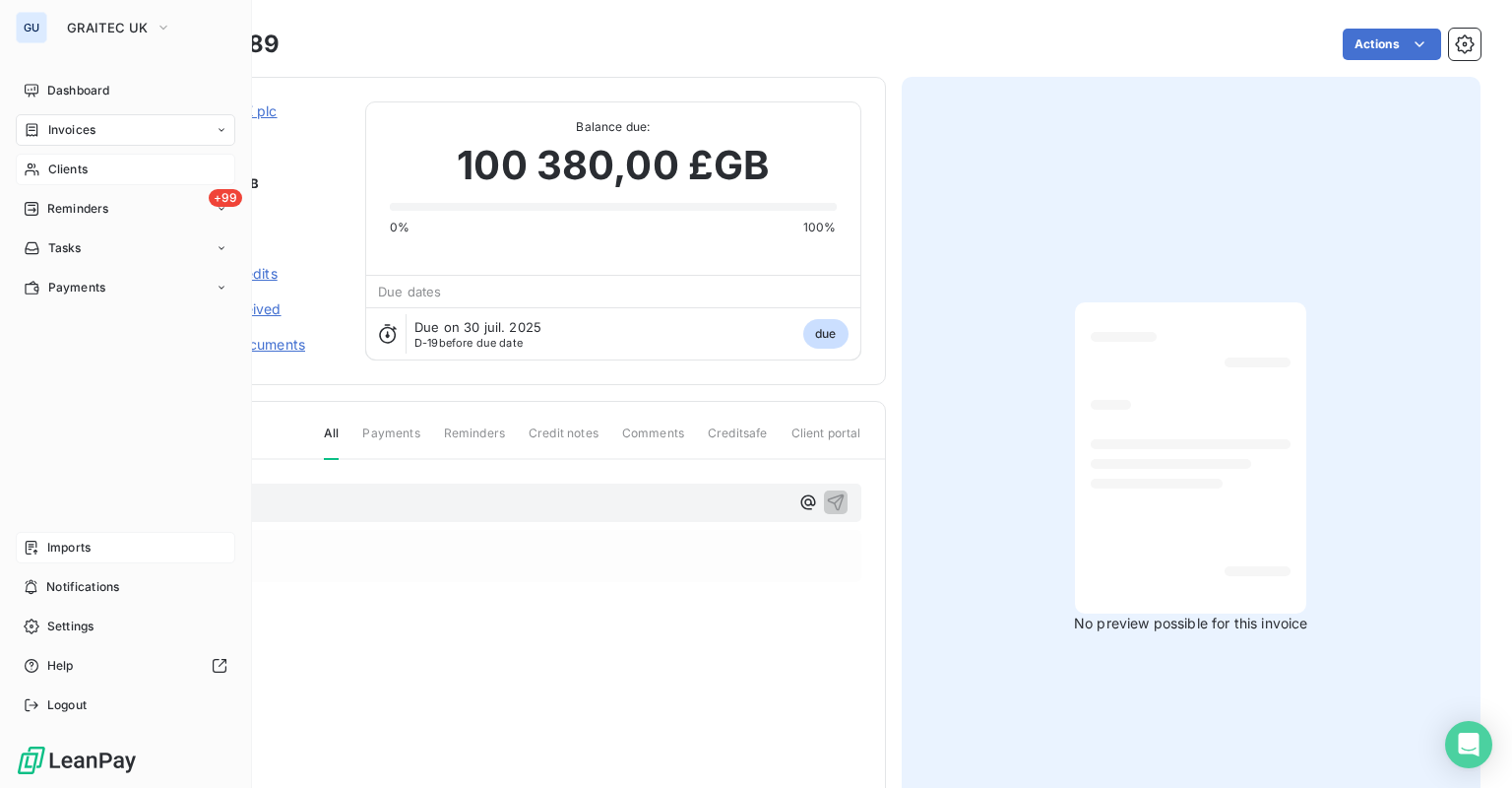 click on "Invoices" at bounding box center [72, 130] 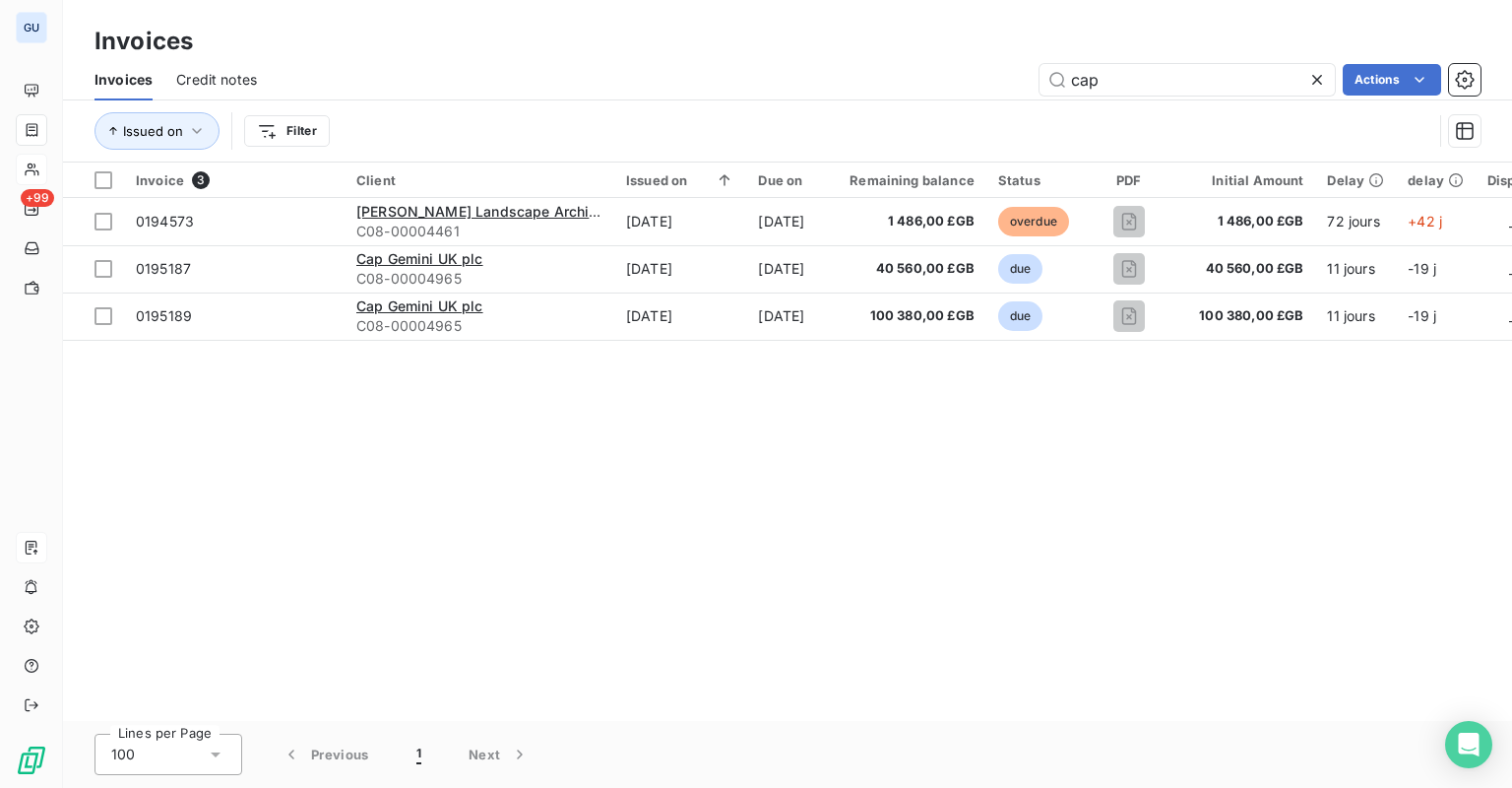 click 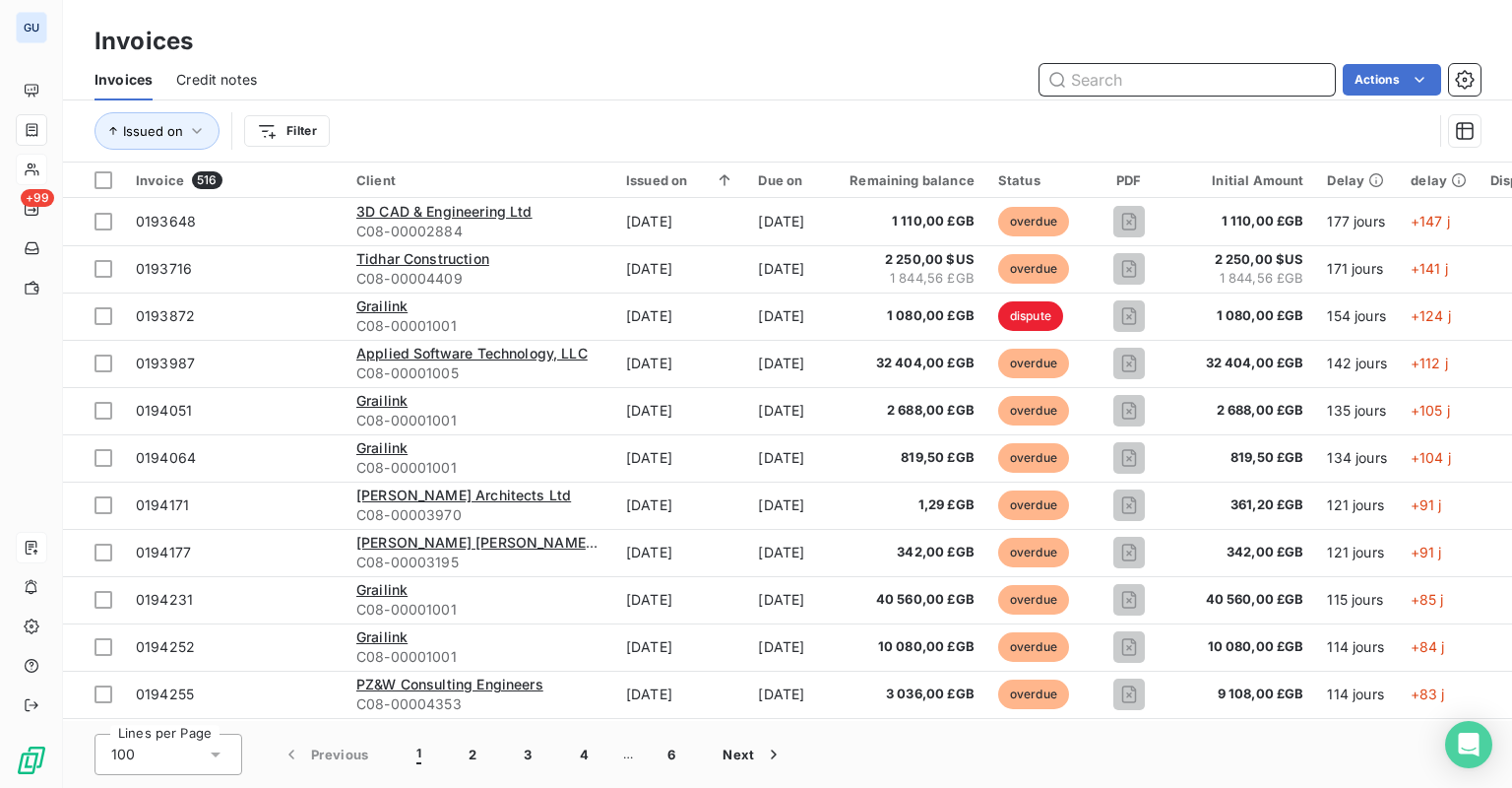 click at bounding box center [1187, 80] 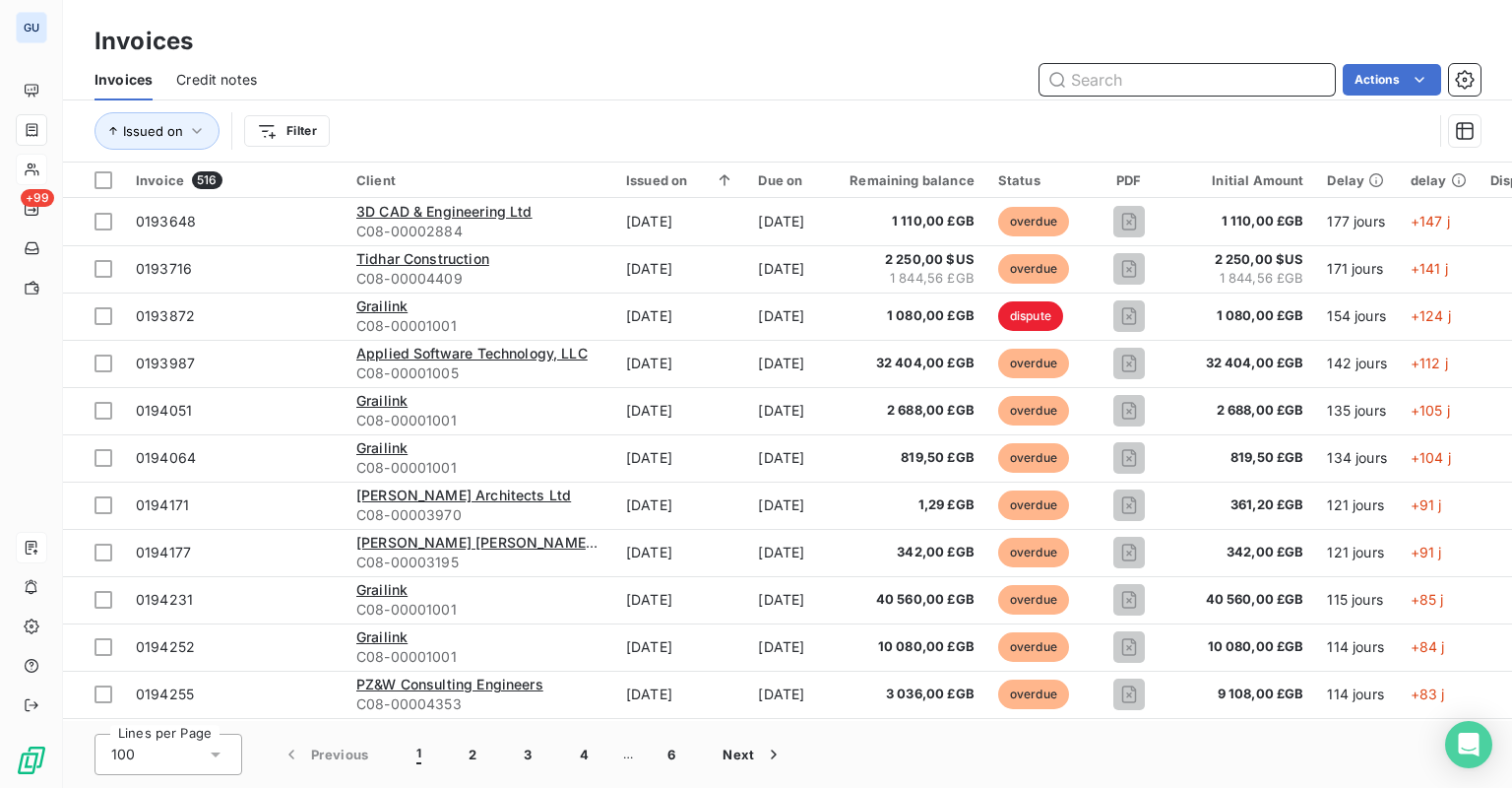 type on "i" 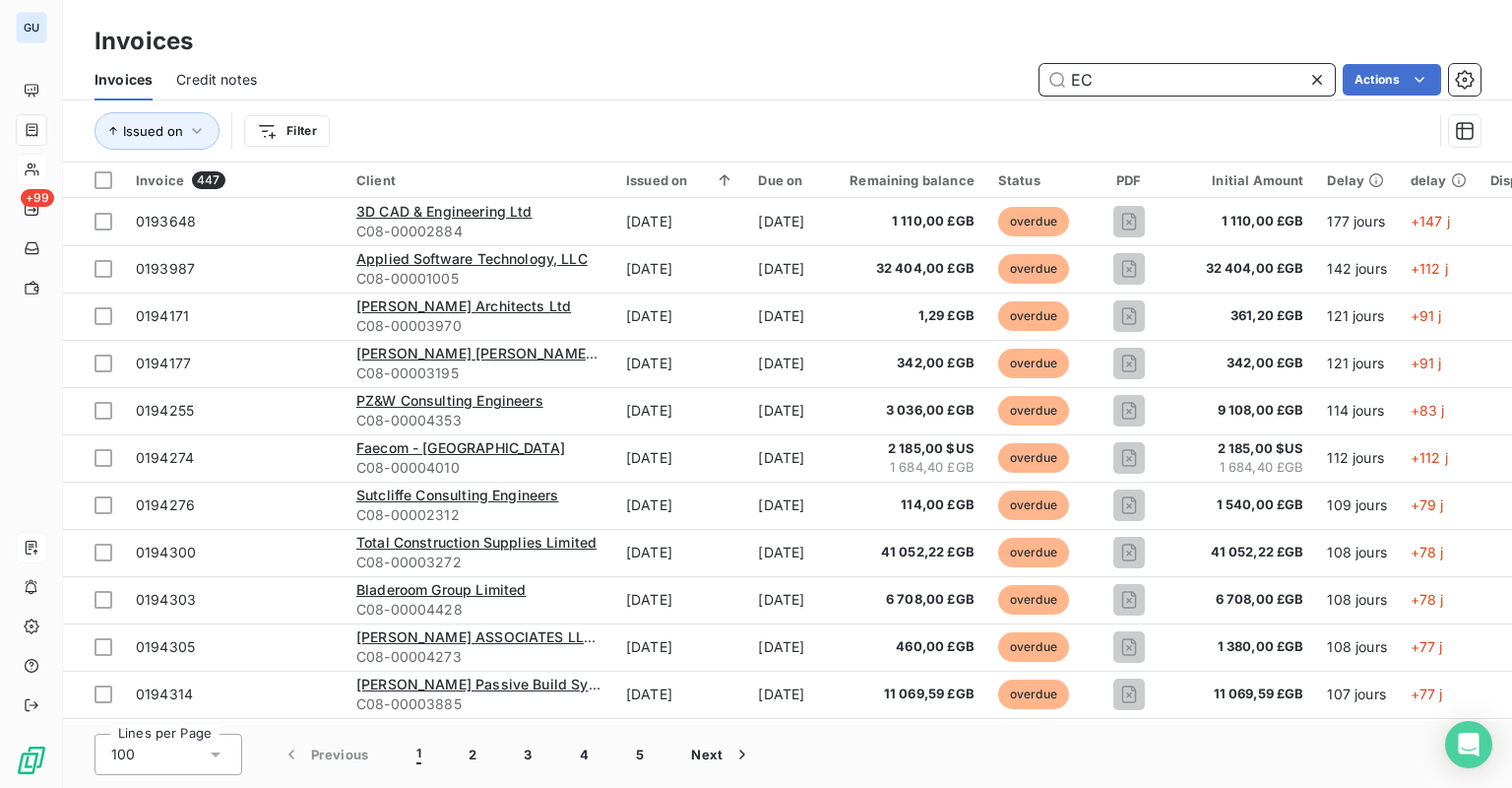 type on "ECI" 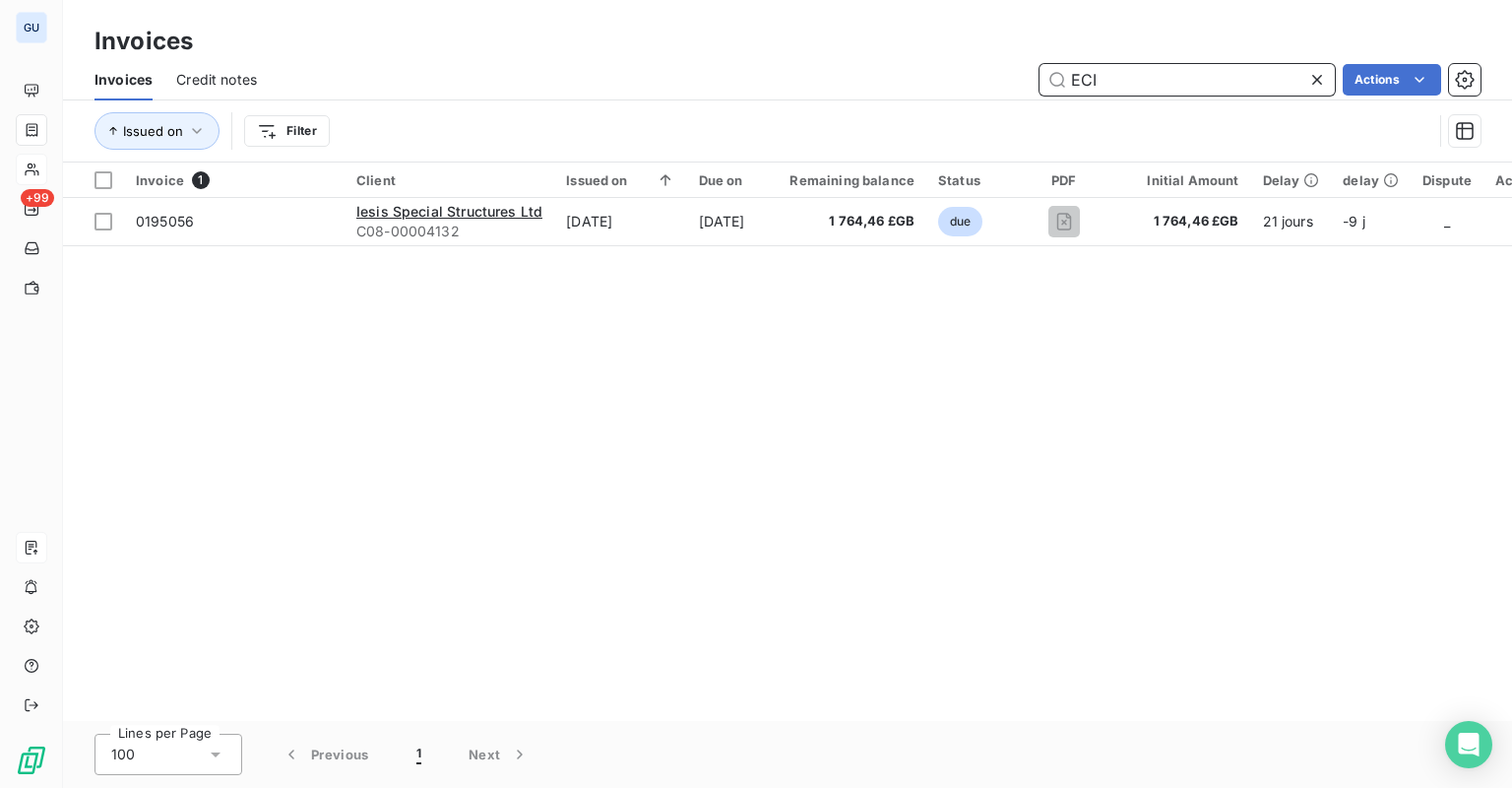 drag, startPoint x: 1044, startPoint y: 78, endPoint x: 890, endPoint y: 54, distance: 155.8589 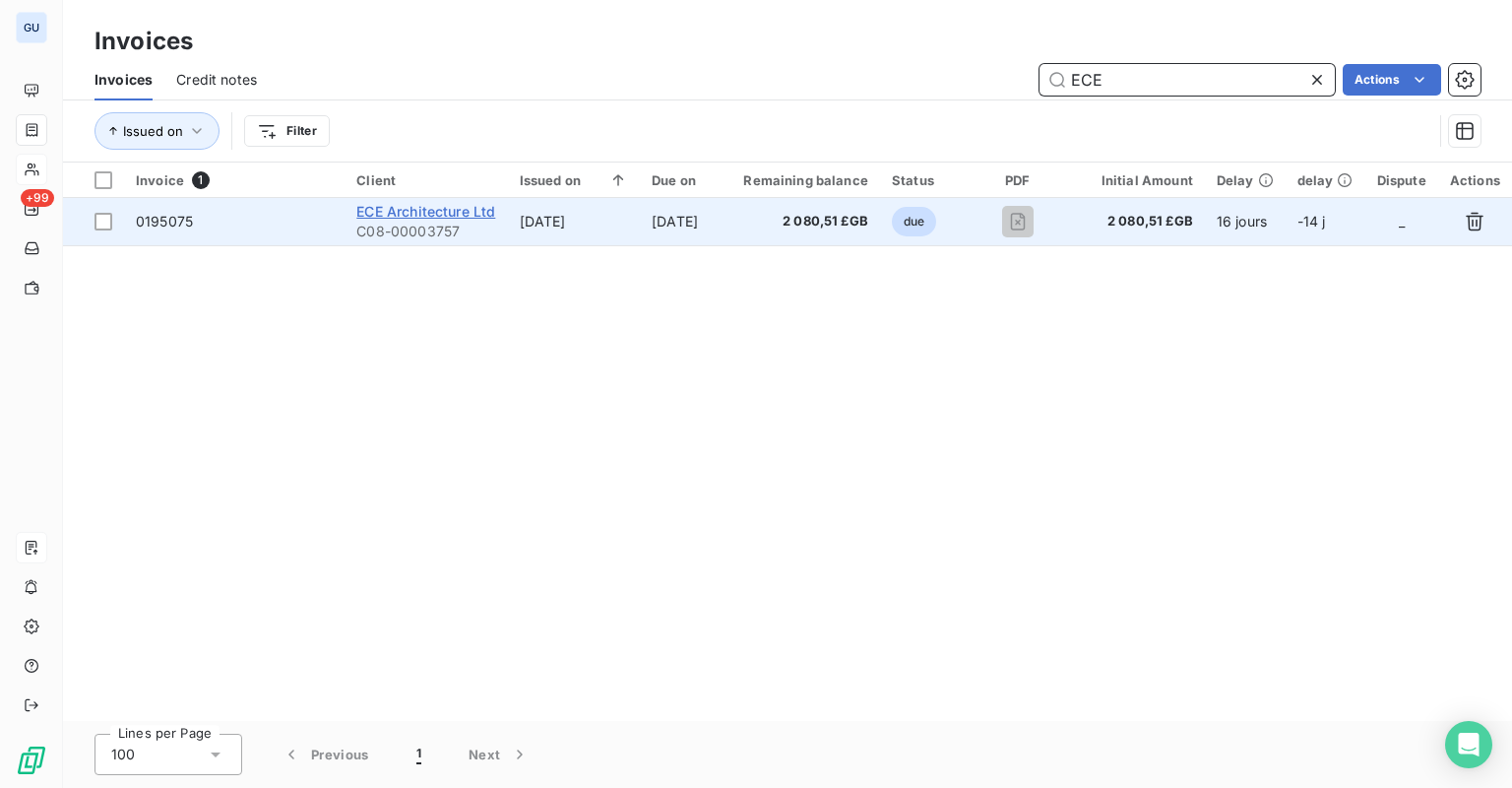 type on "ECE" 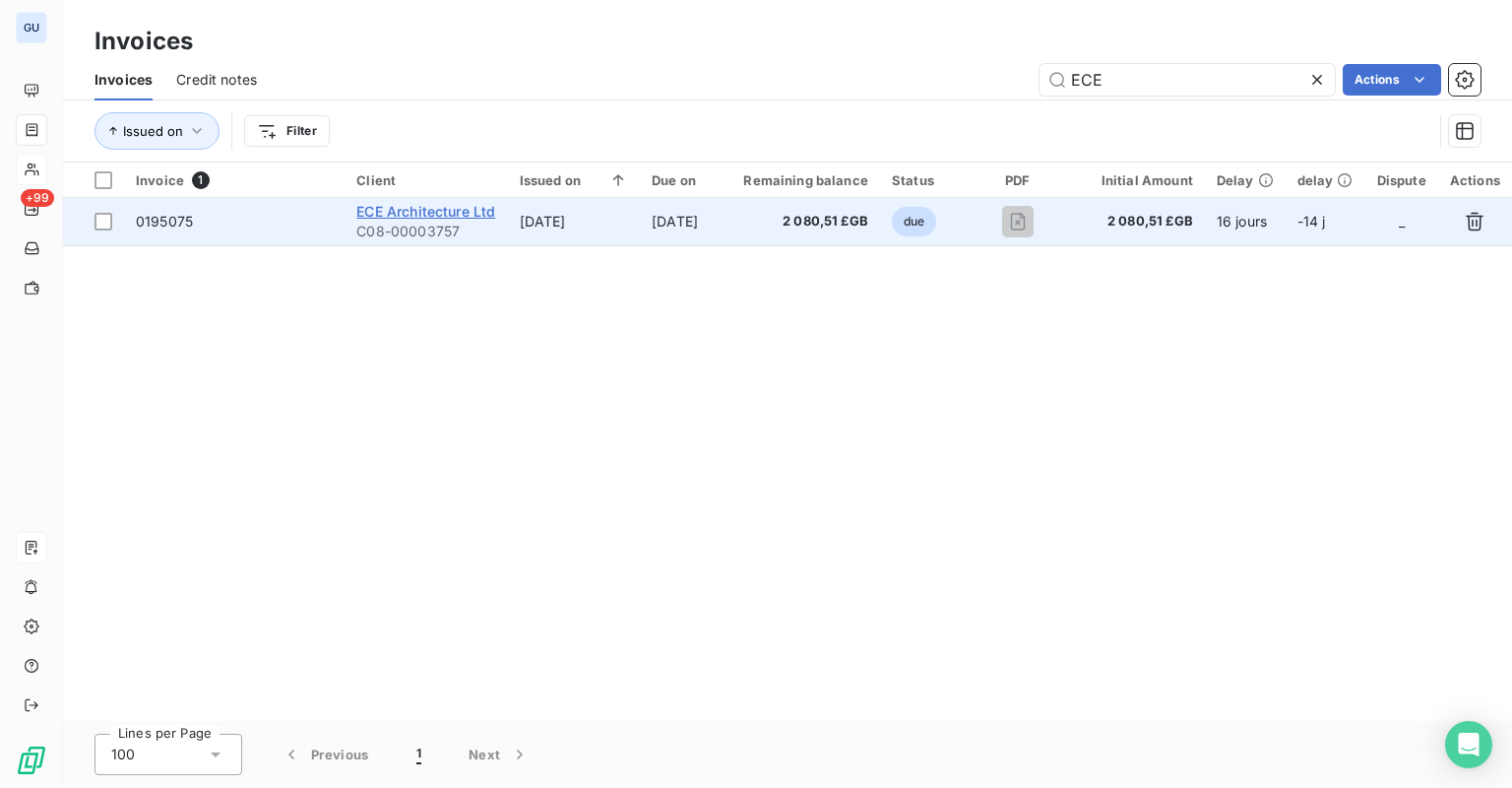 click on "ECE Architecture Ltd" at bounding box center (425, 211) 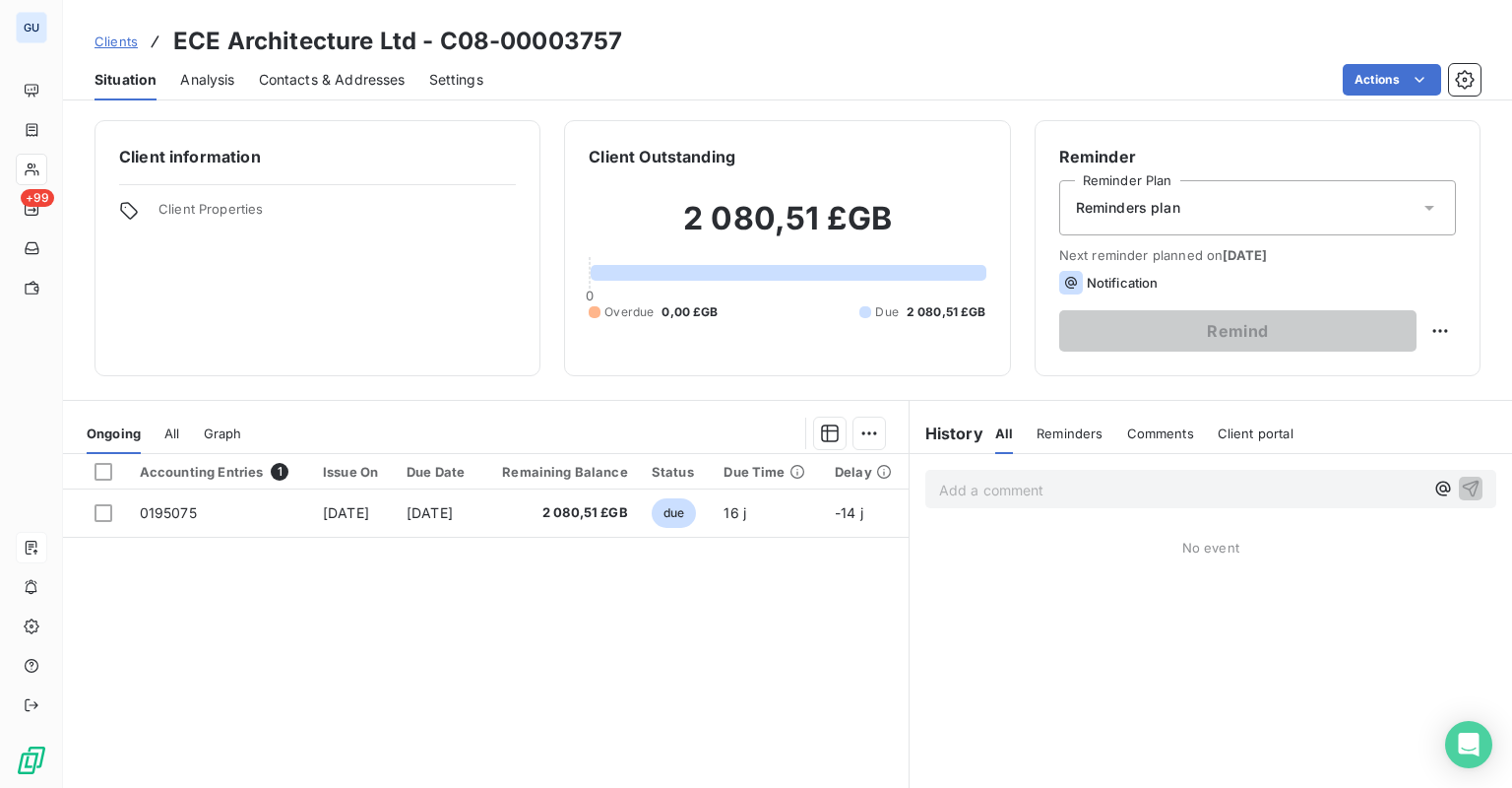 drag, startPoint x: 442, startPoint y: 331, endPoint x: 272, endPoint y: 447, distance: 205.80573 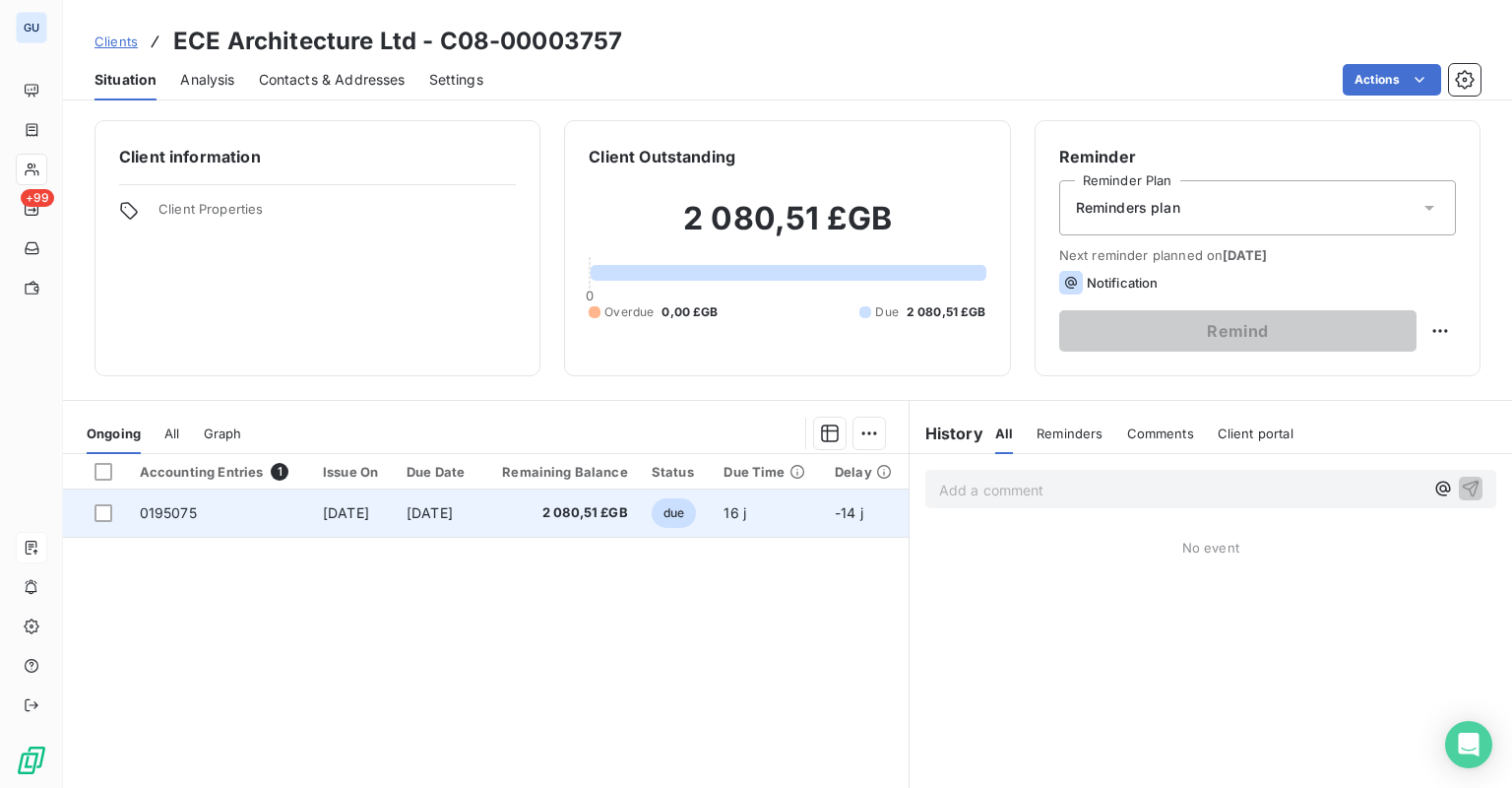 click on "0195075" at bounding box center [168, 512] 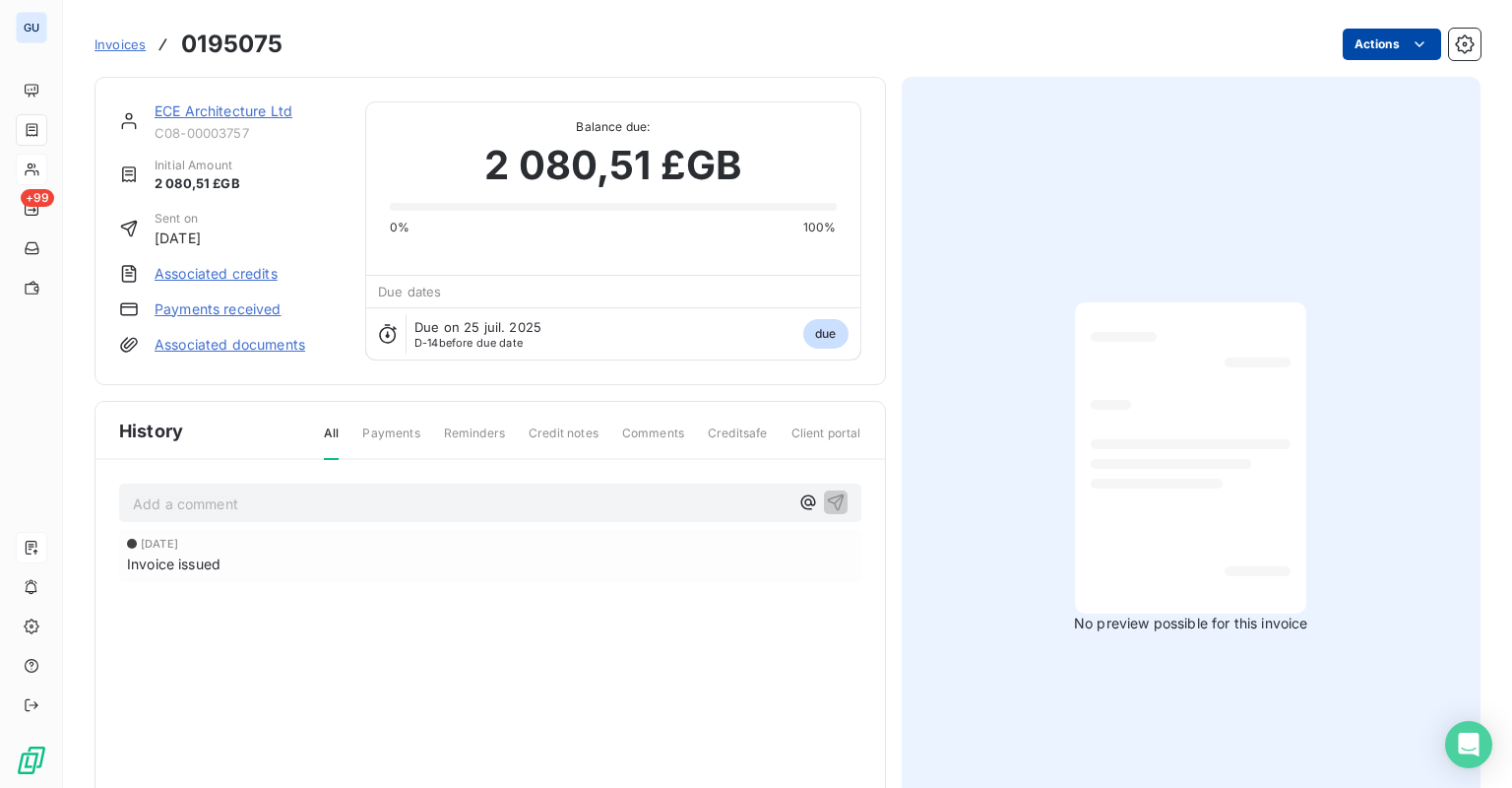 click on "GU +99 Invoices 0195075 Actions ECE Architecture Ltd C08-00003757 Initial Amount 2 080,51 £GB Sent on Jun 25, 2025 Associated credits Payments received Associated documents Balance due: 2 080,51 £GB 0% 100% Due dates Due on 25 juil. 2025 D-14  before due date due History All Payments Reminders Credit notes Comments Creditsafe Client portal Add a comment ﻿ Jun 25, 2025 Invoice issued No preview possible for this invoice" at bounding box center (756, 394) 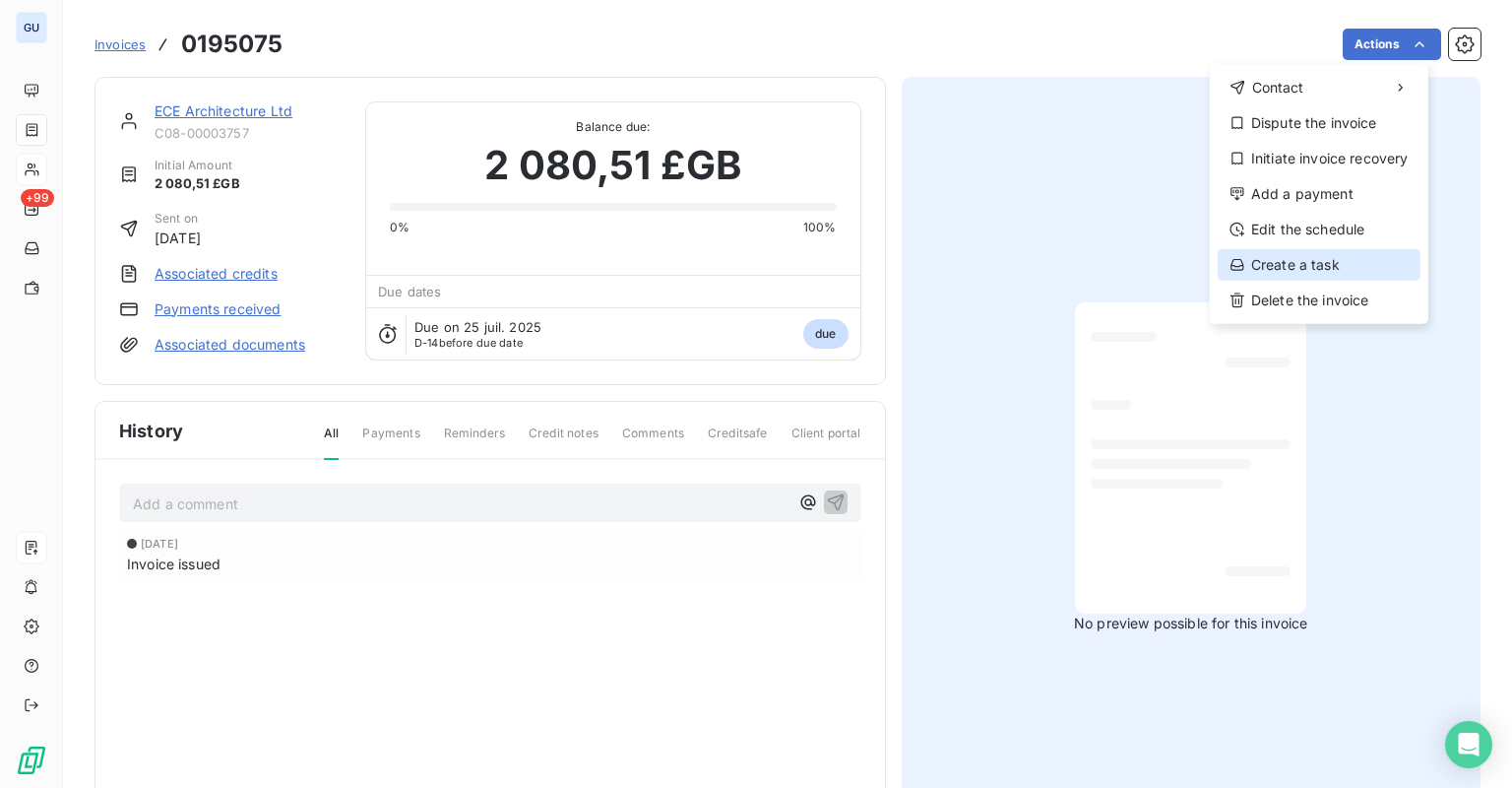 click on "Create a task" at bounding box center (1319, 265) 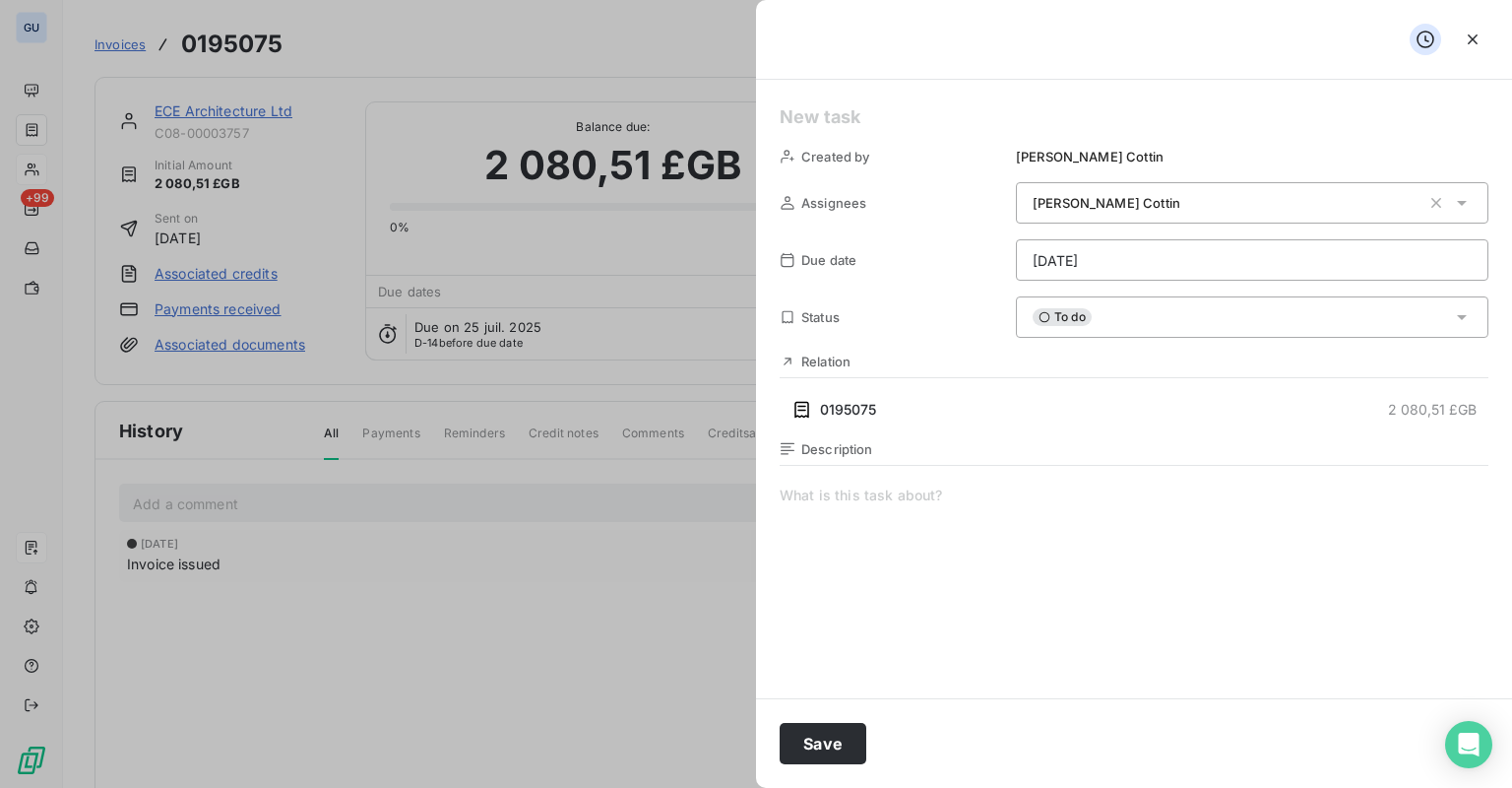 click on "Ronan   Cottin" at bounding box center [1227, 203] 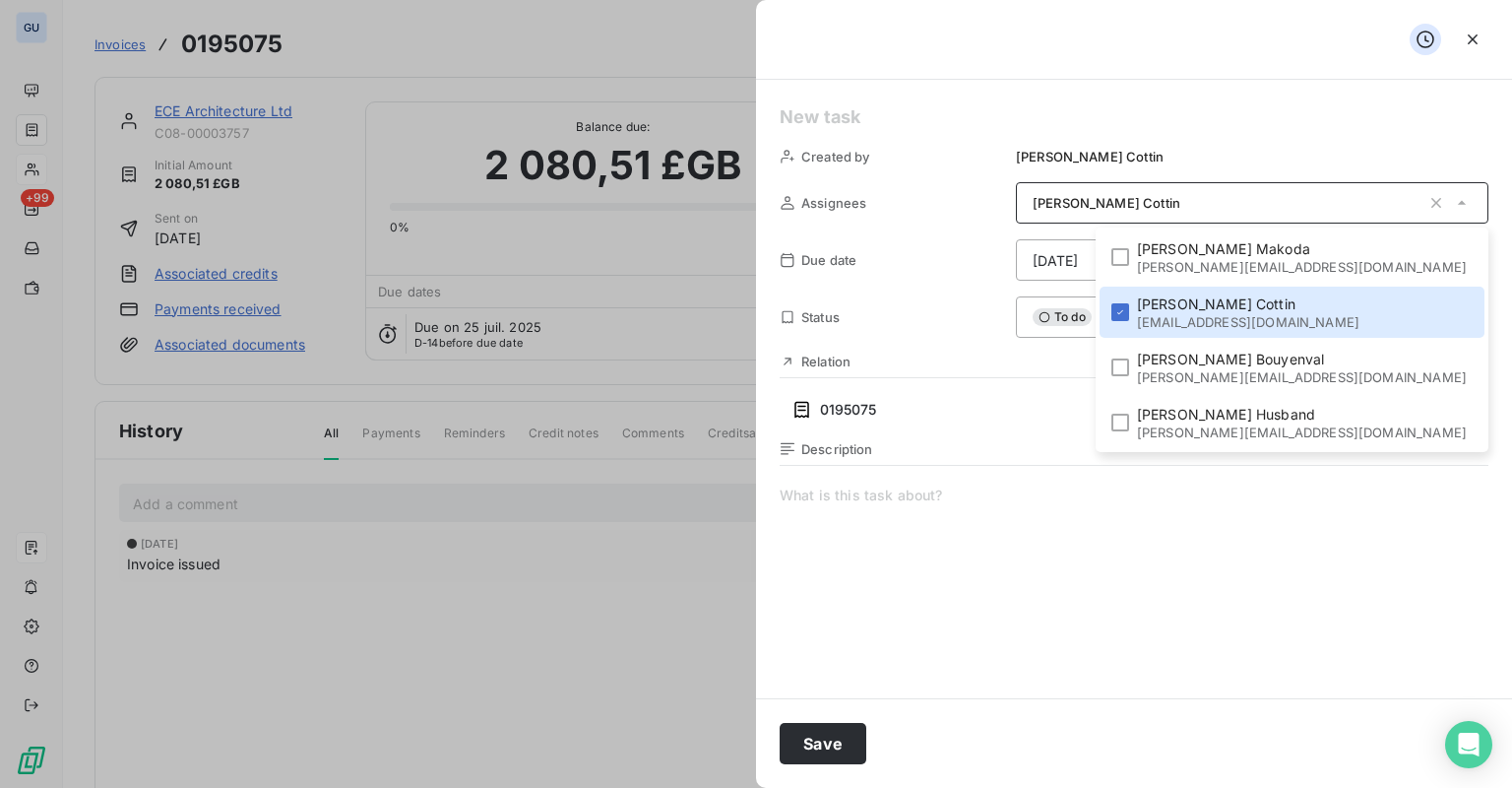 click on "Created by Ronan   Cottin Assignees Ronan   Cottin Allison   Makoda allison.makoda@graitec.com Ronan   Cottin ronan.cottin@graitec.com Isabelle   Bouyenval isabelle.bouyenval@graitec.com Richard   Husband richard.husband@graitec.com Due date 07/11/2025 Status To do Relation 0195075 2 080,51 £GB Description" at bounding box center [1134, 389] 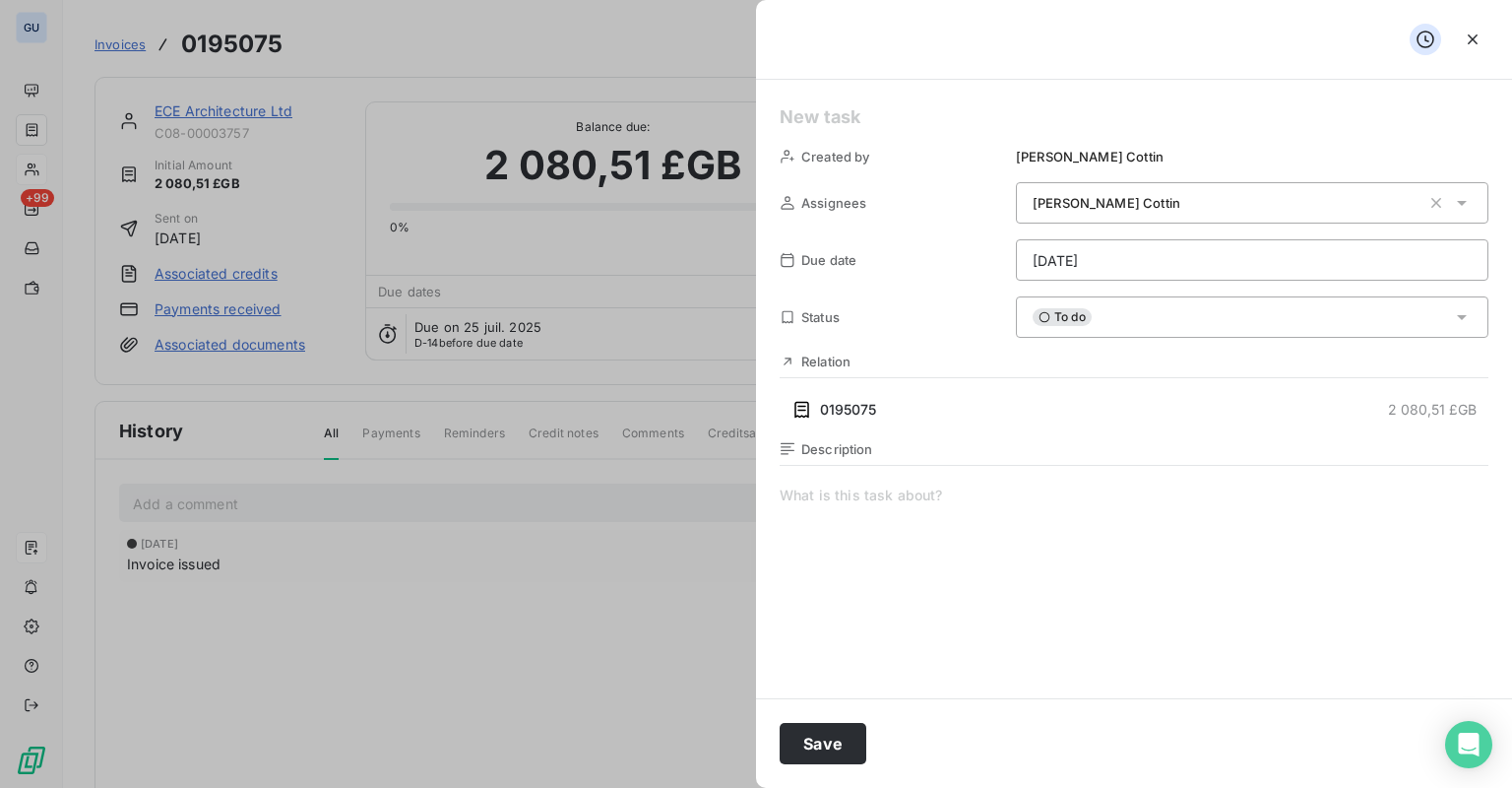 click on "To do" at bounding box center [1252, 317] 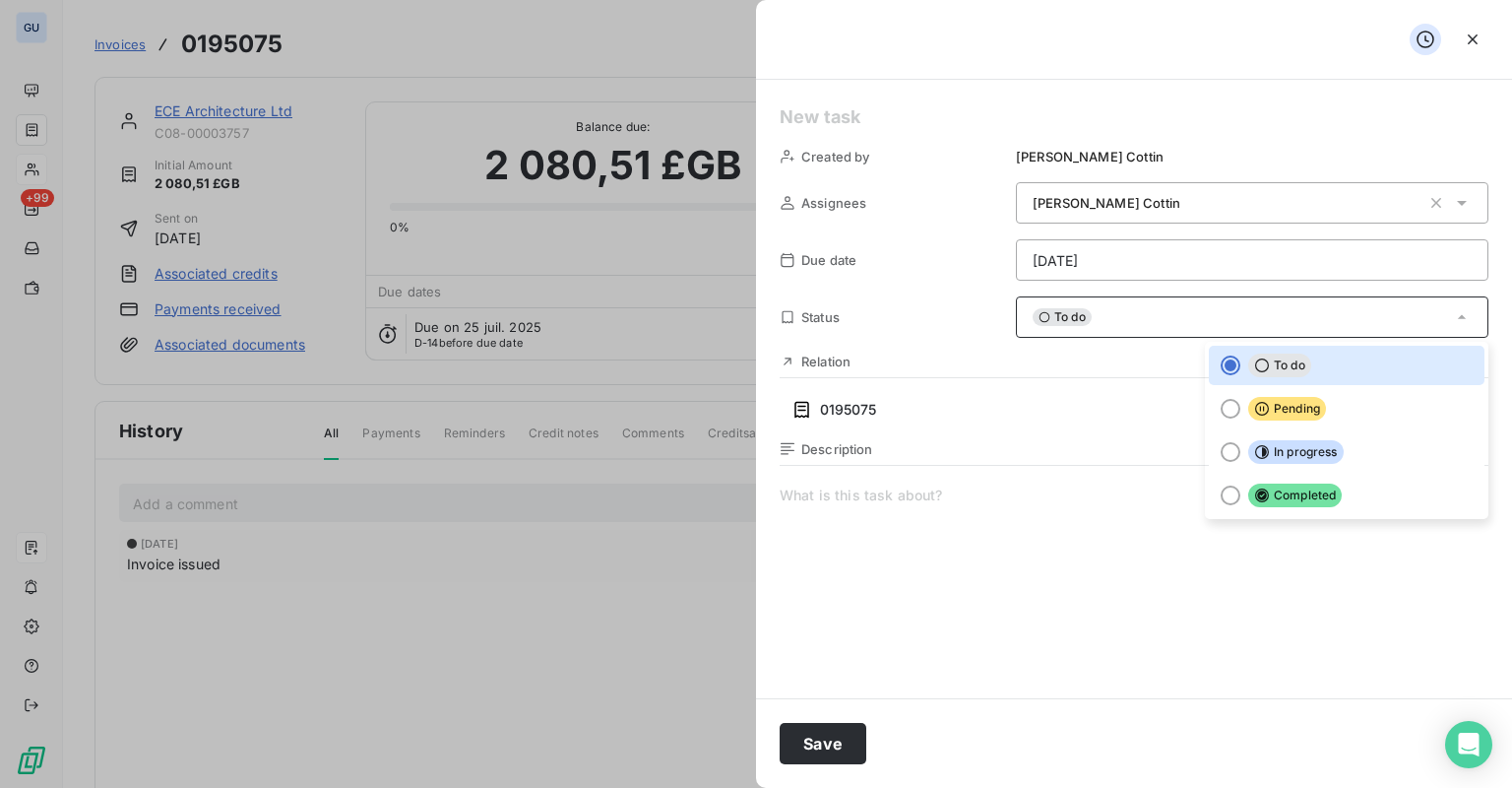 drag, startPoint x: 997, startPoint y: 622, endPoint x: 957, endPoint y: 547, distance: 85 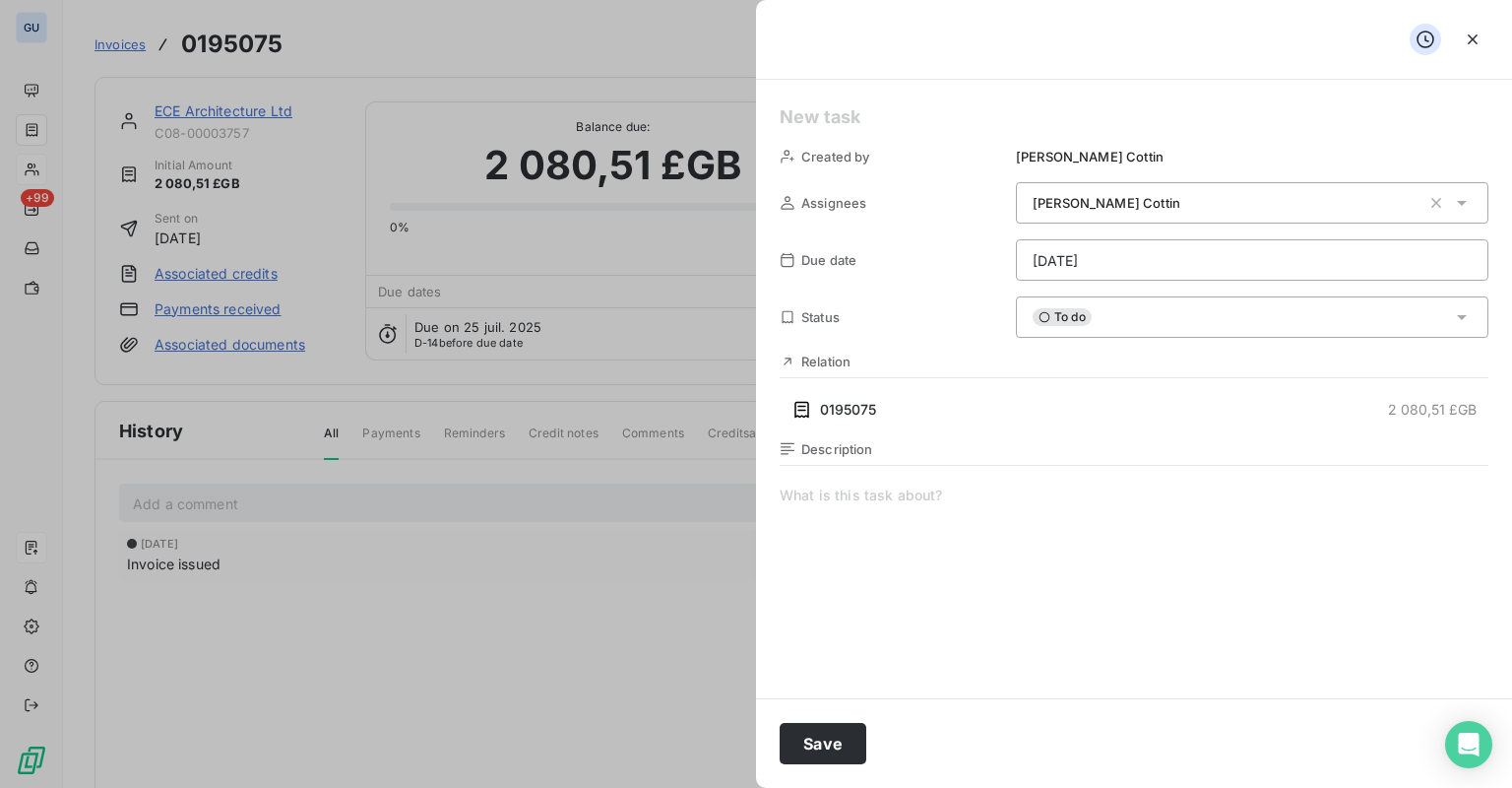 click on "To do" at bounding box center [1252, 317] 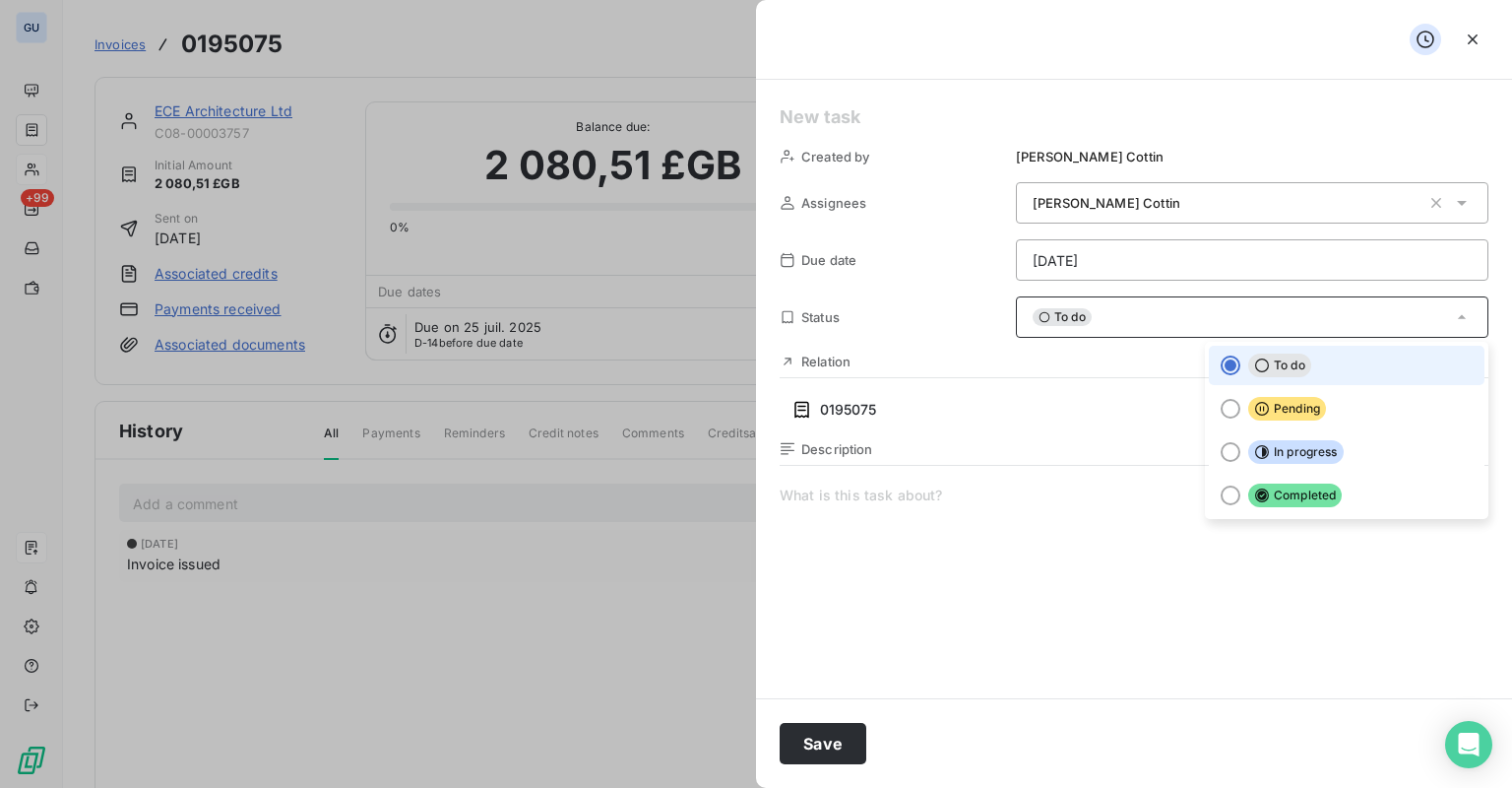 click at bounding box center (1134, 675) 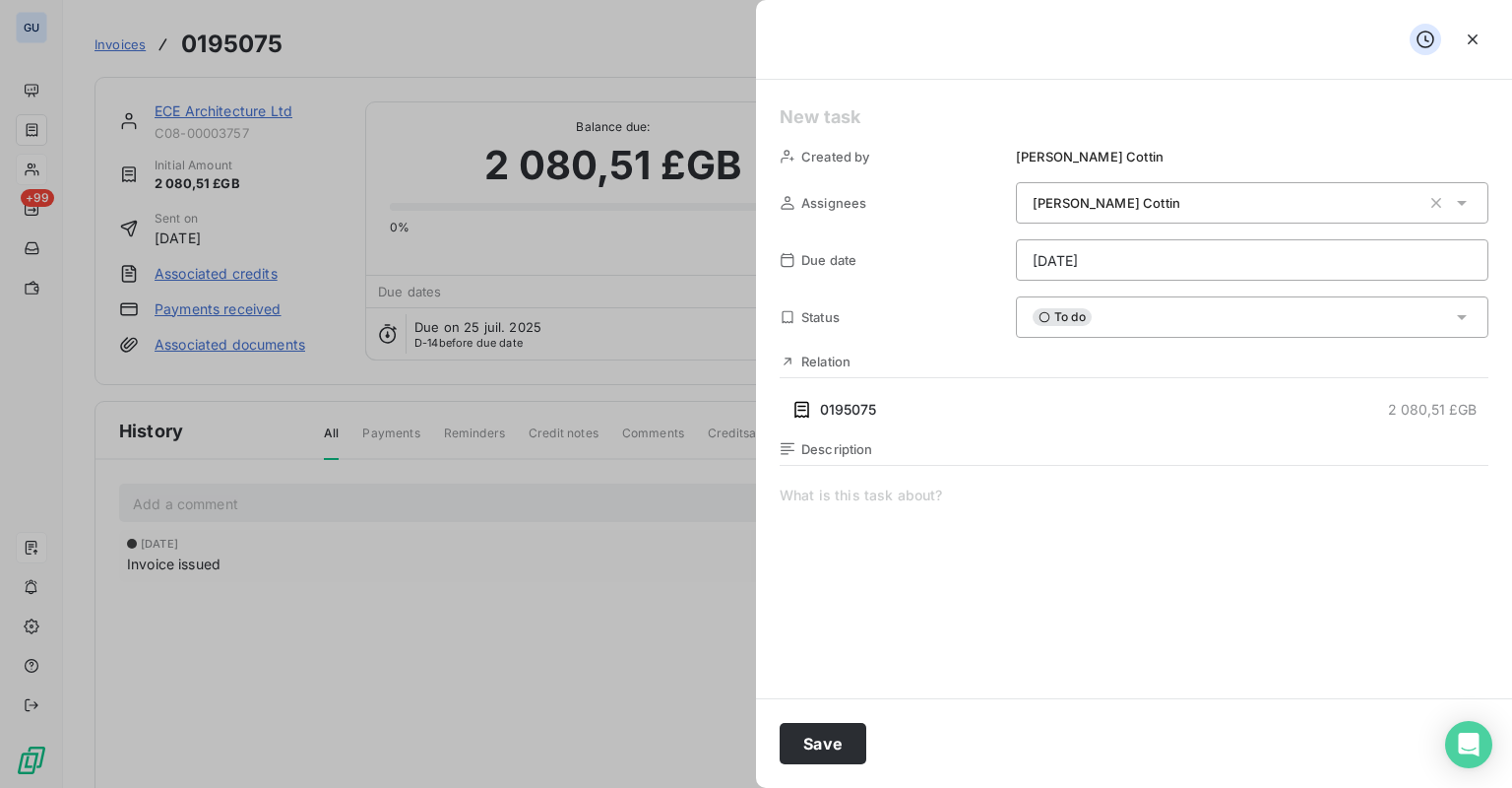 click 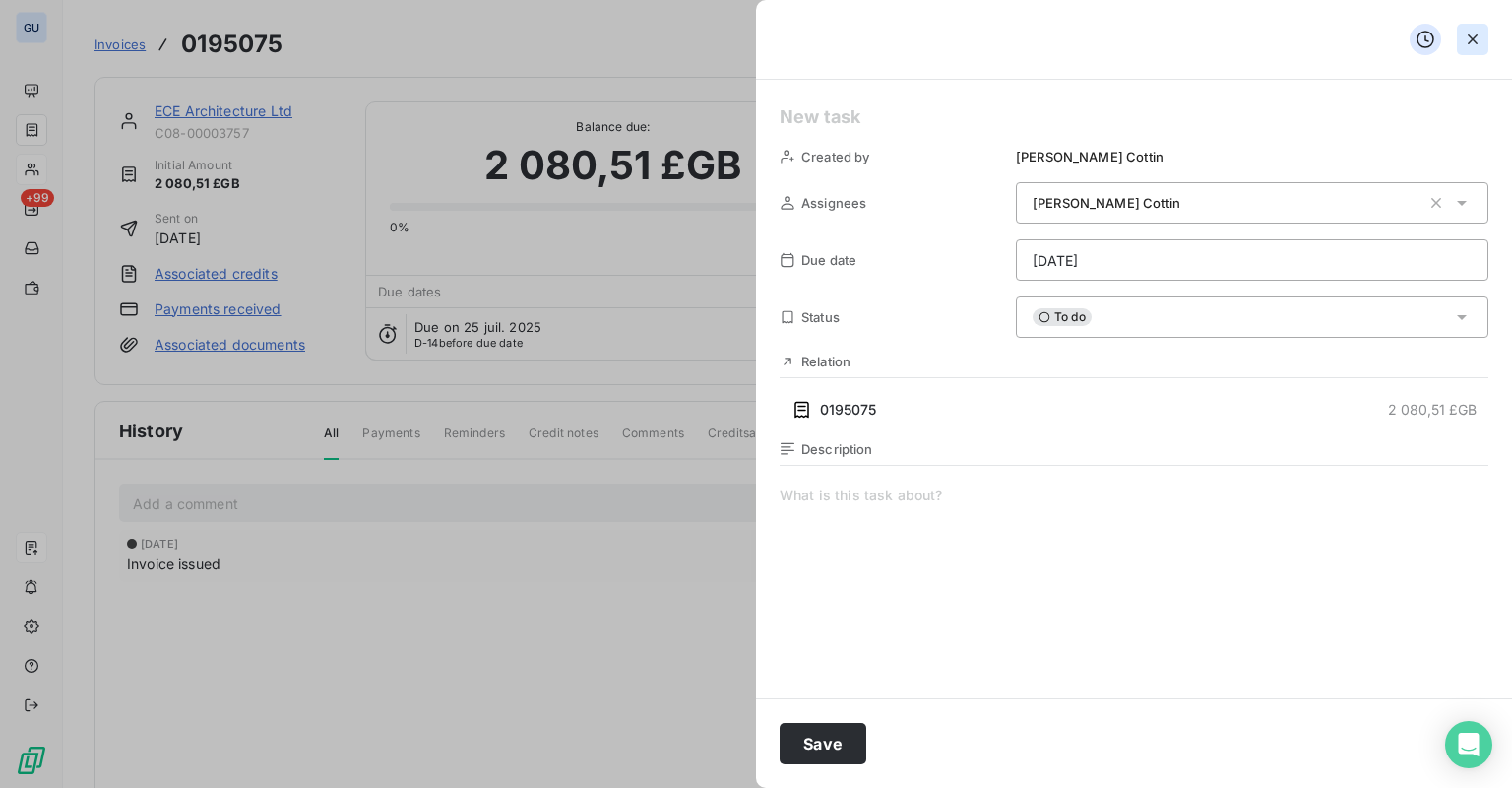 click 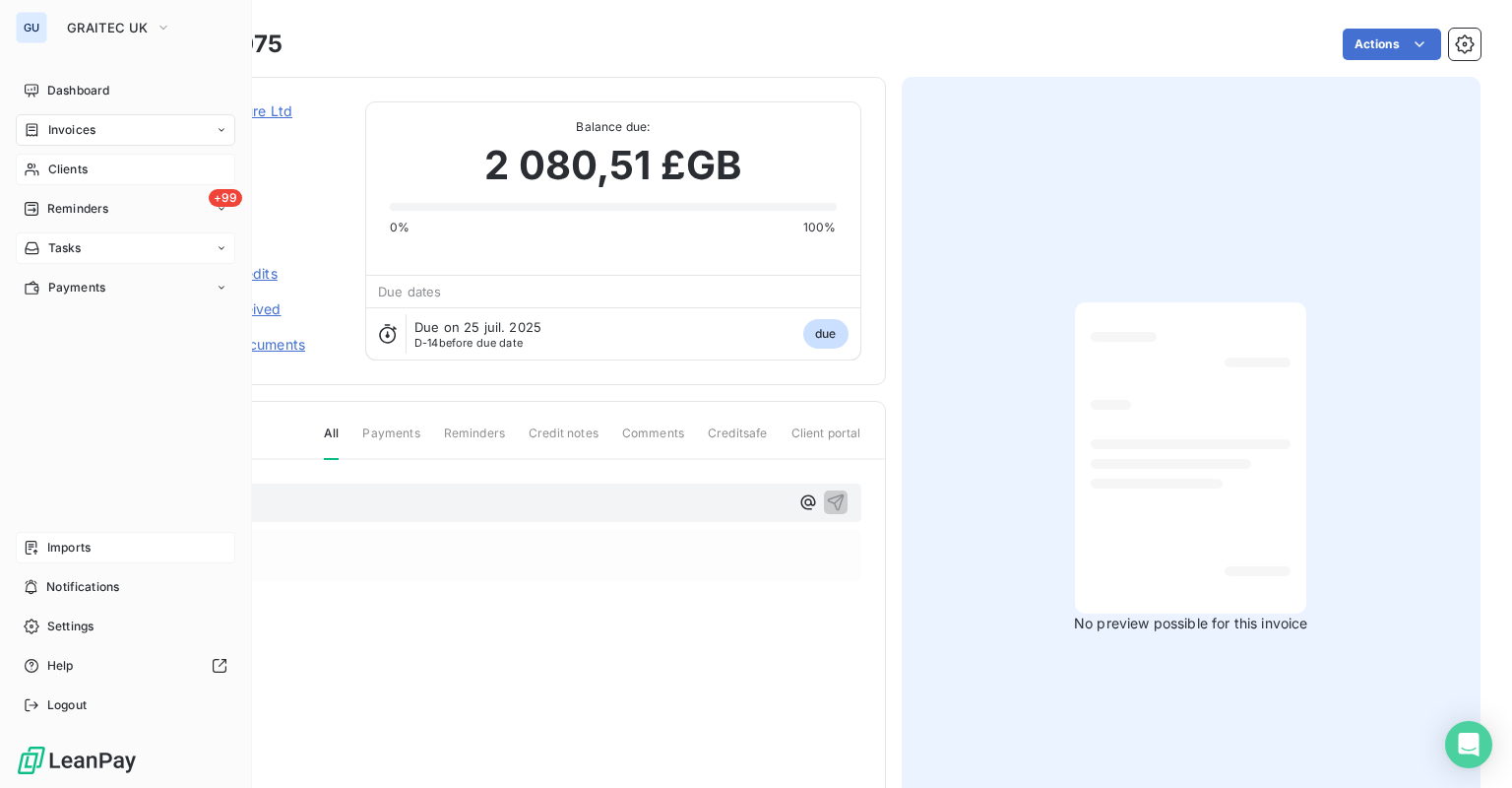 click on "Tasks" at bounding box center (65, 248) 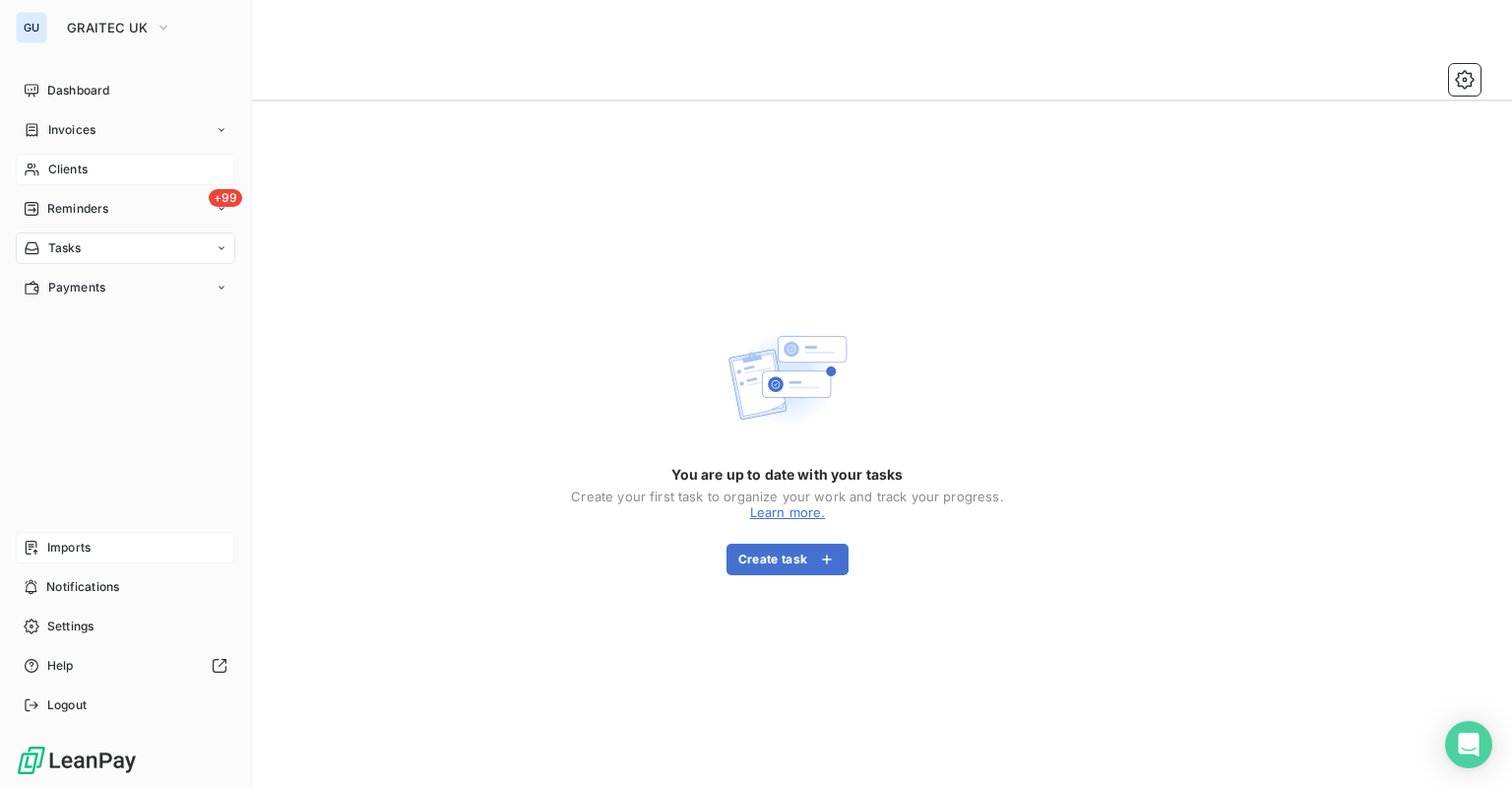 click on "Invoices" at bounding box center [72, 130] 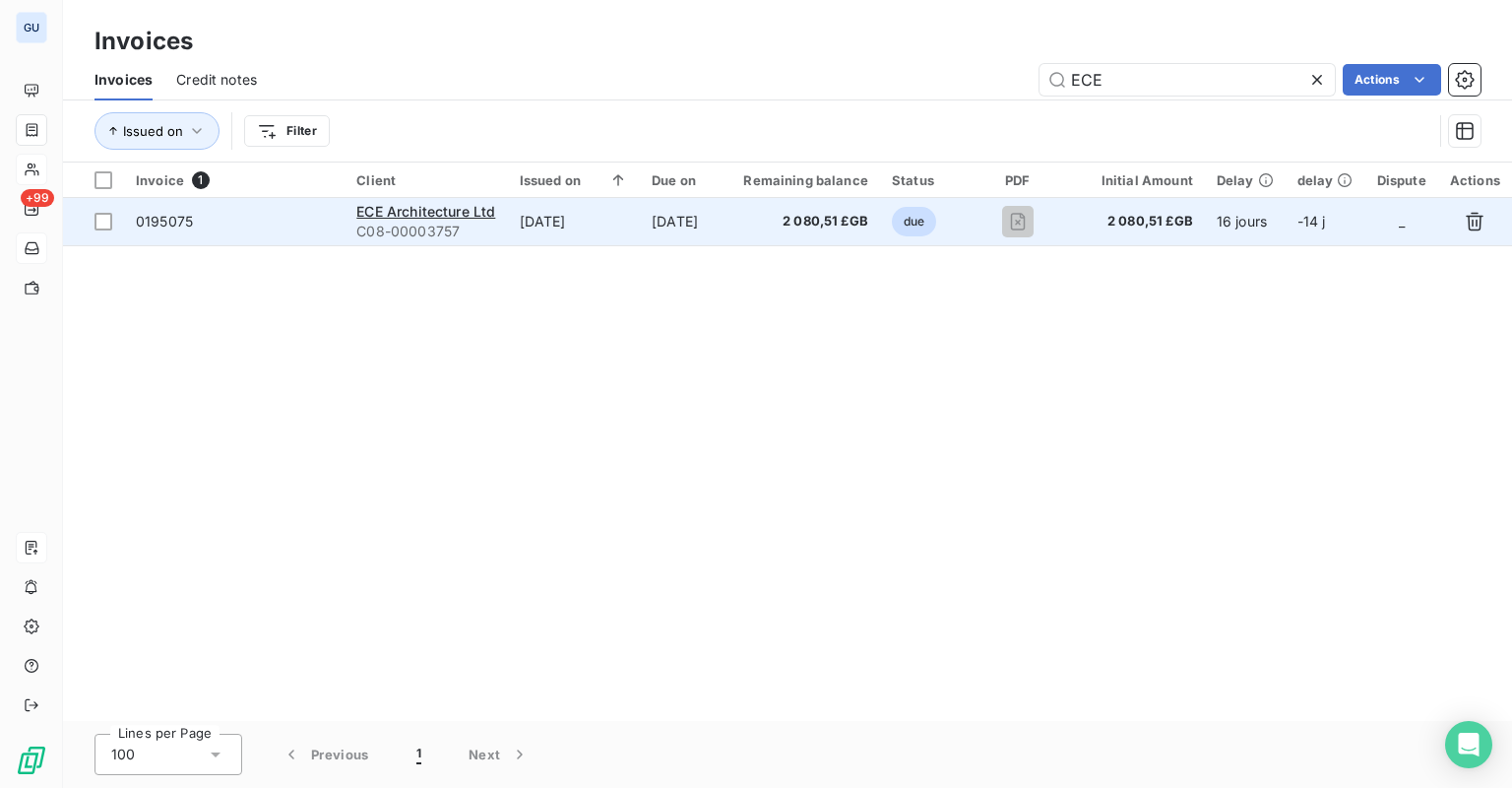 click on "[DATE]" at bounding box center (685, 222) 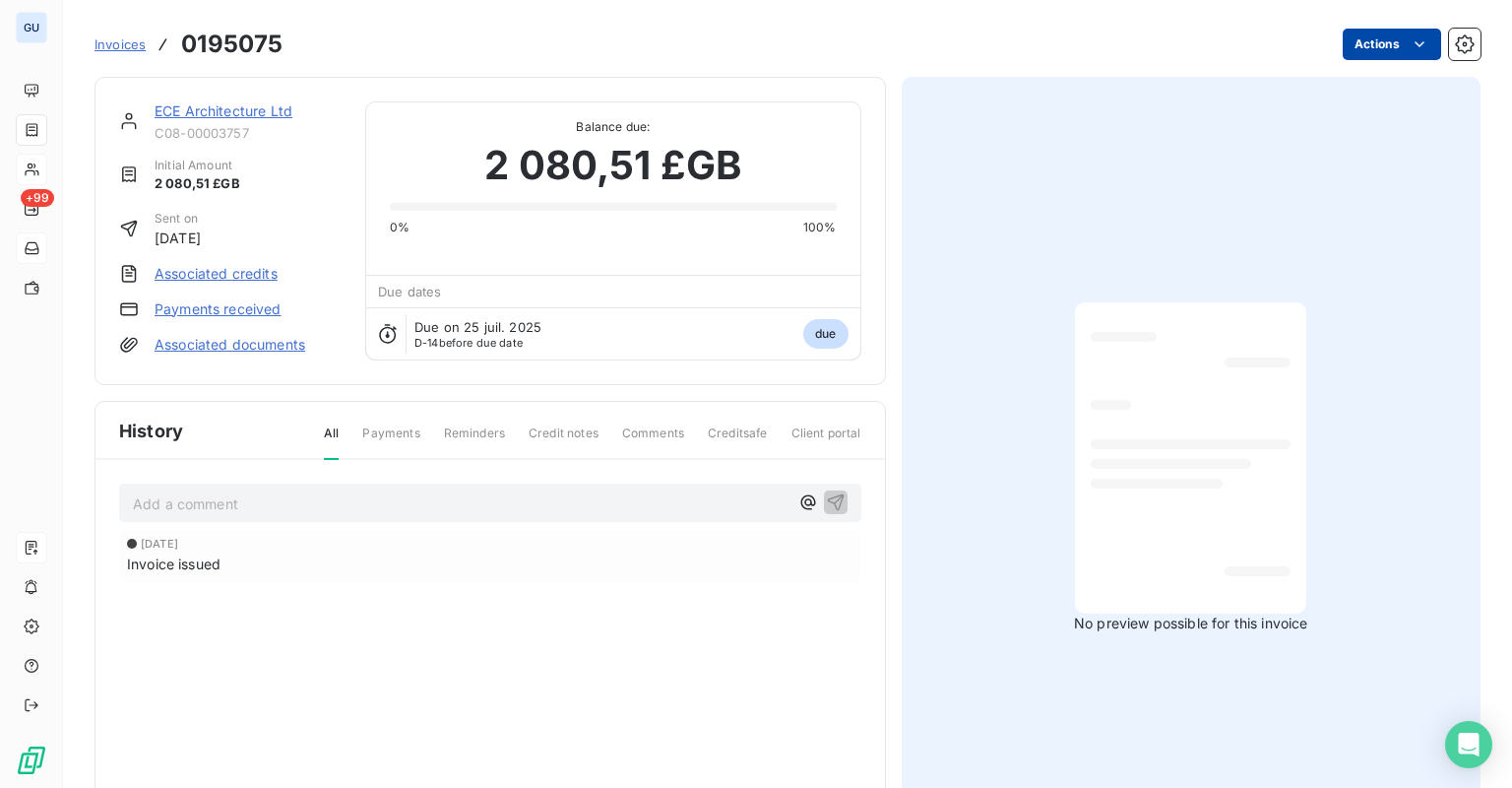click on "GU +99 Invoices 0195075 Actions ECE Architecture Ltd C08-00003757 Initial Amount 2 080,51 £GB Sent on Jun 25, 2025 Associated credits Payments received Associated documents Balance due: 2 080,51 £GB 0% 100% Due dates Due on 25 juil. 2025 D-14  before due date due History All Payments Reminders Credit notes Comments Creditsafe Client portal Add a comment ﻿ Jun 25, 2025 Invoice issued No preview possible for this invoice" at bounding box center (756, 394) 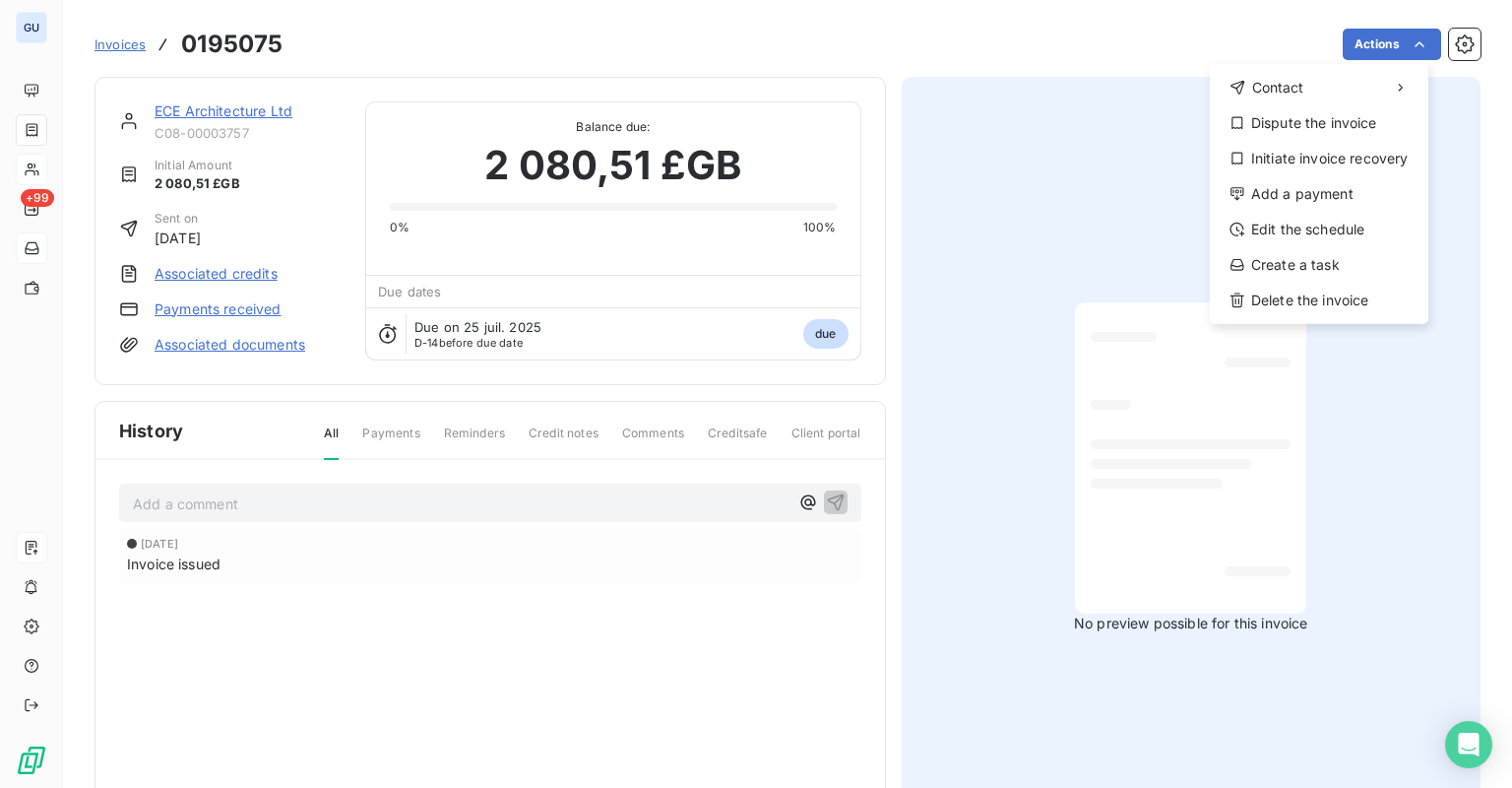 click on "GU +99 Invoices 0195075 Actions Contact Dispute the invoice Initiate invoice recovery Add a payment Edit the schedule Create a task Delete the invoice ECE Architecture Ltd C08-00003757 Initial Amount 2 080,51 £GB Sent on Jun 25, 2025 Associated credits Payments received Associated documents Balance due: 2 080,51 £GB 0% 100% Due dates Due on 25 juil. 2025 D-14  before due date due History All Payments Reminders Credit notes Comments Creditsafe Client portal Add a comment ﻿ Jun 25, 2025 Invoice issued No preview possible for this invoice" at bounding box center (756, 394) 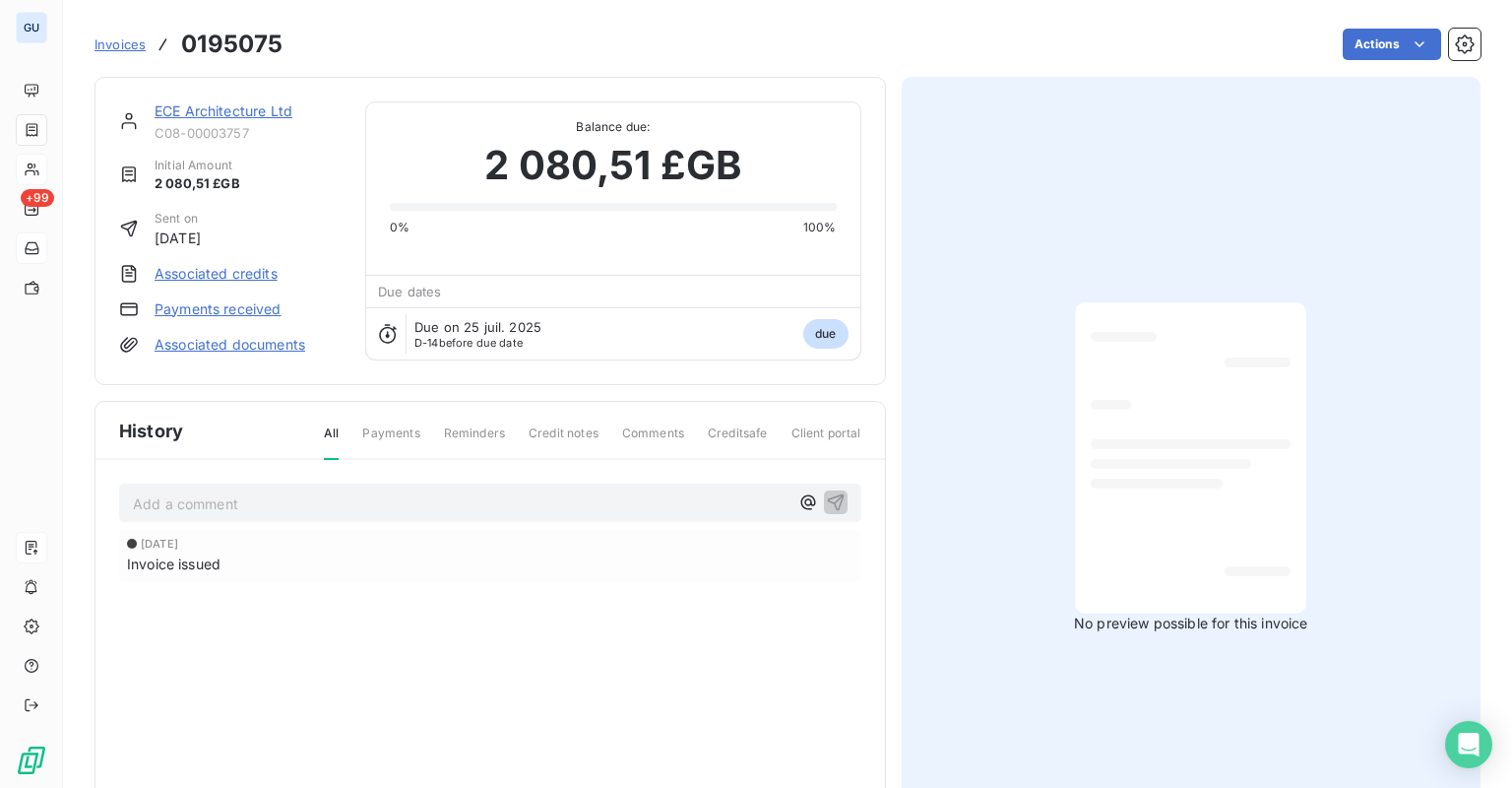 click on "ECE Architecture Ltd" at bounding box center [223, 110] 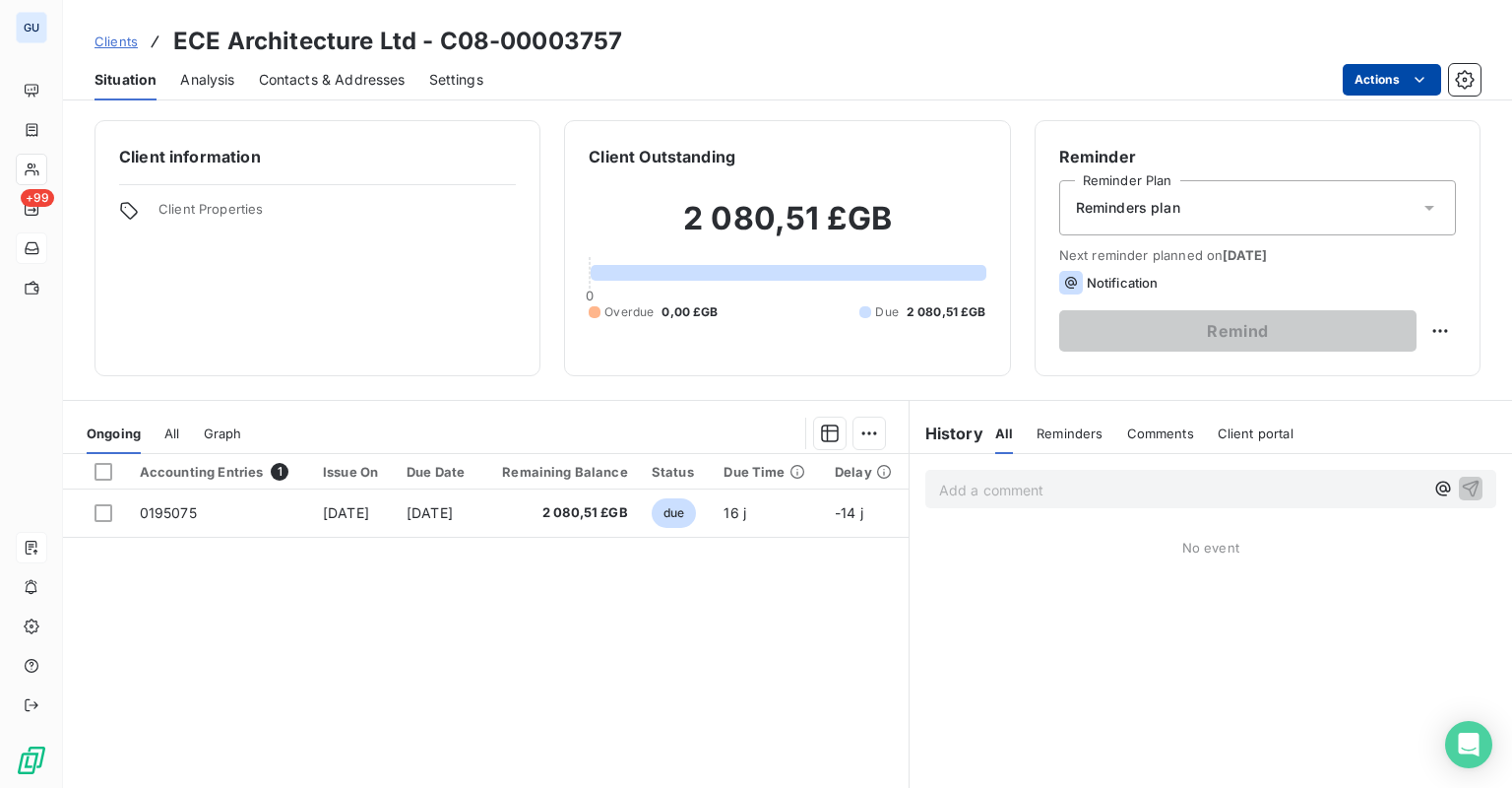 click on "GU +99 Clients ECE Architecture Ltd - C08-00003757 Situation Analysis Contacts & Addresses Settings Actions Client information Client Properties Client Outstanding   2 080,51 £GB 0 Overdue 0,00 £GB Due 2 080,51 £GB   Reminder Reminder Plan Reminders plan Next reminder planned on  Jul 15, 2025 Notification Remind Ongoing All Graph Accounting Entries 1 Issue On Due Date Remaining Balance Status Due Time   Delay   0195075 Jun 25, 2025 Jul 25, 2025 2 080,51 £GB due 16 j -14 j Lines per Page 25 Previous 1 Next History All Reminders Comments Client portal All Reminders Comments Client portal Add a comment ﻿ No event" at bounding box center (756, 394) 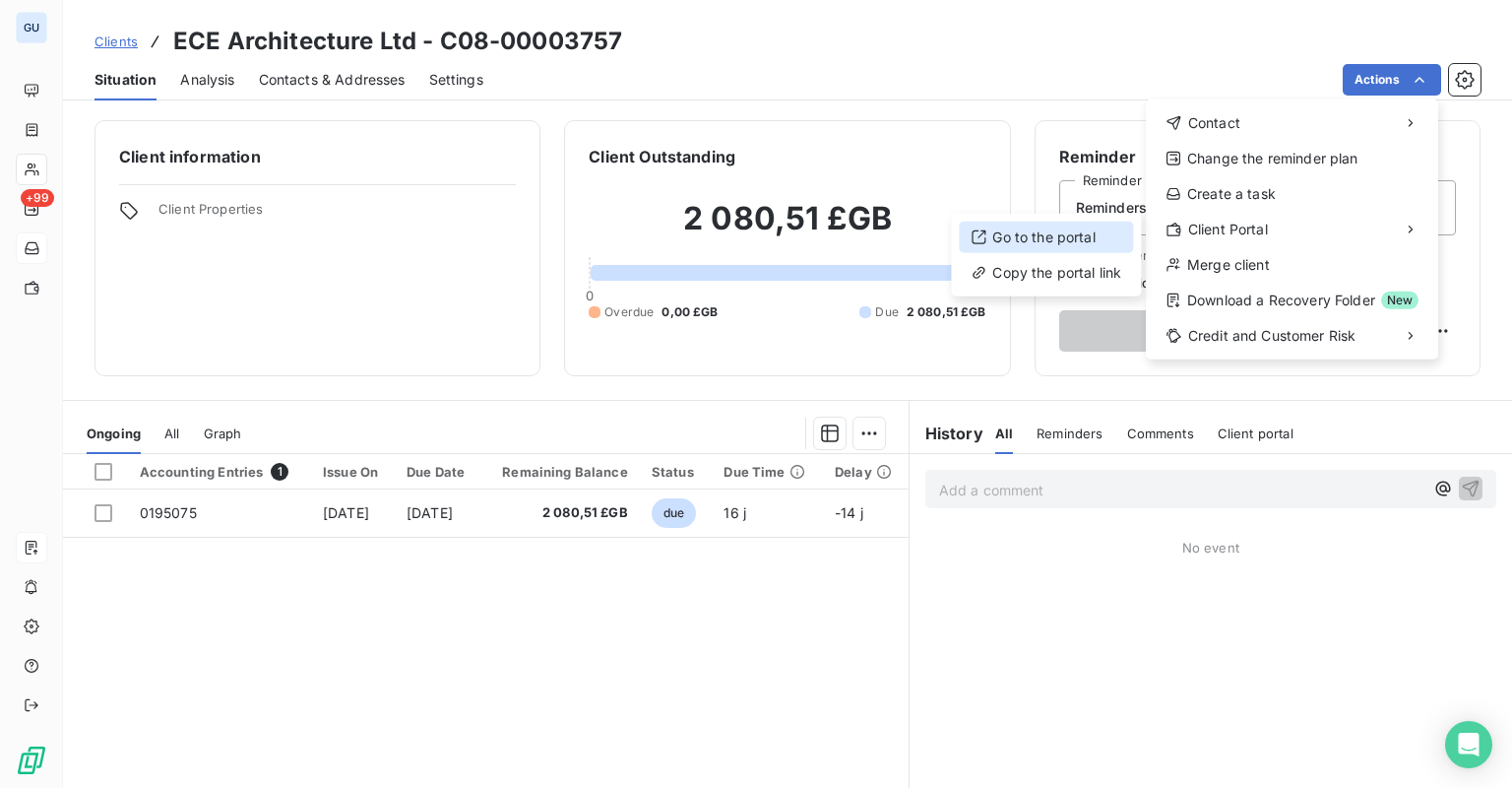 click on "Go to the portal" at bounding box center (1045, 237) 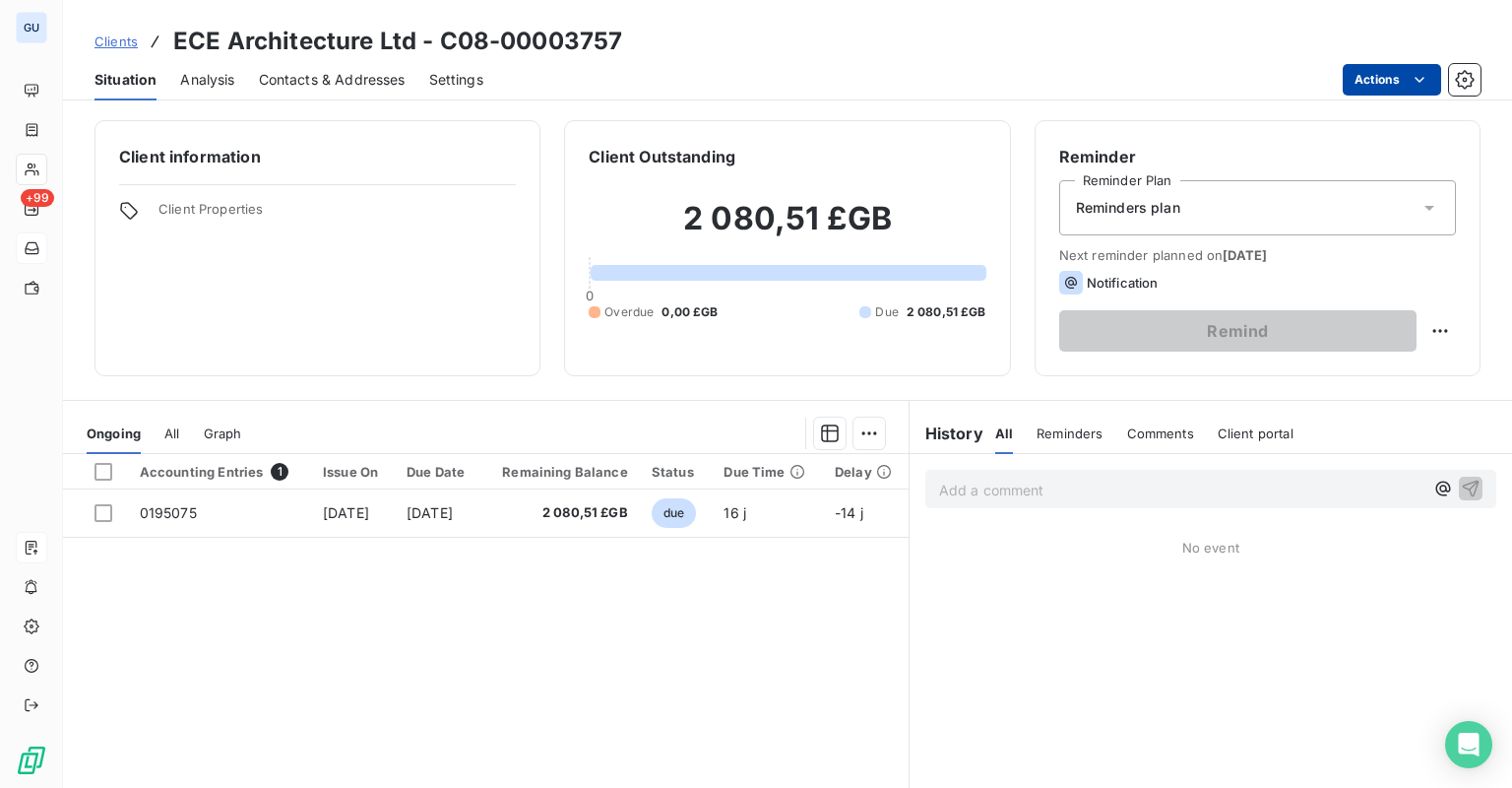 click on "GU +99 Clients ECE Architecture Ltd - C08-00003757 Situation Analysis Contacts & Addresses Settings Actions Client information Client Properties Client Outstanding   2 080,51 £GB 0 Overdue 0,00 £GB Due 2 080,51 £GB   Reminder Reminder Plan Reminders plan Next reminder planned on  Jul 15, 2025 Notification Remind Ongoing All Graph Accounting Entries 1 Issue On Due Date Remaining Balance Status Due Time   Delay   0195075 Jun 25, 2025 Jul 25, 2025 2 080,51 £GB due 16 j -14 j Lines per Page 25 Previous 1 Next History All Reminders Comments Client portal All Reminders Comments Client portal Add a comment ﻿ No event" at bounding box center [756, 394] 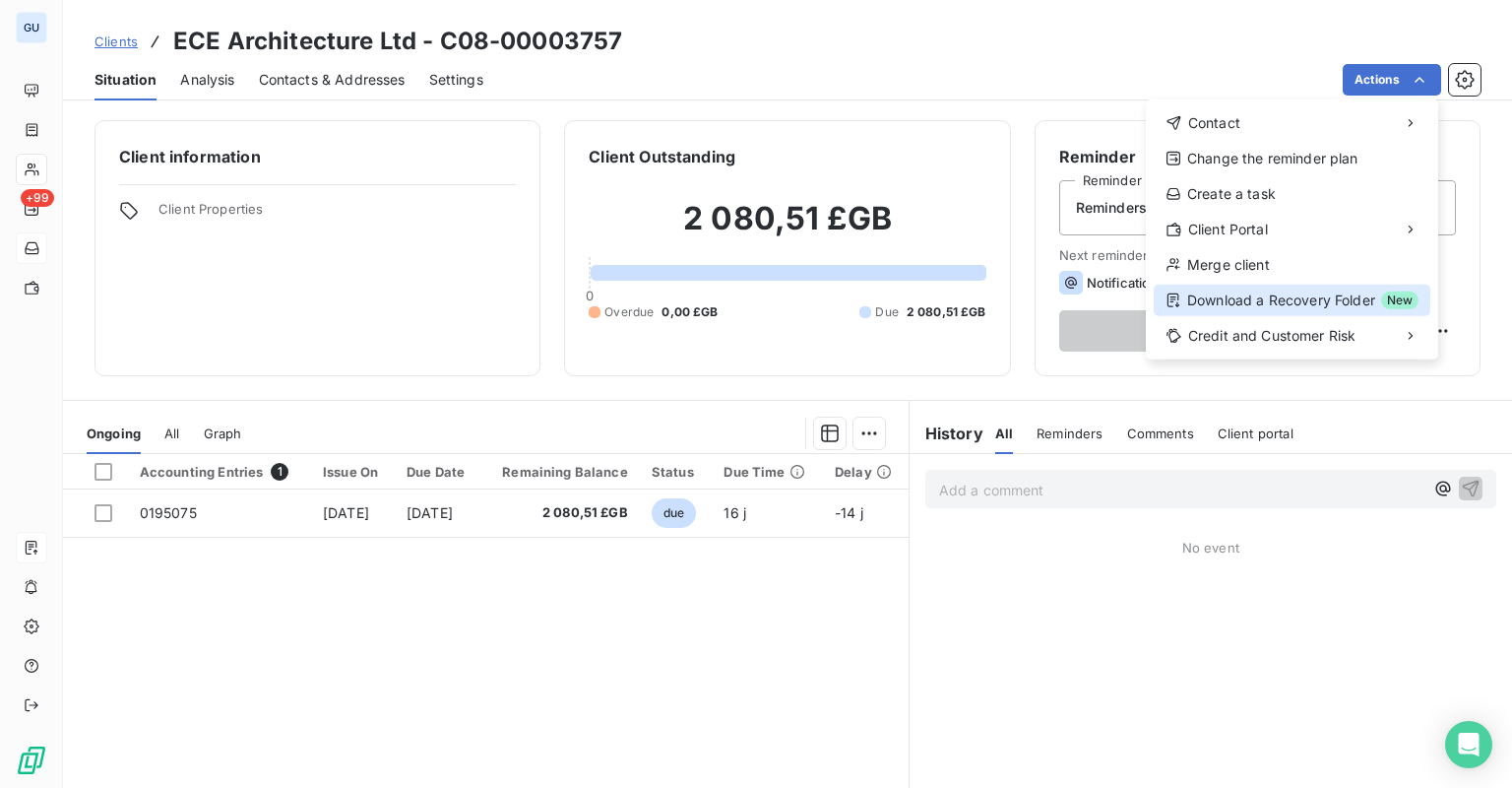 click on "Download a Recovery Folder New" at bounding box center [1292, 300] 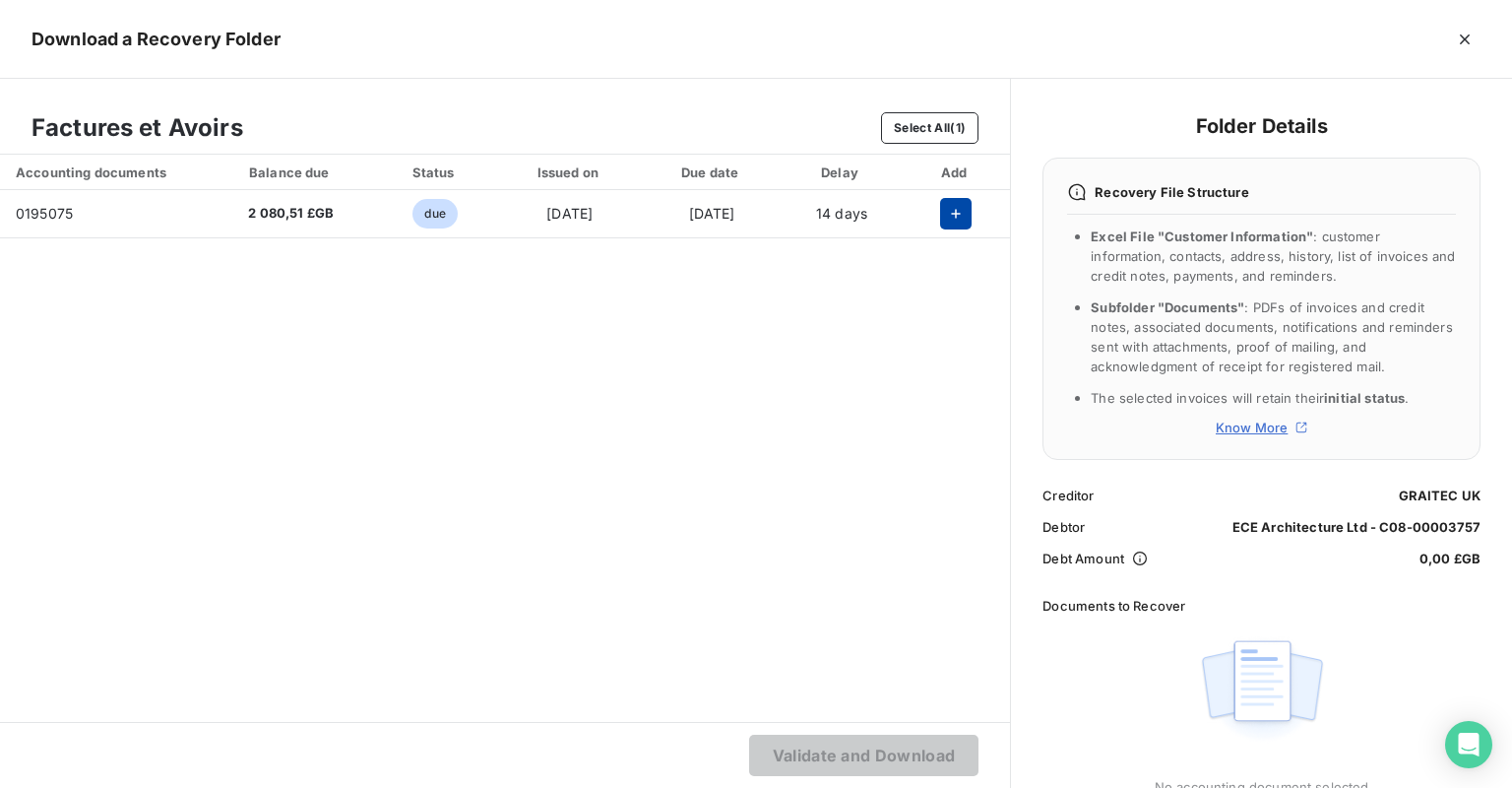 click 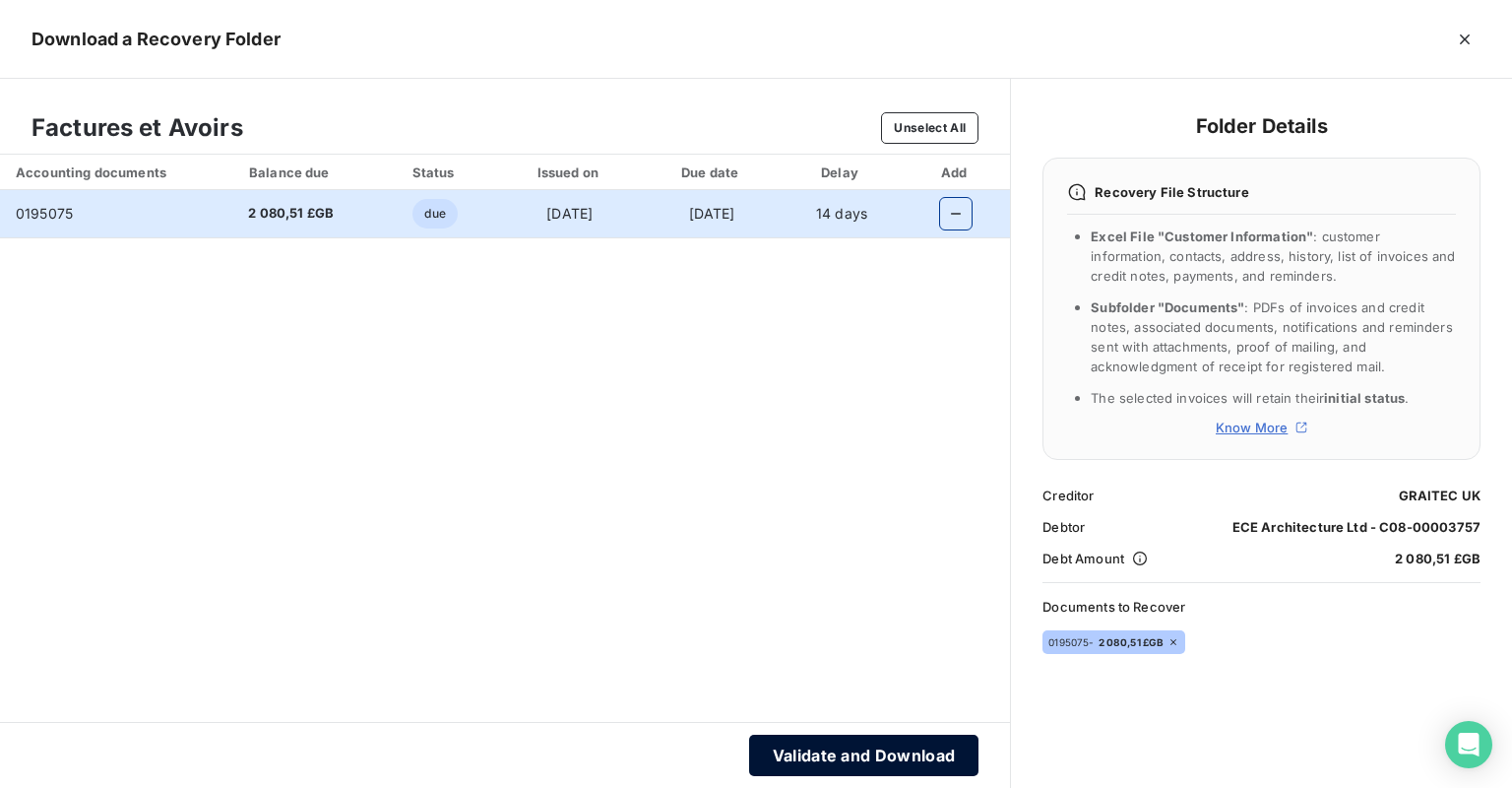 click on "Validate and Download" at bounding box center [864, 755] 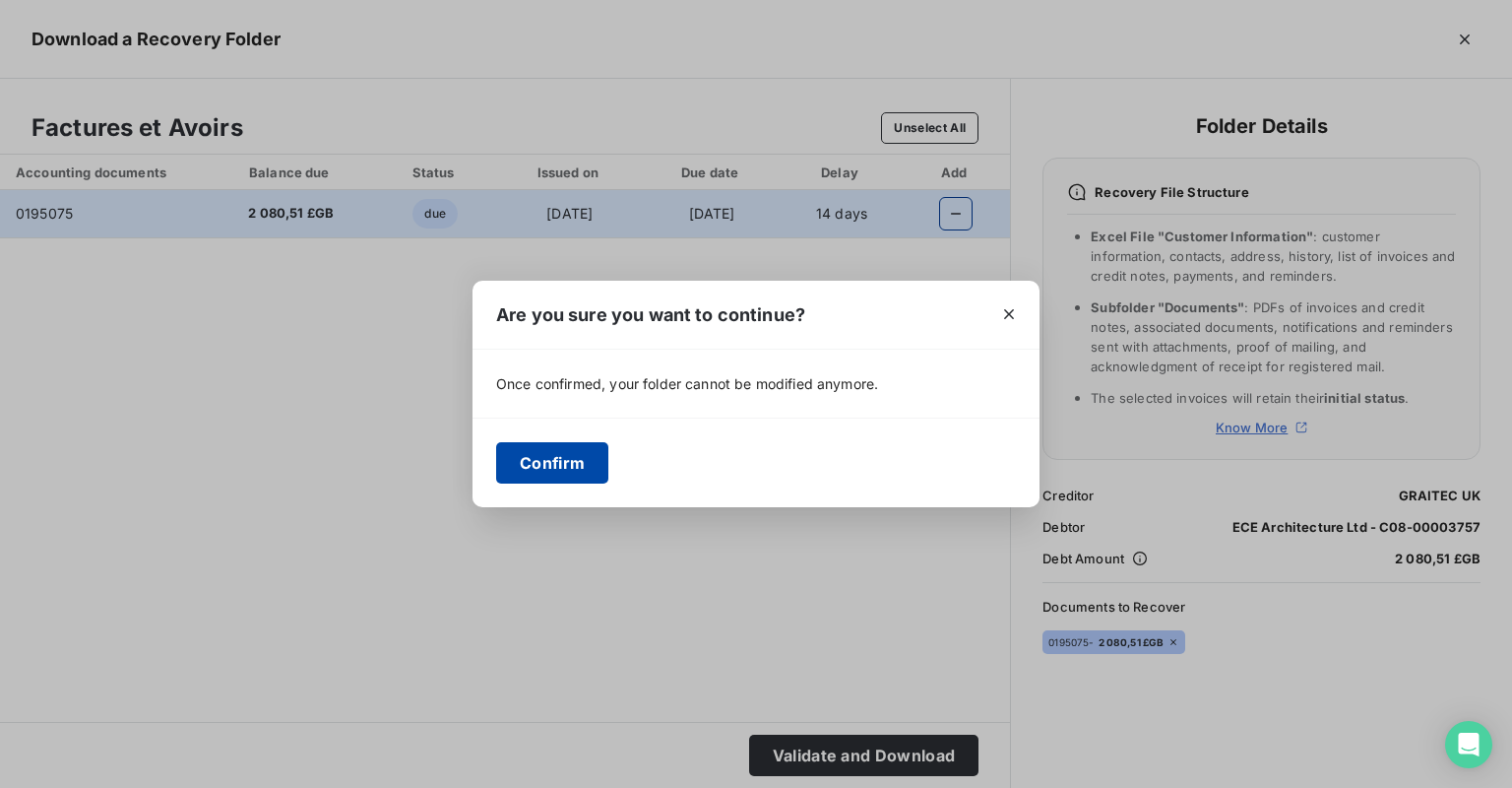 click on "Confirm" at bounding box center (552, 463) 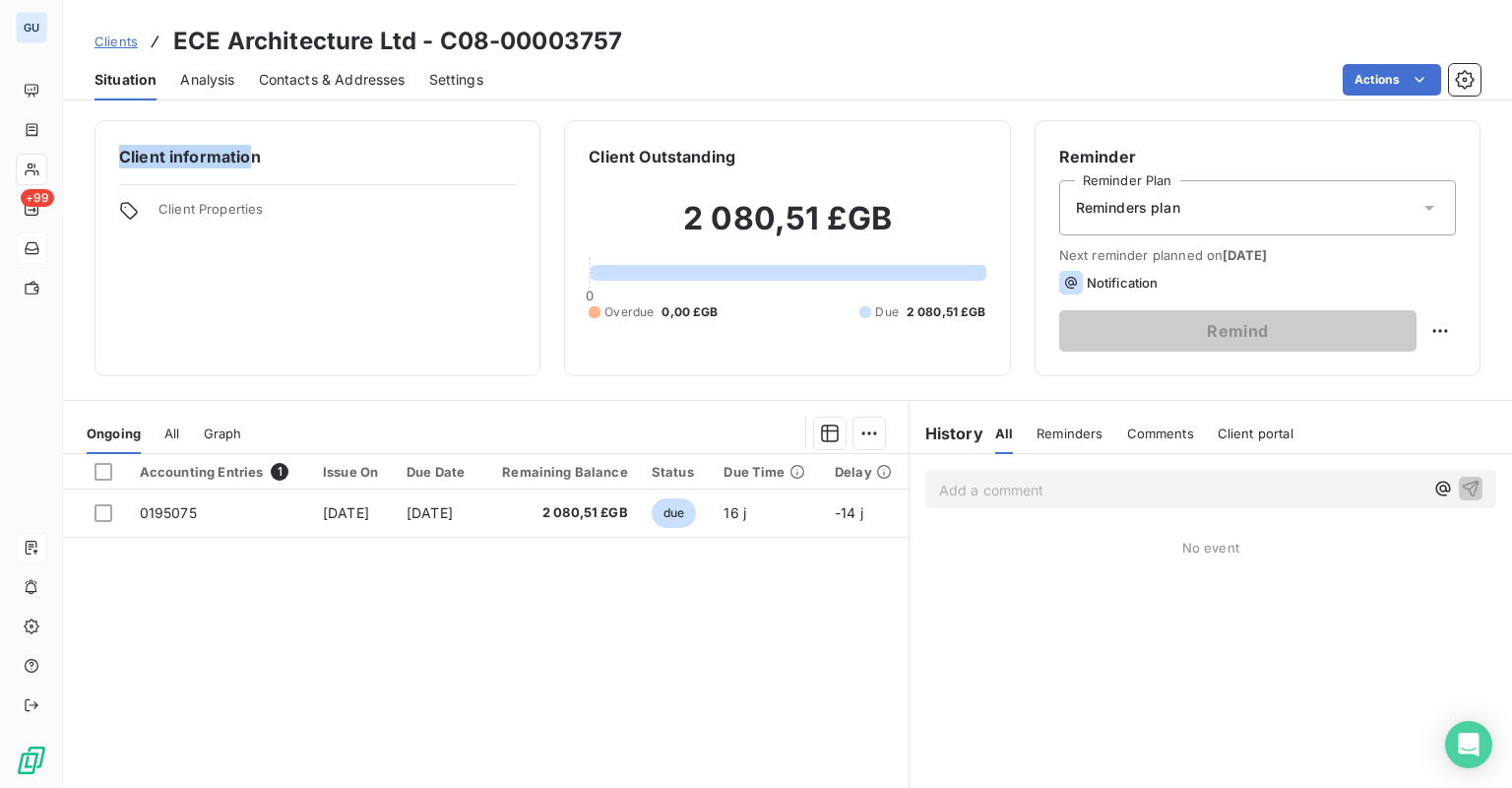 drag, startPoint x: 114, startPoint y: 156, endPoint x: 253, endPoint y: 156, distance: 139 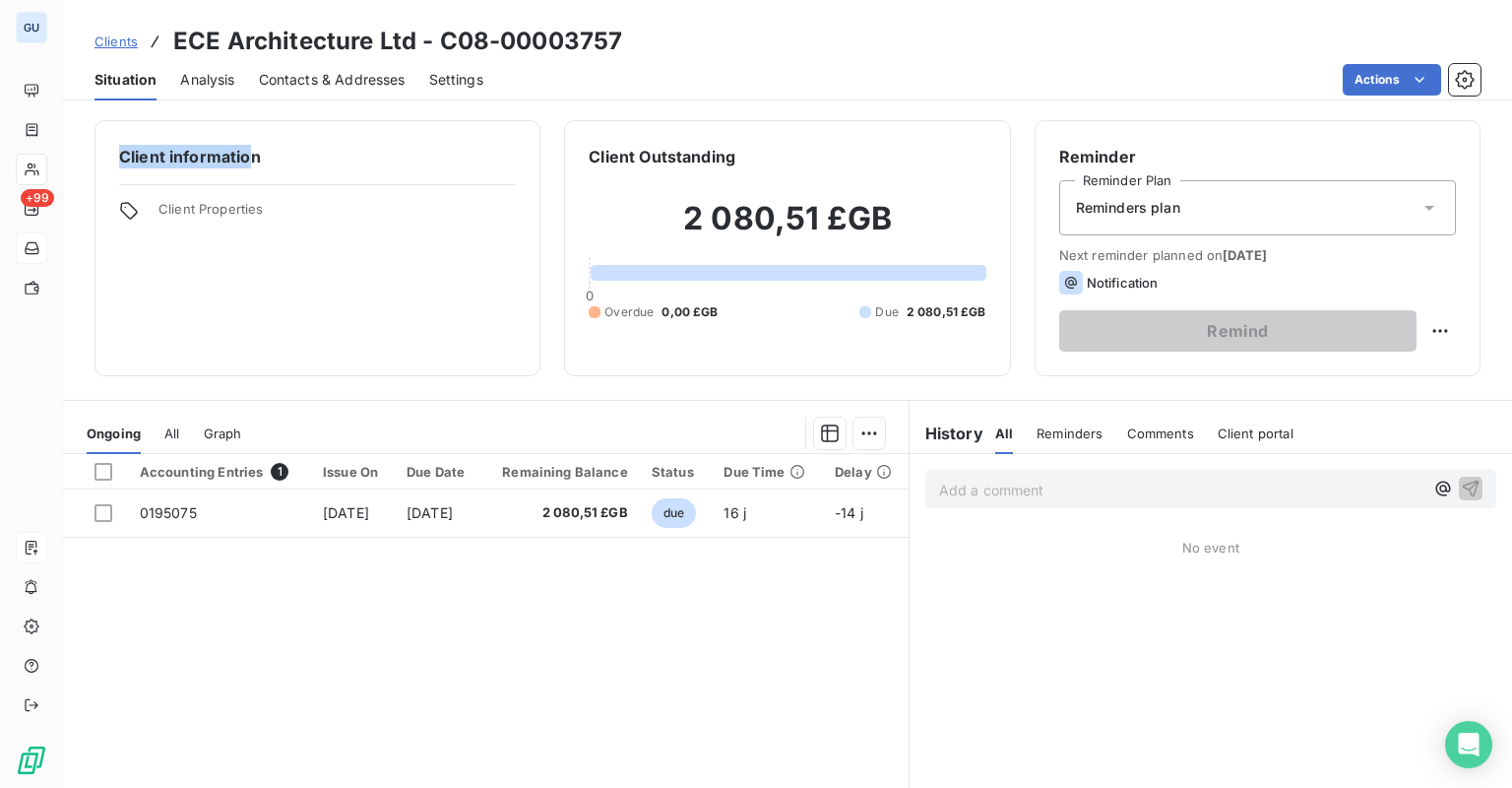 drag, startPoint x: 253, startPoint y: 156, endPoint x: 0, endPoint y: 154, distance: 253.00791 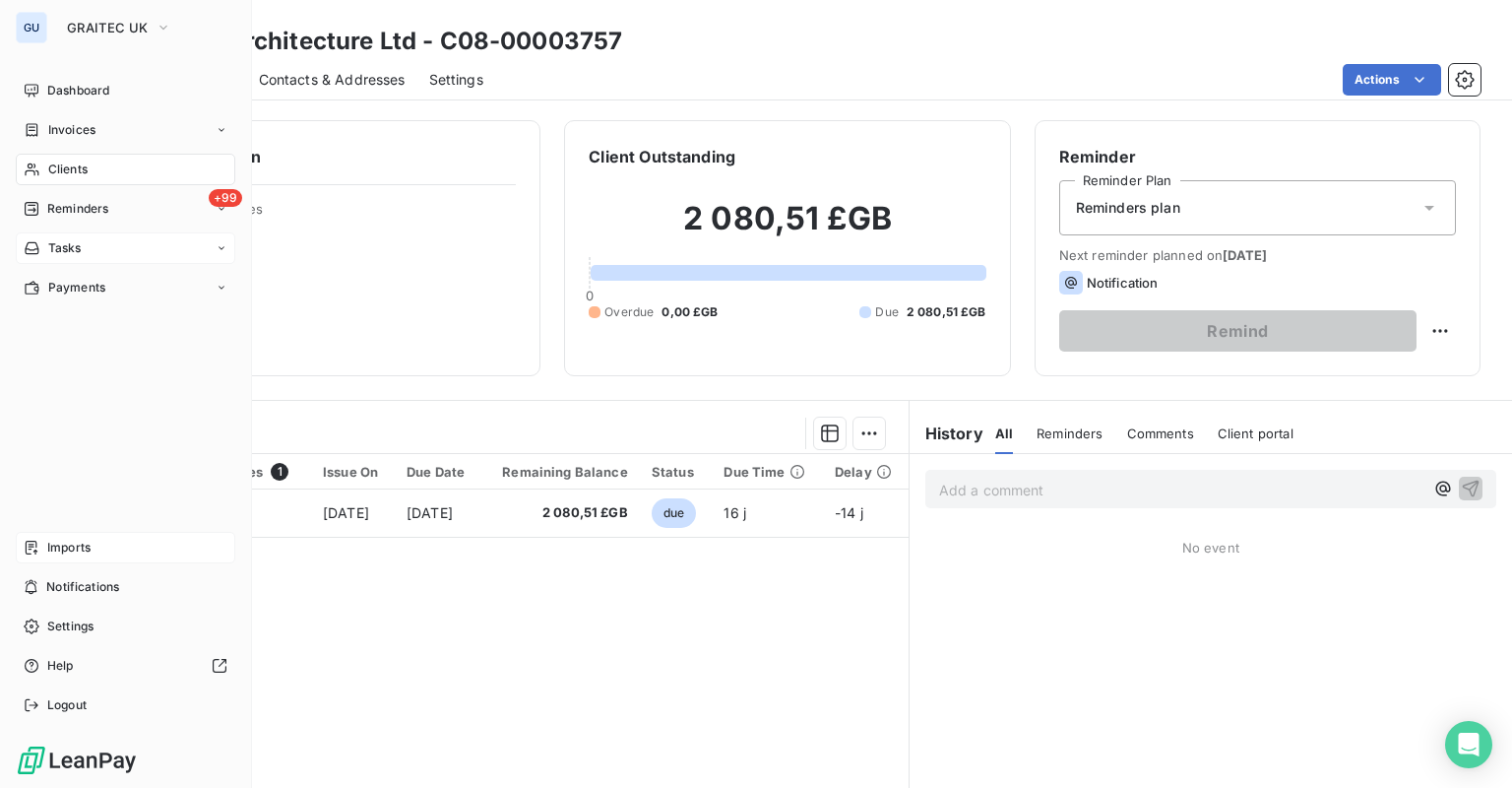 click on "Invoices" at bounding box center [72, 130] 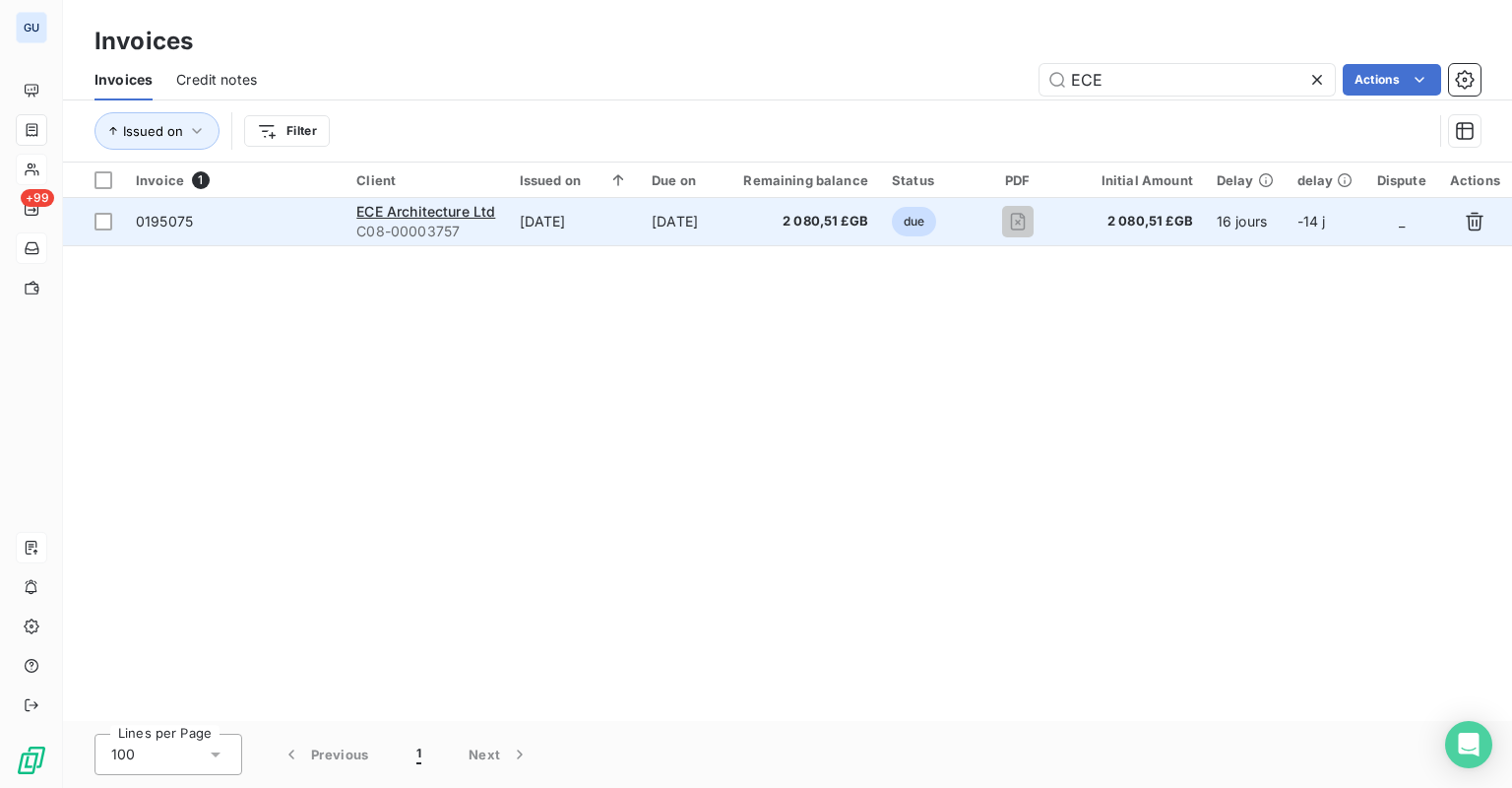 click on "0195075" at bounding box center [164, 221] 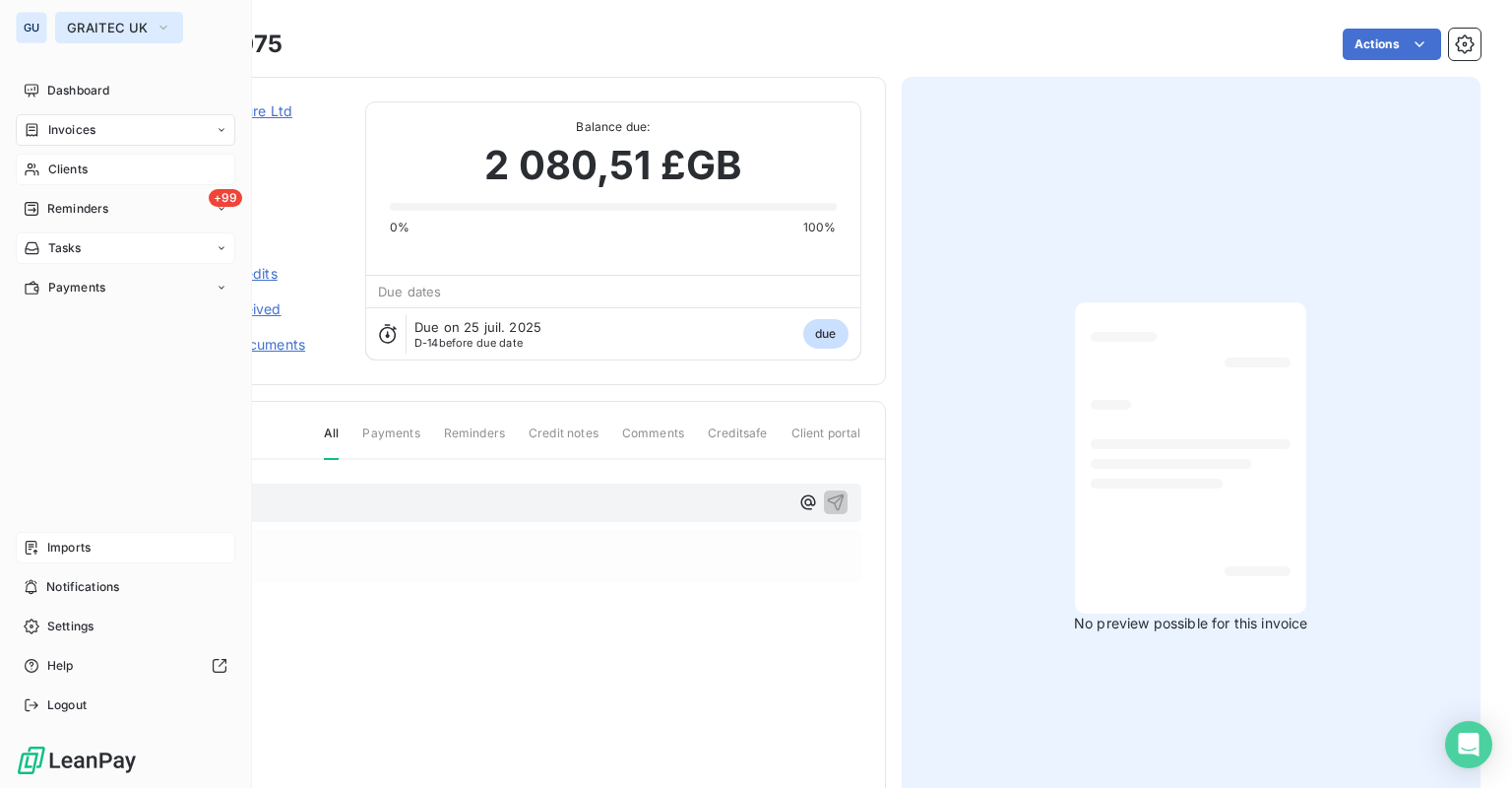 click on "GRAITEC UK" at bounding box center (107, 28) 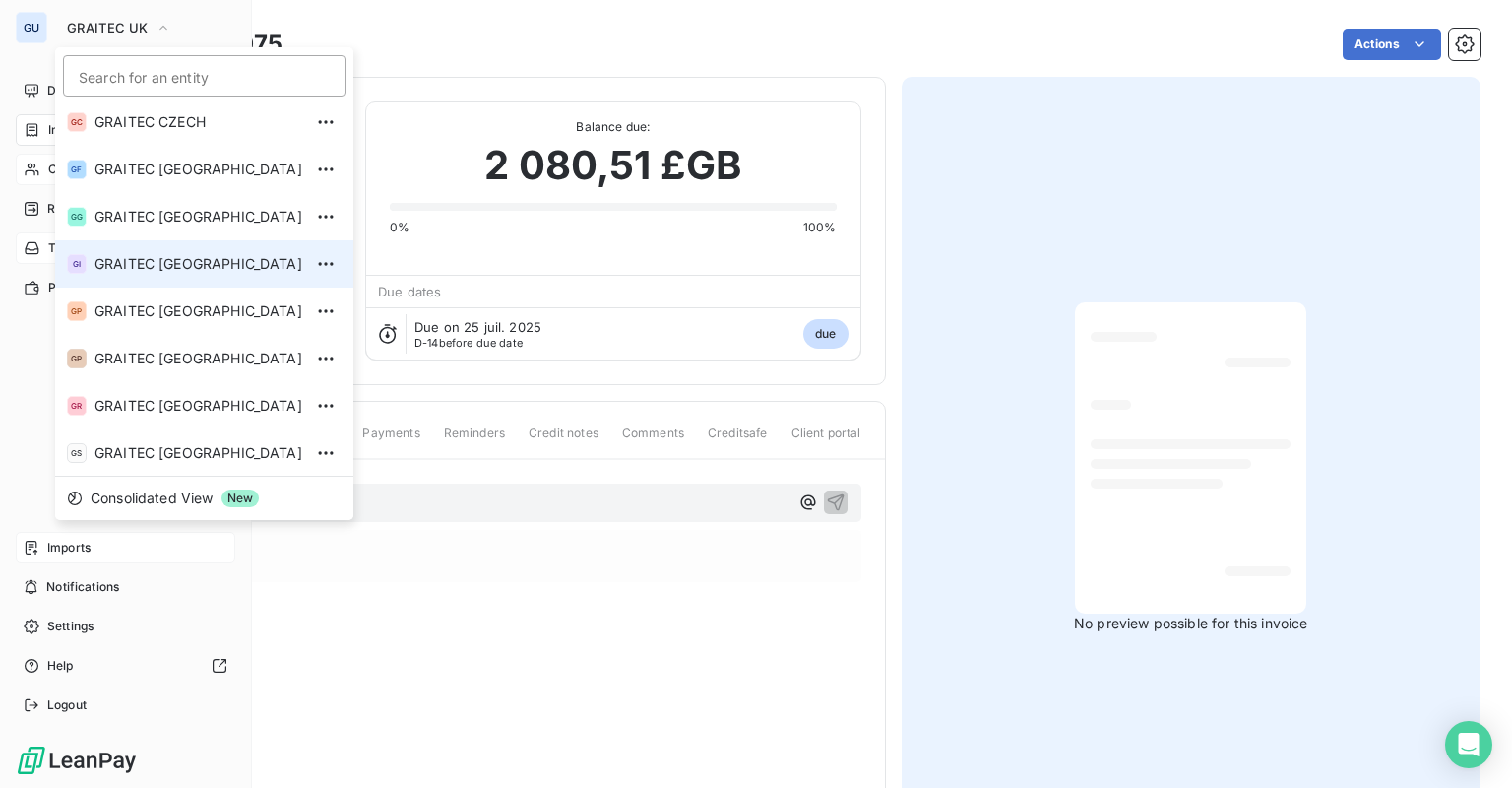 scroll, scrollTop: 38, scrollLeft: 0, axis: vertical 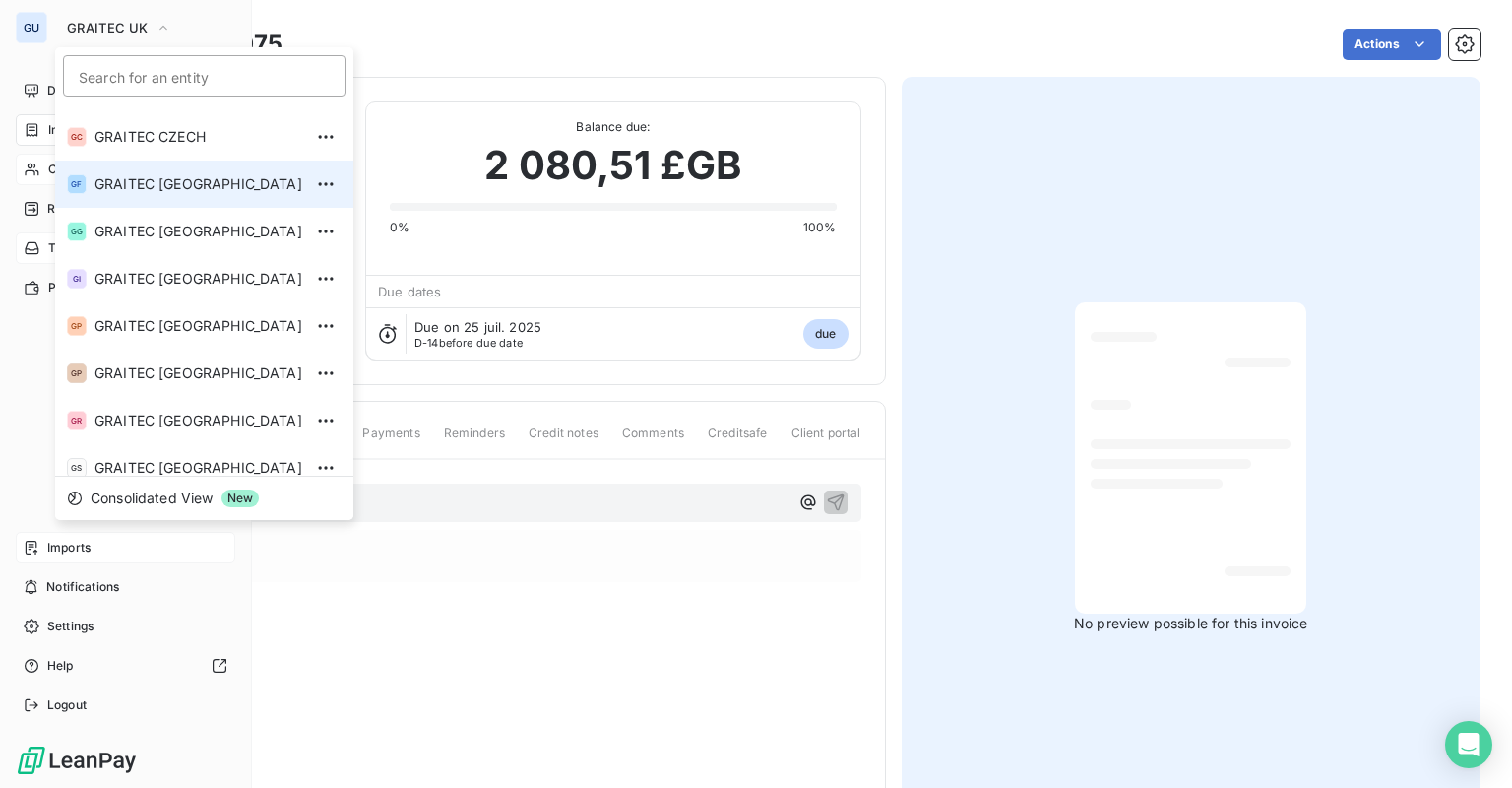 click on "GRAITEC FRANCE" at bounding box center [198, 184] 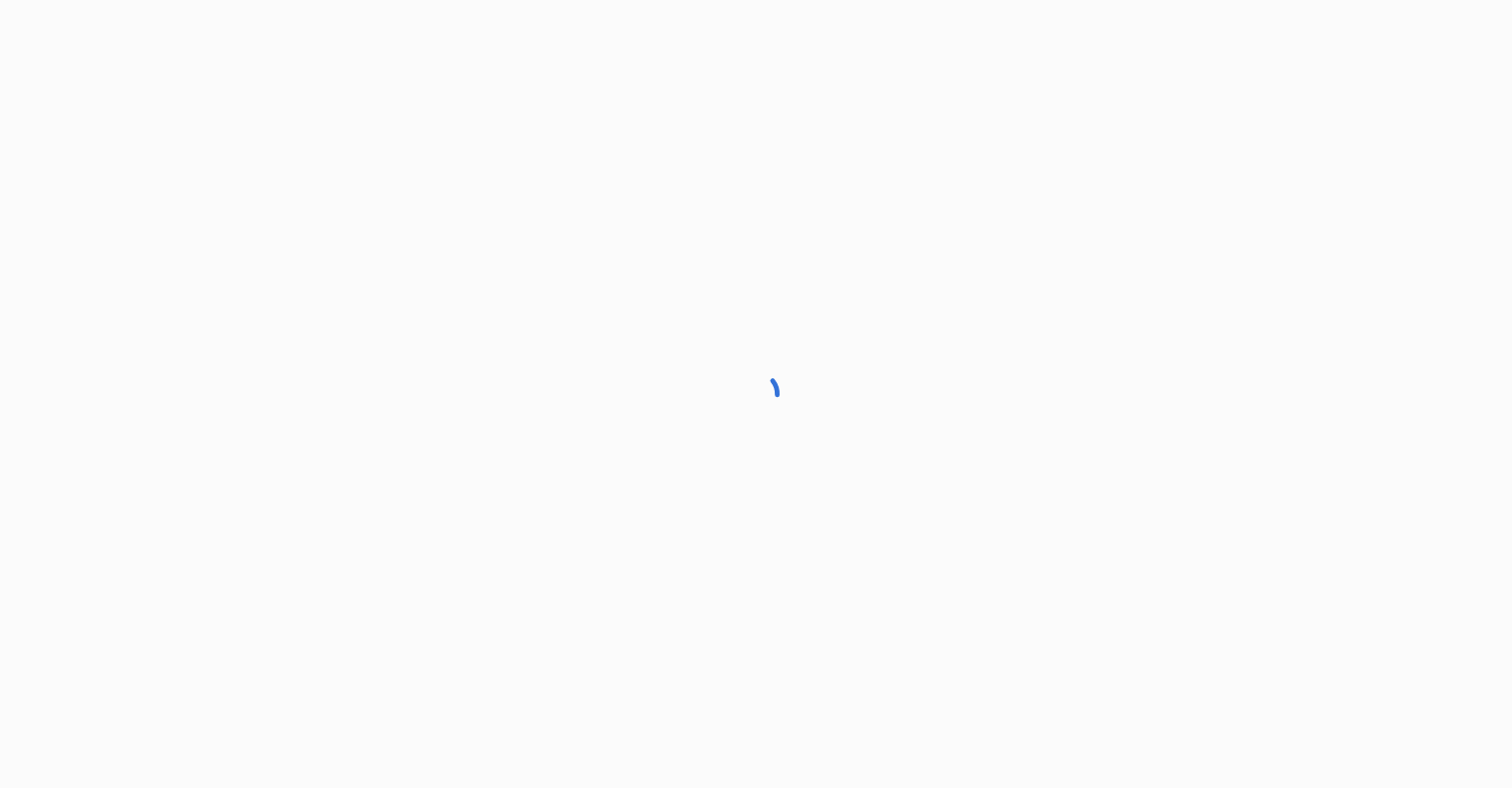 scroll, scrollTop: 0, scrollLeft: 0, axis: both 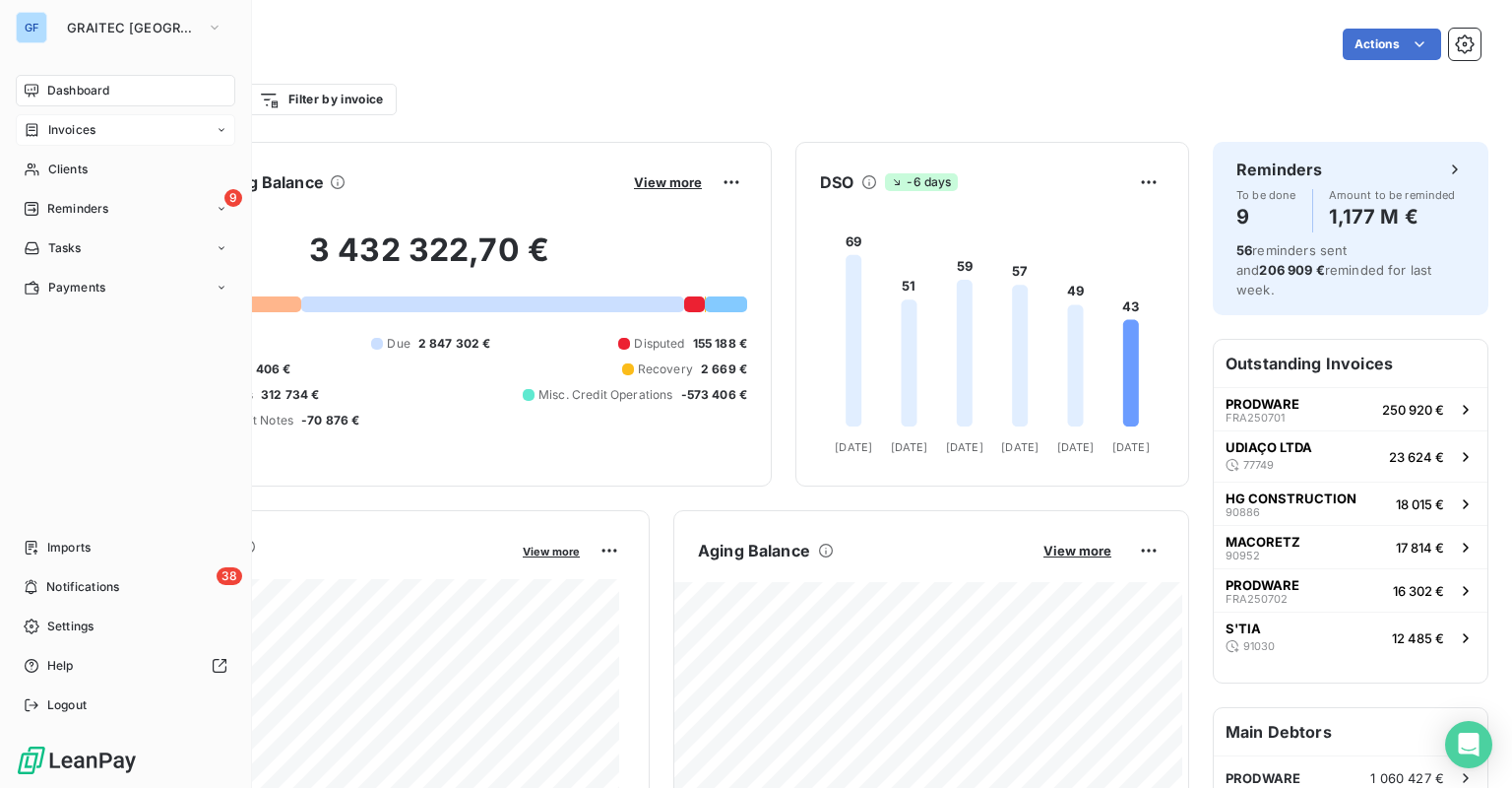 click on "Invoices" at bounding box center [72, 130] 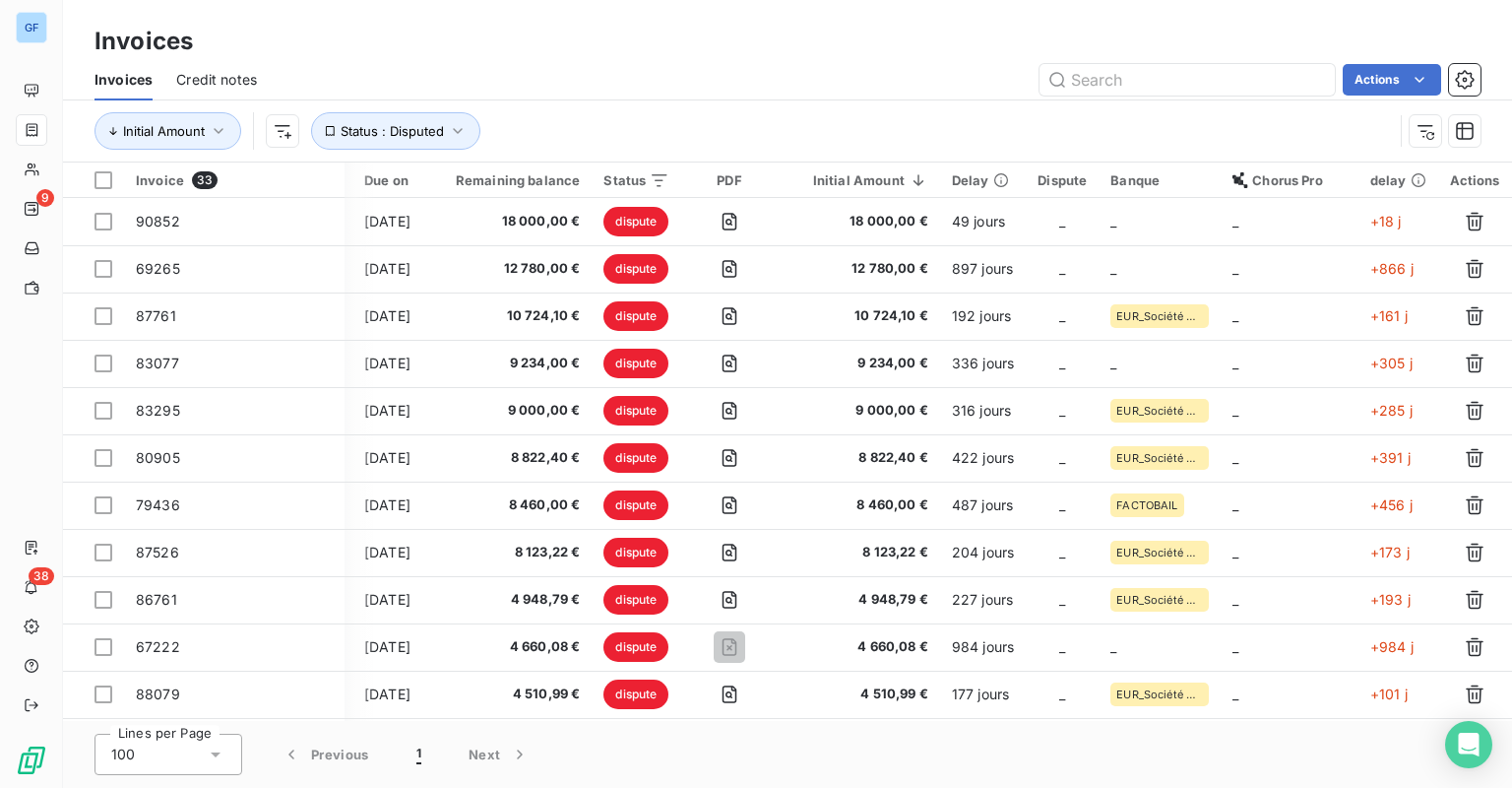 scroll, scrollTop: 0, scrollLeft: 567, axis: horizontal 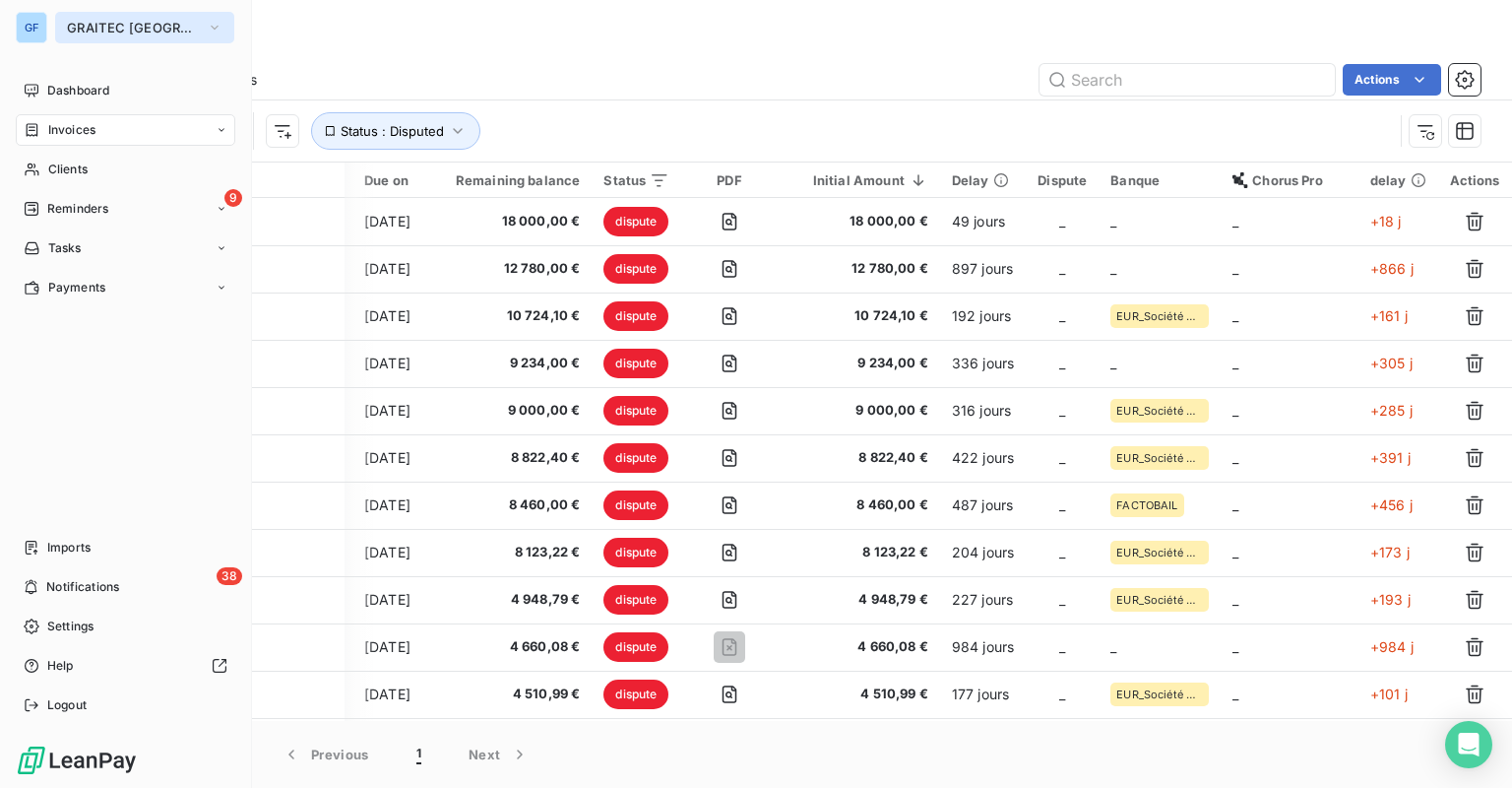 click on "GRAITEC [GEOGRAPHIC_DATA]" at bounding box center (133, 28) 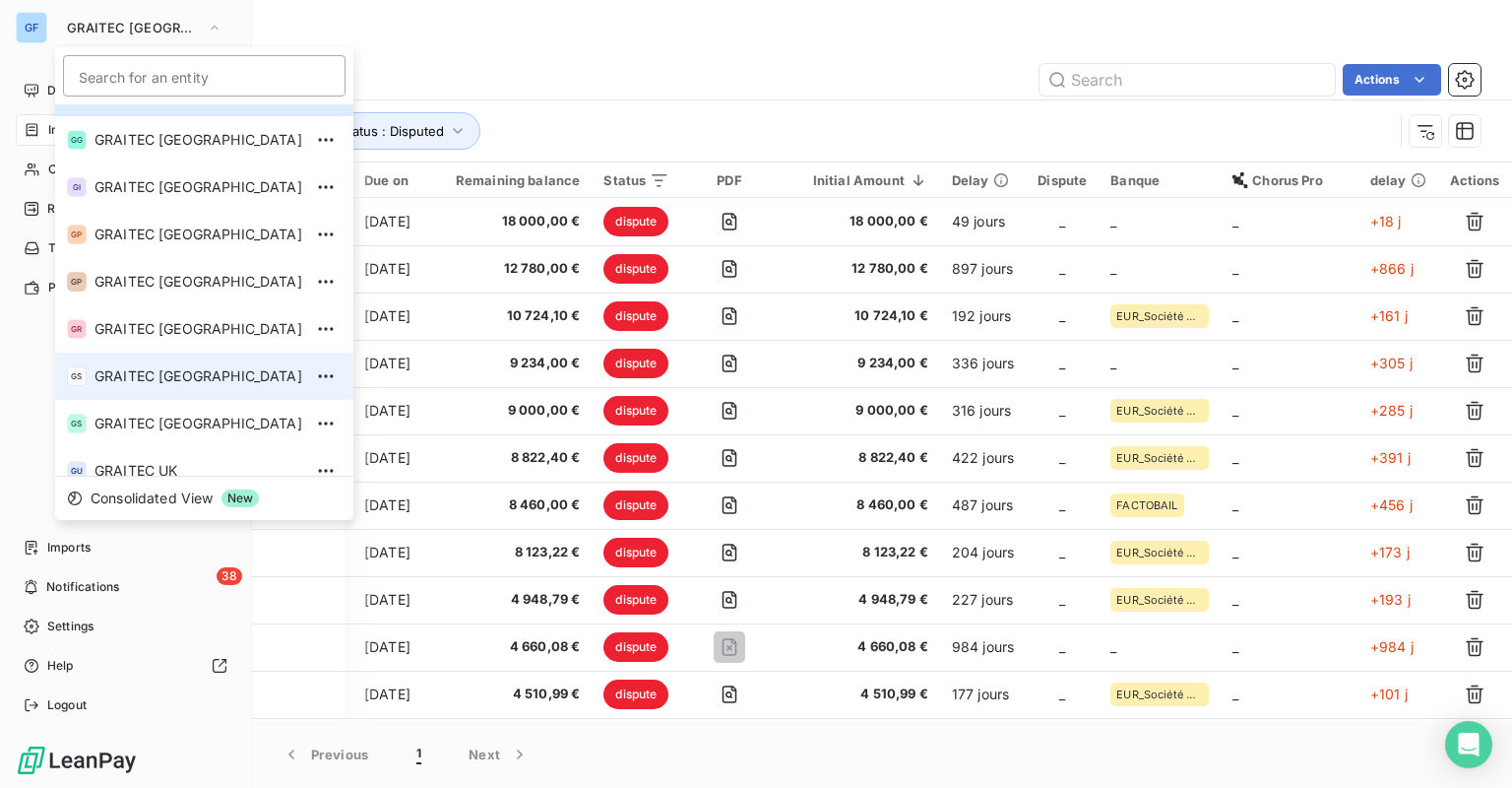 scroll, scrollTop: 158, scrollLeft: 0, axis: vertical 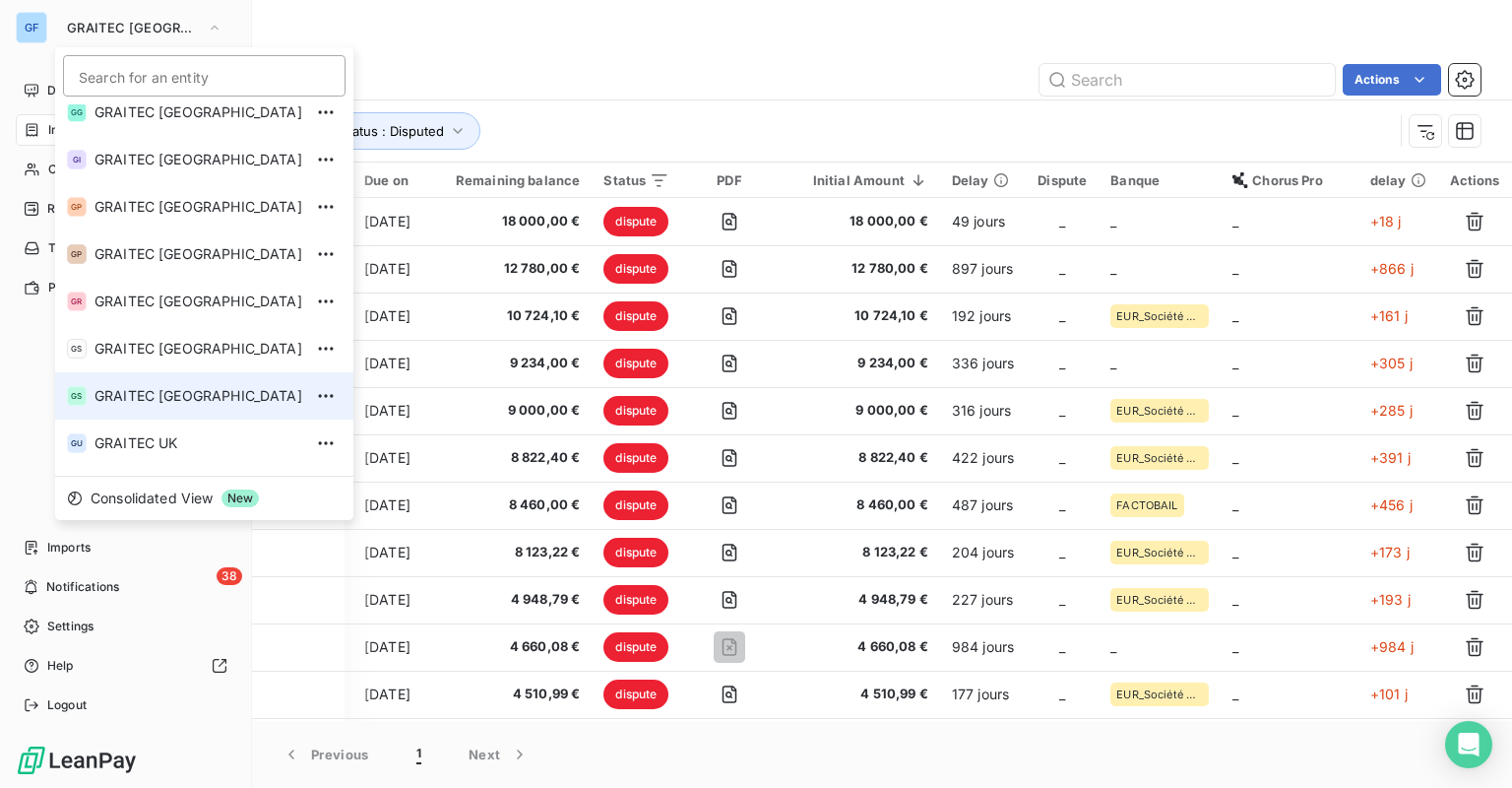 click on "GS GRAITEC SPAIN" at bounding box center (204, 396) 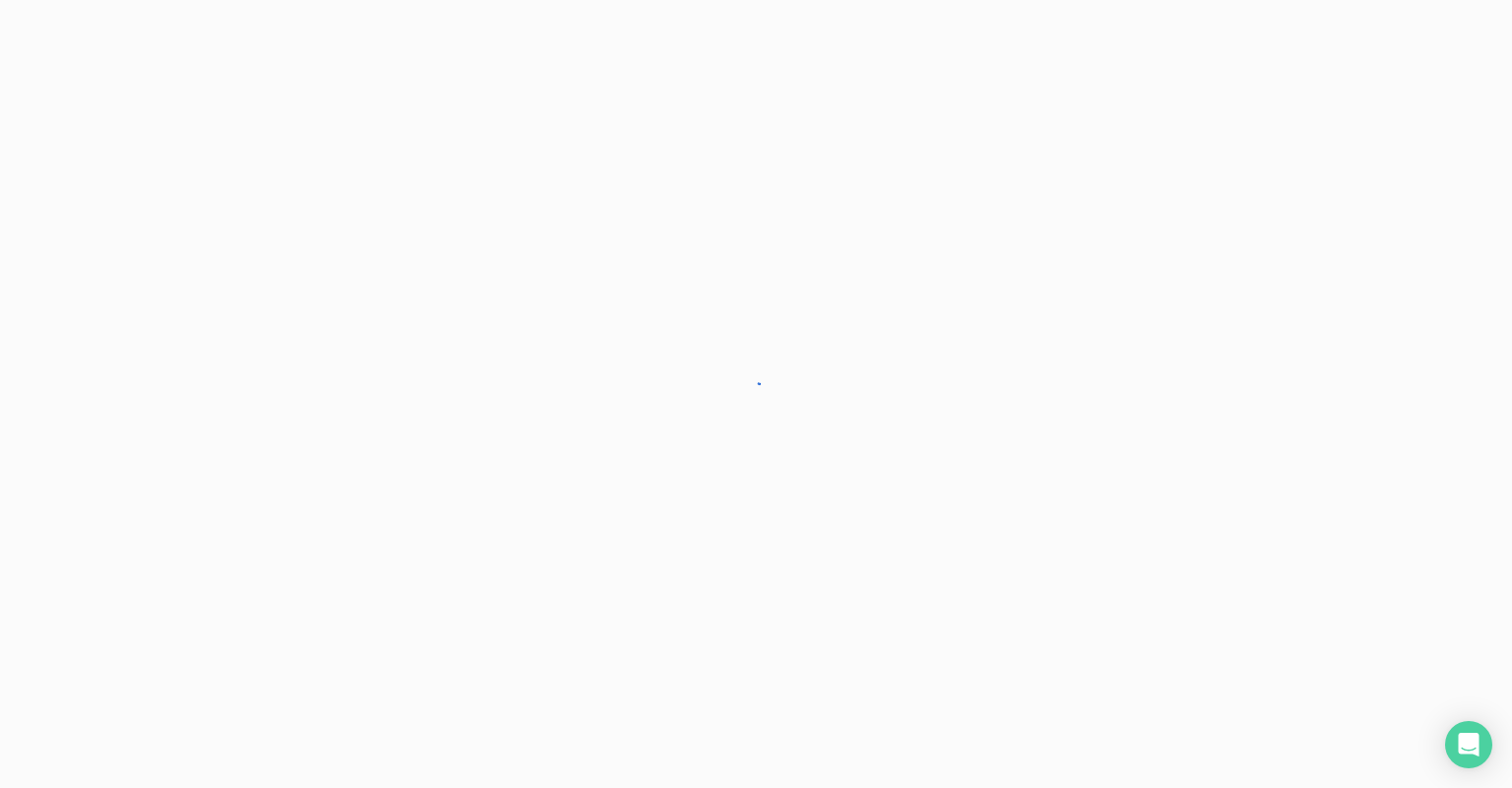 scroll, scrollTop: 0, scrollLeft: 0, axis: both 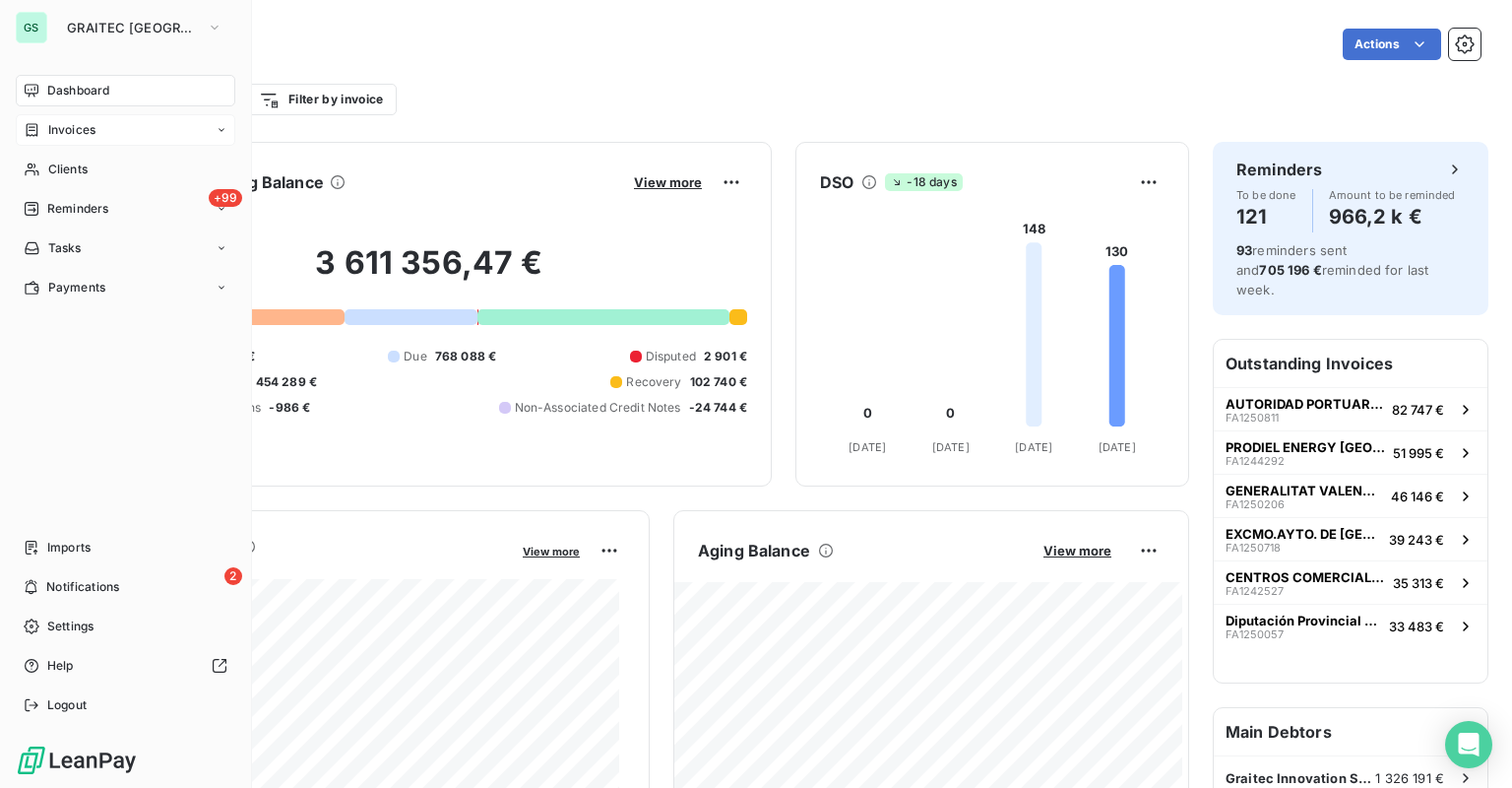 click on "Invoices" at bounding box center (72, 130) 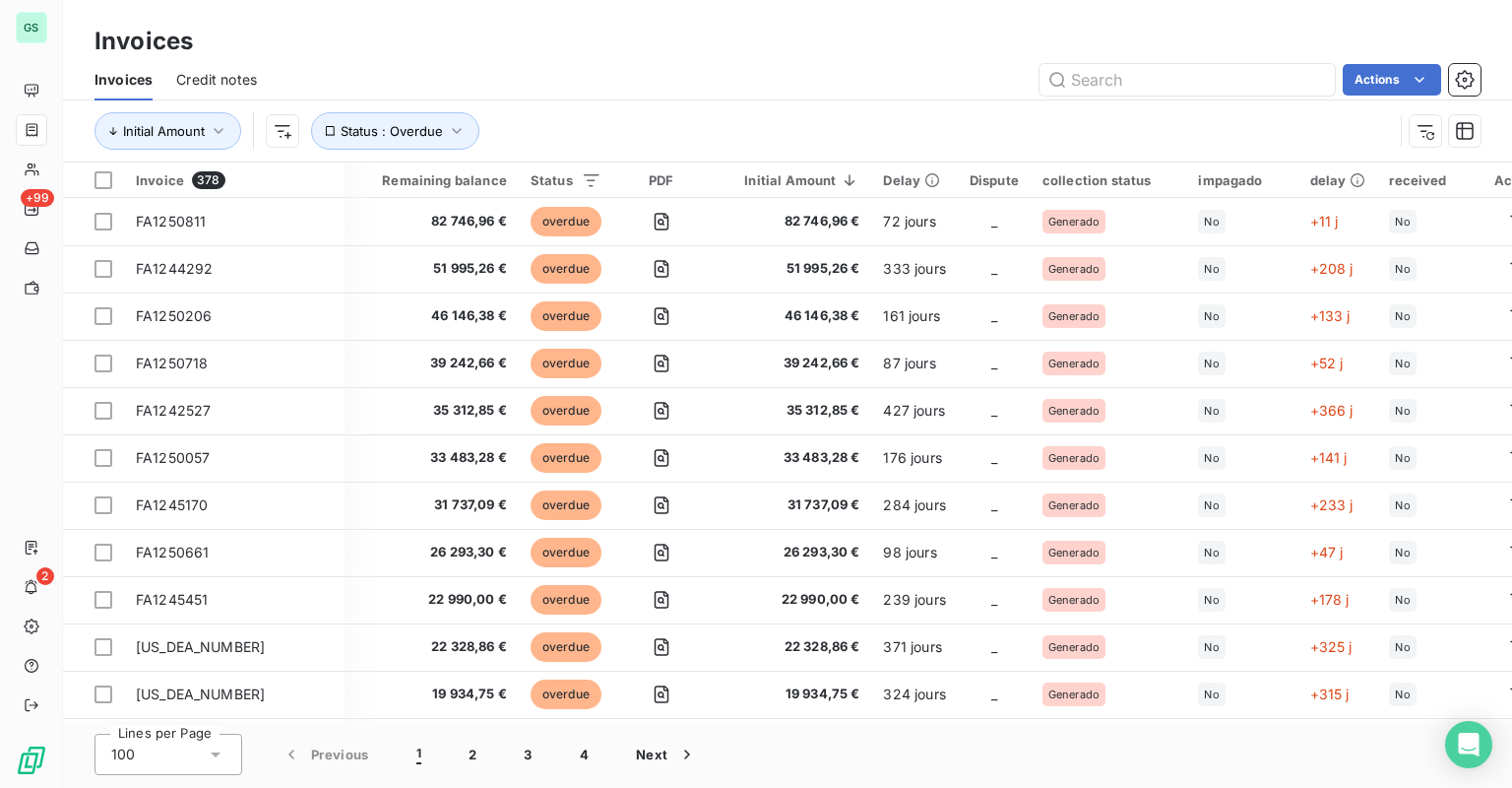 scroll, scrollTop: 0, scrollLeft: 514, axis: horizontal 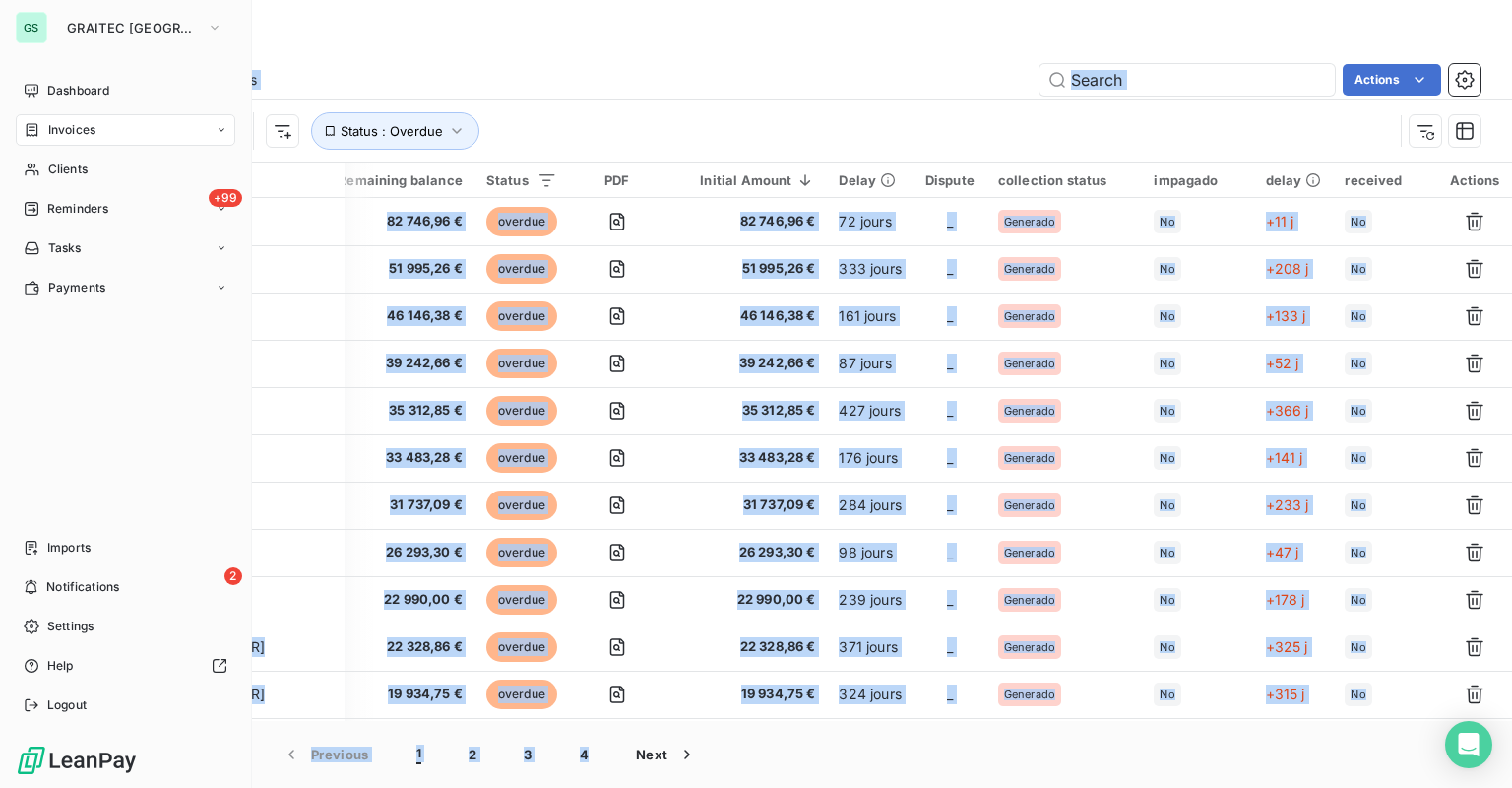 drag, startPoint x: 585, startPoint y: 721, endPoint x: 13, endPoint y: 718, distance: 572.00787 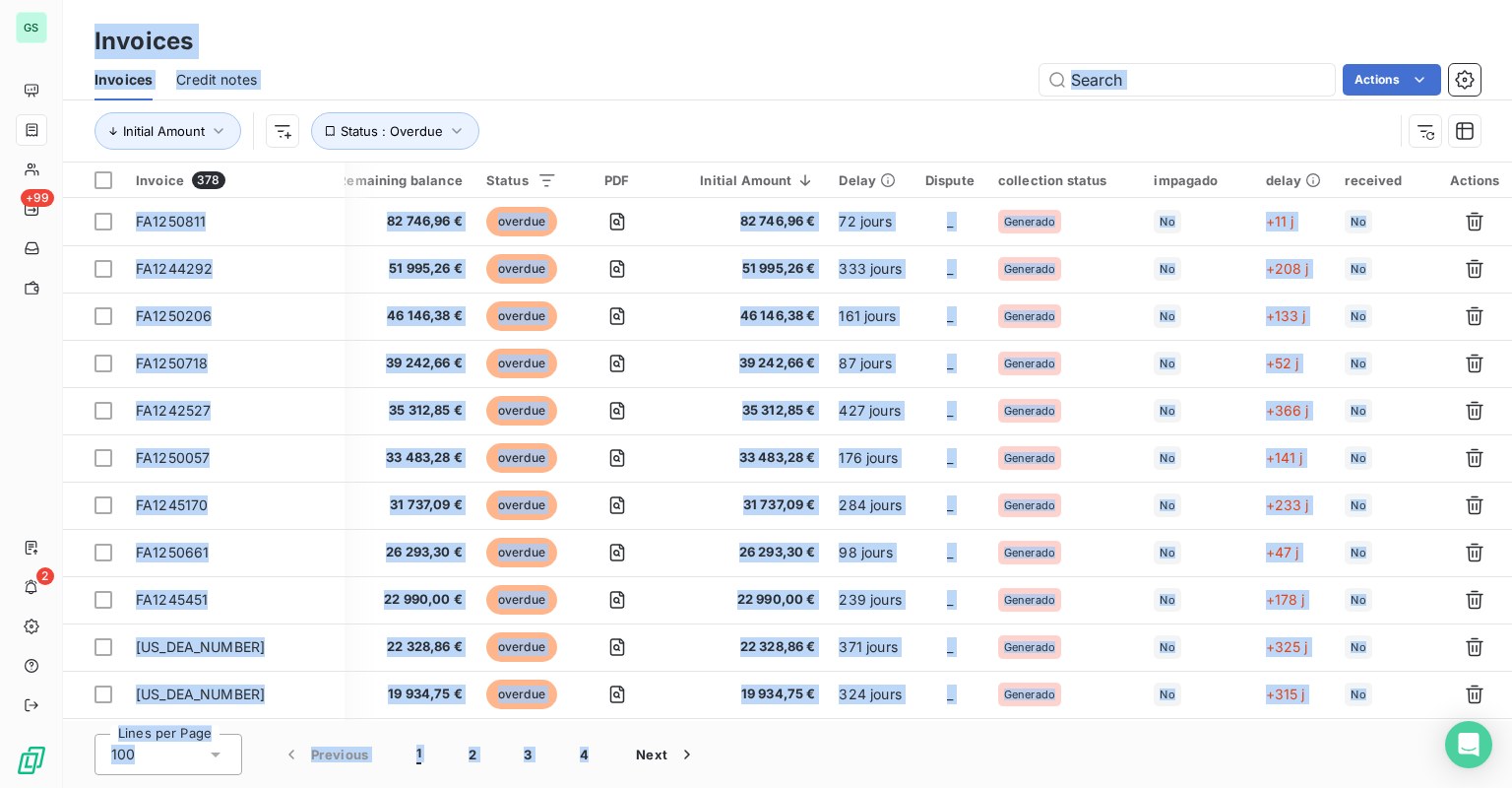 scroll, scrollTop: 0, scrollLeft: 0, axis: both 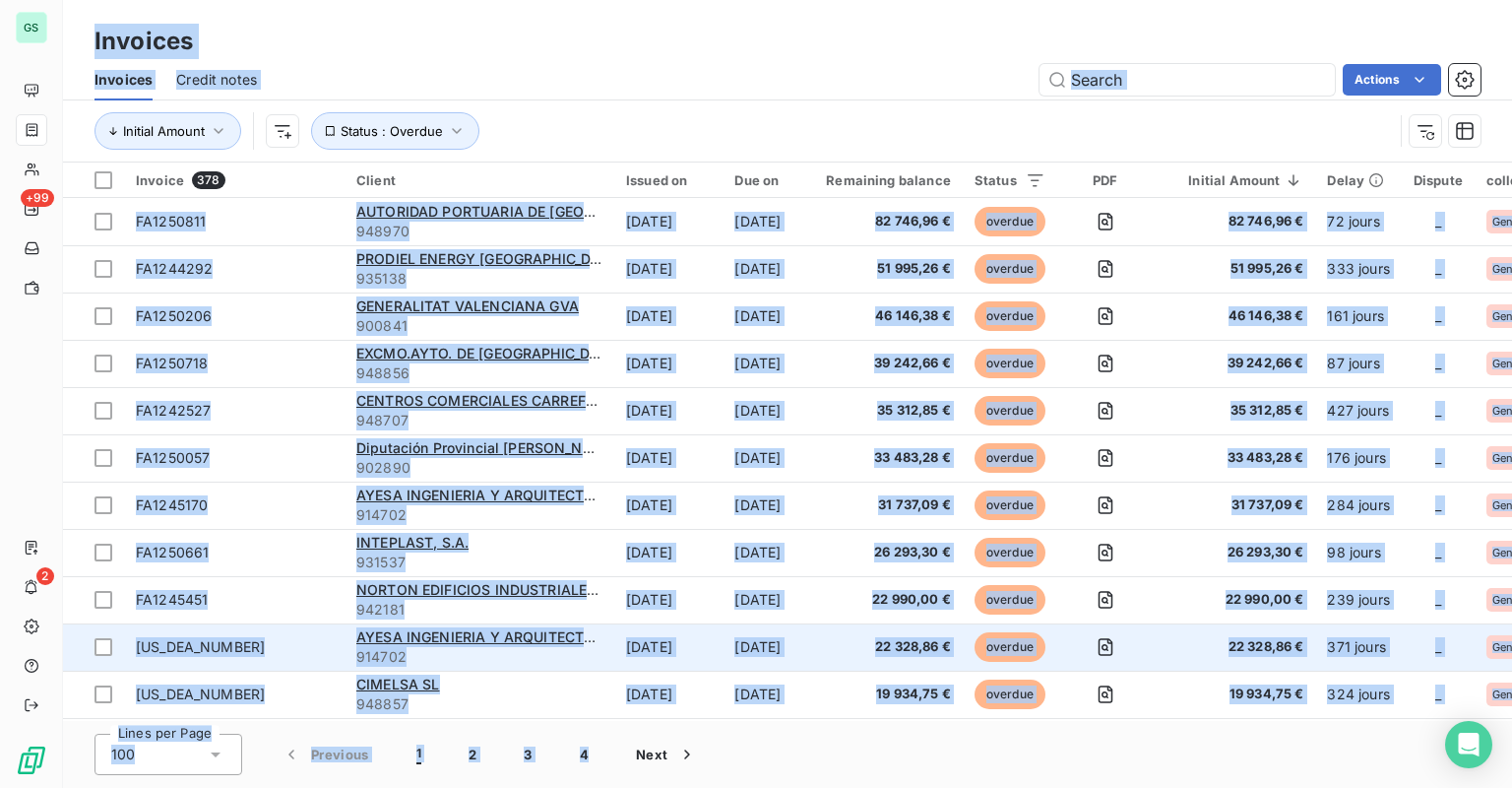 click on "FA1243877" at bounding box center (234, 647) 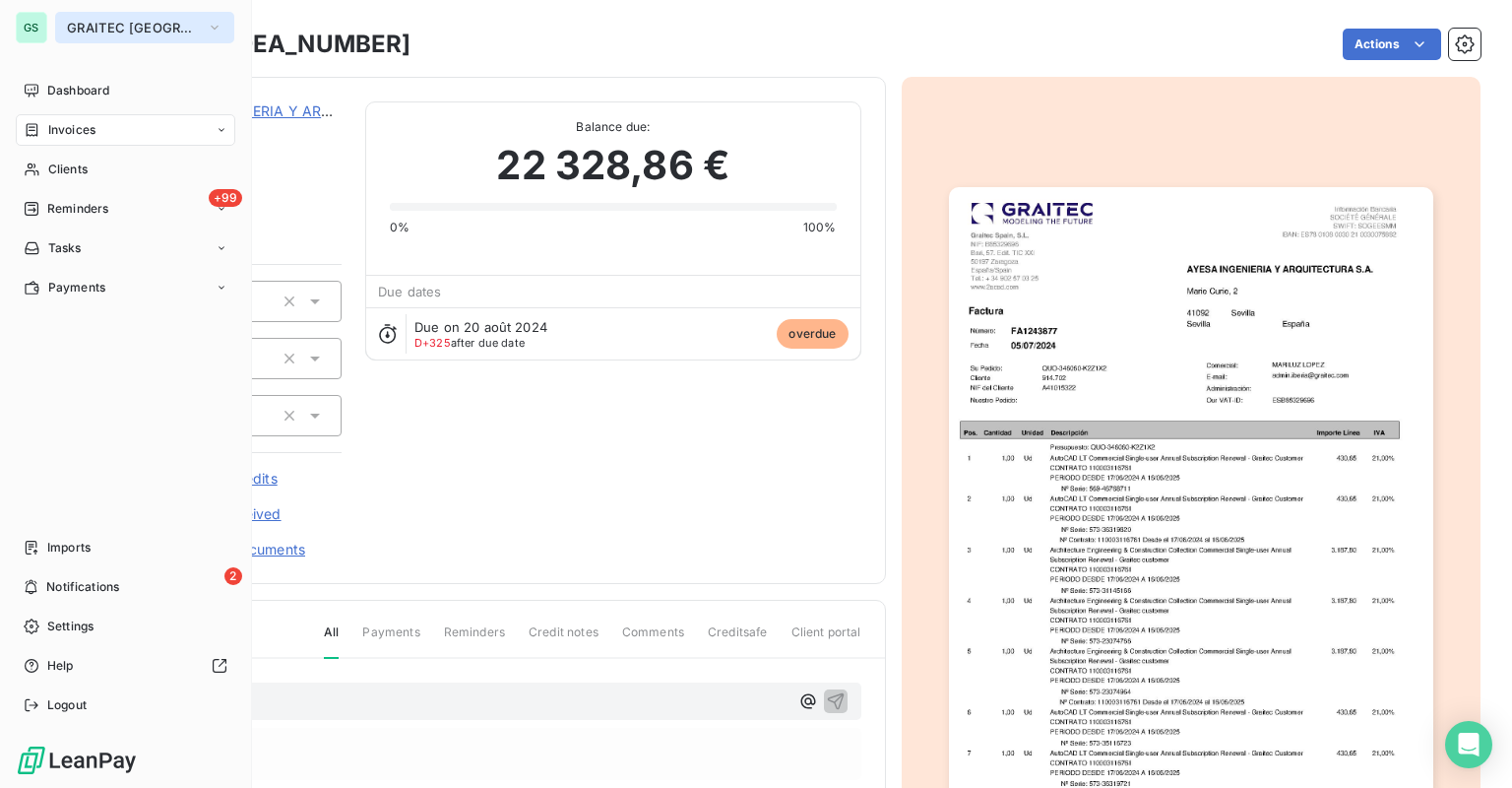 click on "GRAITEC [GEOGRAPHIC_DATA]" at bounding box center (133, 28) 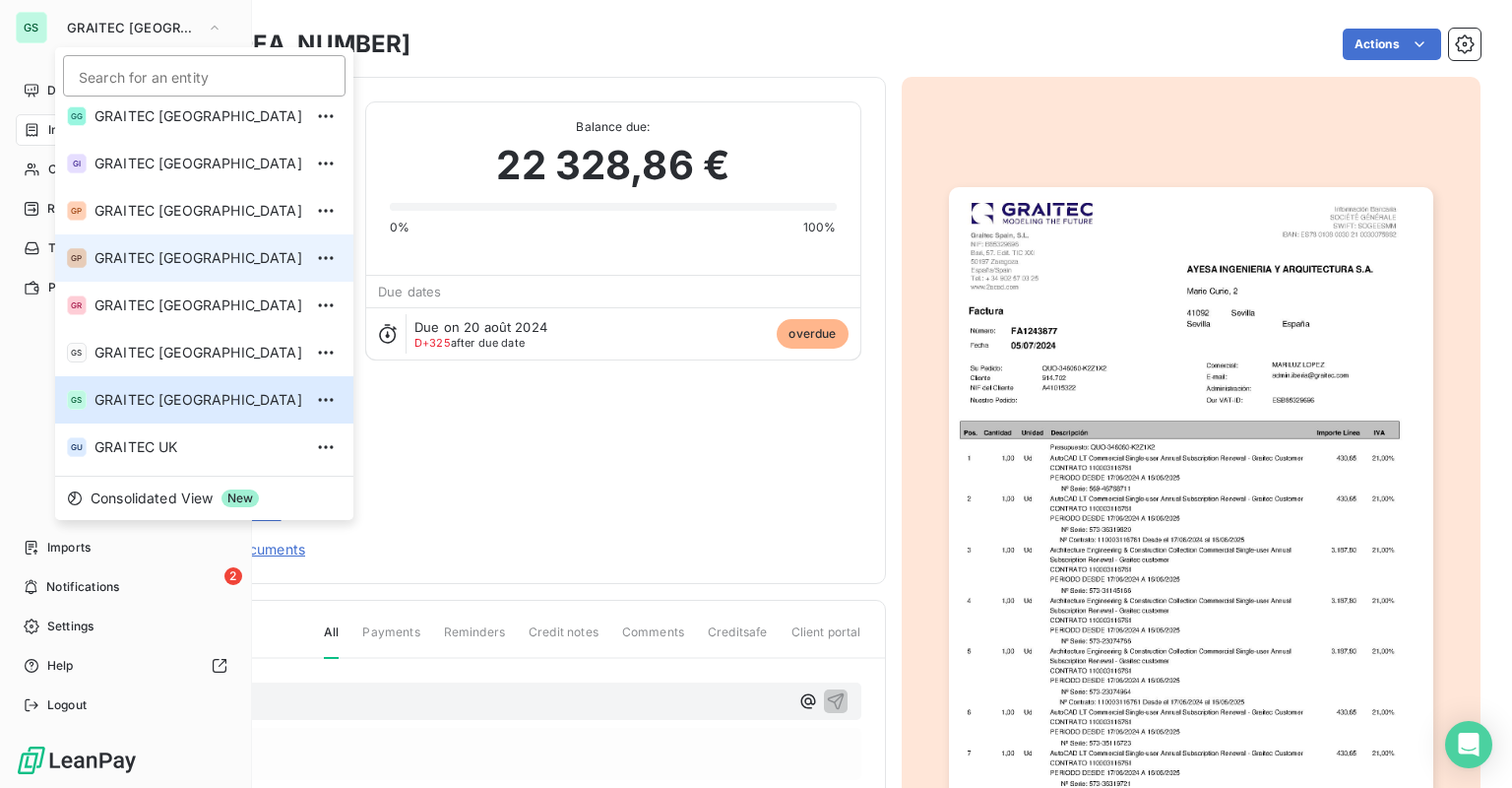 scroll, scrollTop: 195, scrollLeft: 0, axis: vertical 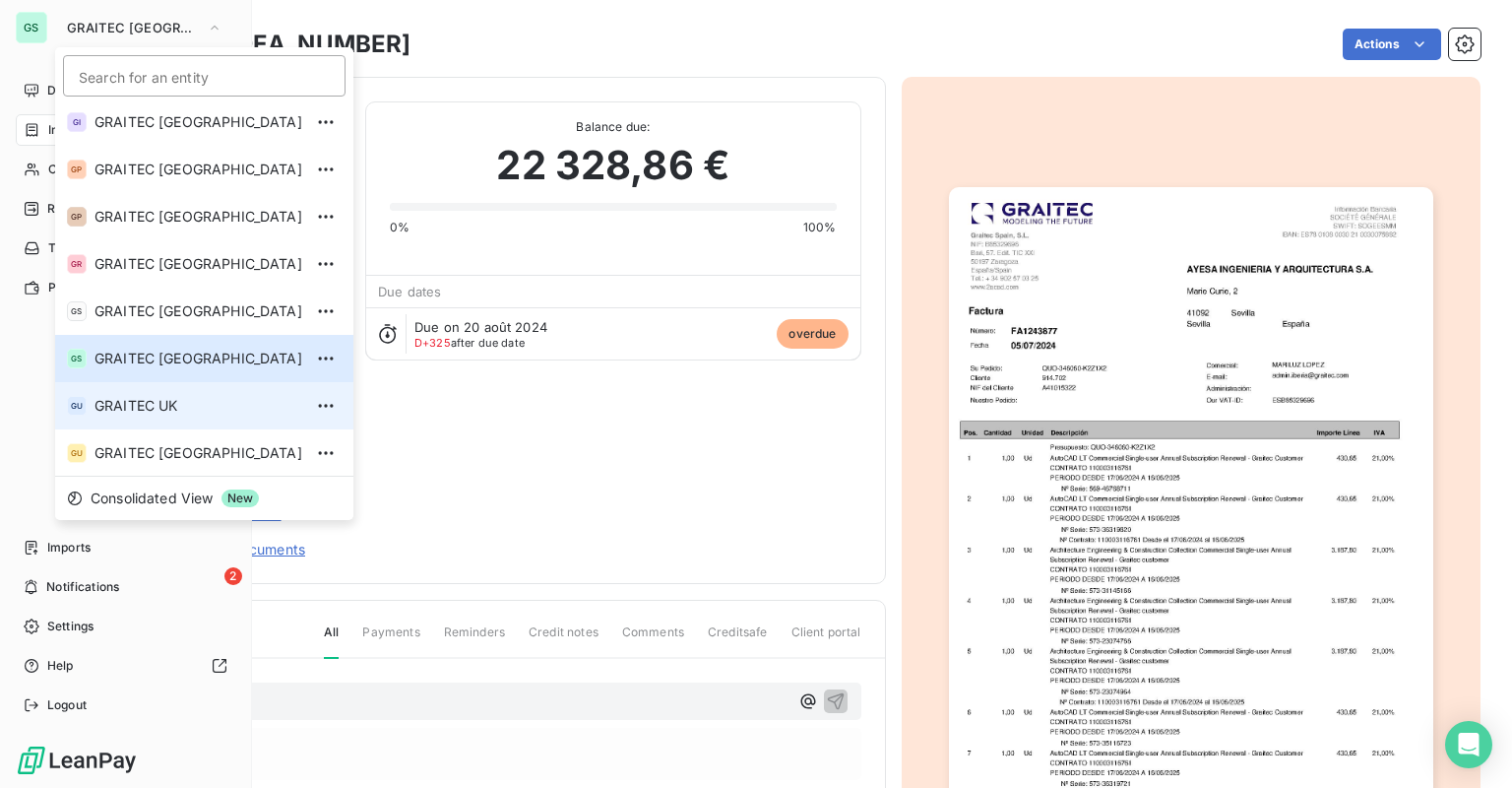 click on "GRAITEC UK" at bounding box center (198, 406) 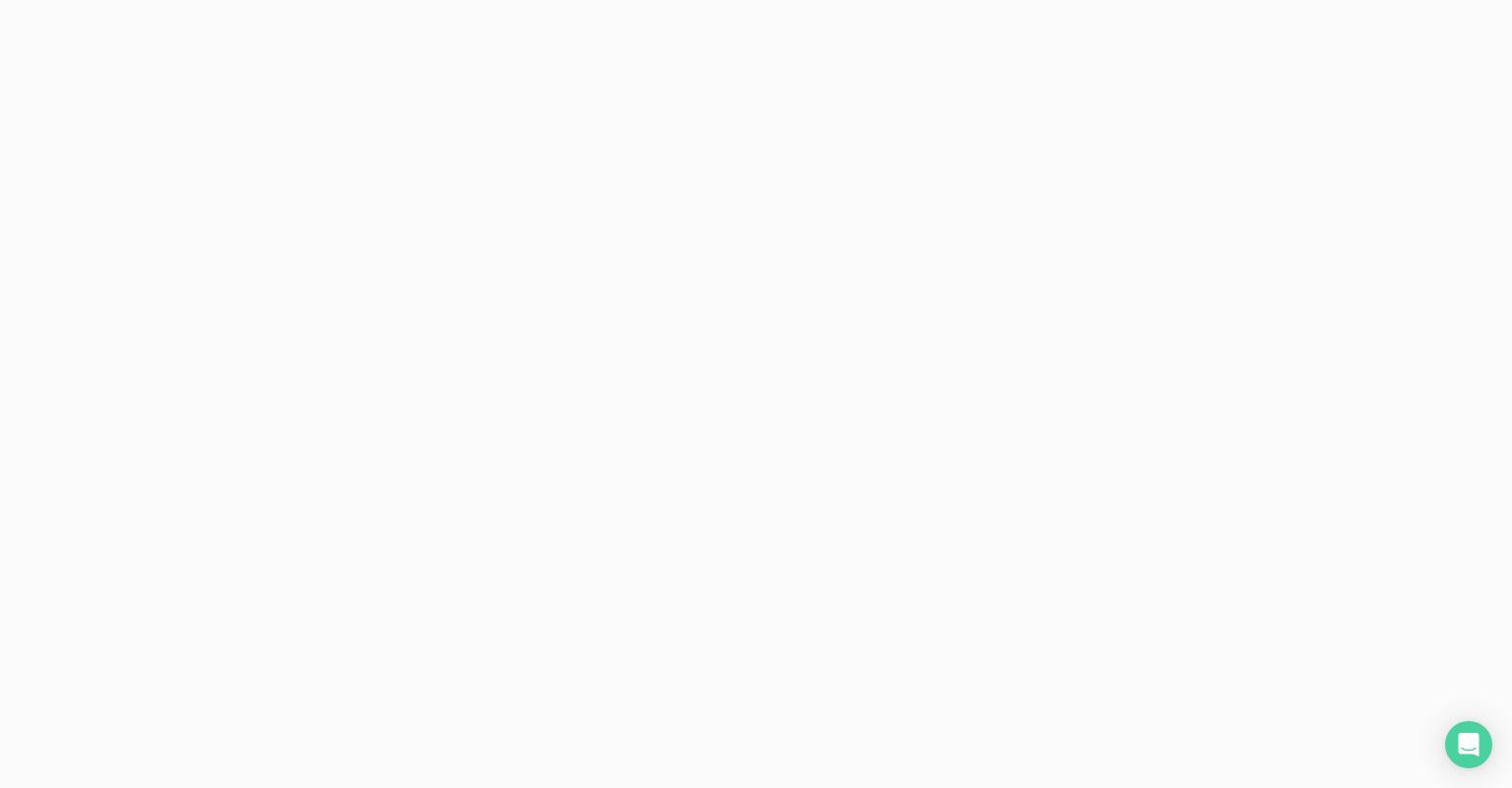 scroll, scrollTop: 0, scrollLeft: 0, axis: both 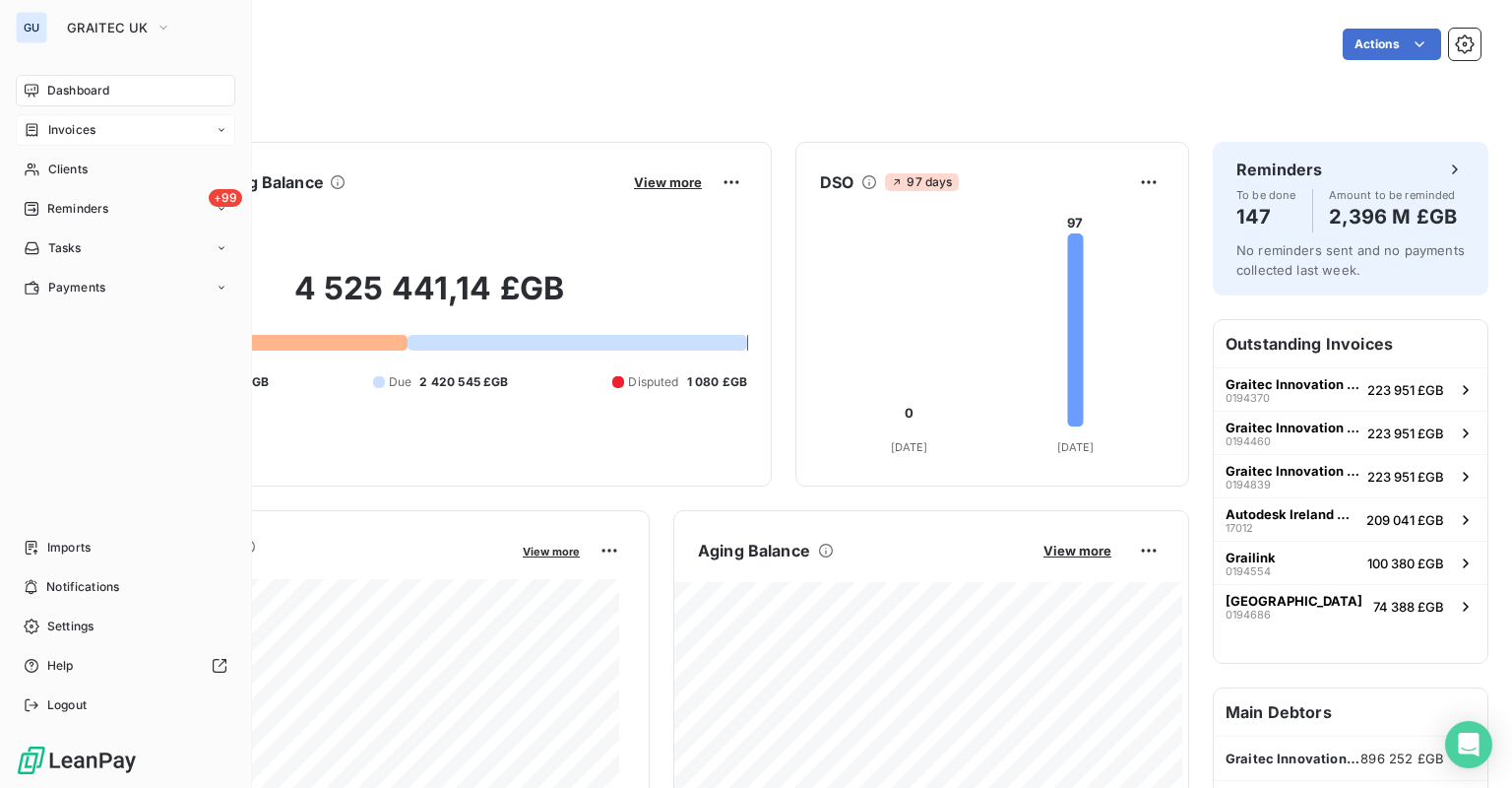 click on "Invoices" at bounding box center (72, 130) 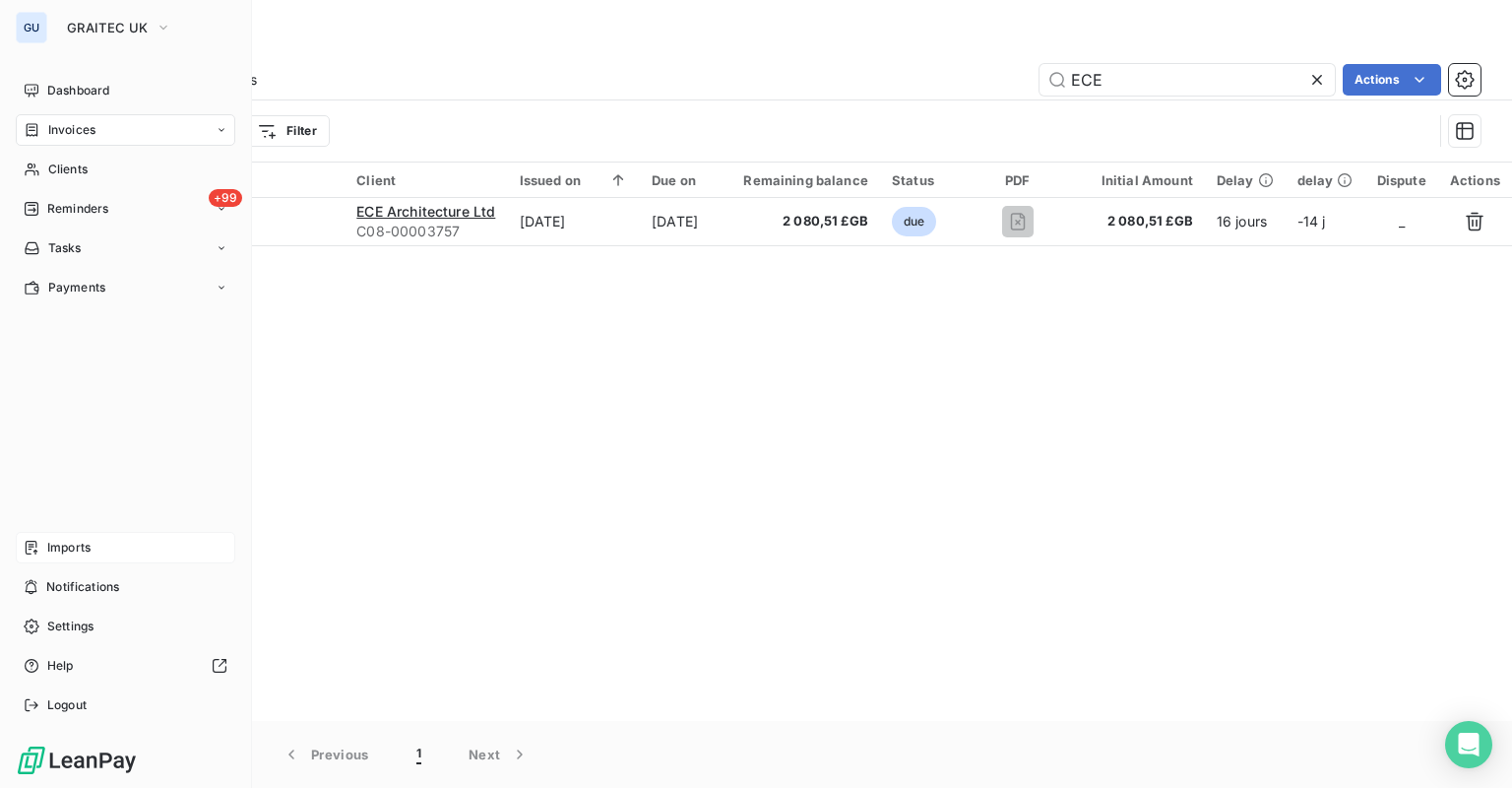 click on "Imports" at bounding box center [69, 548] 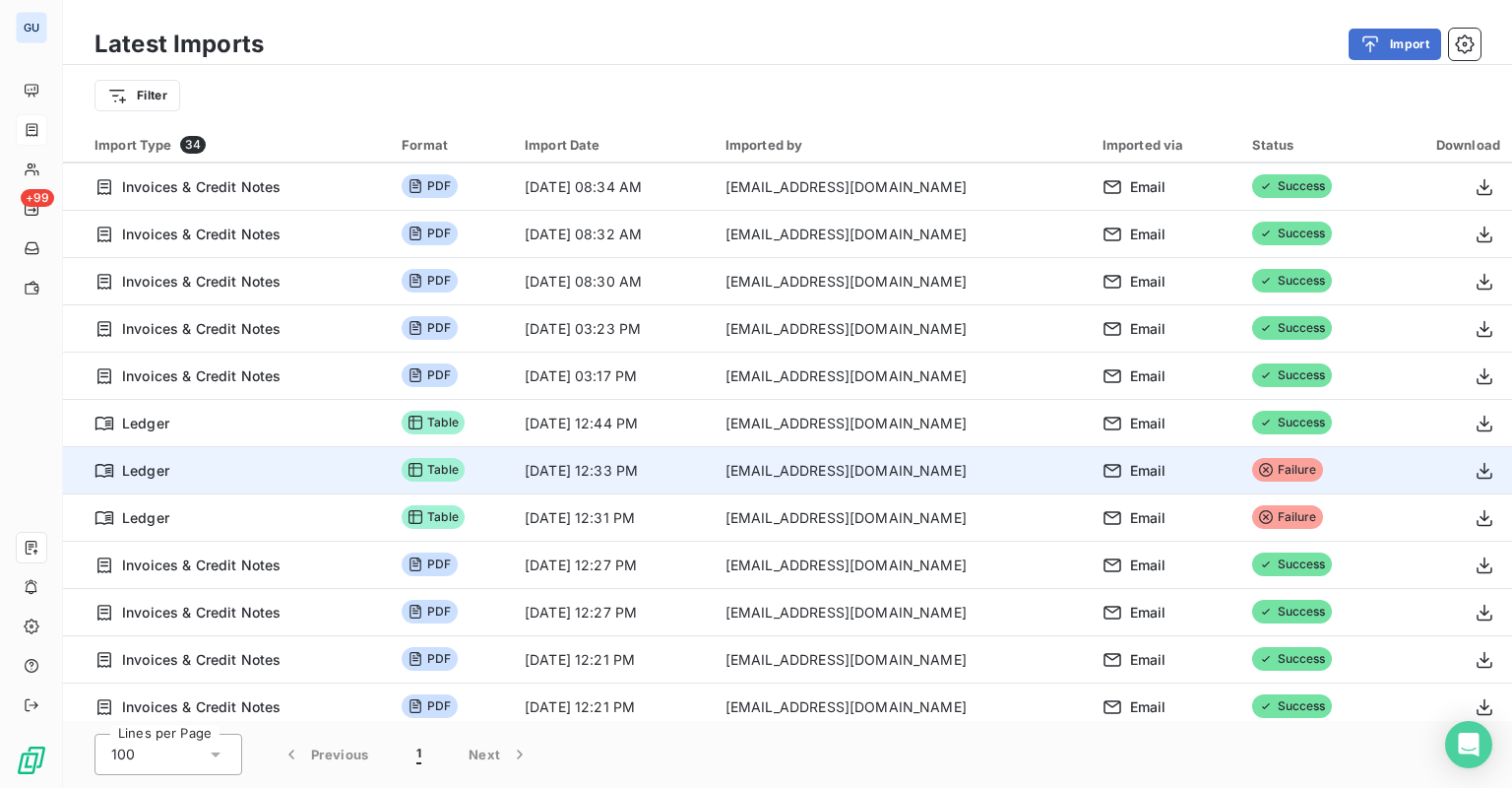 scroll, scrollTop: 709, scrollLeft: 0, axis: vertical 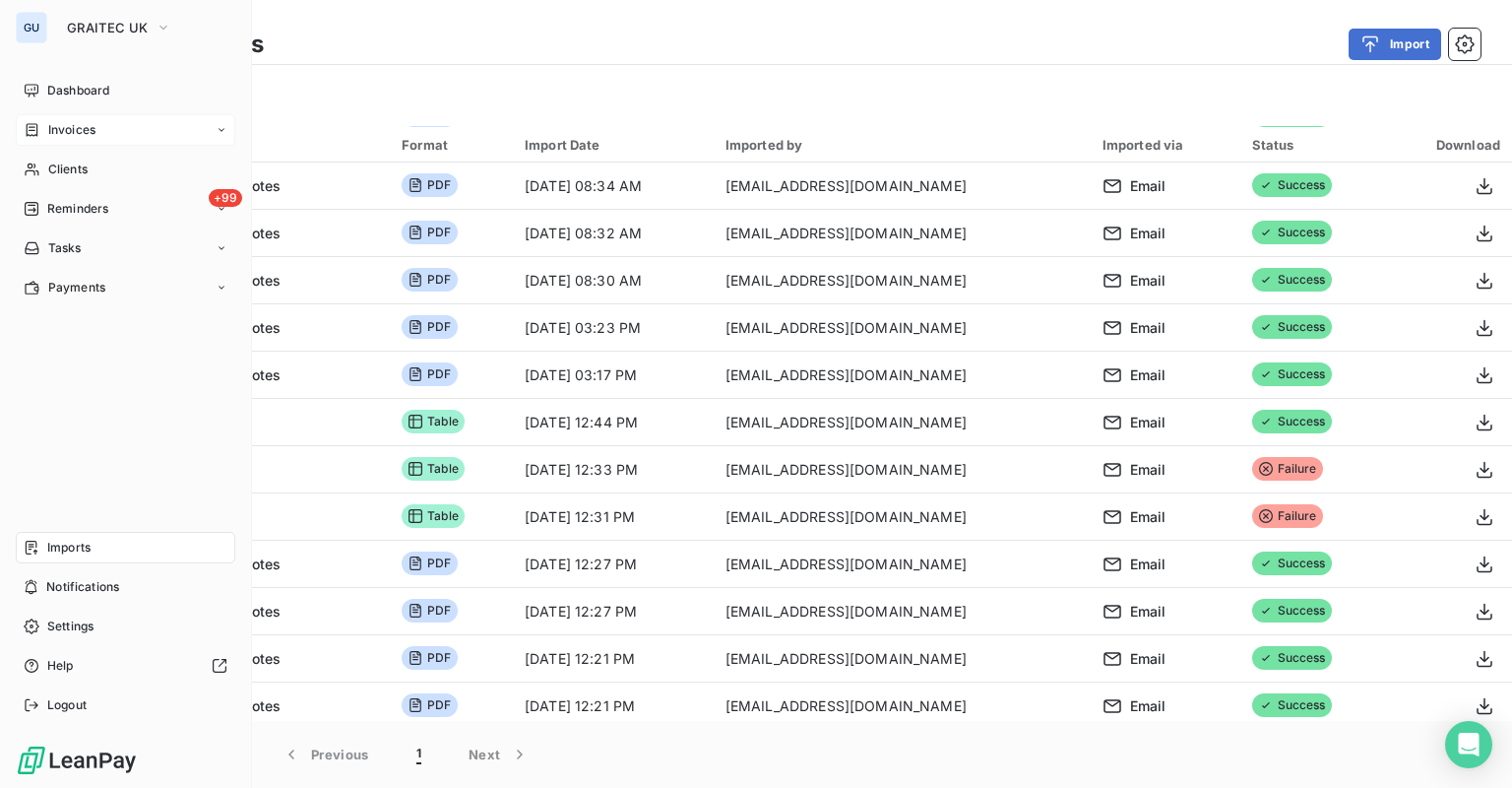 click on "Imports" at bounding box center (69, 548) 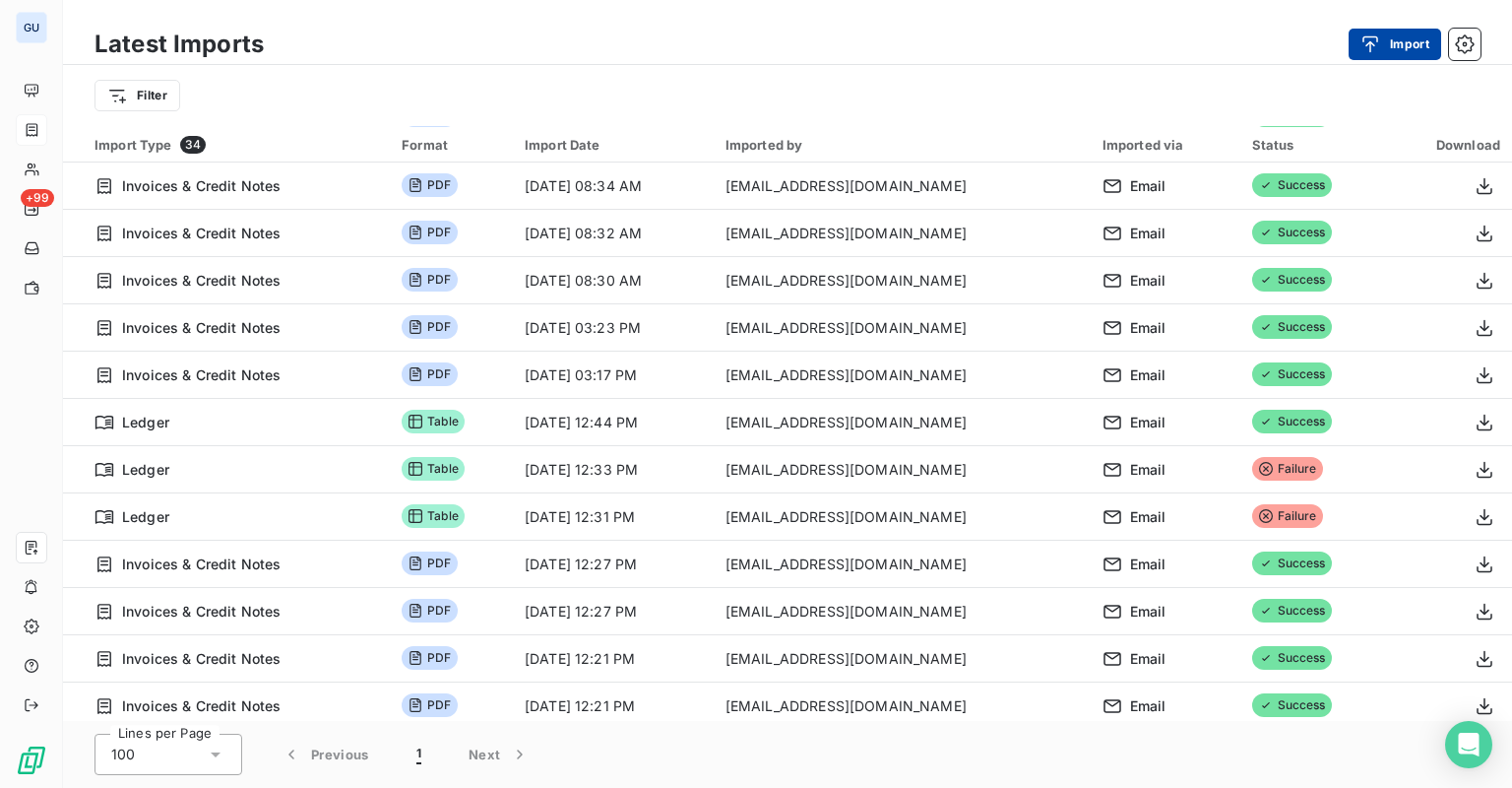 click at bounding box center (1375, 44) 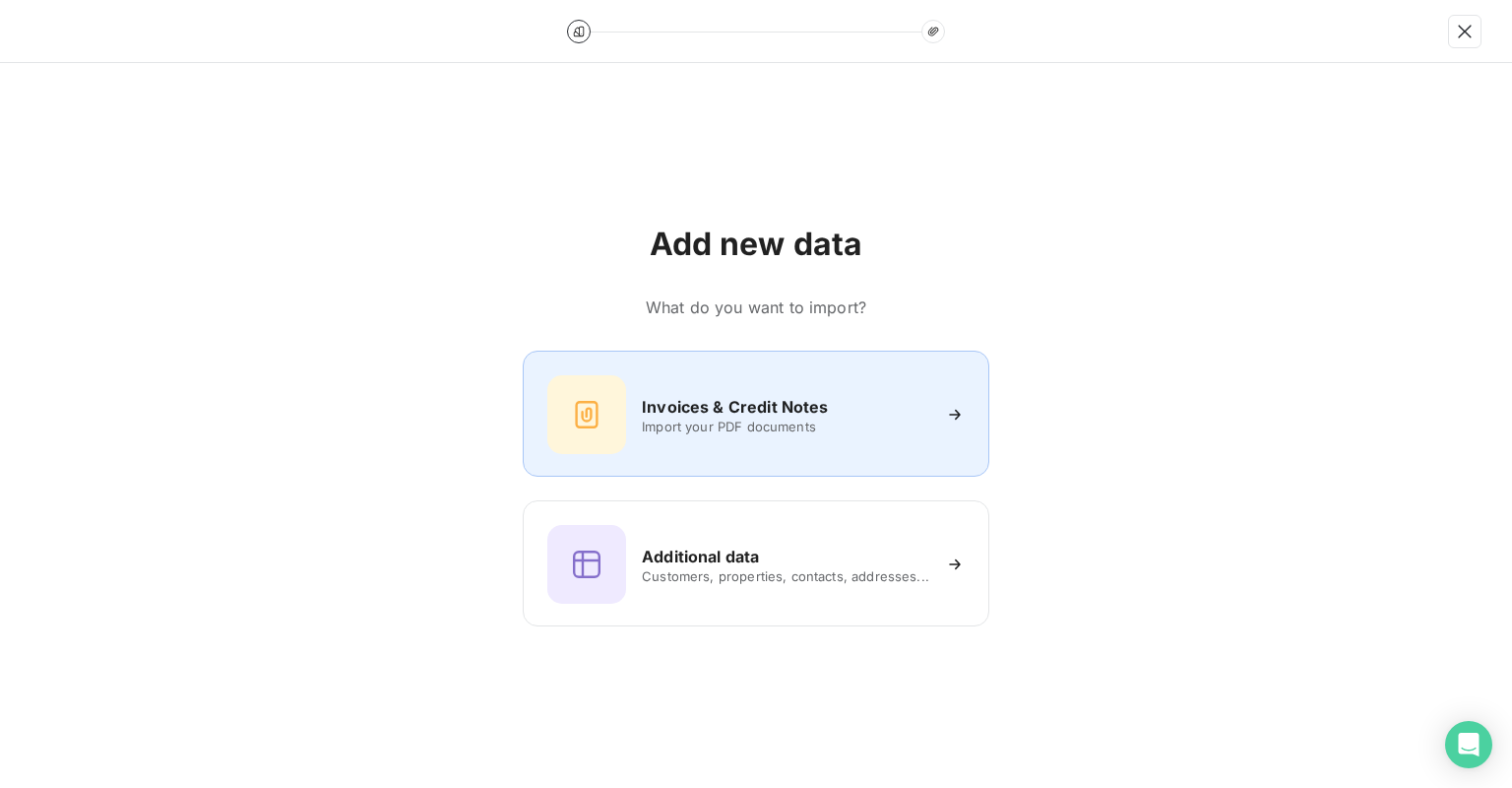 click on "Import your PDF documents" at bounding box center (786, 427) 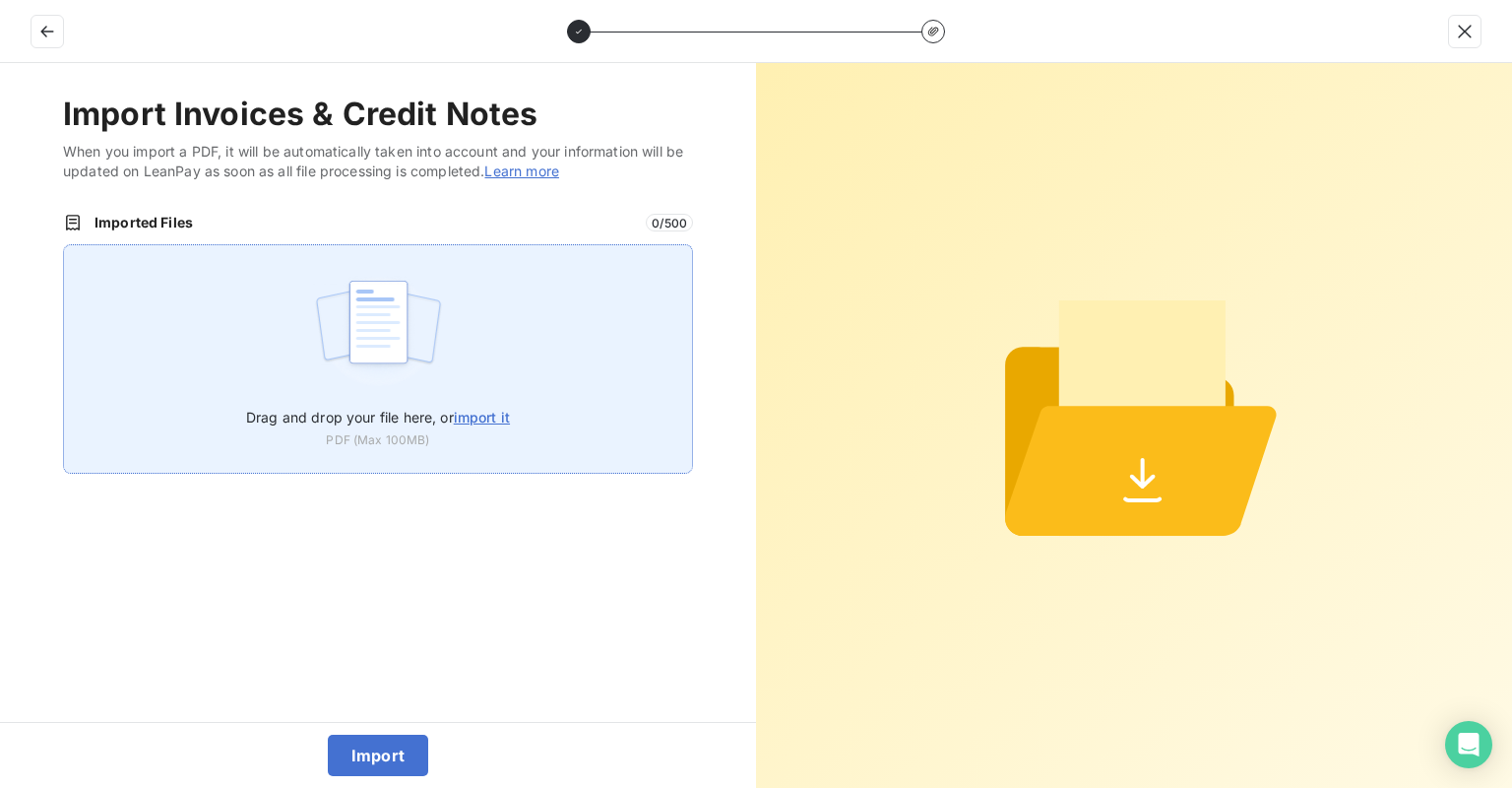 click on "import it" at bounding box center [481, 417] 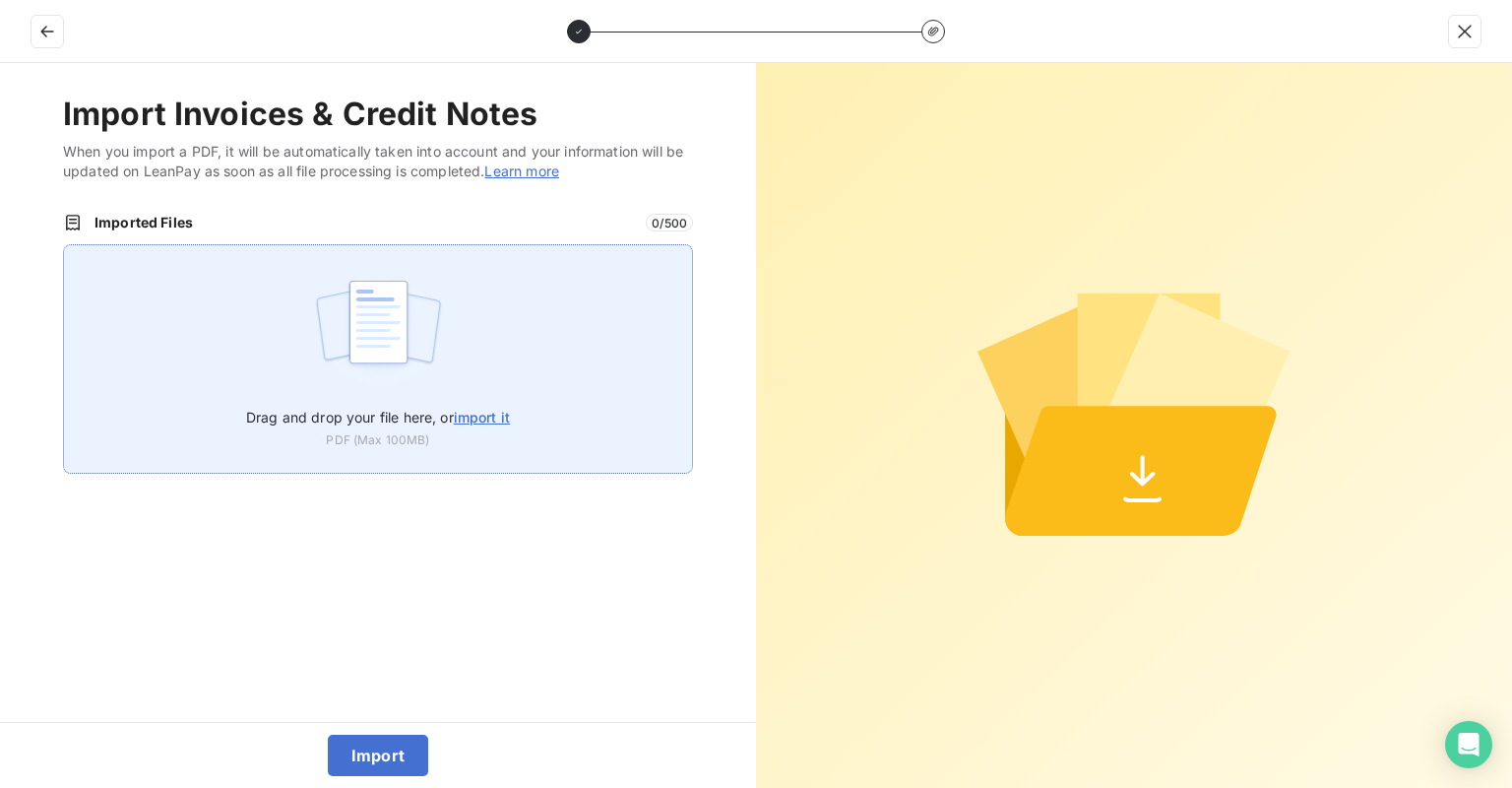 type on "C:\fakepath\9571_0194177.pdf" 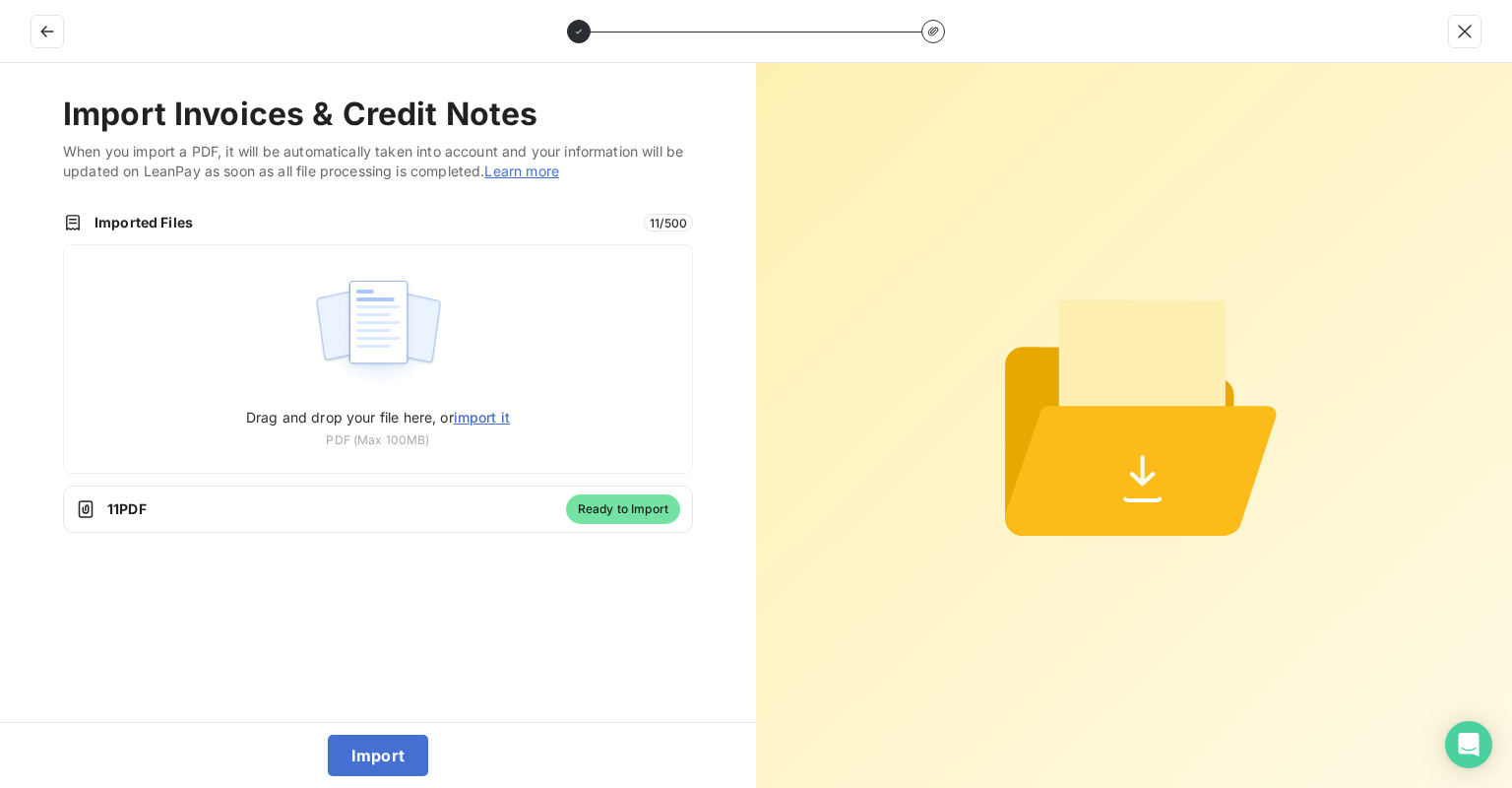 drag, startPoint x: 646, startPoint y: 225, endPoint x: 705, endPoint y: 235, distance: 60 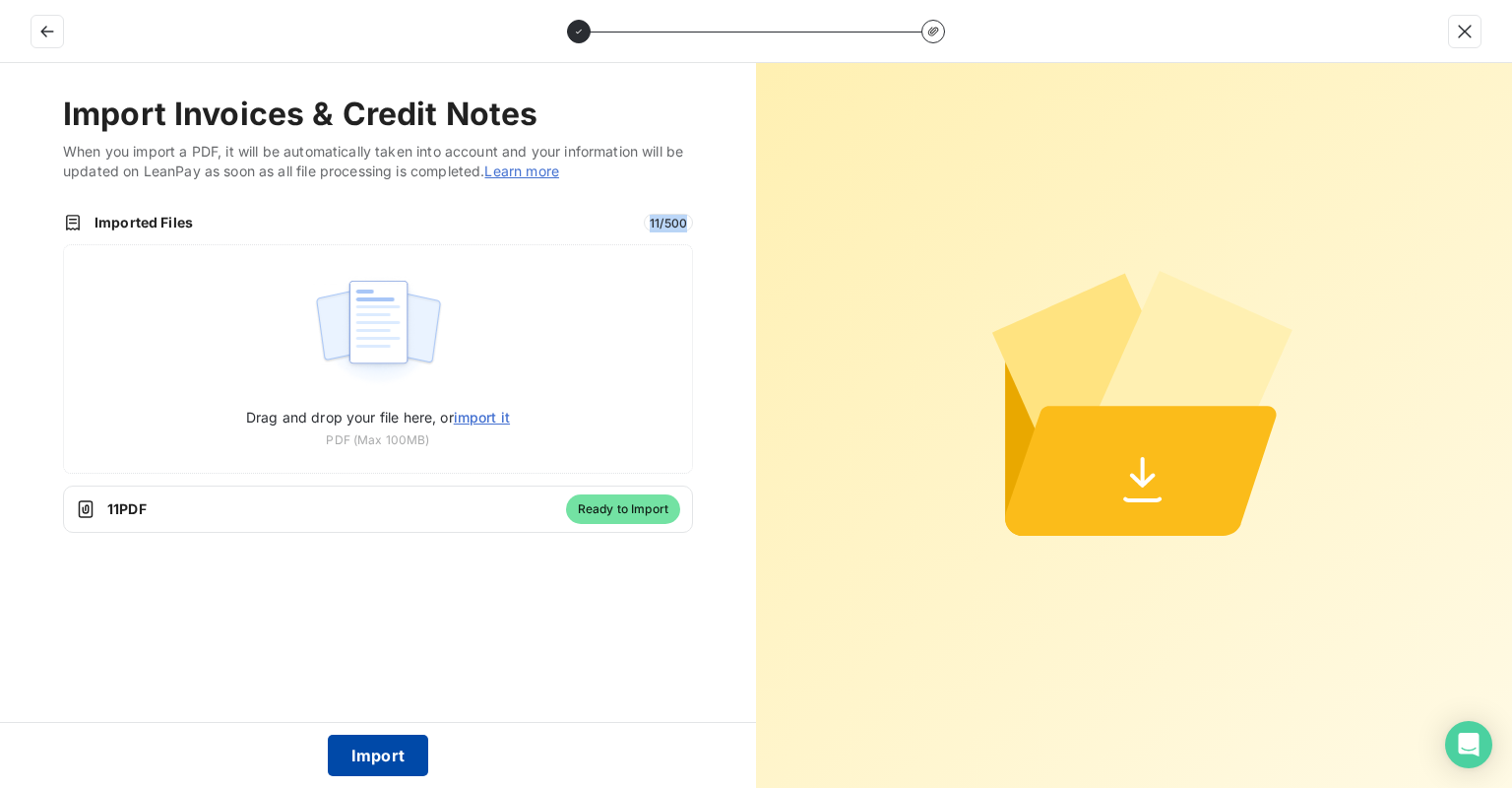 click on "Import" at bounding box center (378, 755) 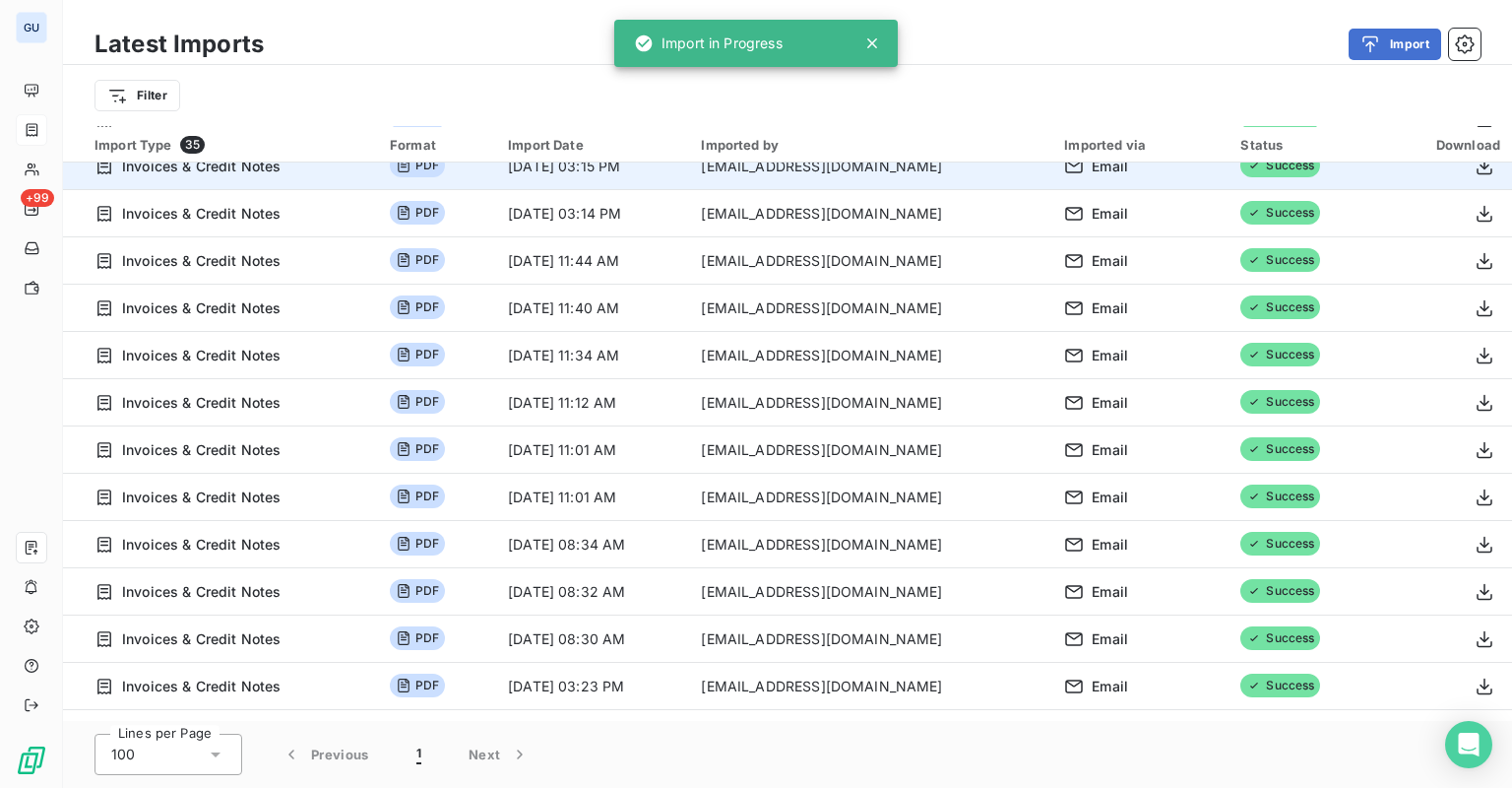 scroll, scrollTop: 0, scrollLeft: 0, axis: both 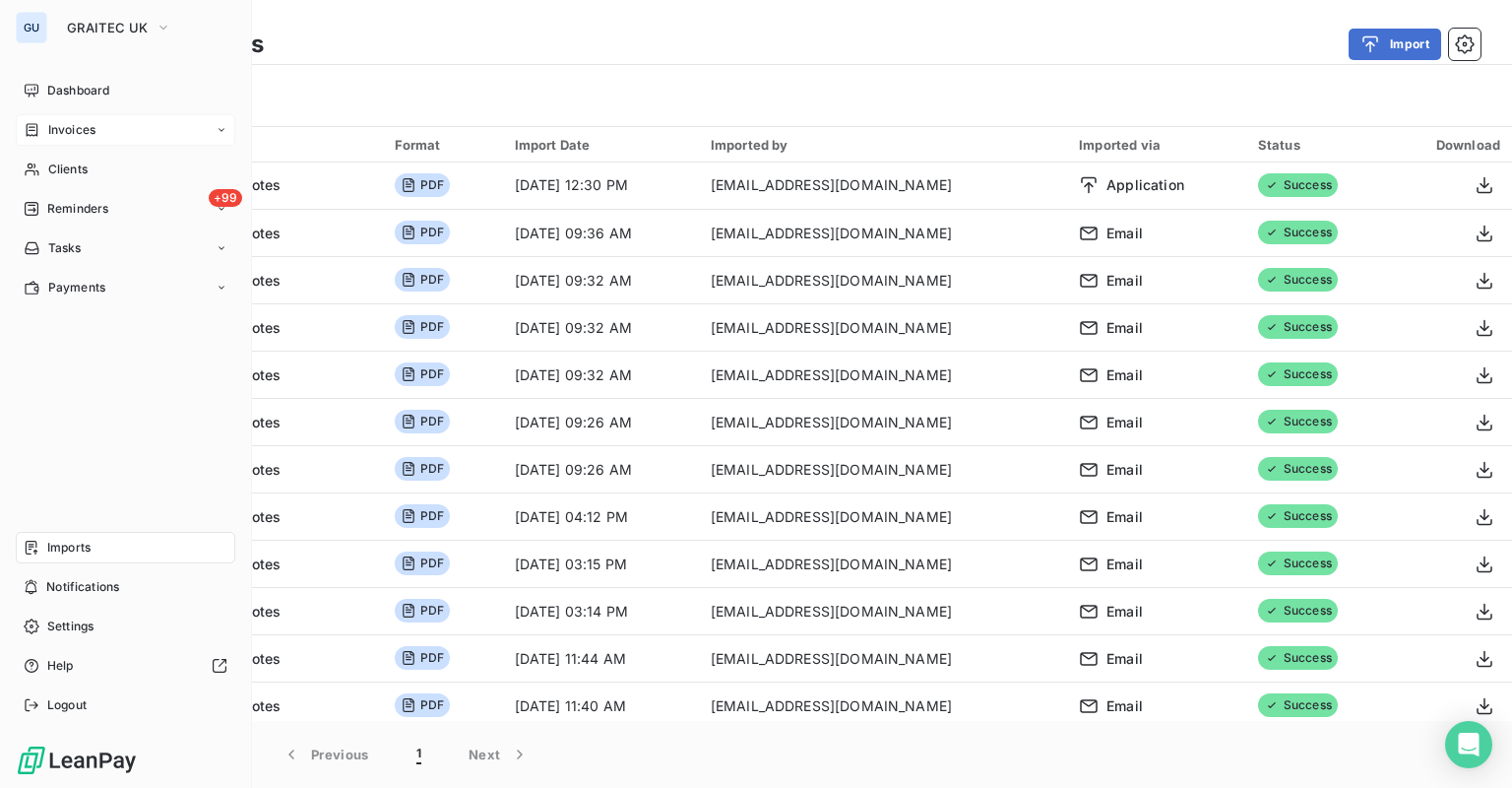 click on "Invoices" at bounding box center (125, 130) 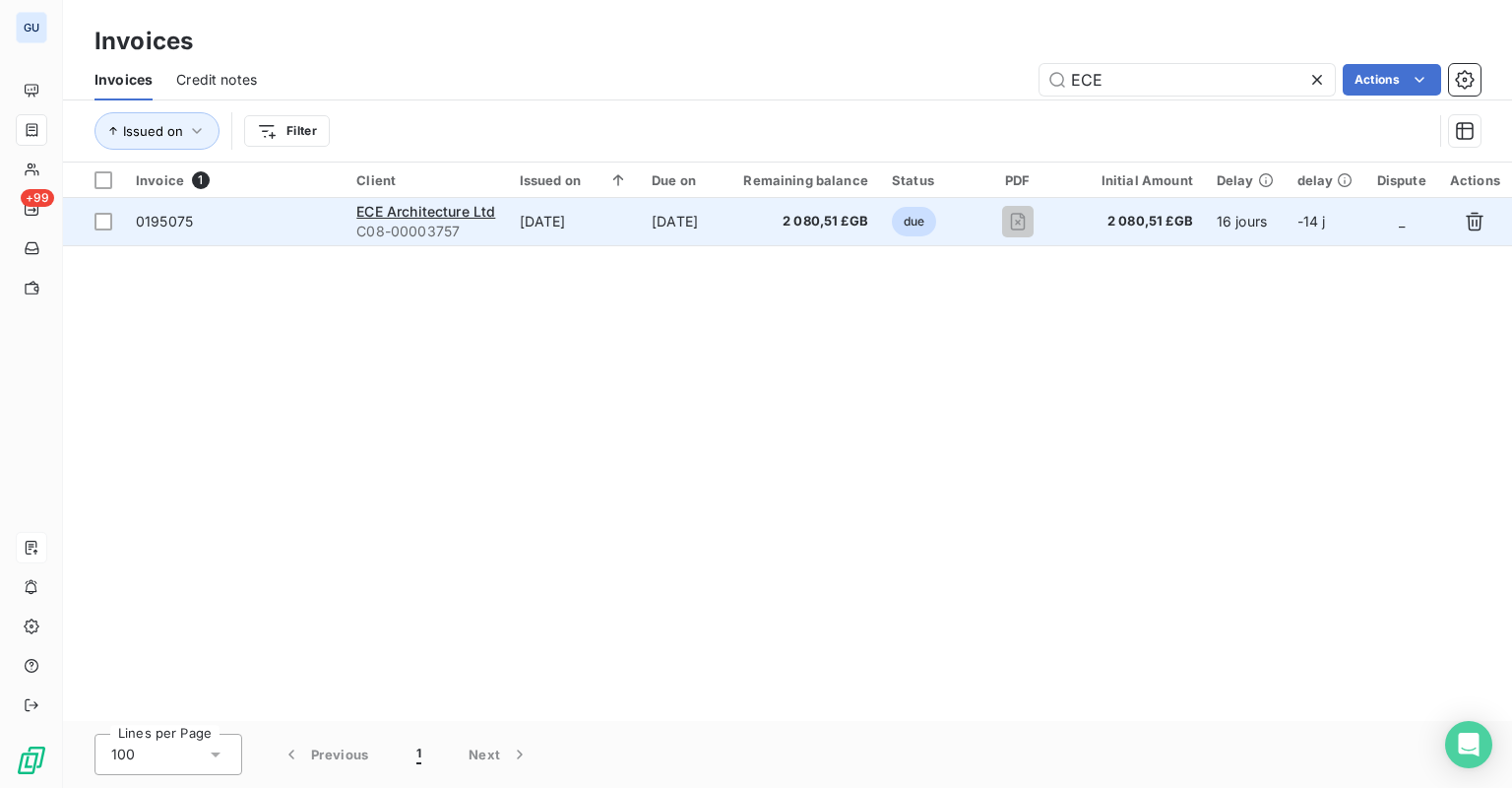 click on "0195075" at bounding box center (164, 221) 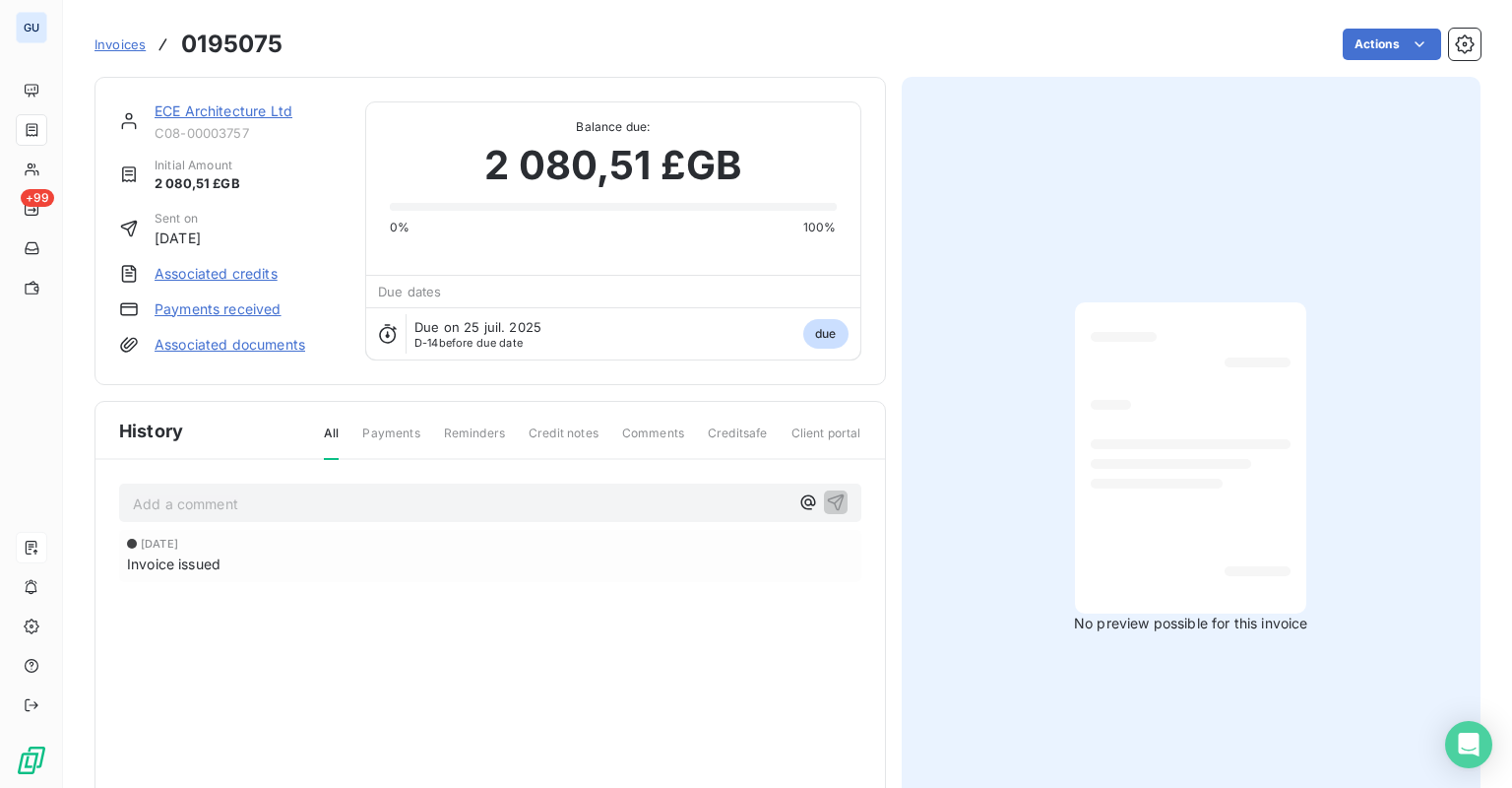 click on "ECE Architecture Ltd" at bounding box center [223, 110] 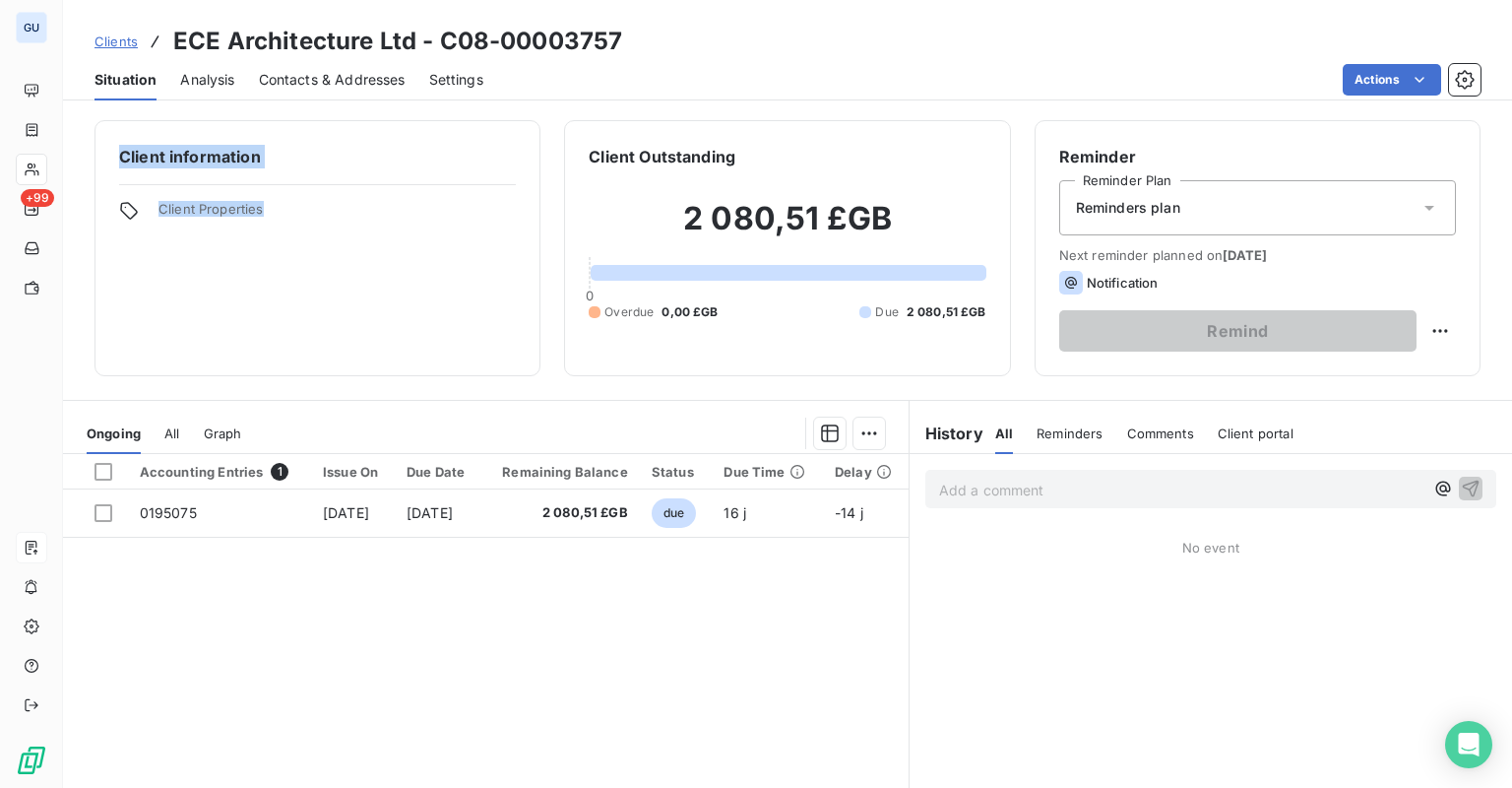 drag, startPoint x: 121, startPoint y: 154, endPoint x: 275, endPoint y: 197, distance: 159.8906 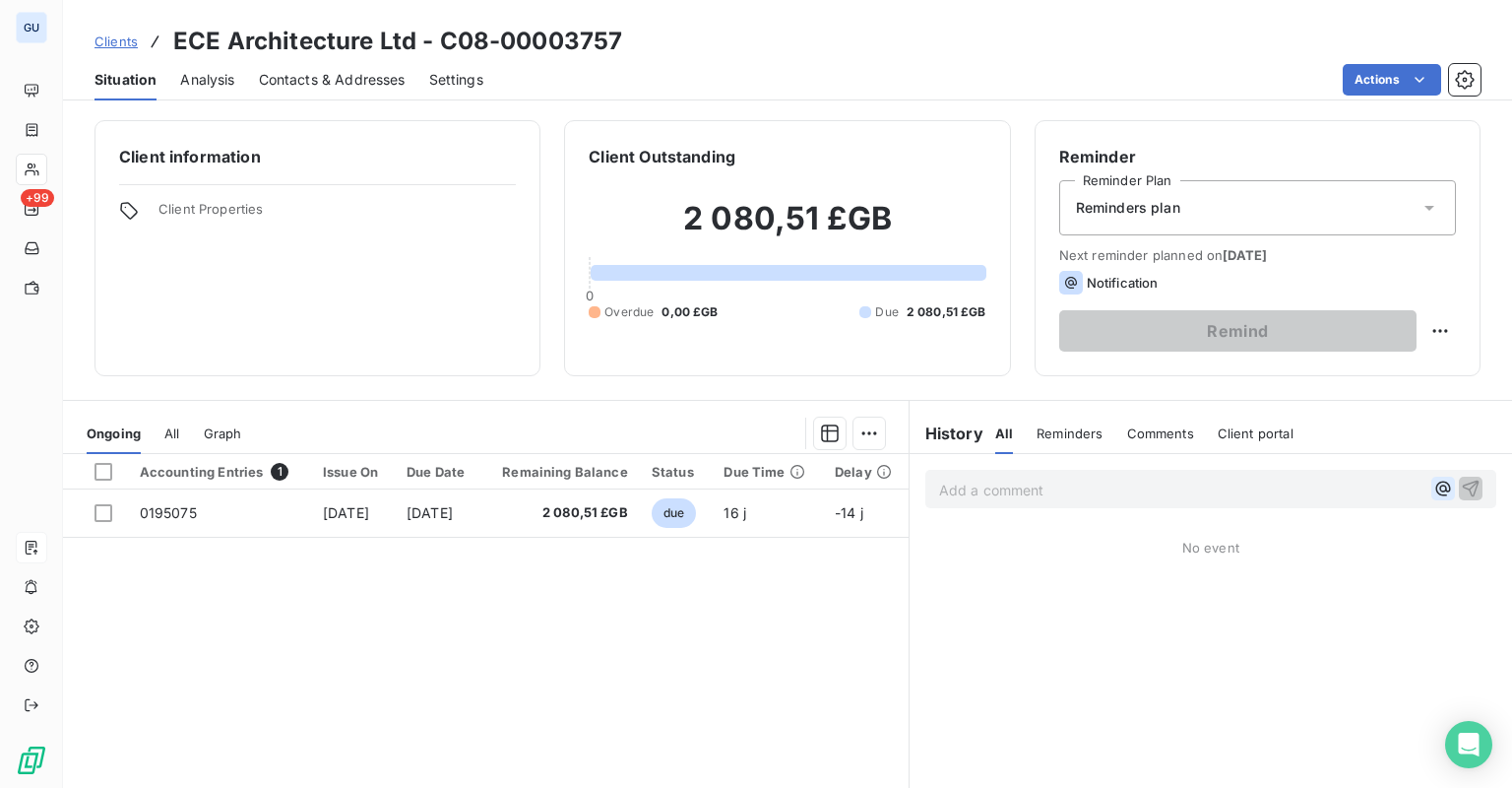 click 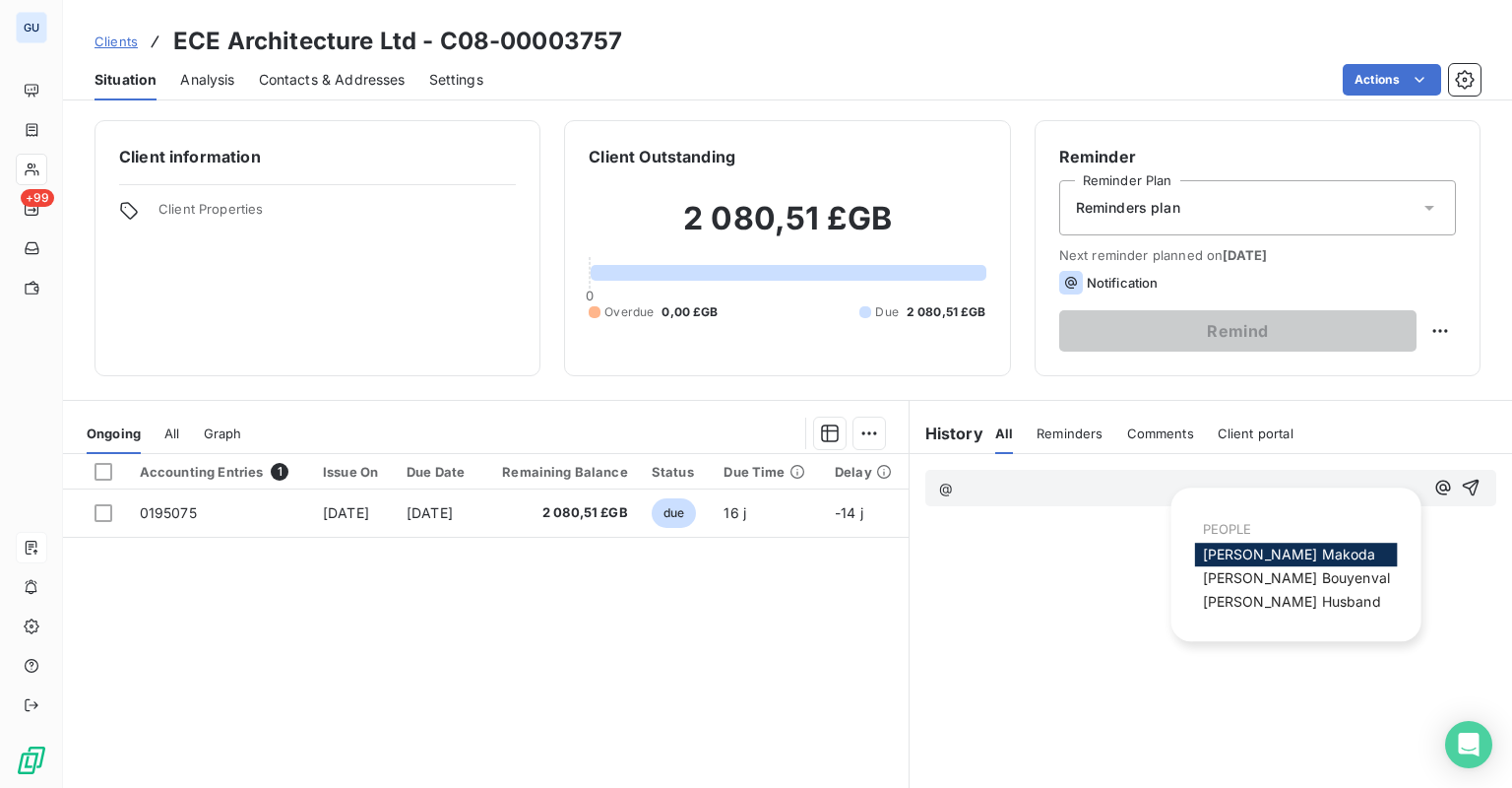 click on "Client information Client Properties" at bounding box center [317, 248] 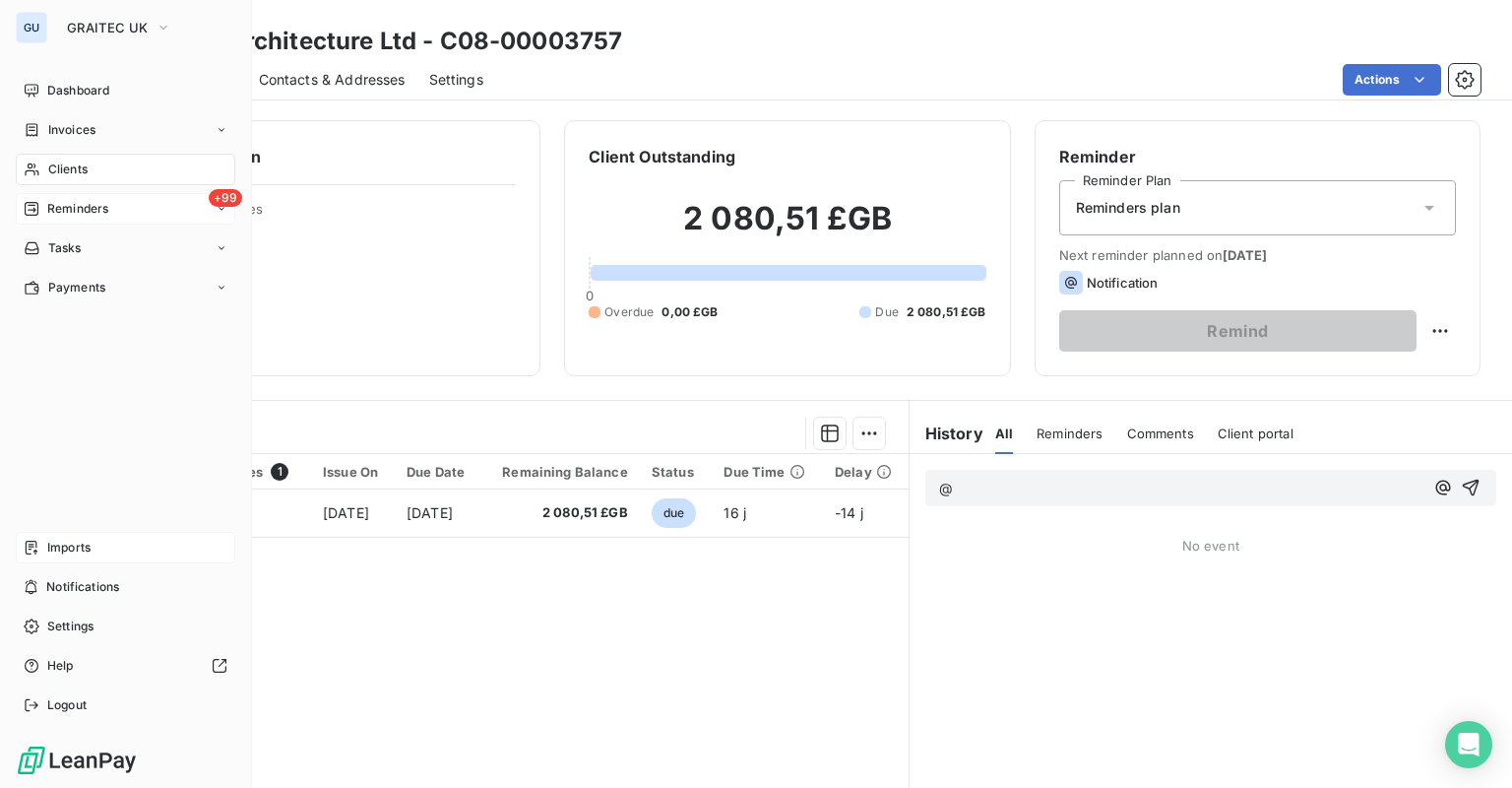 click on "Reminders" at bounding box center [78, 209] 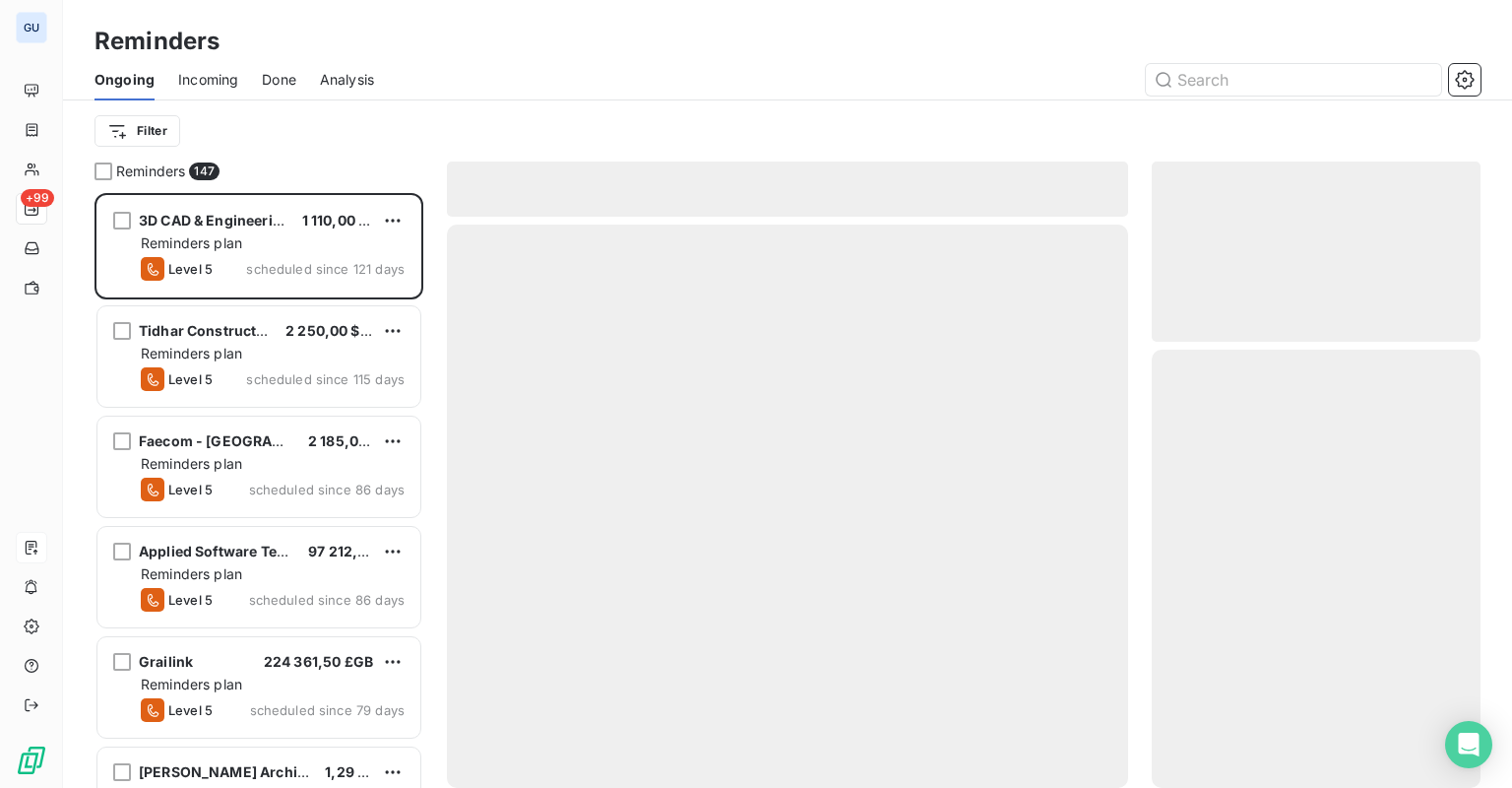 scroll, scrollTop: 12, scrollLeft: 12, axis: both 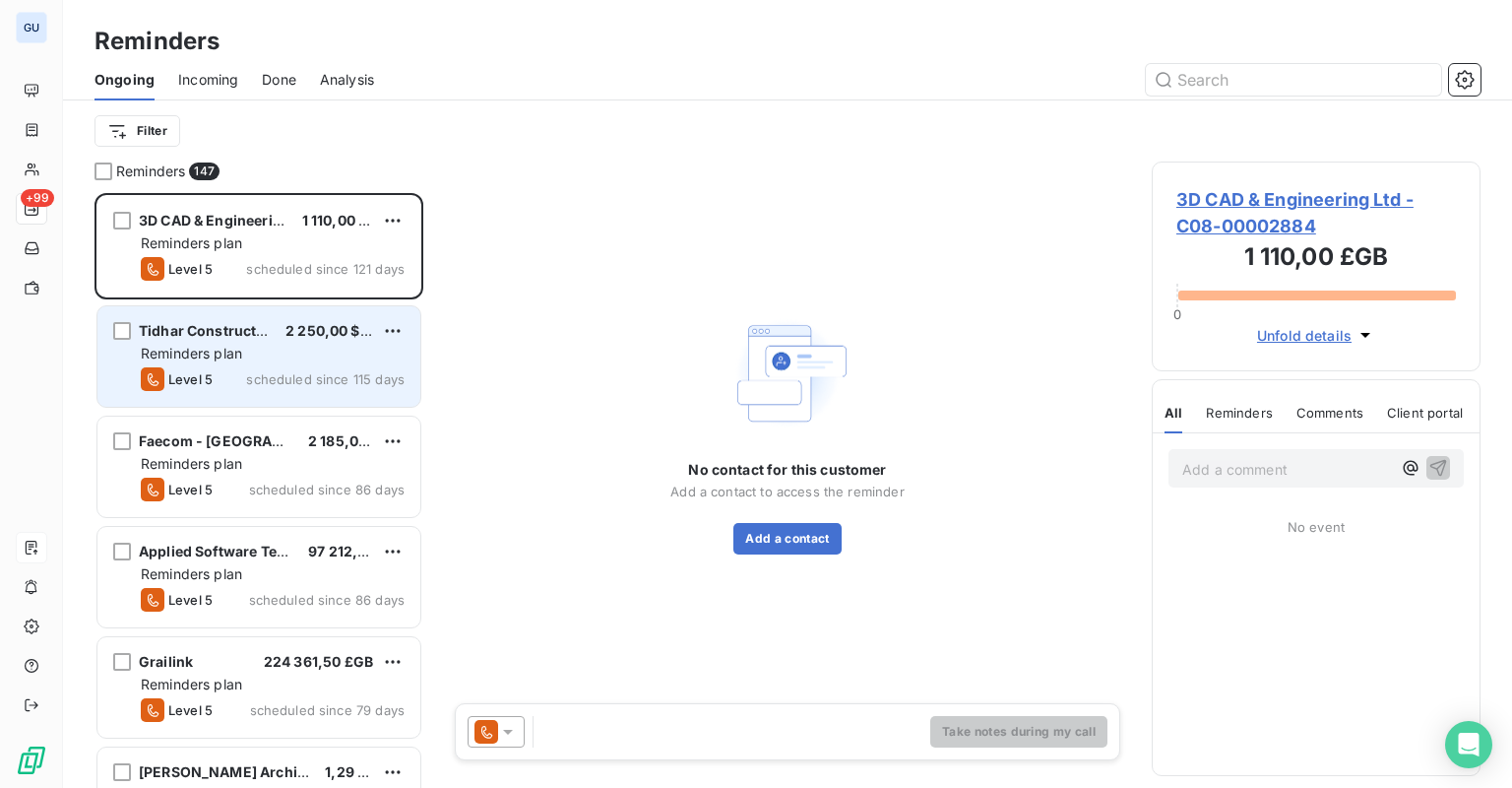 click on "Reminders plan" at bounding box center (273, 354) 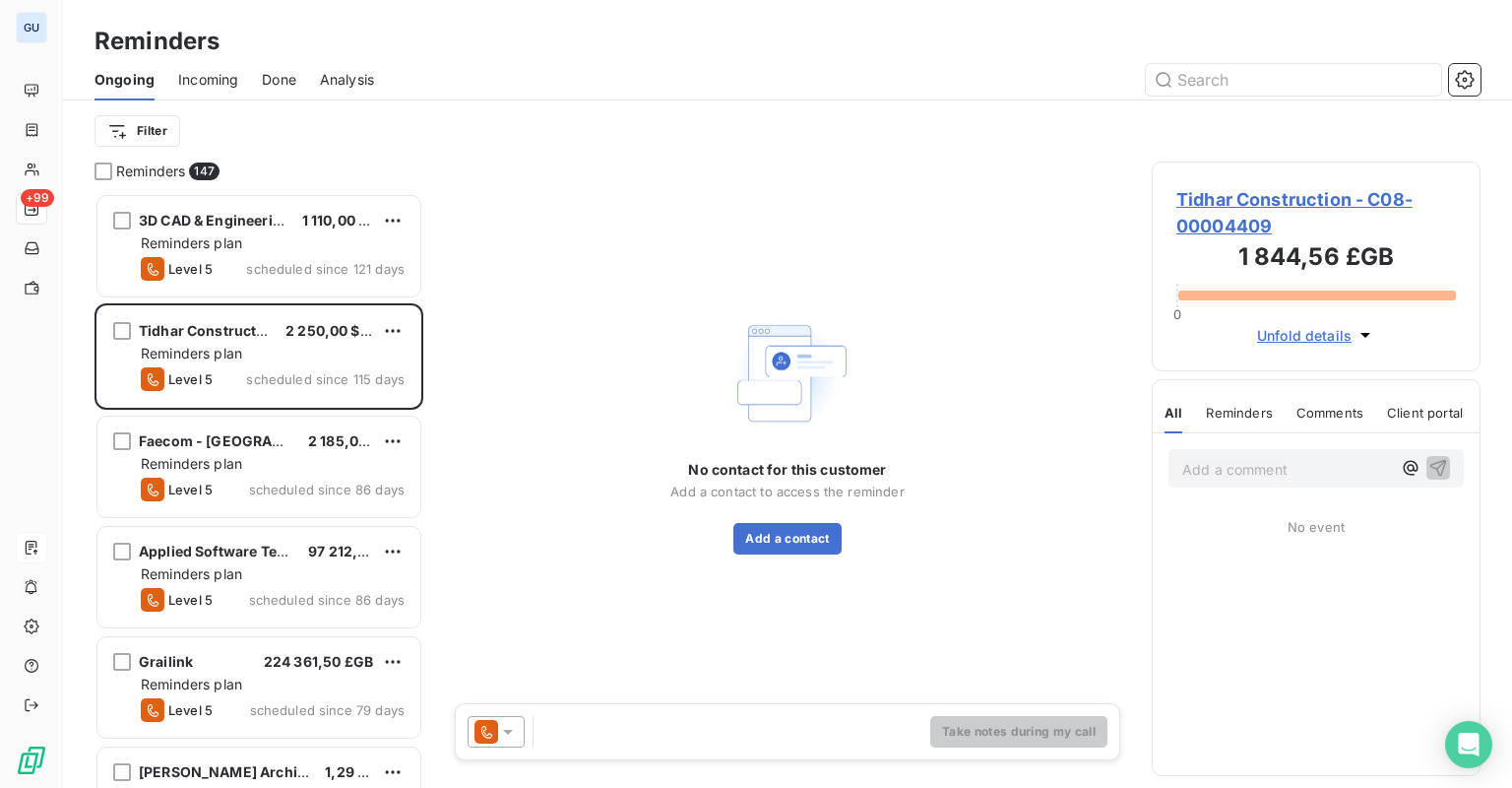 click on "Faecom - India 2 185,00 $US Reminders plan Level 5 scheduled since 86 days" at bounding box center [259, 469] 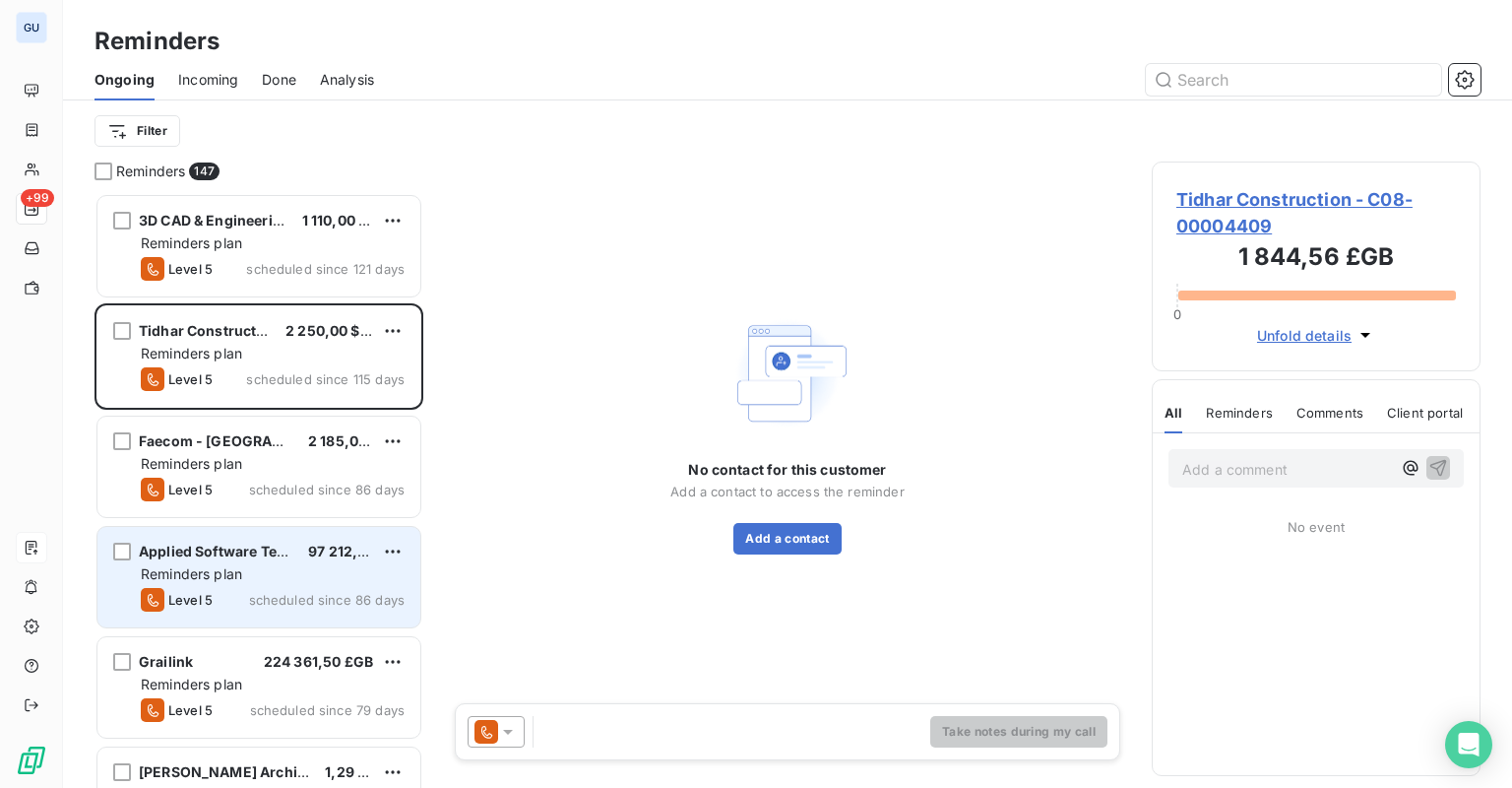click on "Applied Software Technology, LLC 97 212,00 £GB Reminders plan Level 5 scheduled since 86 days" at bounding box center [259, 577] 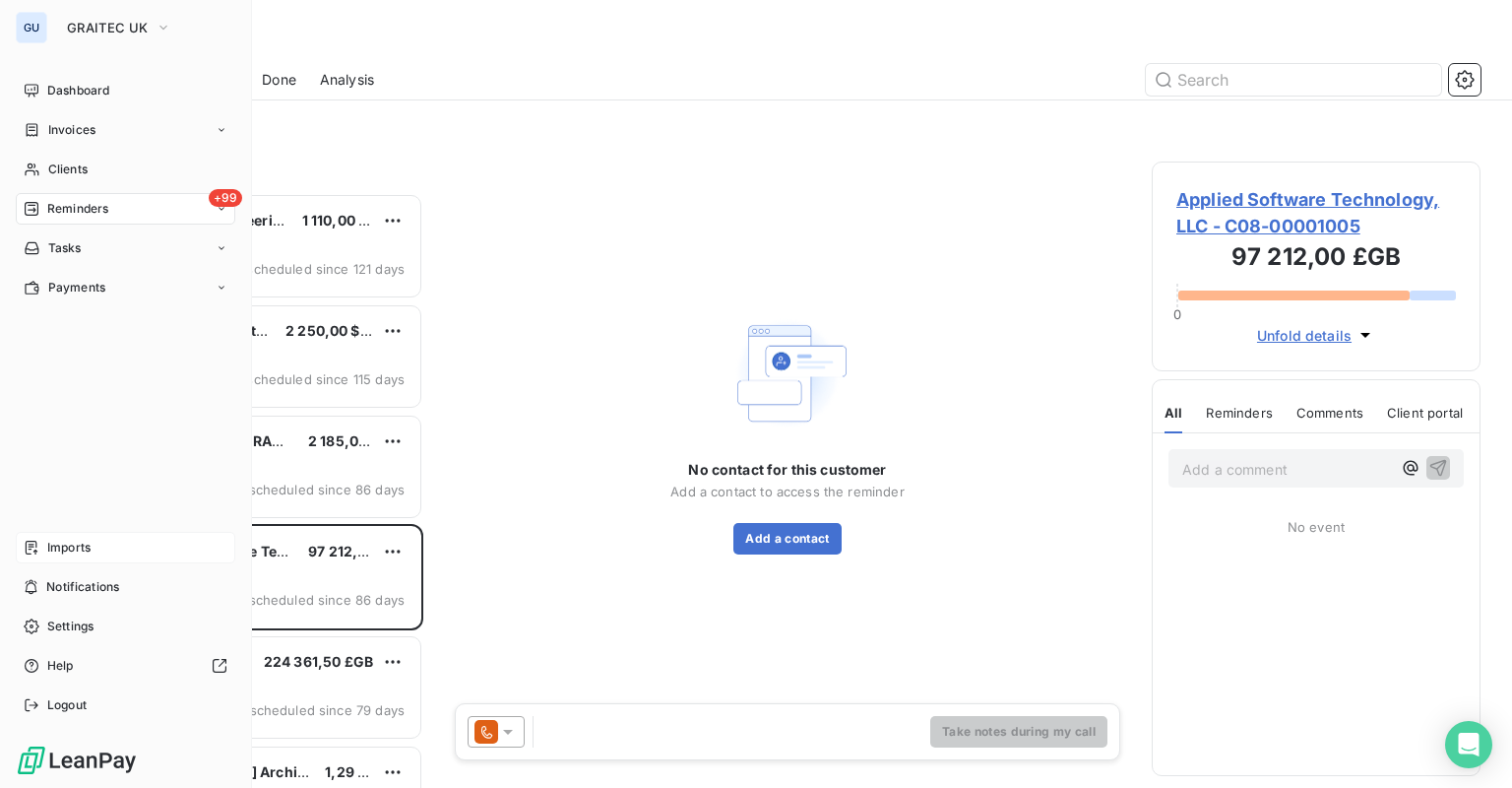 click on "Reminders" at bounding box center [78, 209] 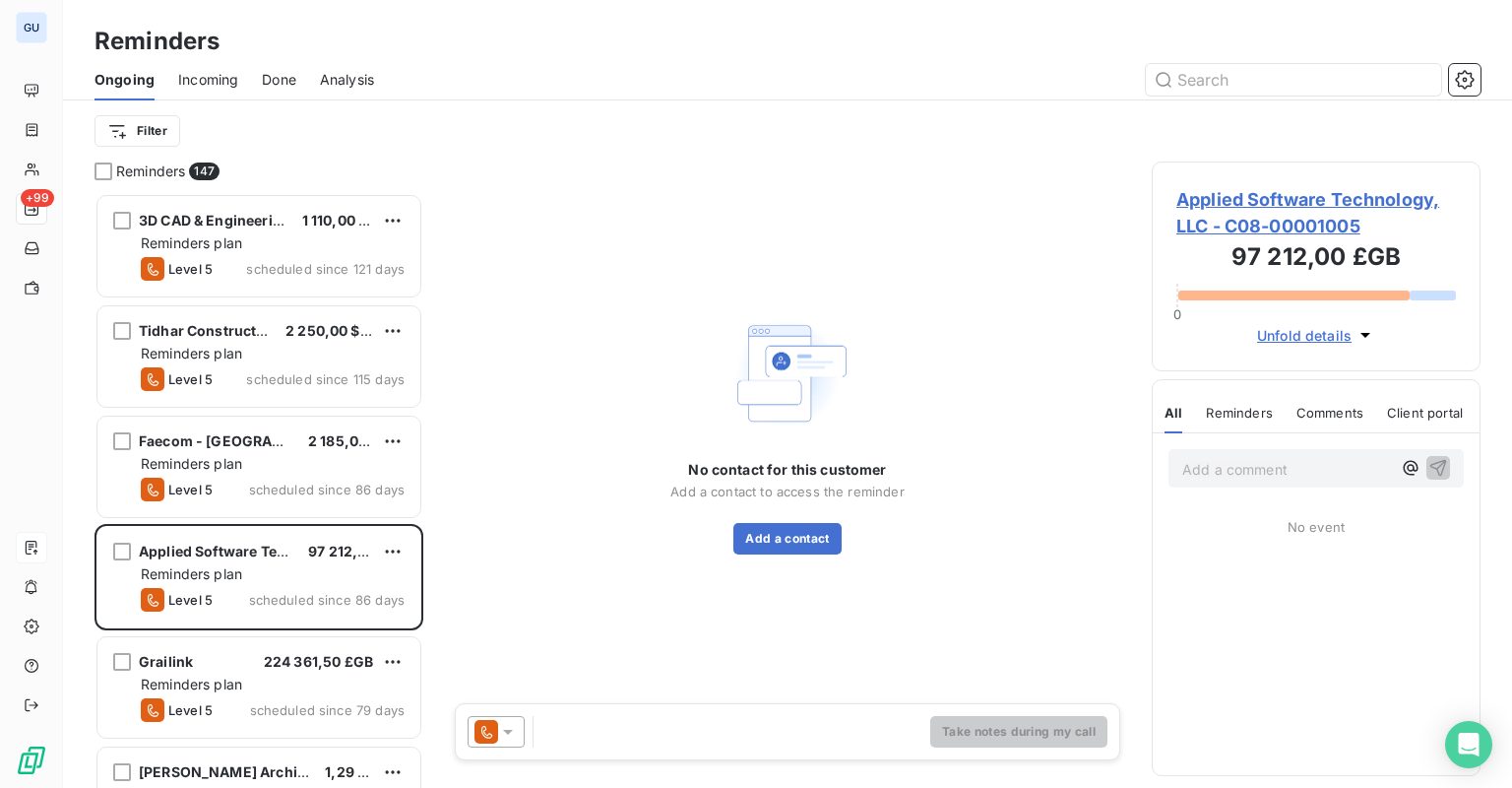 click on "Done" at bounding box center [279, 80] 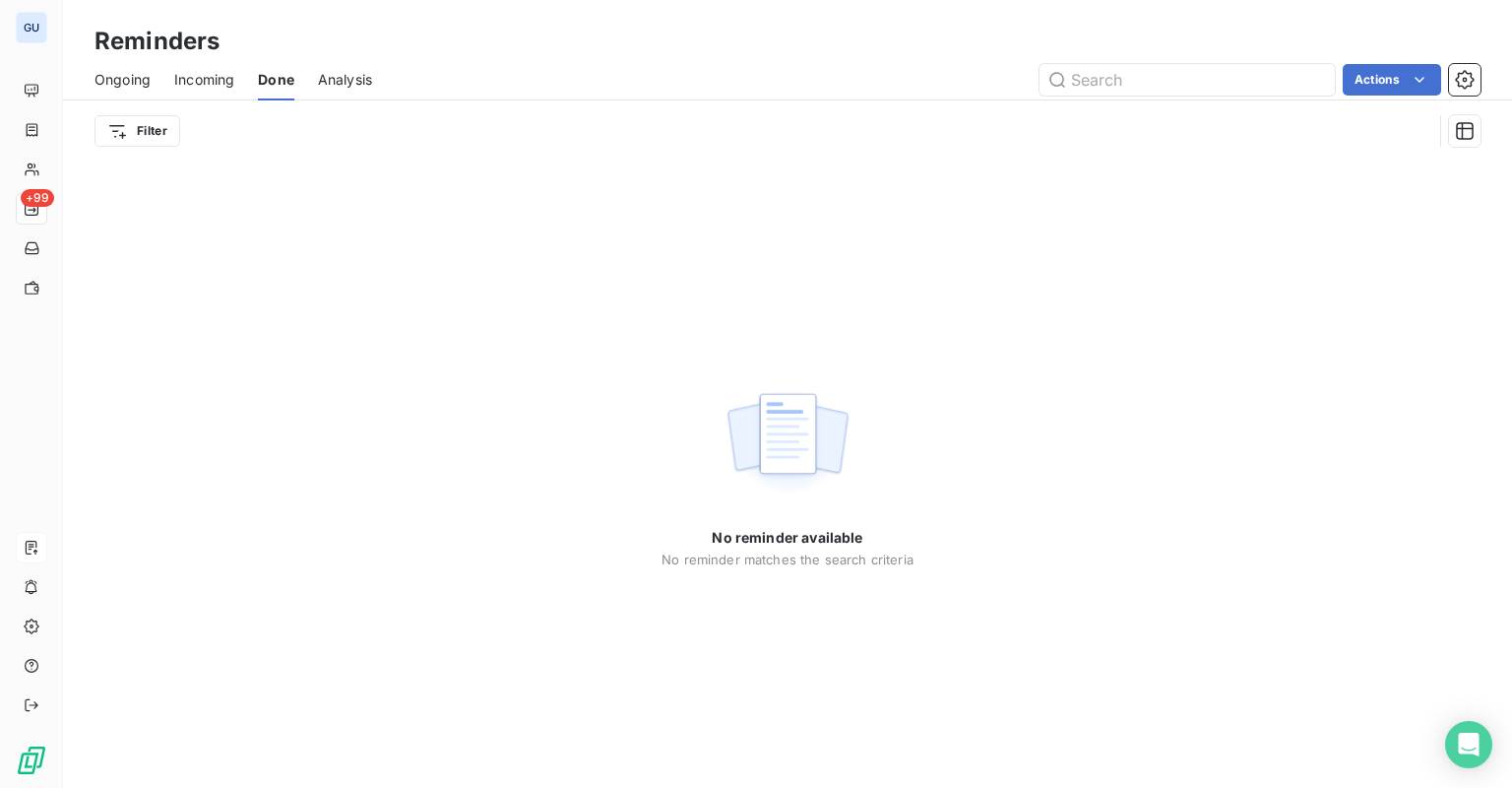 click on "Ongoing Incoming Done Analysis Actions" at bounding box center [788, 80] 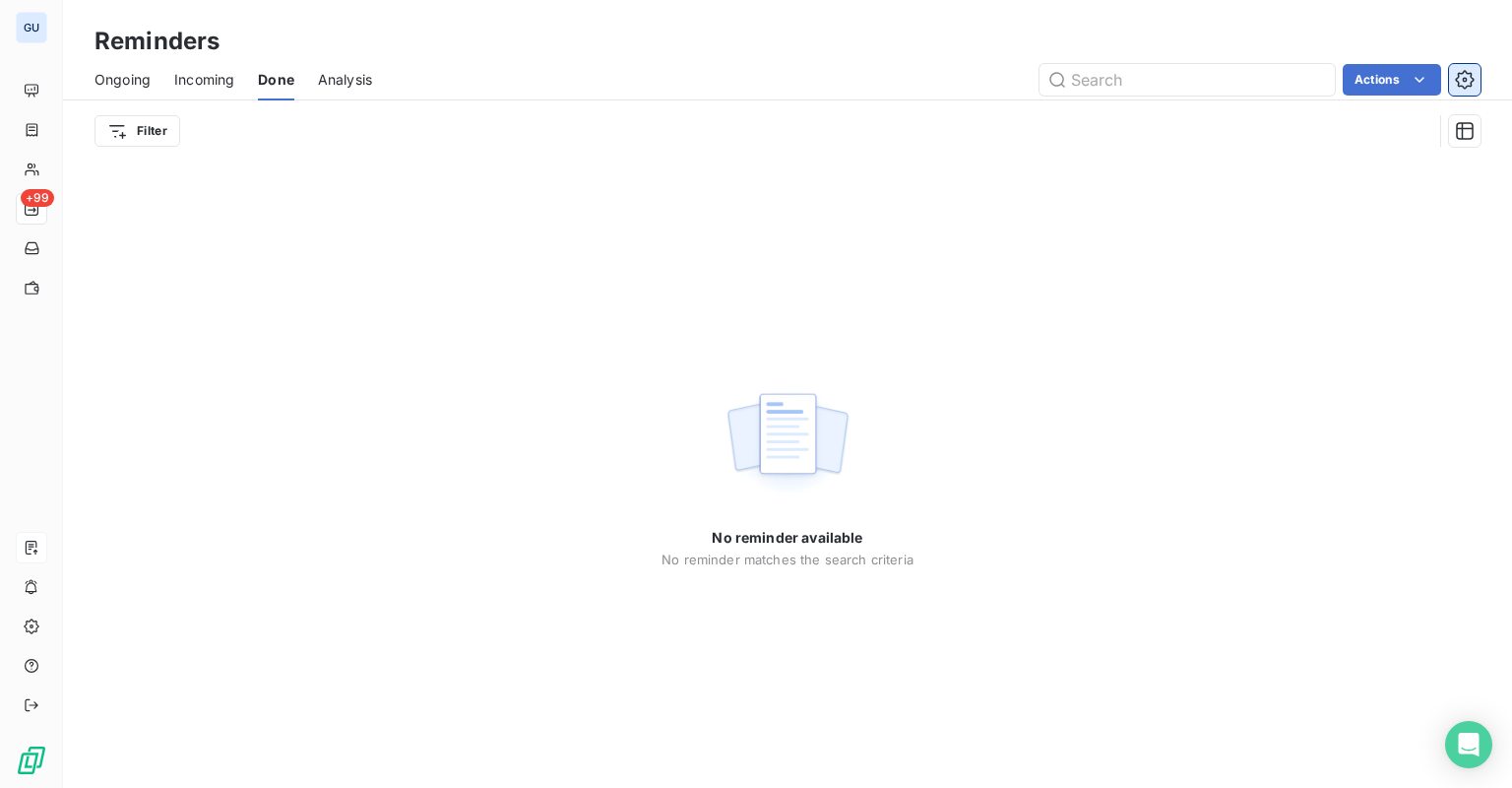 click 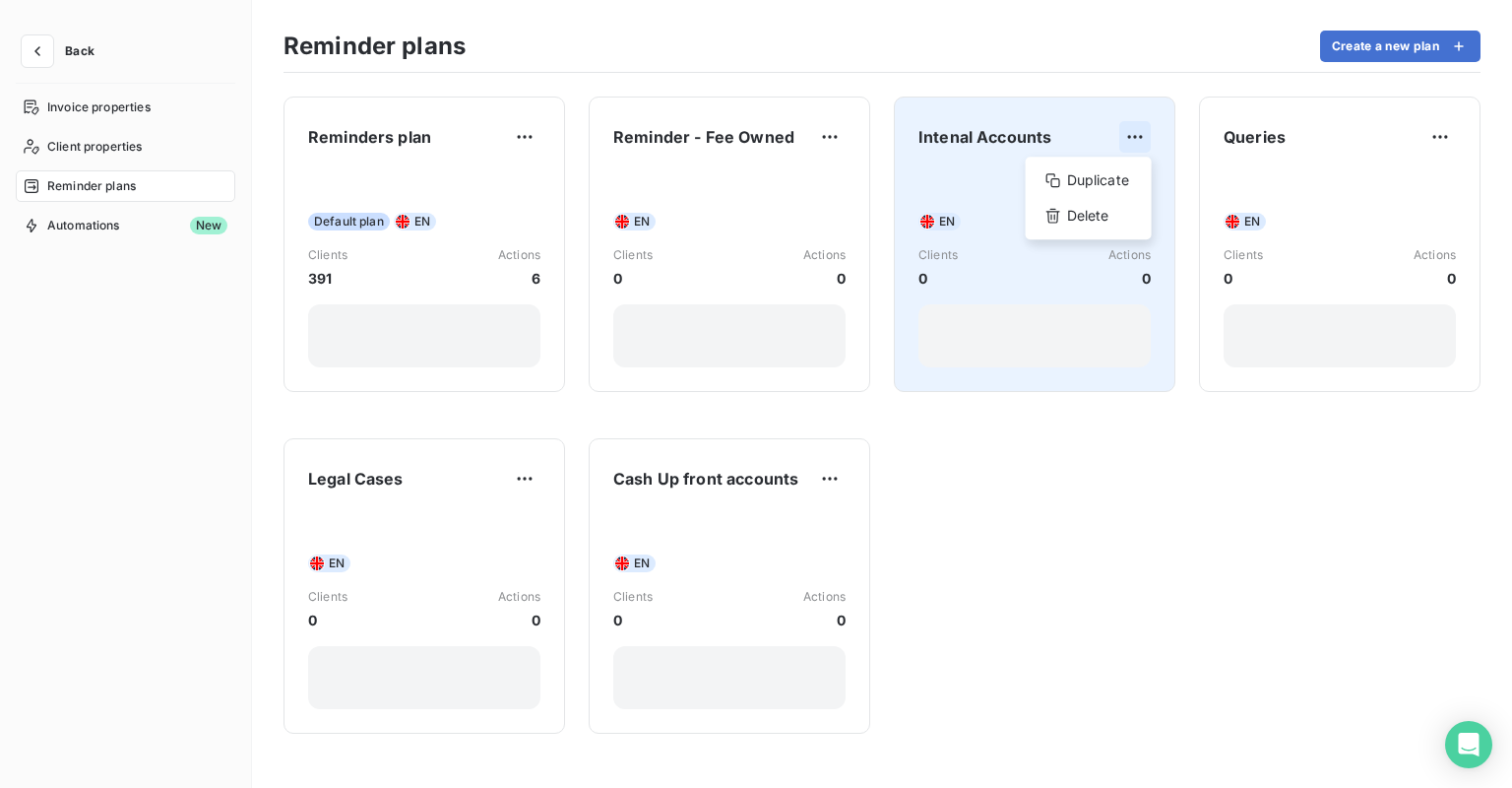 click on "Back Invoice properties Client properties Reminder plans Automations New Reminder plans Create a new plan Reminders plan Default plan EN Clients 391 Actions 6 Reminder - Fee Owned EN Clients 0 Actions 0 Intenal Accounts Duplicate Delete EN Clients 0 Actions 0 Queries EN Clients 0 Actions 0 Legal Cases EN Clients 0 Actions 0 Cash Up front accounts EN Clients 0 Actions 0" at bounding box center (756, 394) 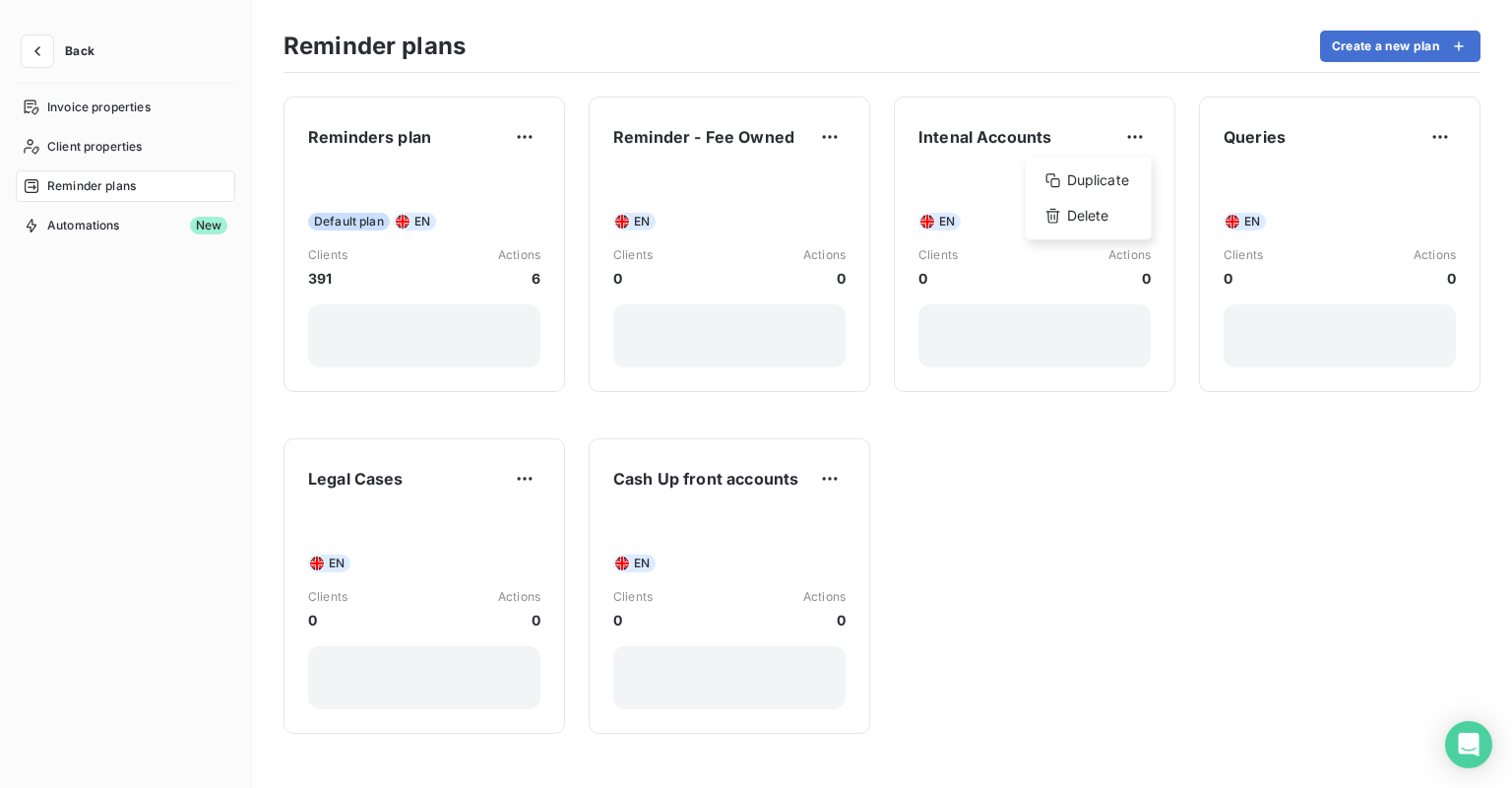 click on "Back Invoice properties Client properties Reminder plans Automations New Reminder plans Create a new plan Reminders plan Default plan EN Clients 391 Actions 6 Reminder - Fee Owned EN Clients 0 Actions 0 Intenal Accounts Duplicate Delete EN Clients 0 Actions 0 Queries EN Clients 0 Actions 0 Legal Cases EN Clients 0 Actions 0 Cash Up front accounts EN Clients 0 Actions 0" at bounding box center [756, 394] 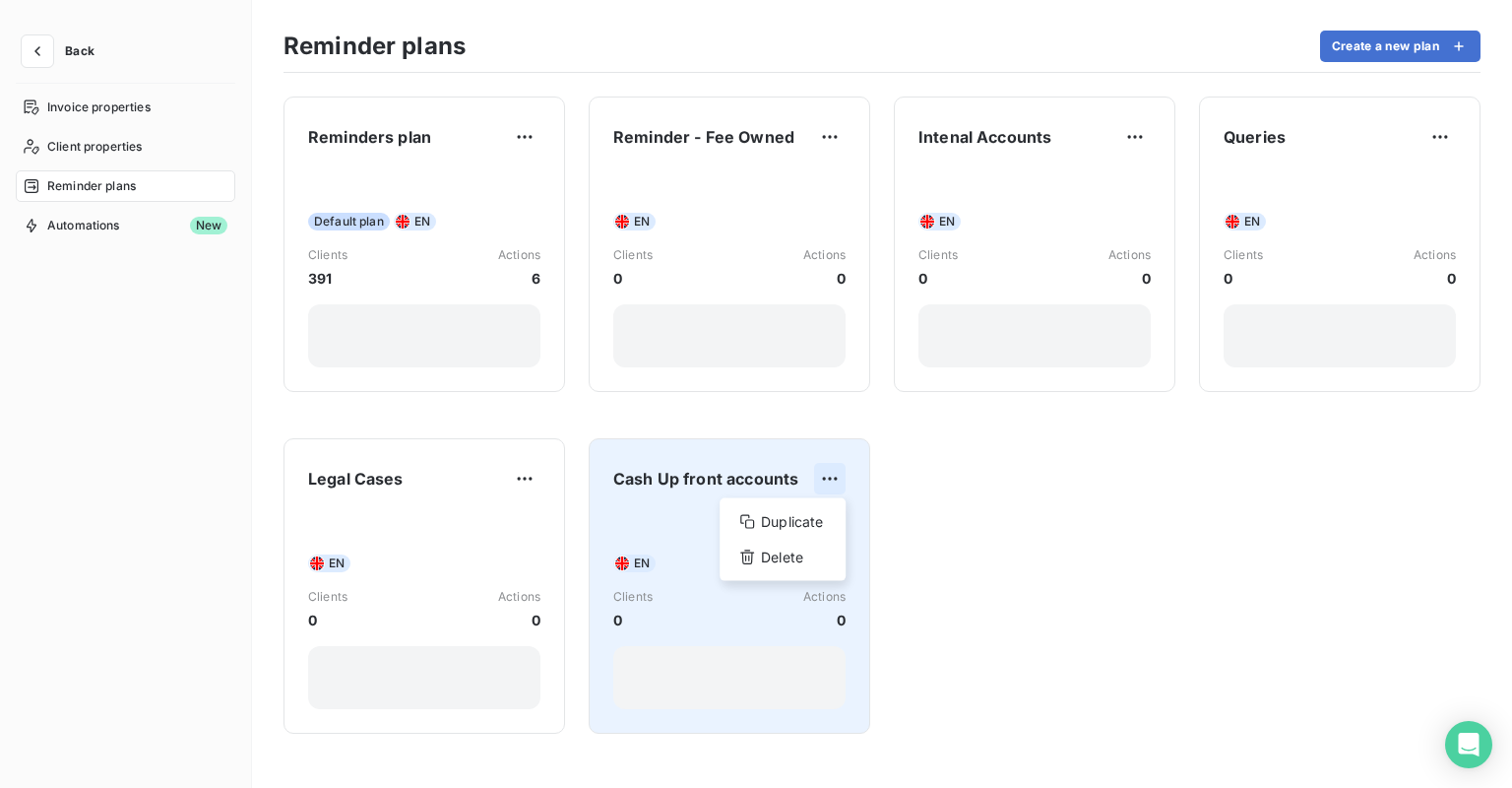 click on "Back Invoice properties Client properties Reminder plans Automations New Reminder plans Create a new plan Reminders plan Default plan EN Clients 391 Actions 6 Reminder - Fee Owned EN Clients 0 Actions 0 Intenal Accounts EN Clients 0 Actions 0 Queries EN Clients 0 Actions 0 Legal Cases EN Clients 0 Actions 0 Cash Up front accounts Duplicate Delete EN Clients 0 Actions 0" at bounding box center (756, 394) 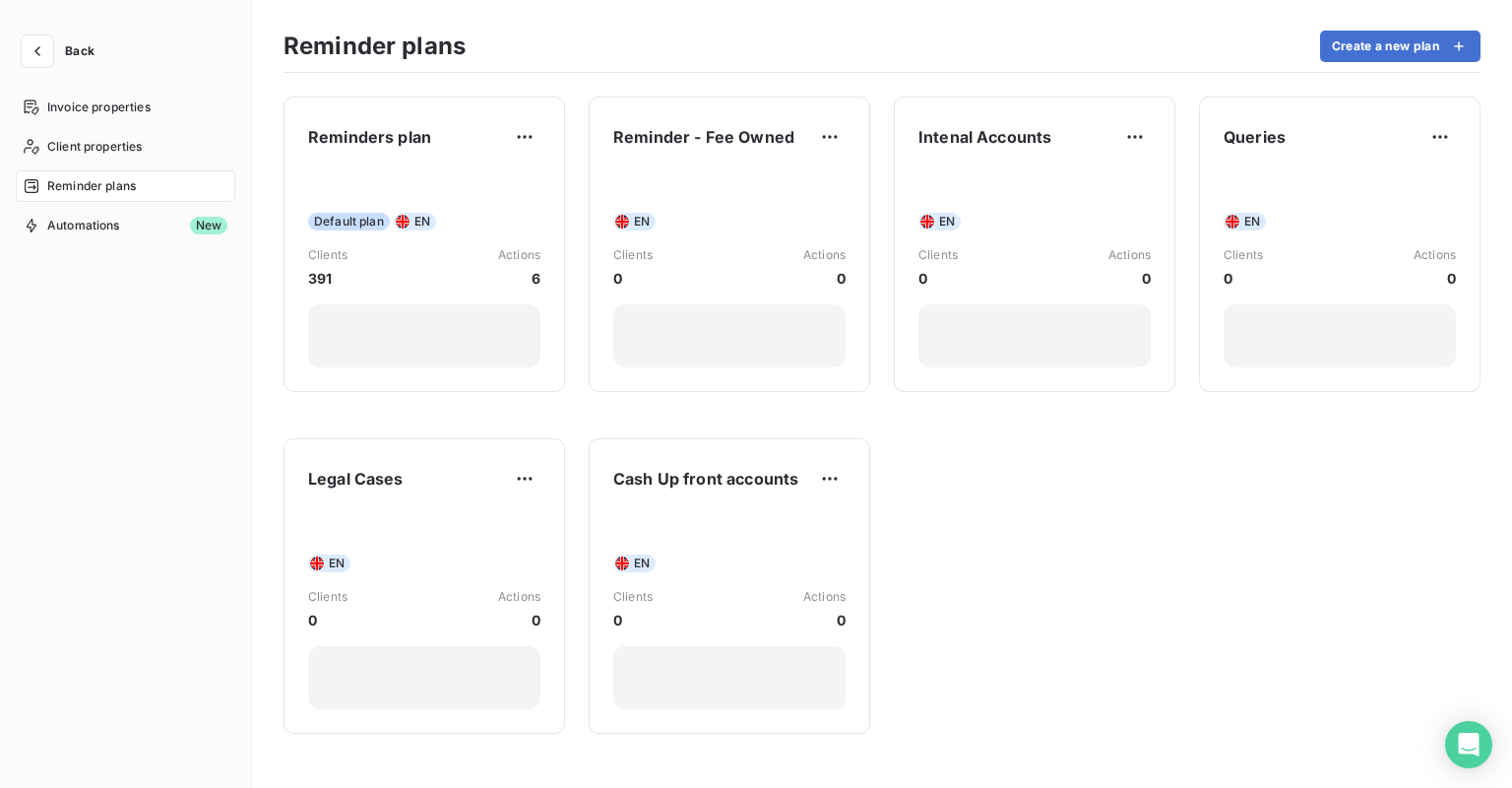 click on "Back Invoice properties Client properties Reminder plans Automations New Reminder plans Create a new plan Reminders plan Default plan EN Clients 391 Actions 6 Reminder - Fee Owned EN Clients 0 Actions 0 Intenal Accounts EN Clients 0 Actions 0 Queries EN Clients 0 Actions 0 Legal Cases EN Clients 0 Actions 0 Cash Up front accounts EN Clients 0 Actions 0" at bounding box center (756, 394) 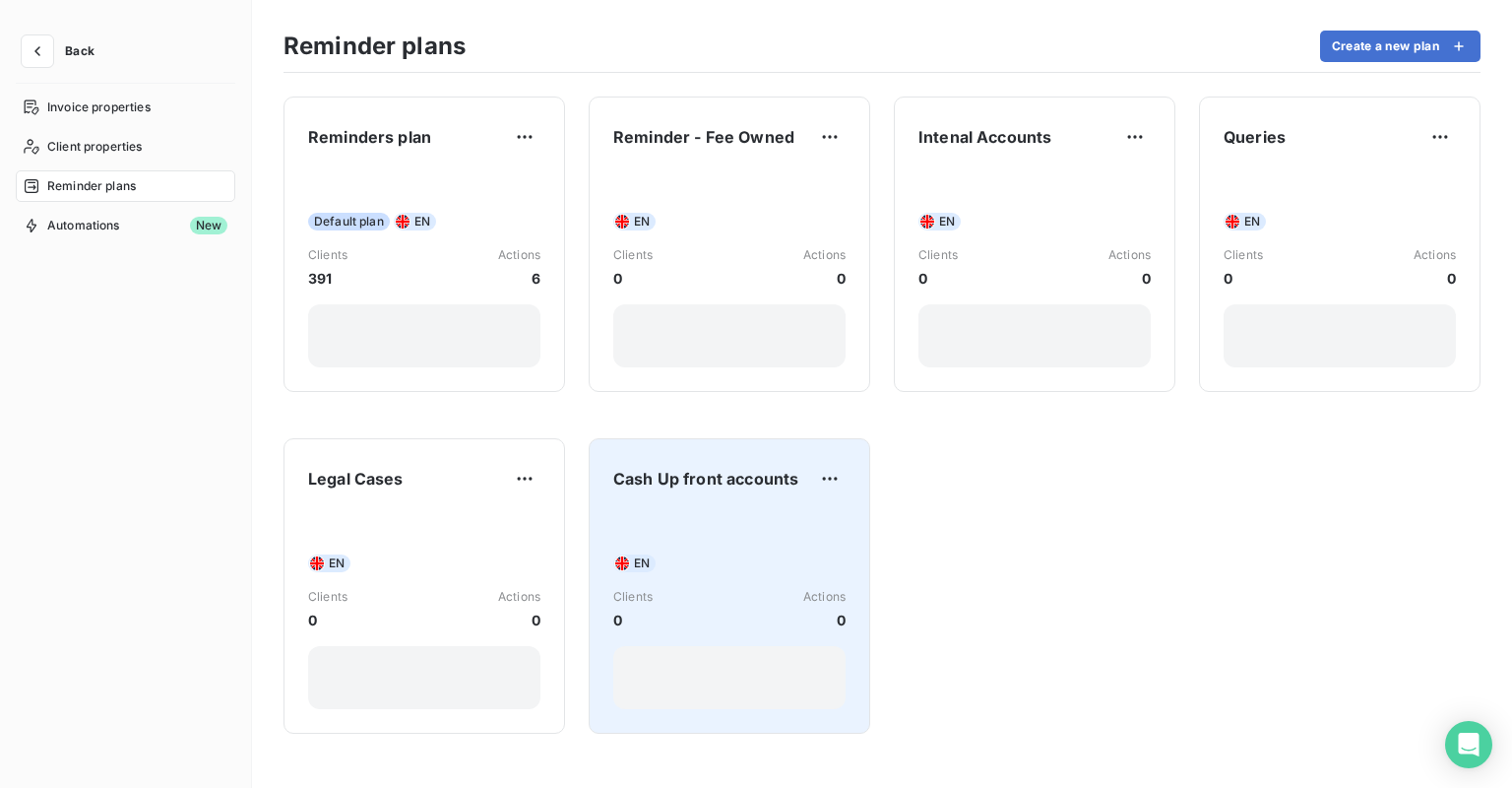 click on "Cash Up front accounts" at bounding box center (729, 479) 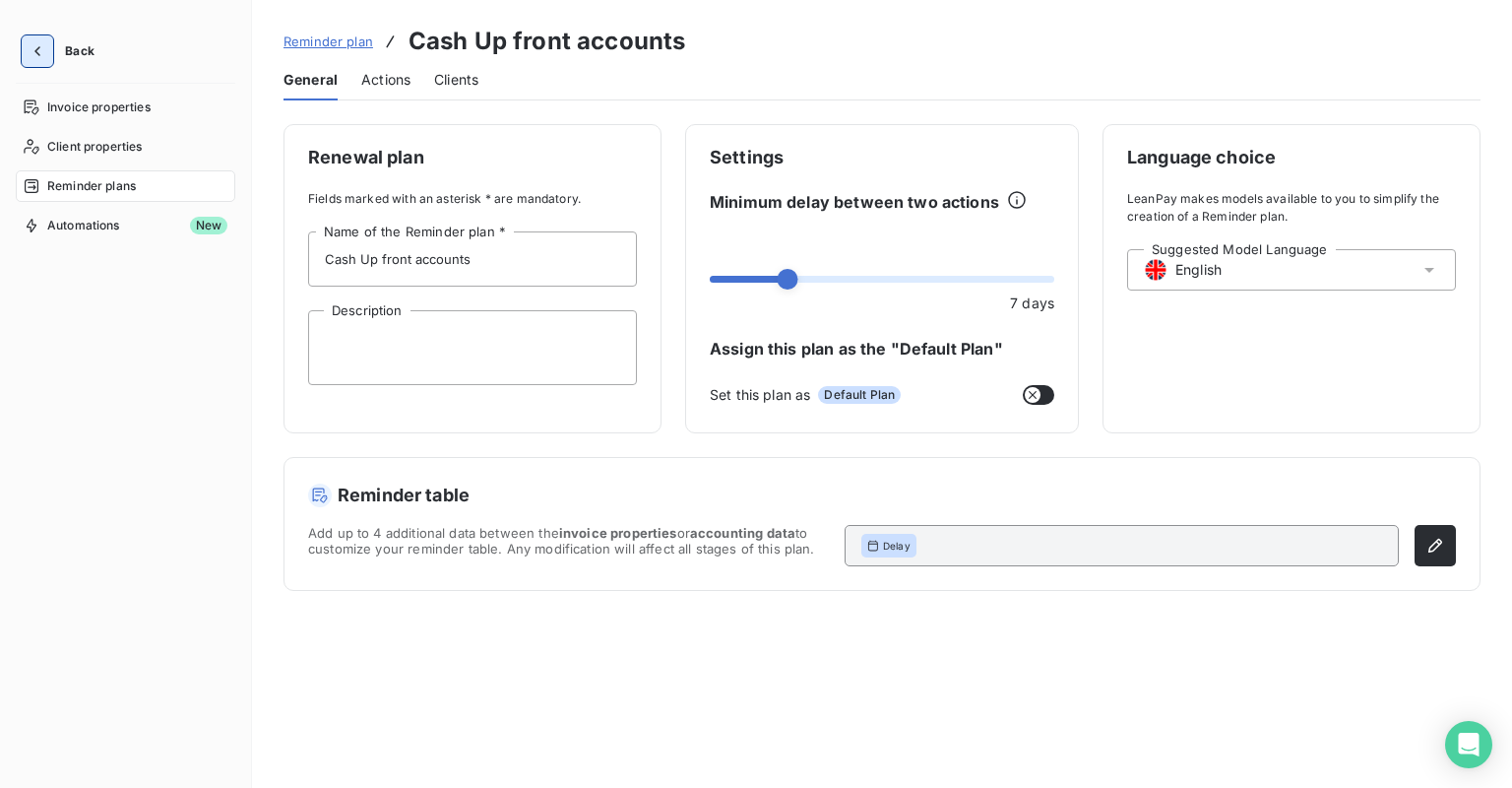 click 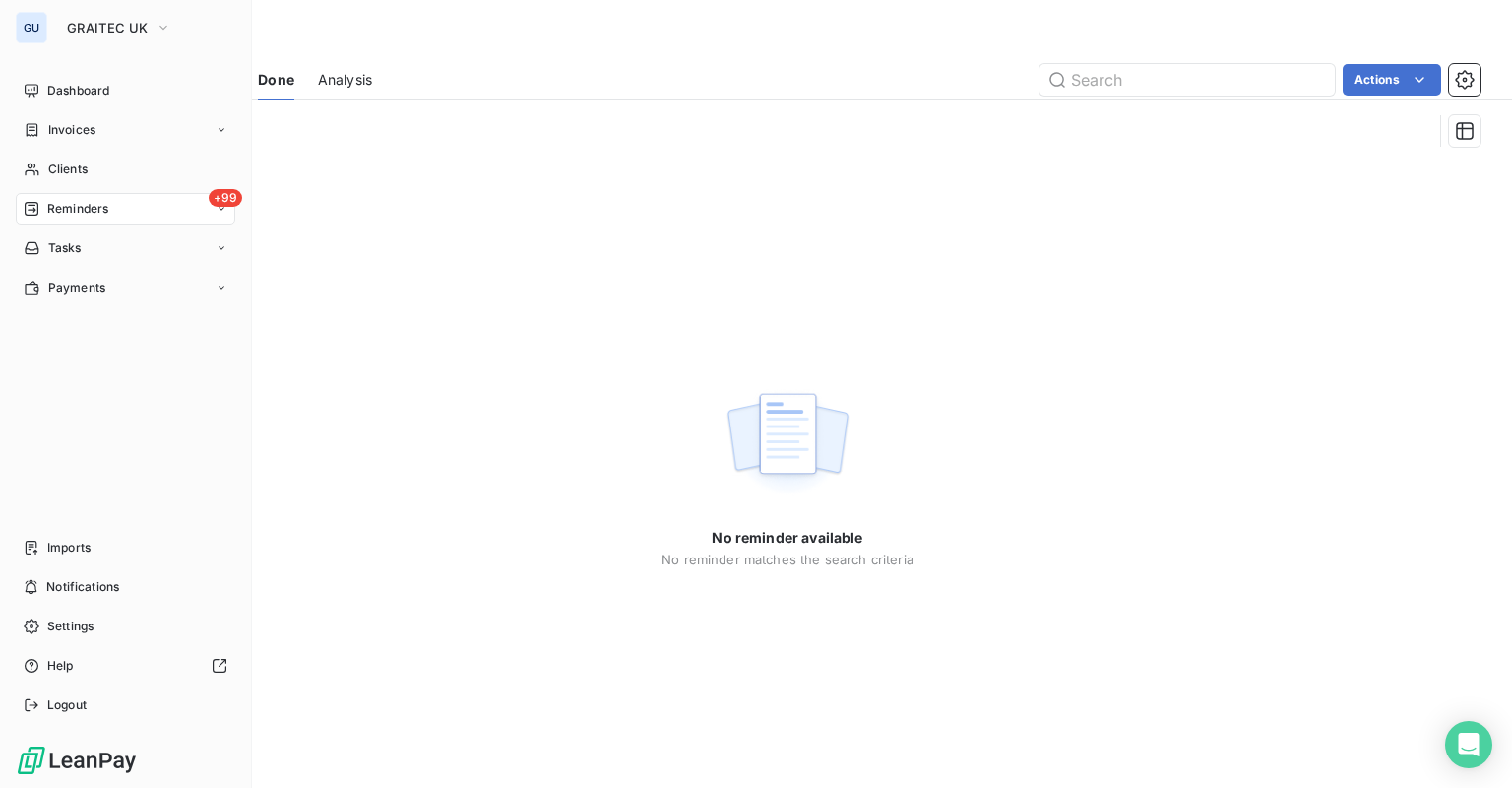click on "Reminders" at bounding box center [78, 209] 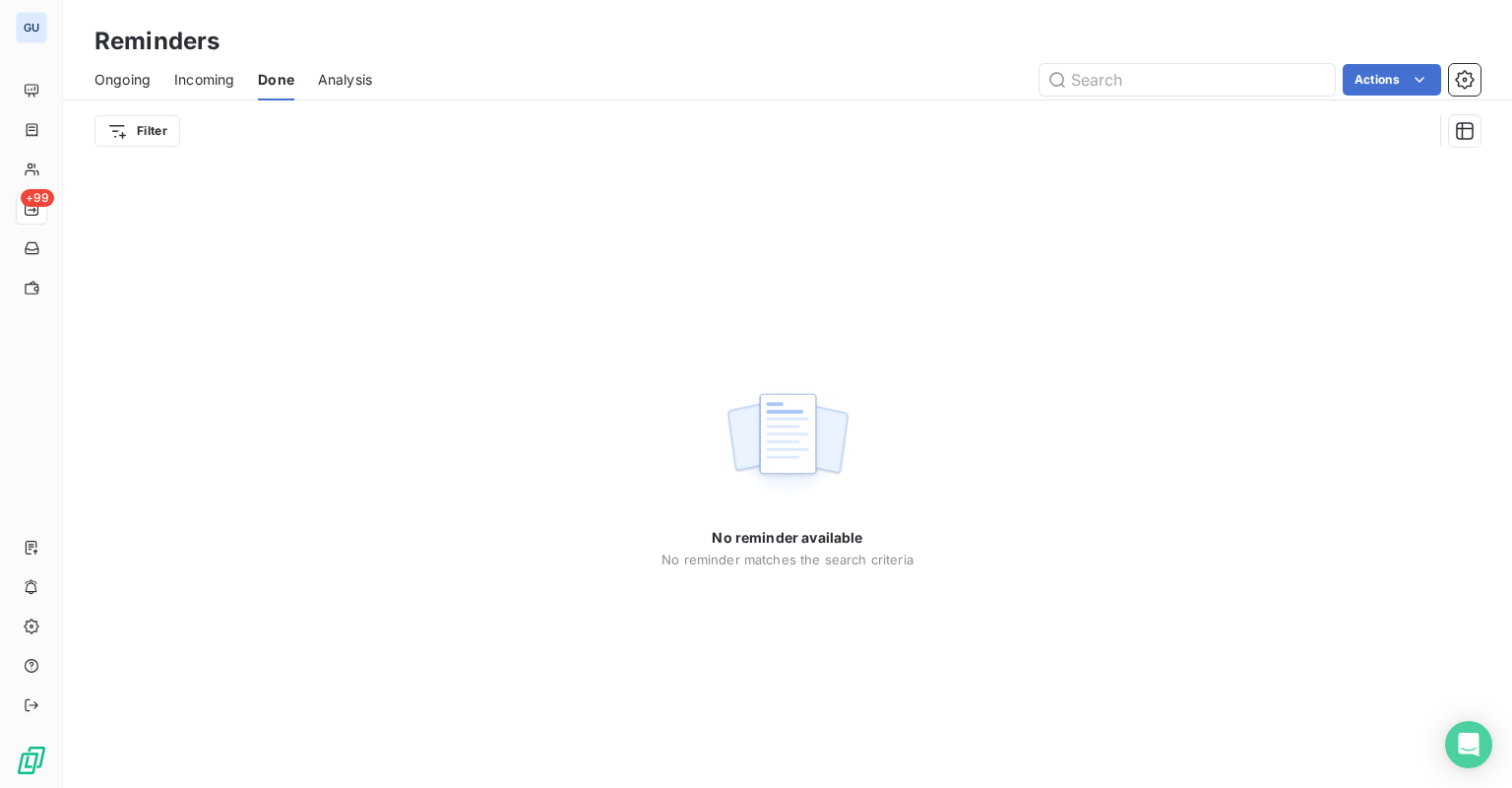 click on "Ongoing" at bounding box center [122, 80] 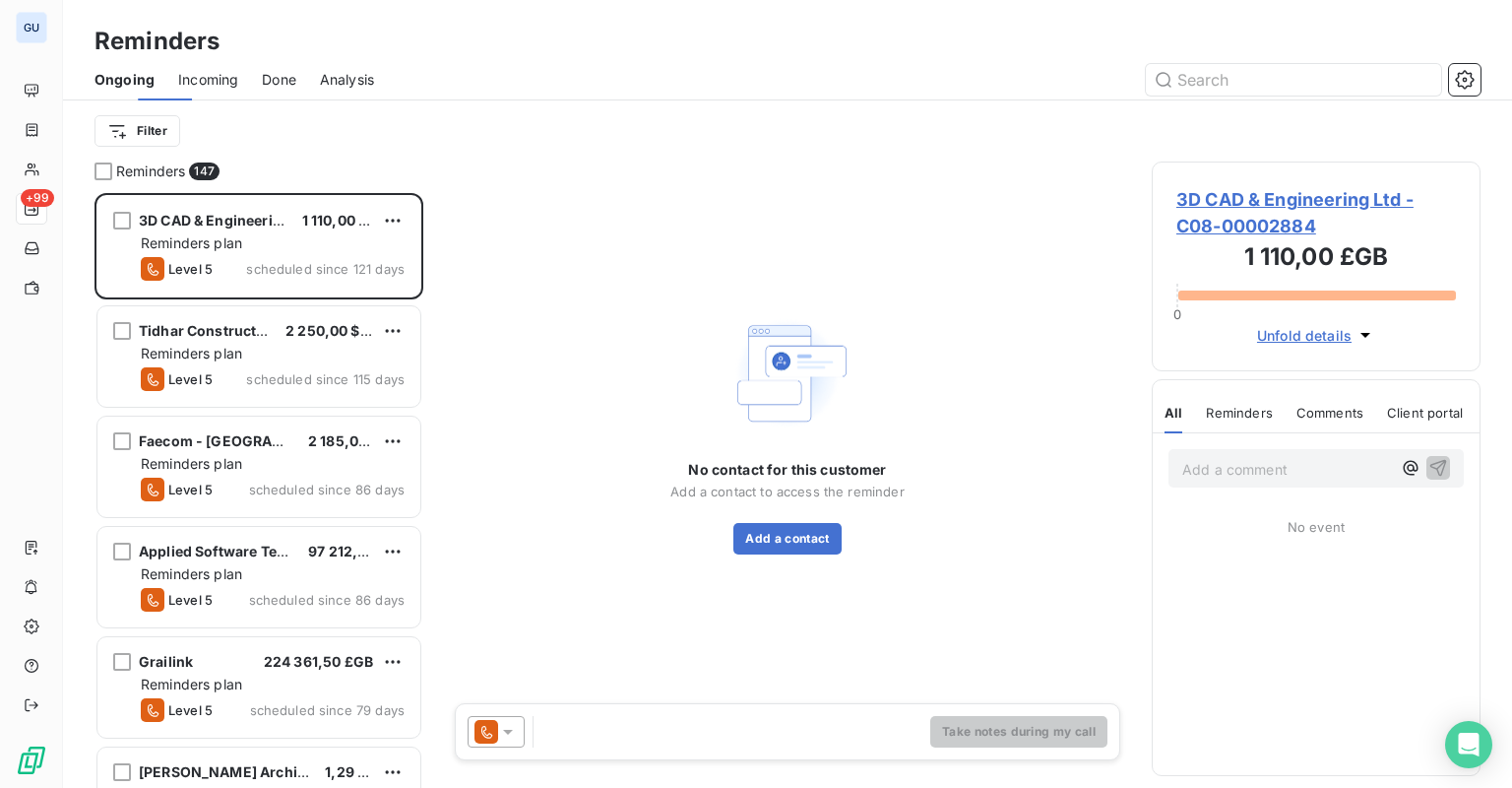 scroll, scrollTop: 12, scrollLeft: 12, axis: both 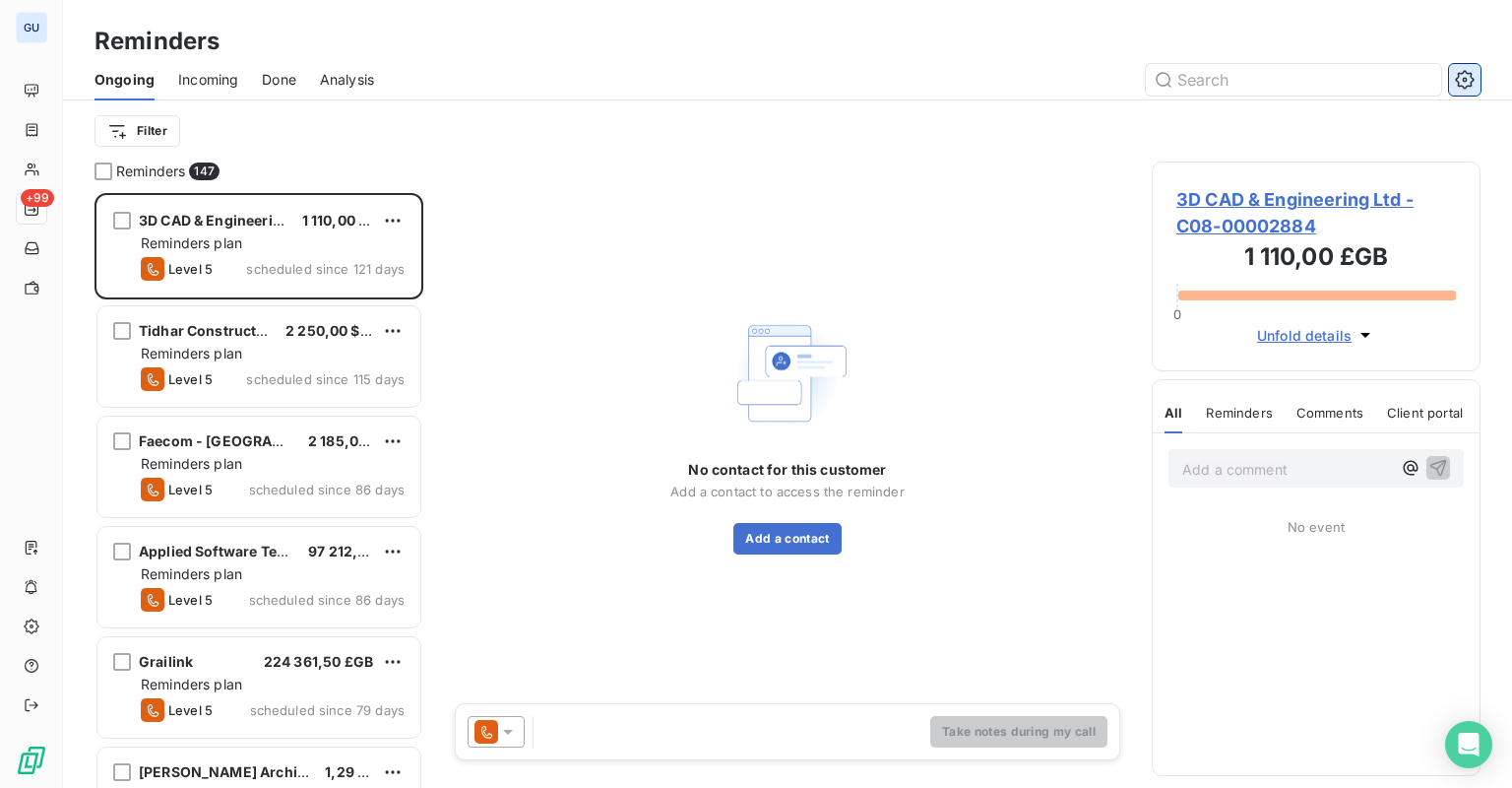 click 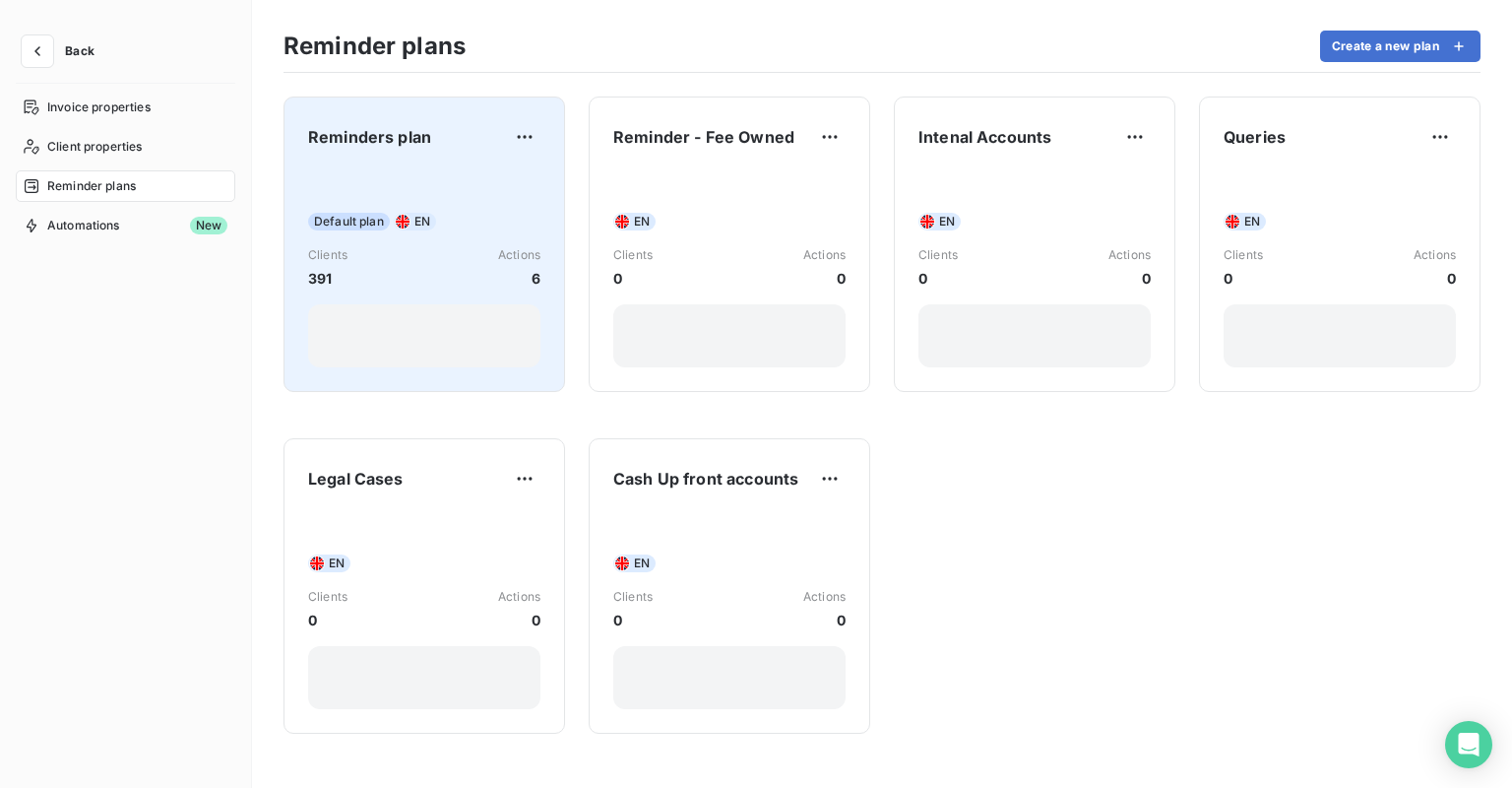 click on "Reminders plan" at bounding box center (369, 137) 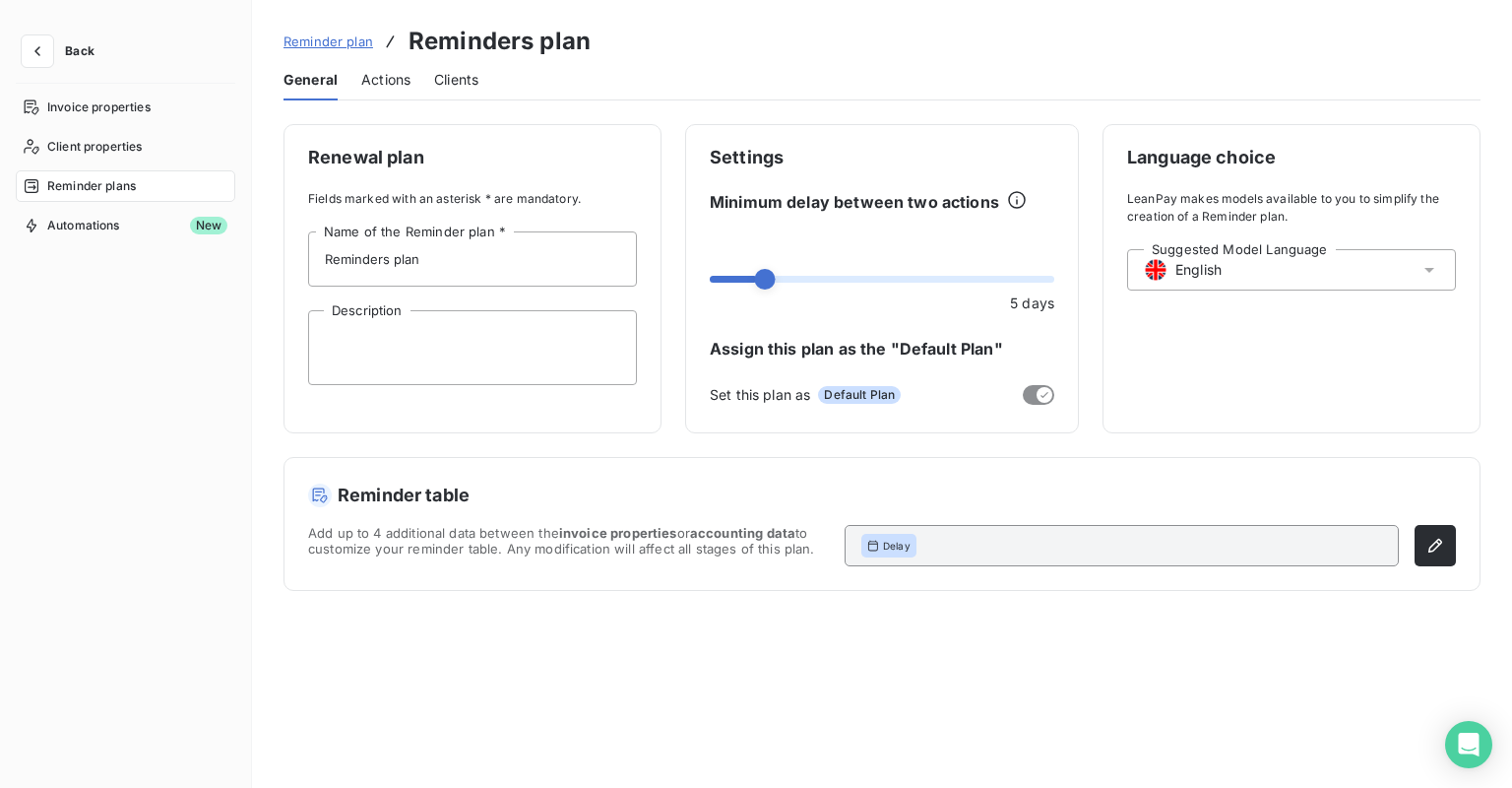 click on "Actions" at bounding box center [386, 80] 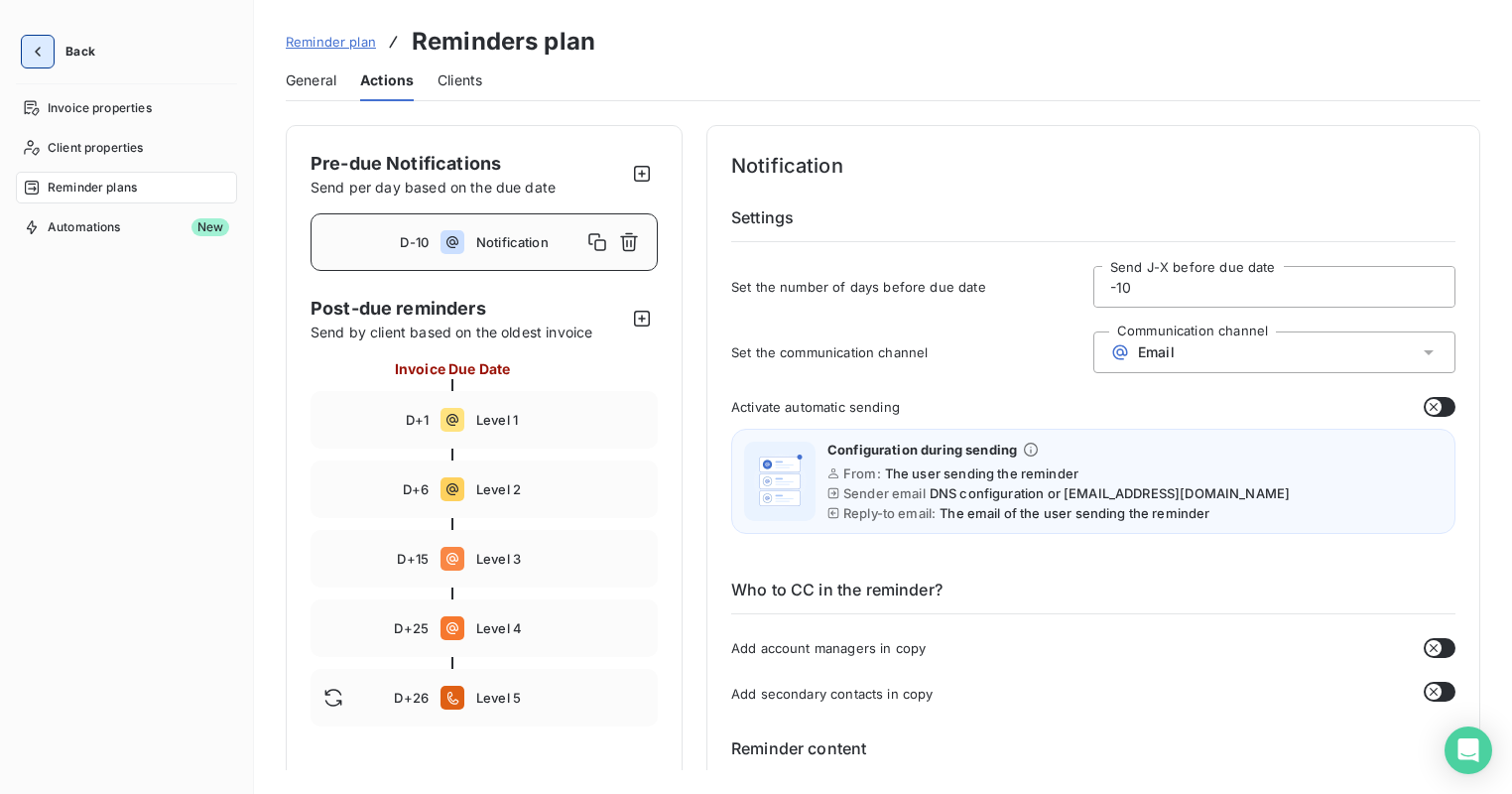click 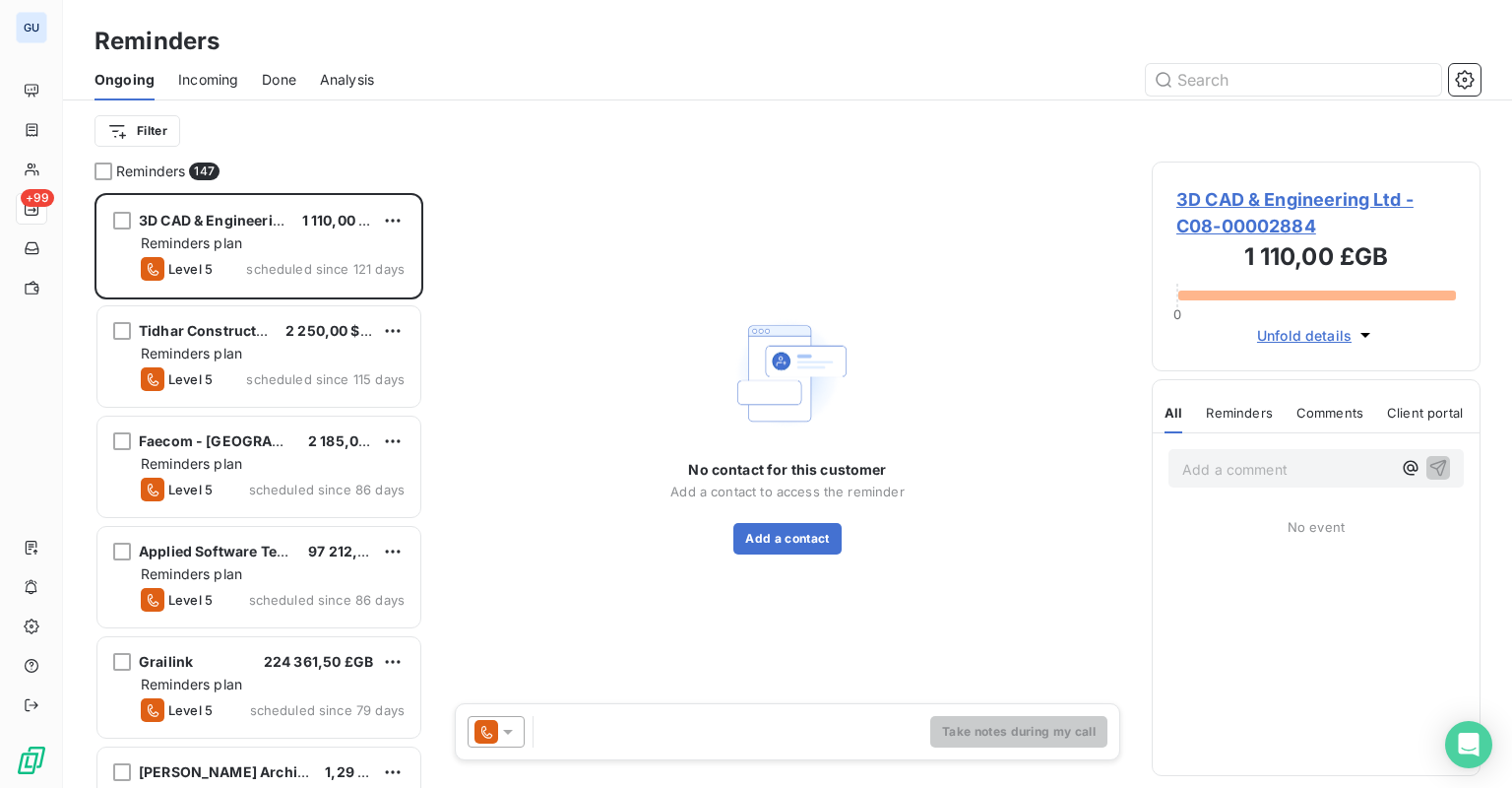 scroll, scrollTop: 12, scrollLeft: 12, axis: both 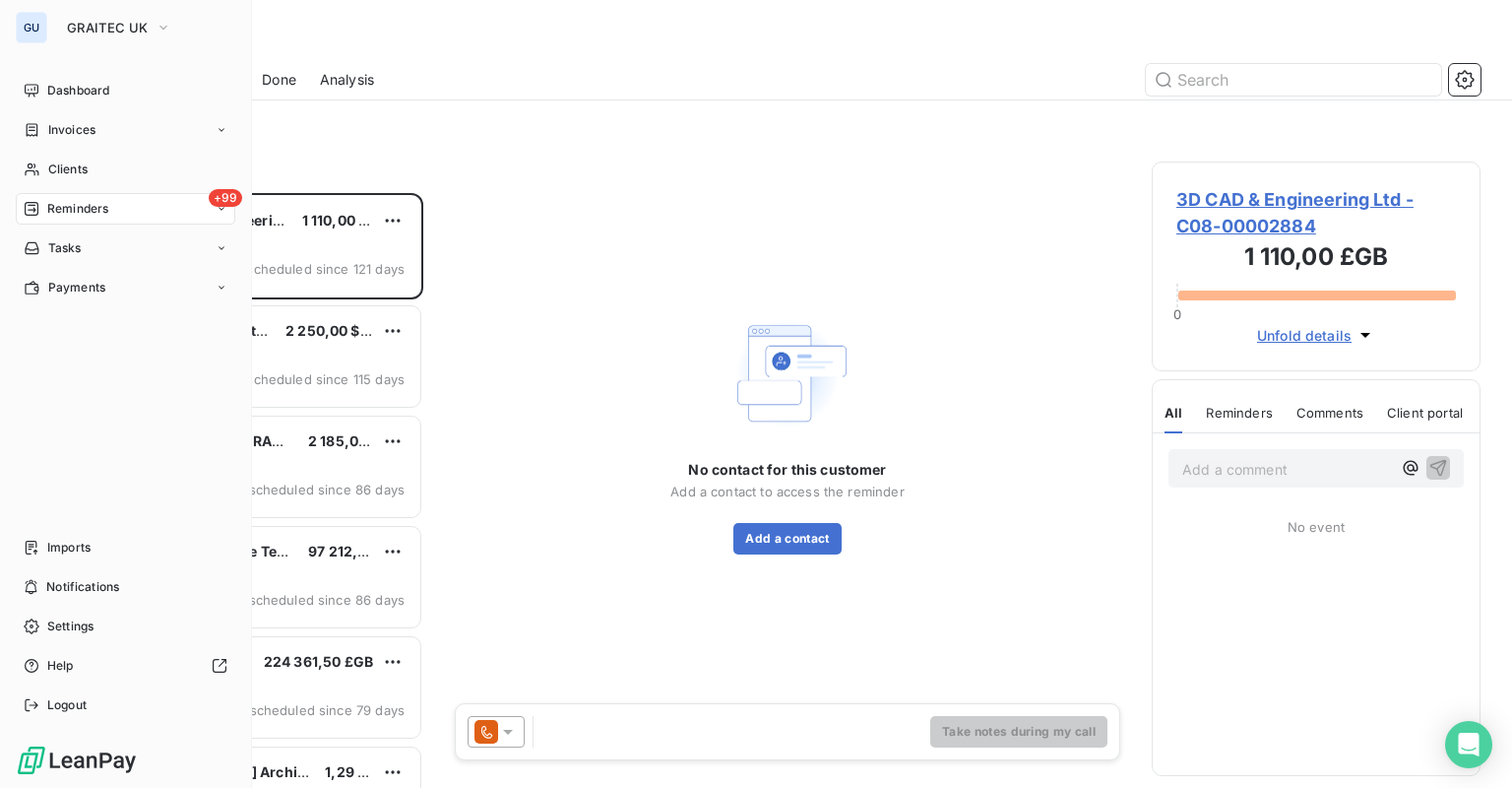 click on "Reminders" at bounding box center [78, 209] 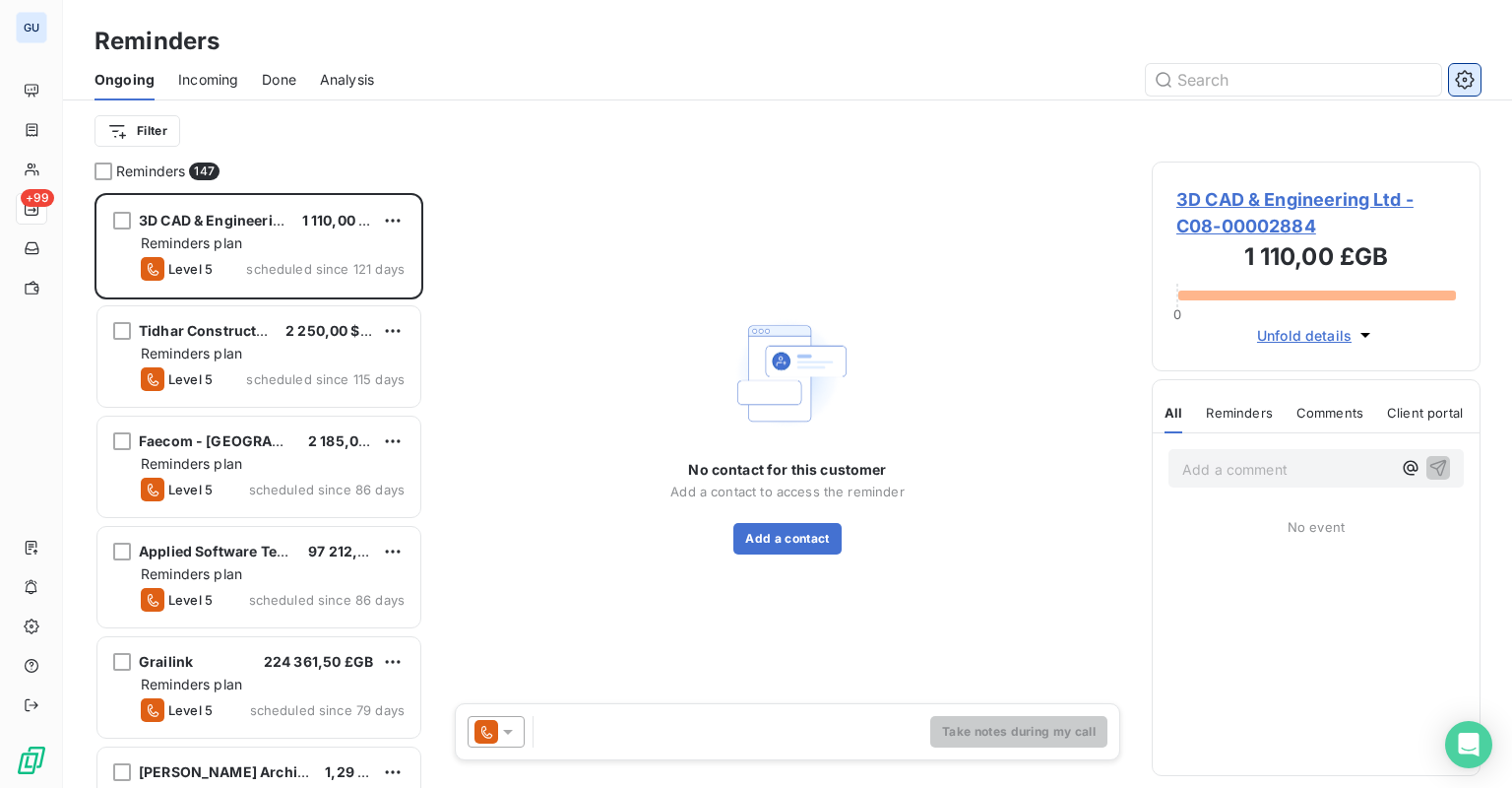 click 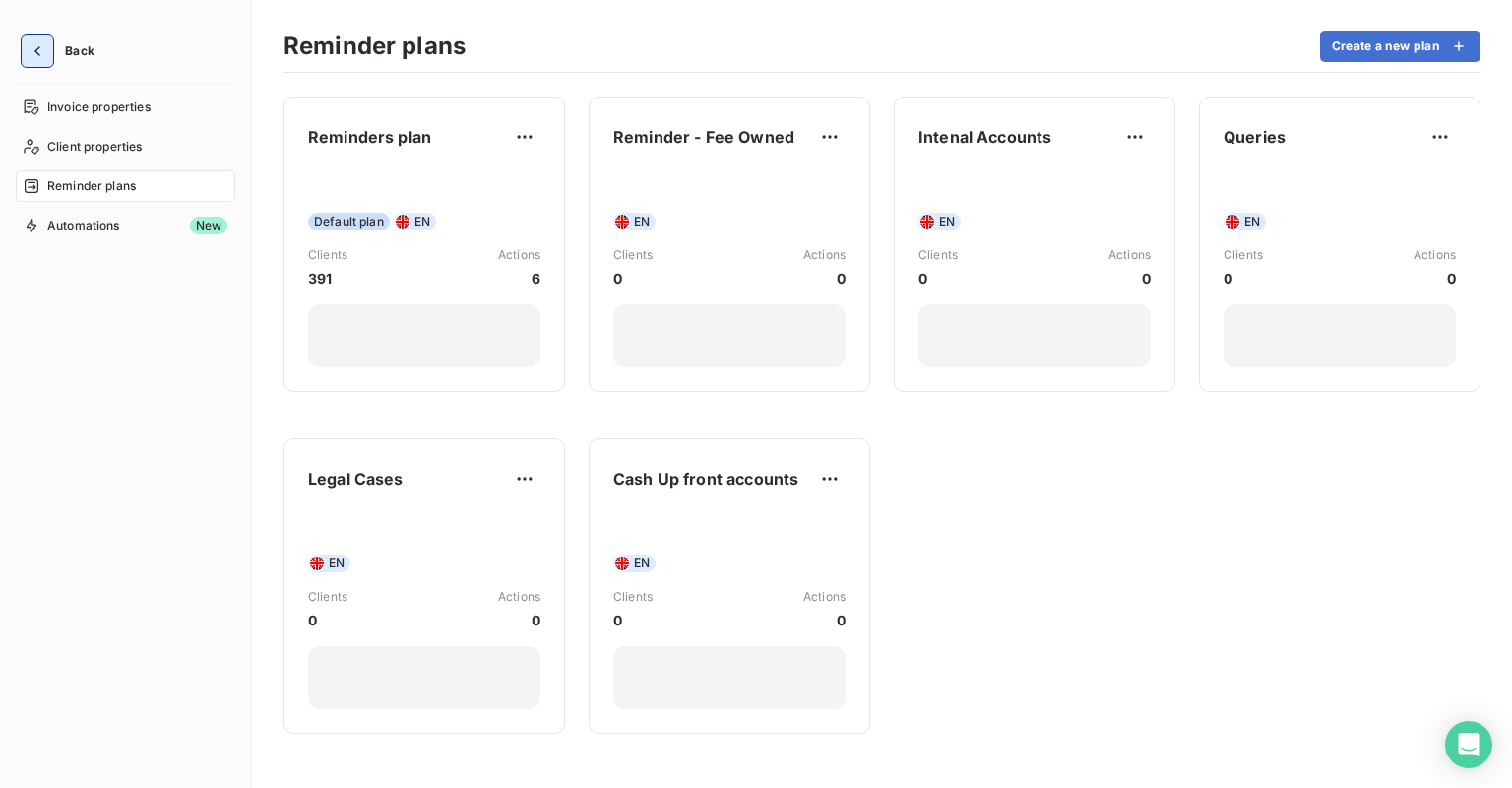 click 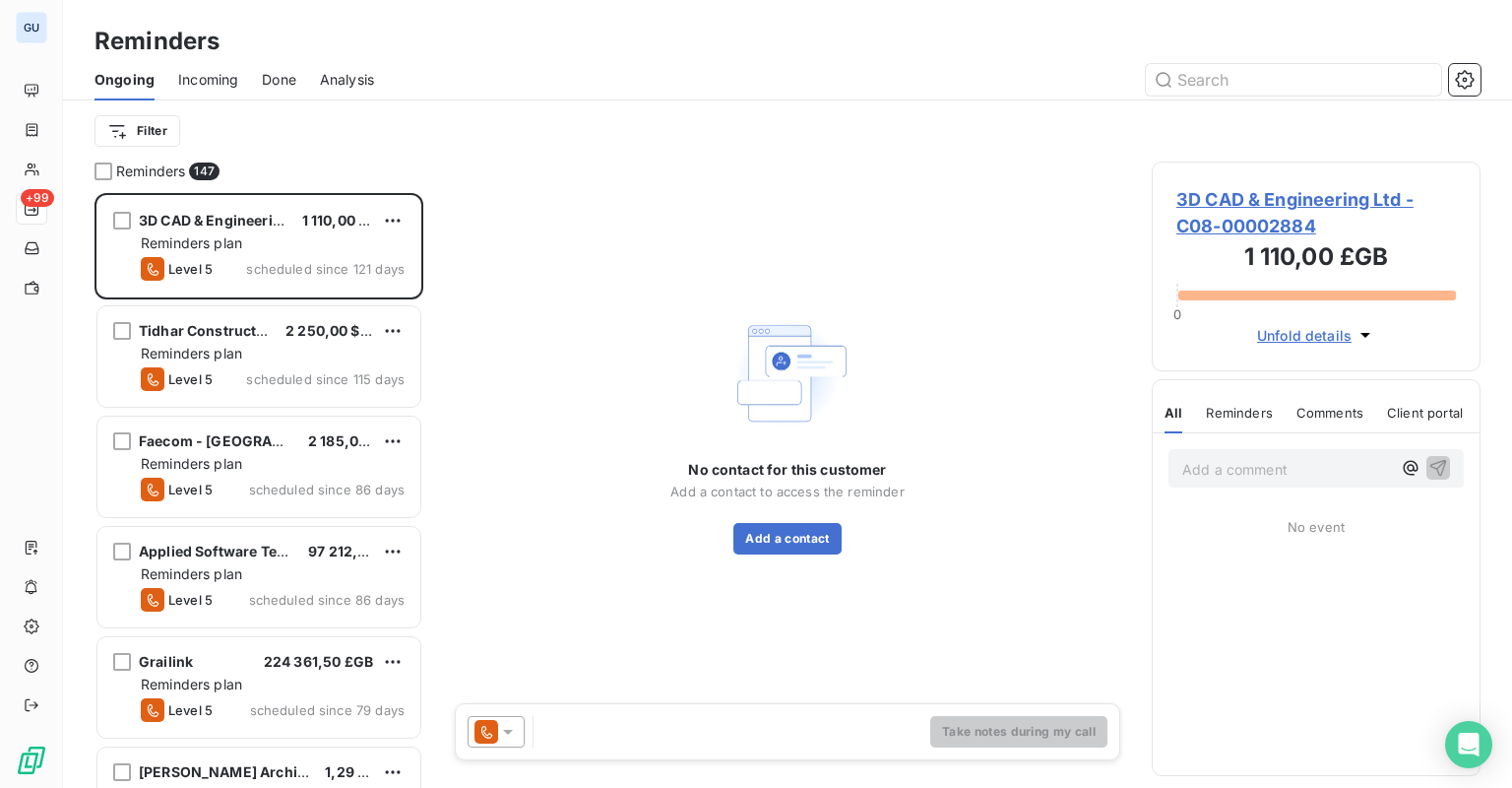 scroll, scrollTop: 12, scrollLeft: 12, axis: both 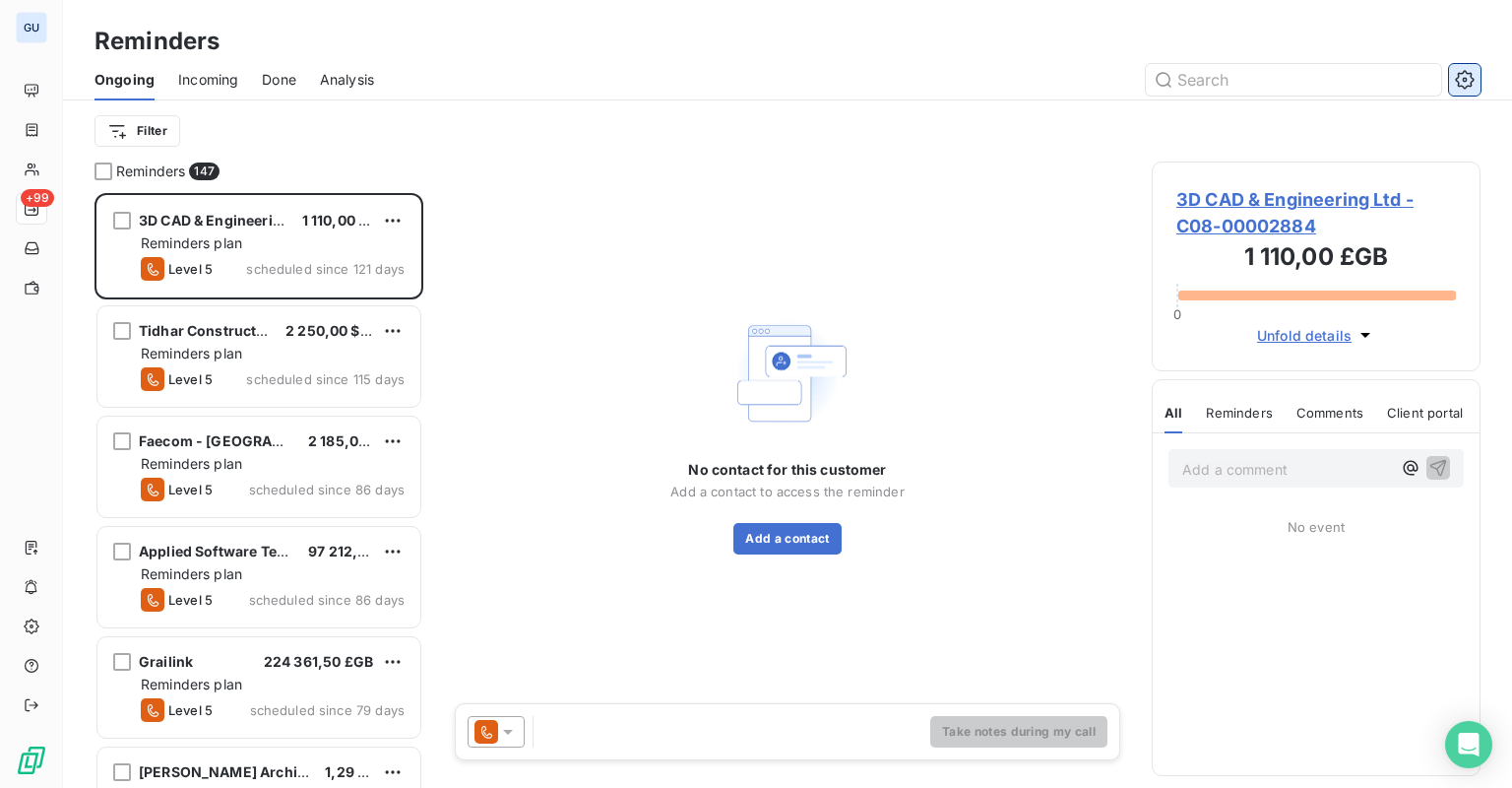 click 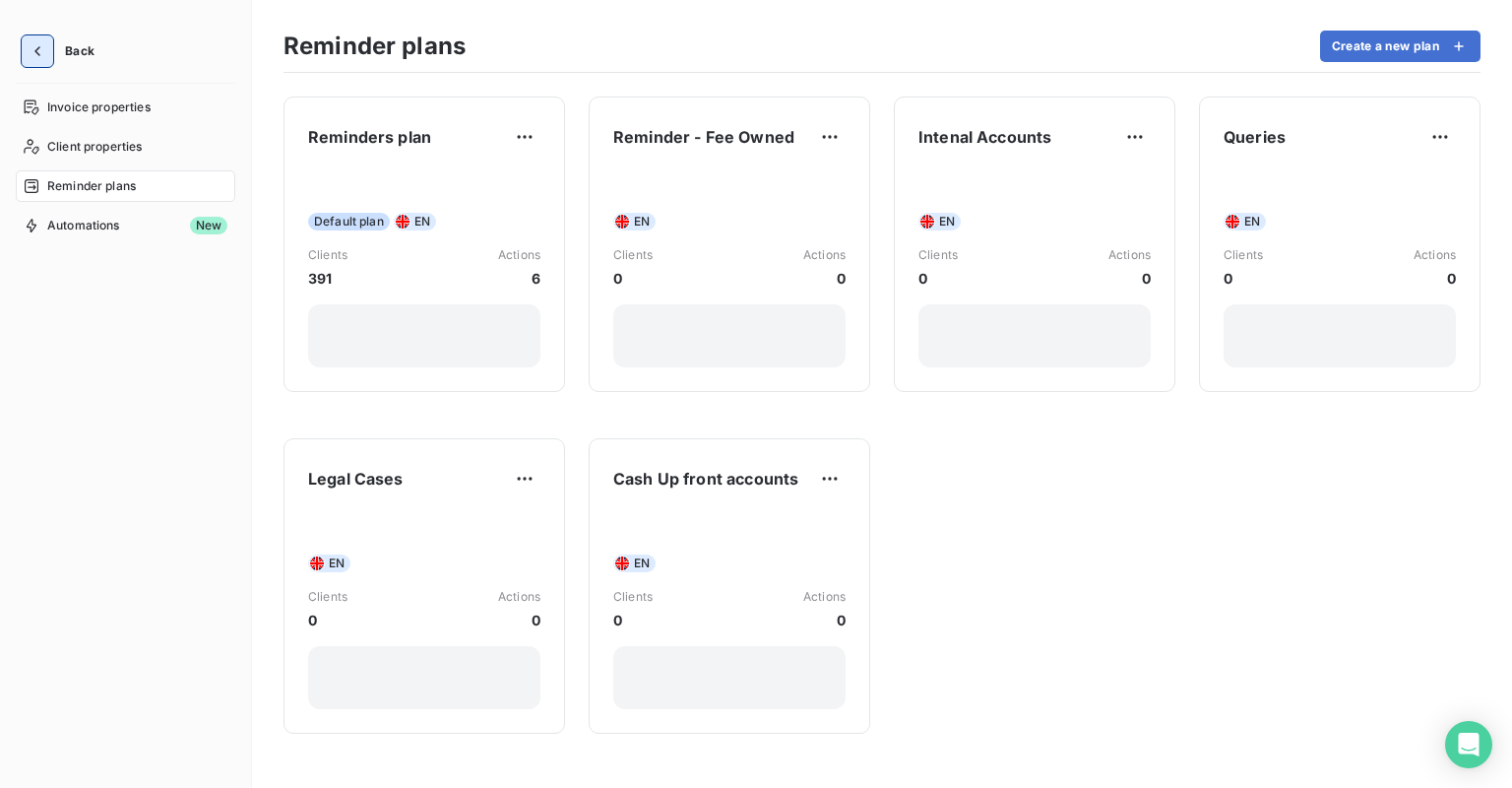 click 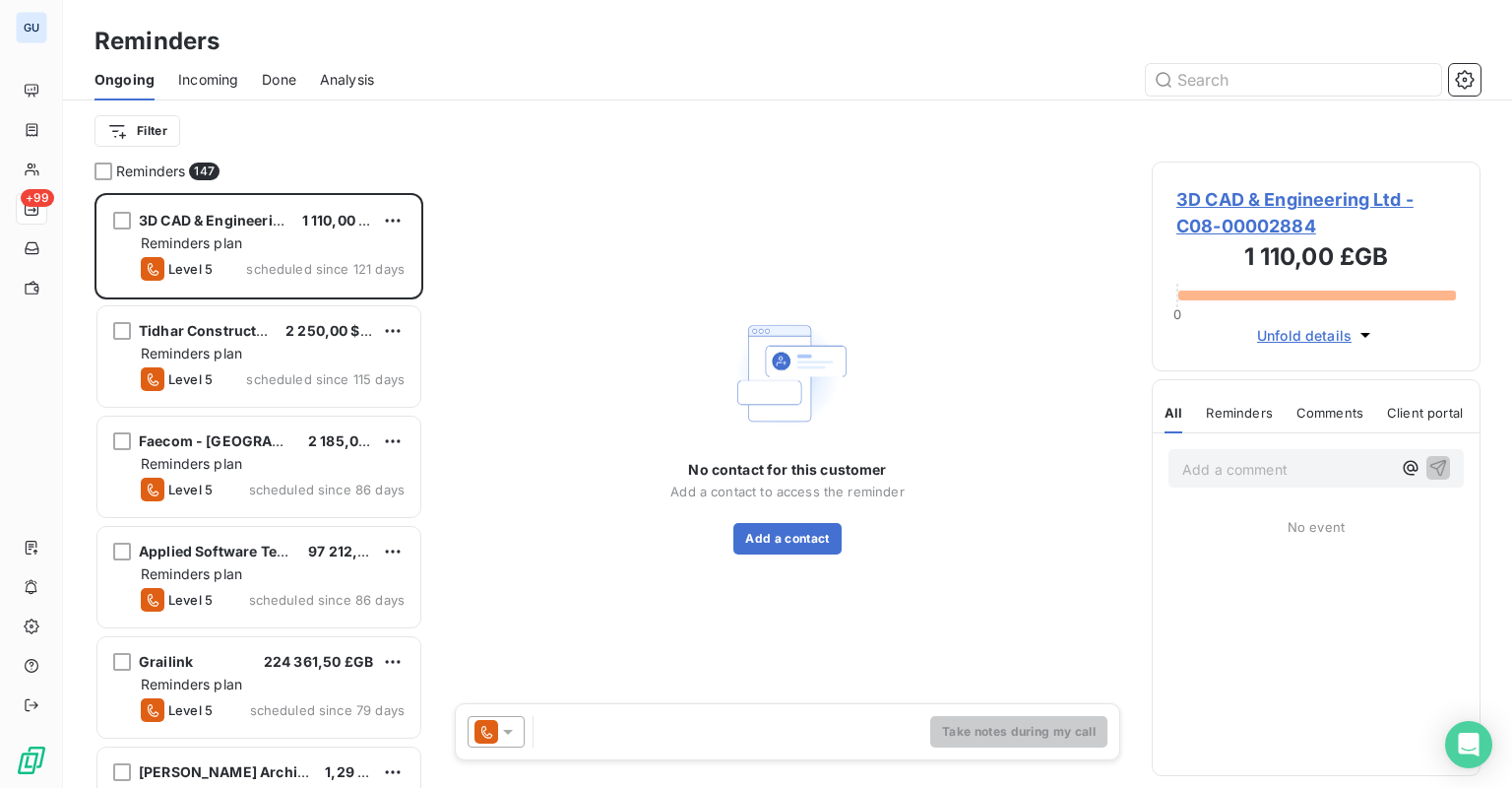 scroll, scrollTop: 12, scrollLeft: 12, axis: both 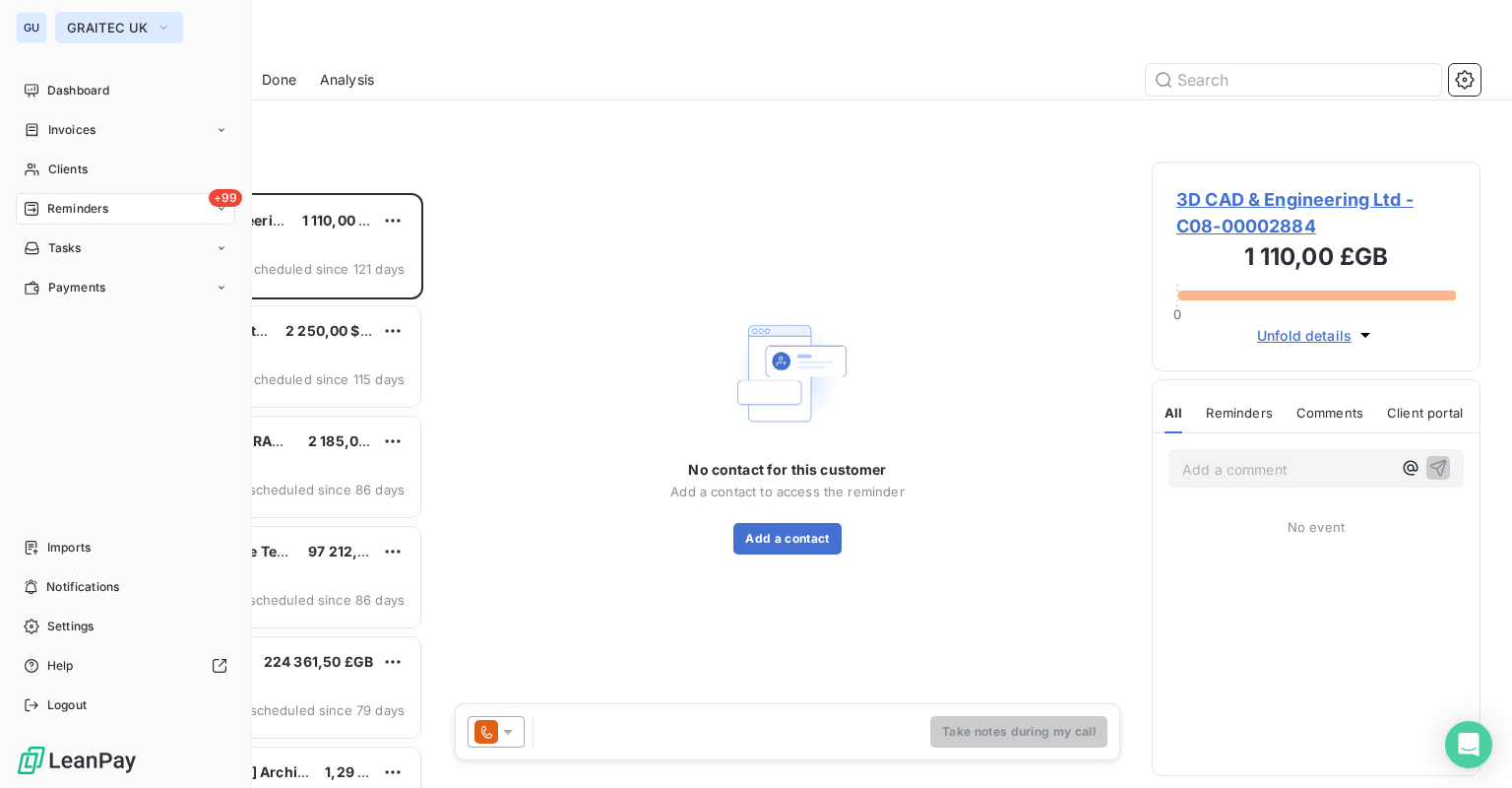 click on "GRAITEC UK" at bounding box center [107, 28] 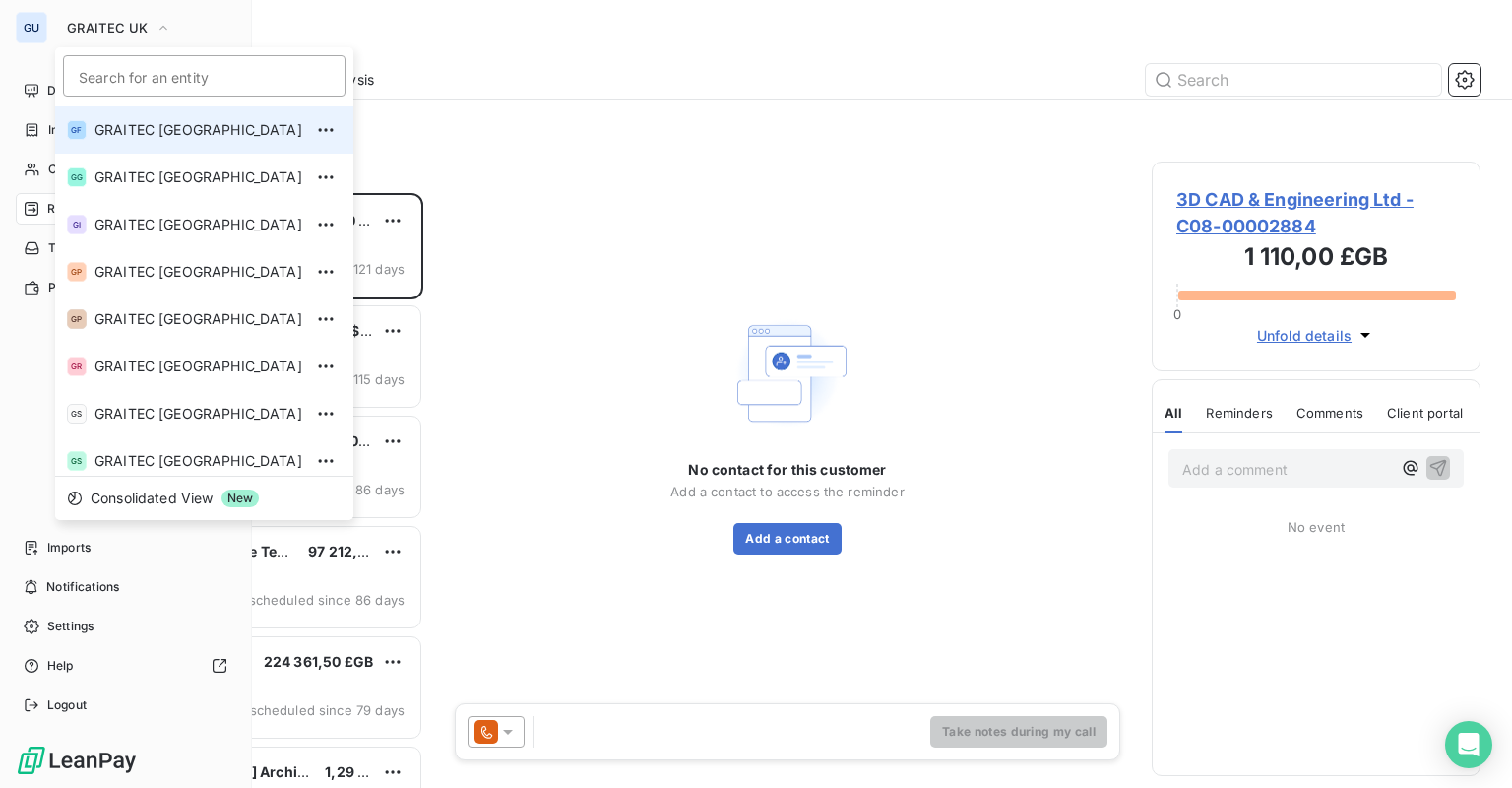 scroll, scrollTop: 0, scrollLeft: 0, axis: both 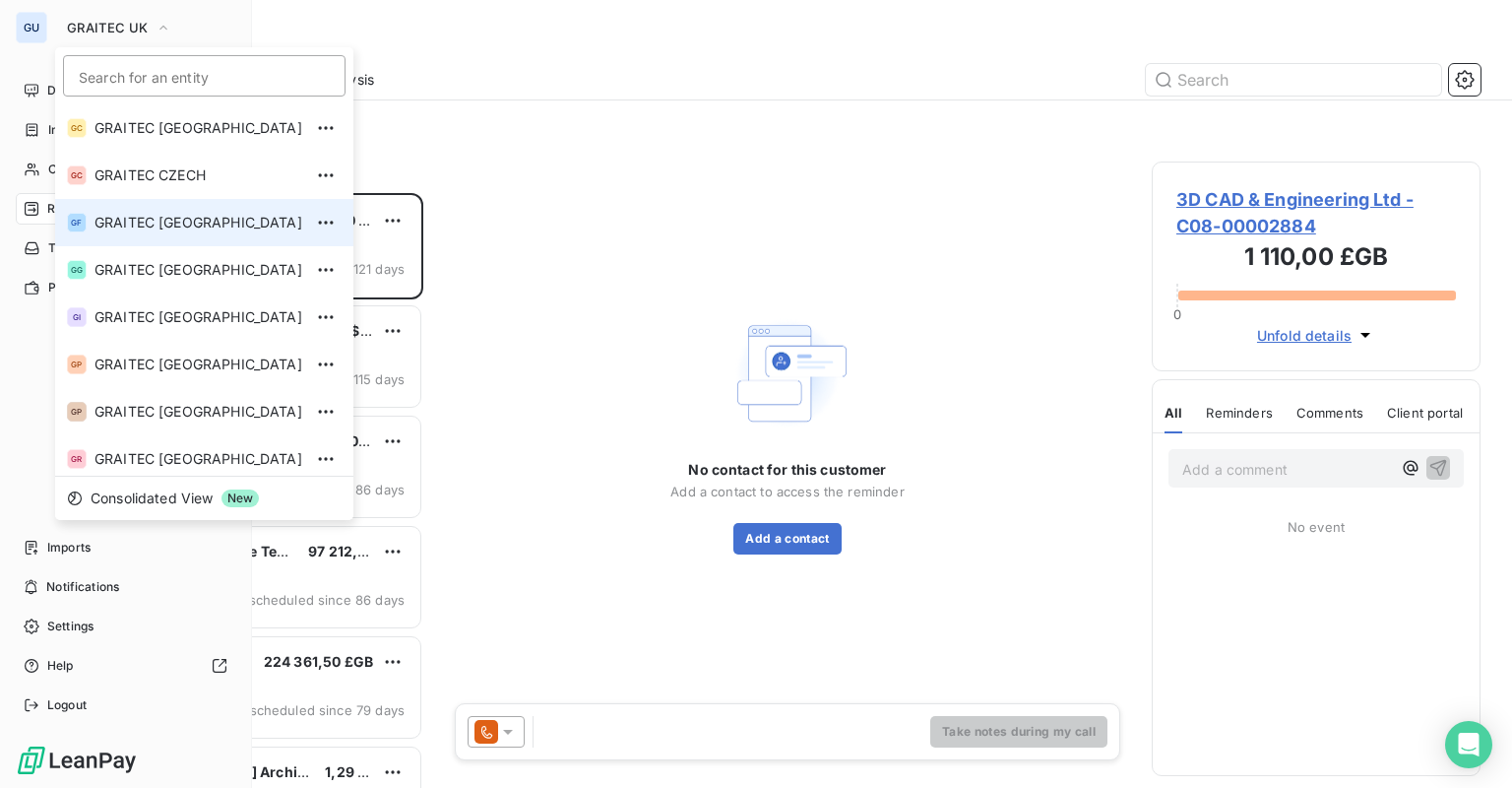 click on "GRAITEC FRANCE" at bounding box center [198, 223] 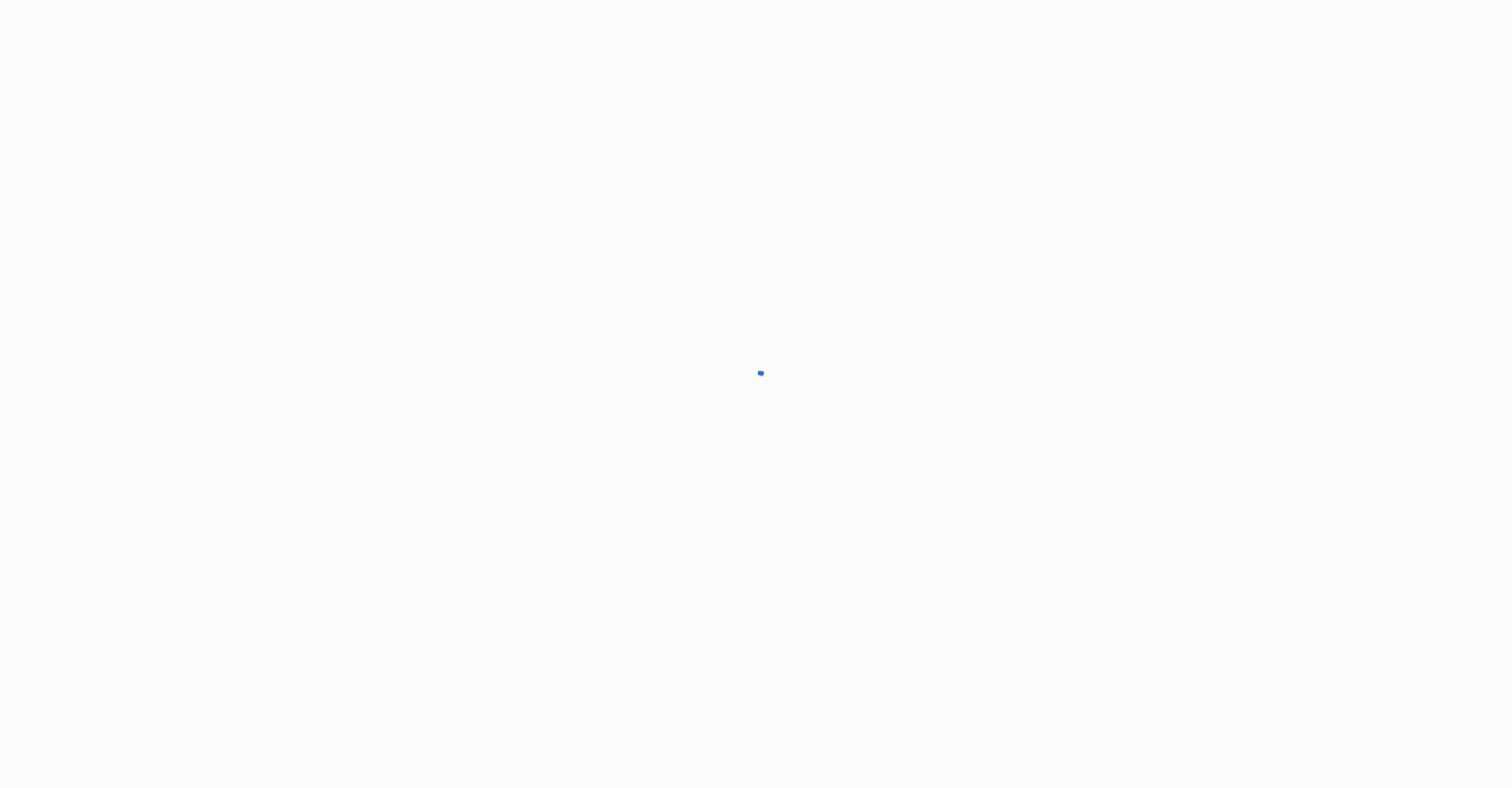 scroll, scrollTop: 0, scrollLeft: 0, axis: both 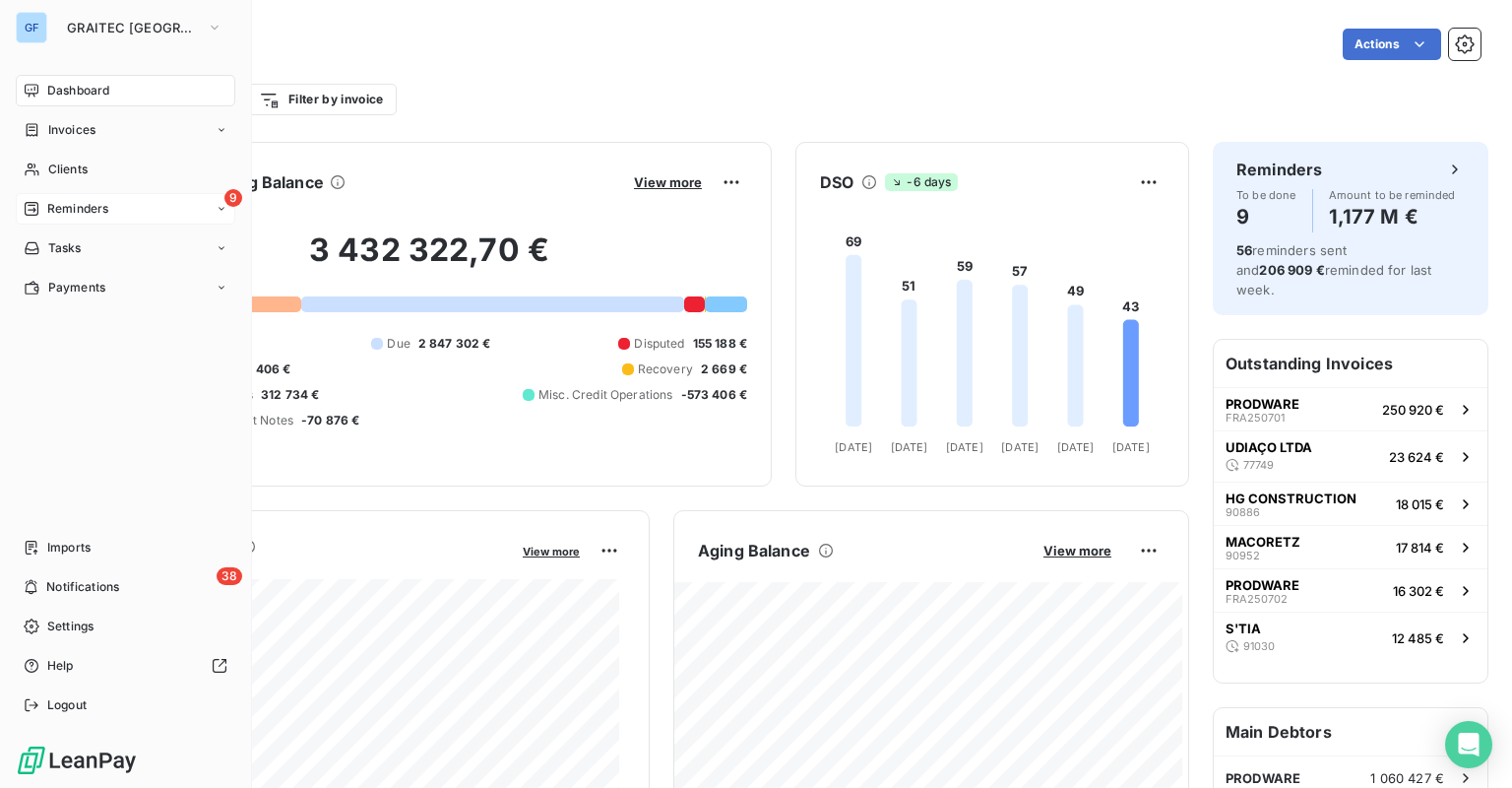 click on "Reminders" at bounding box center (78, 209) 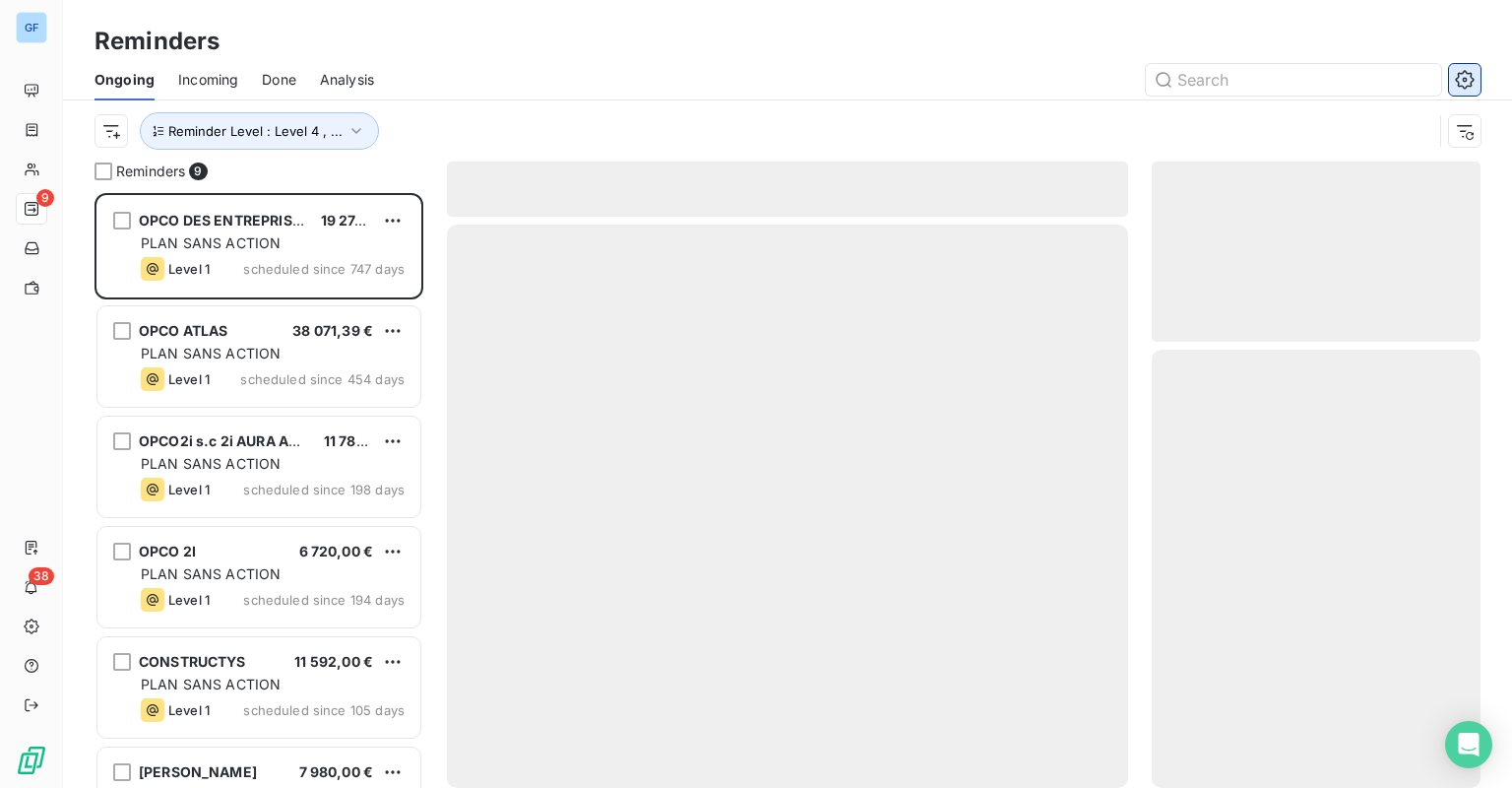 scroll, scrollTop: 12, scrollLeft: 12, axis: both 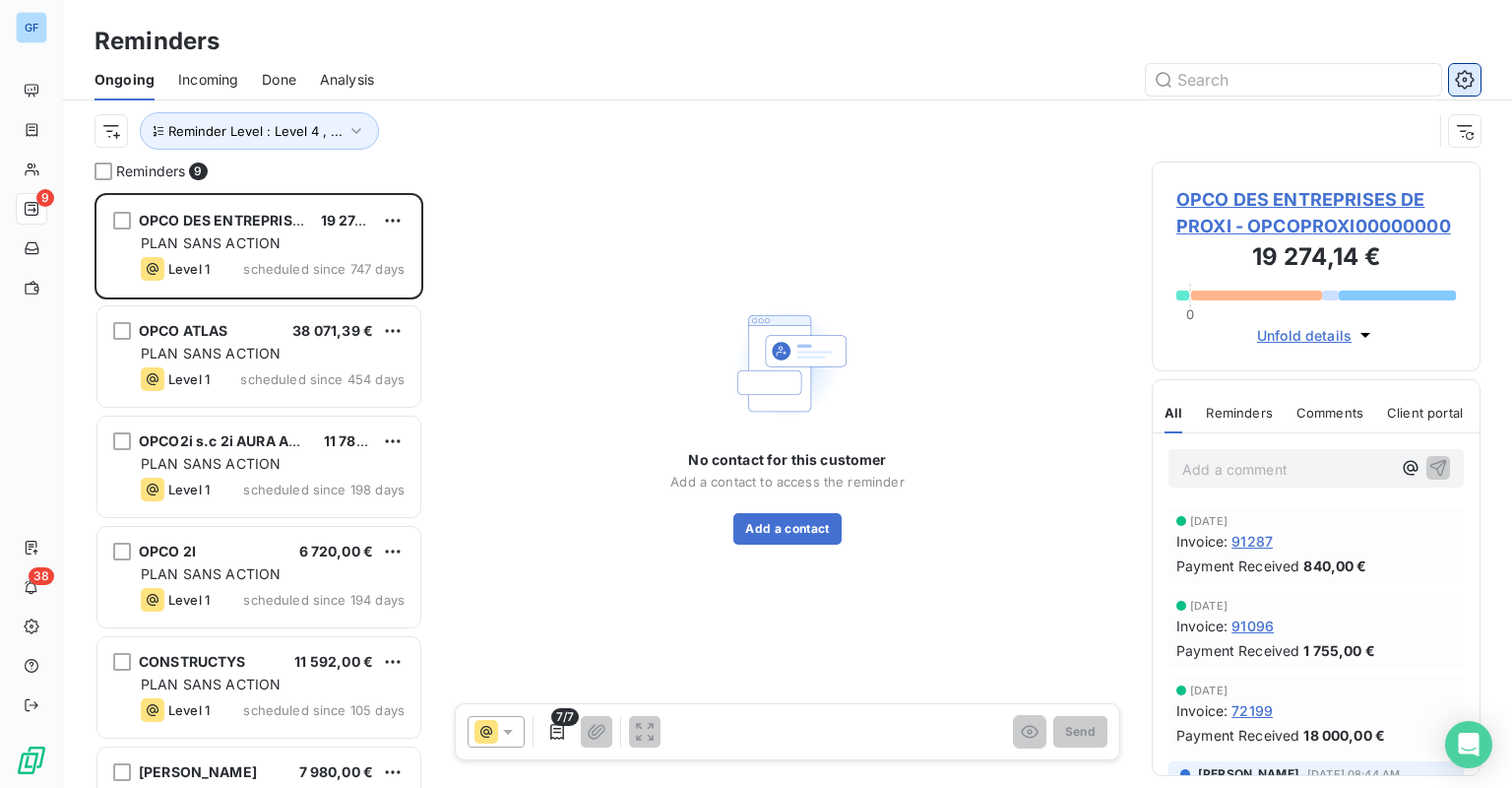 click 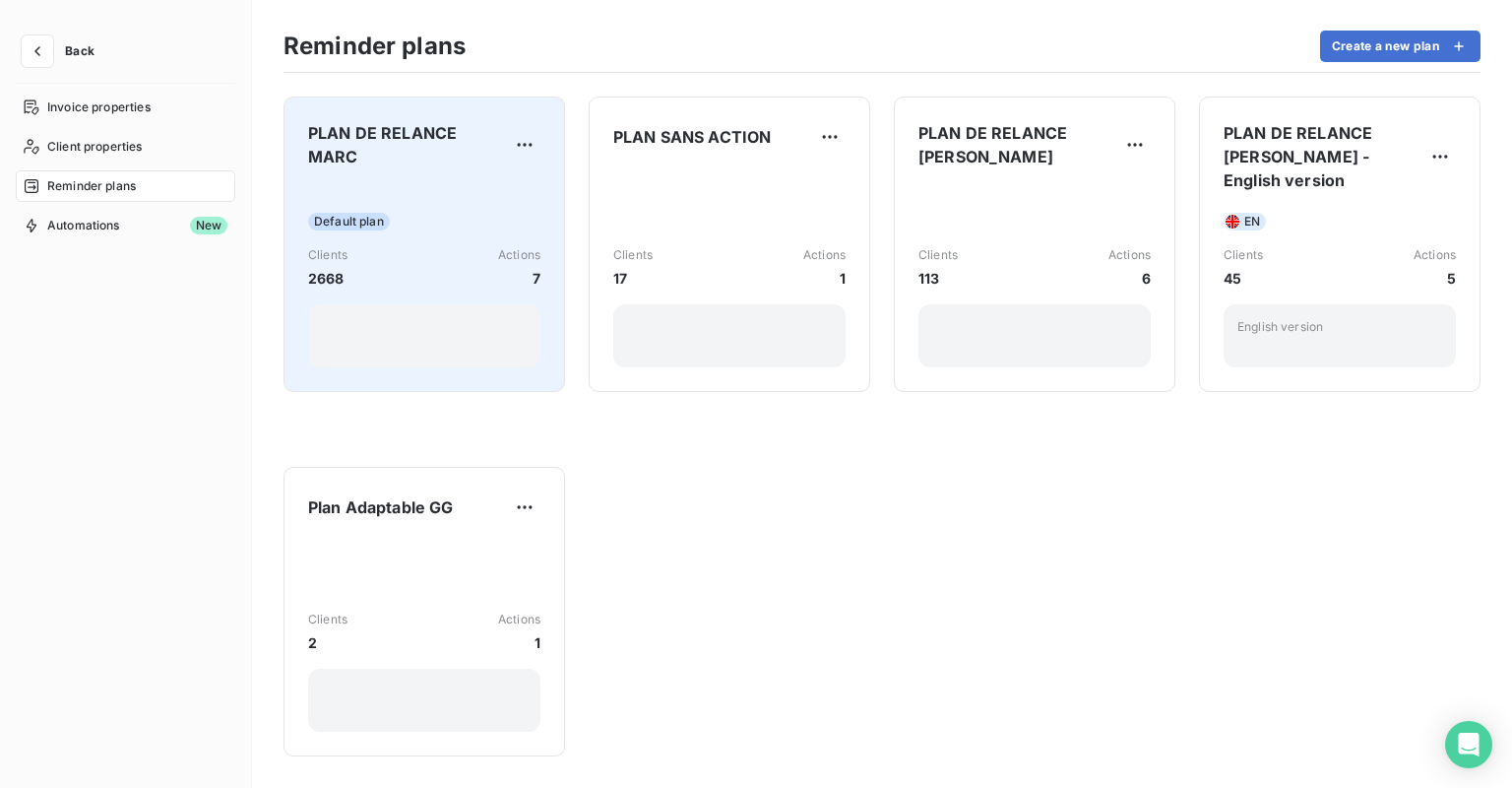 click on "PLAN DE RELANCE MARC" at bounding box center [409, 145] 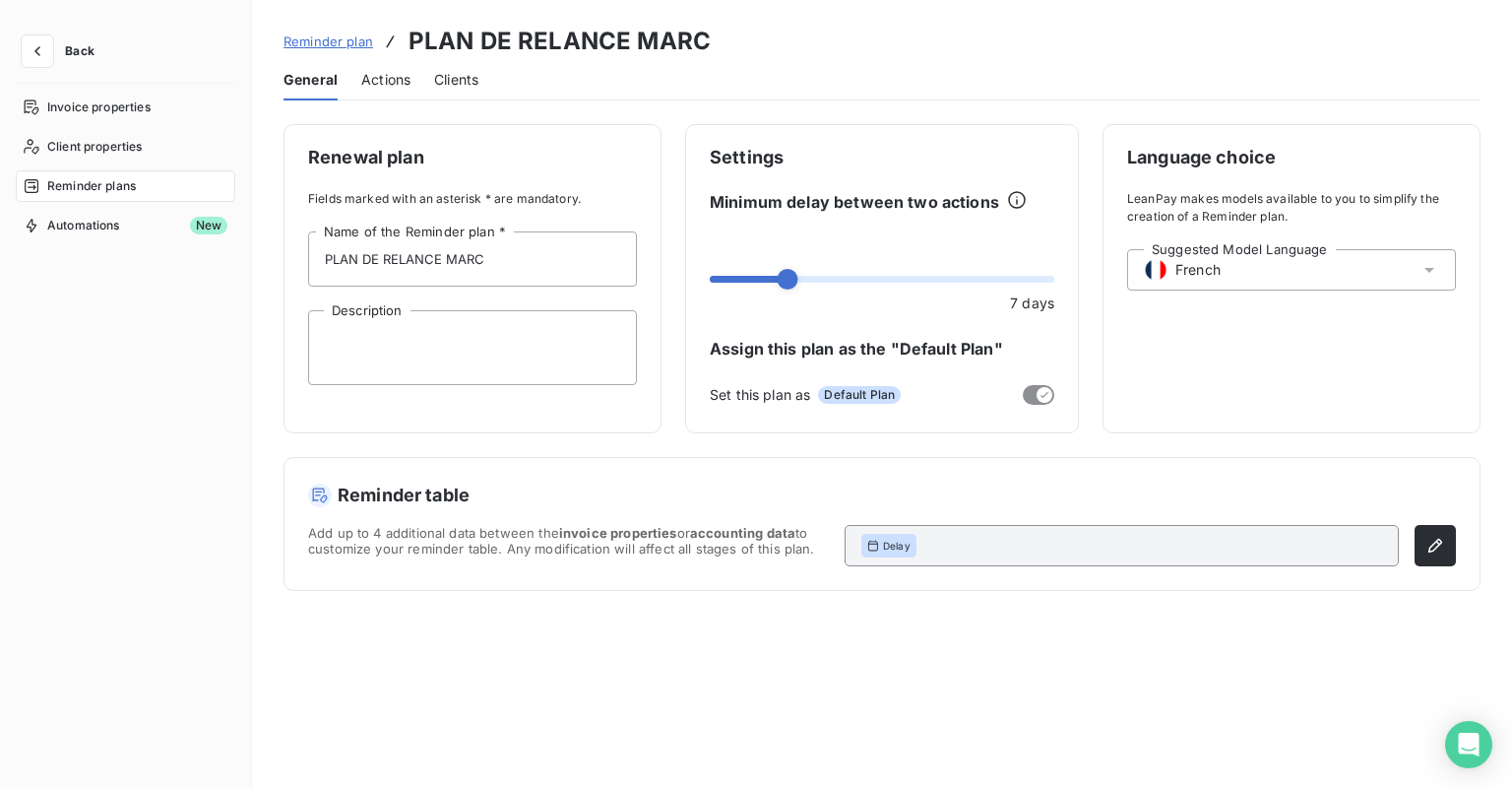 click on "Actions" at bounding box center [386, 80] 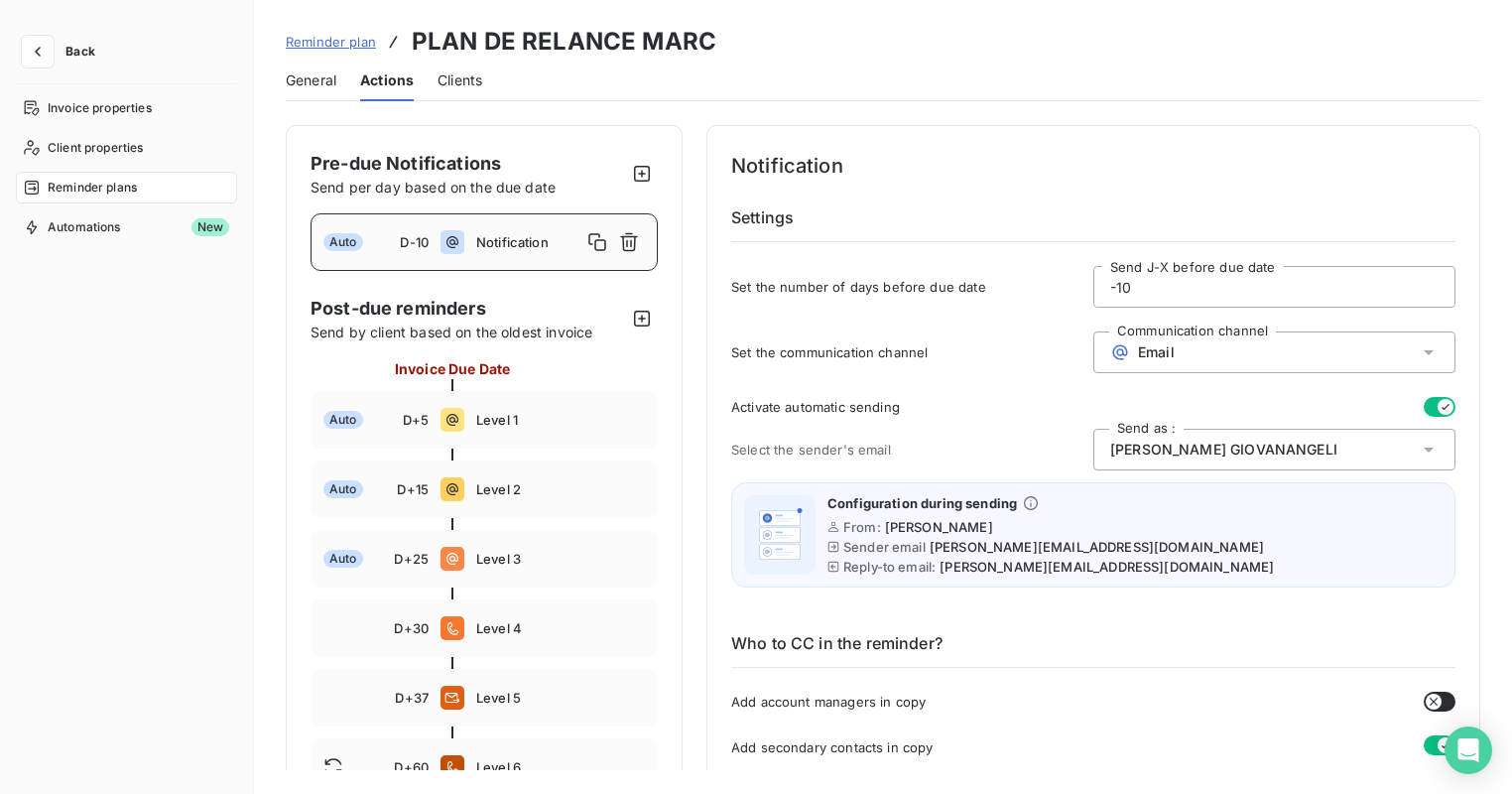 click 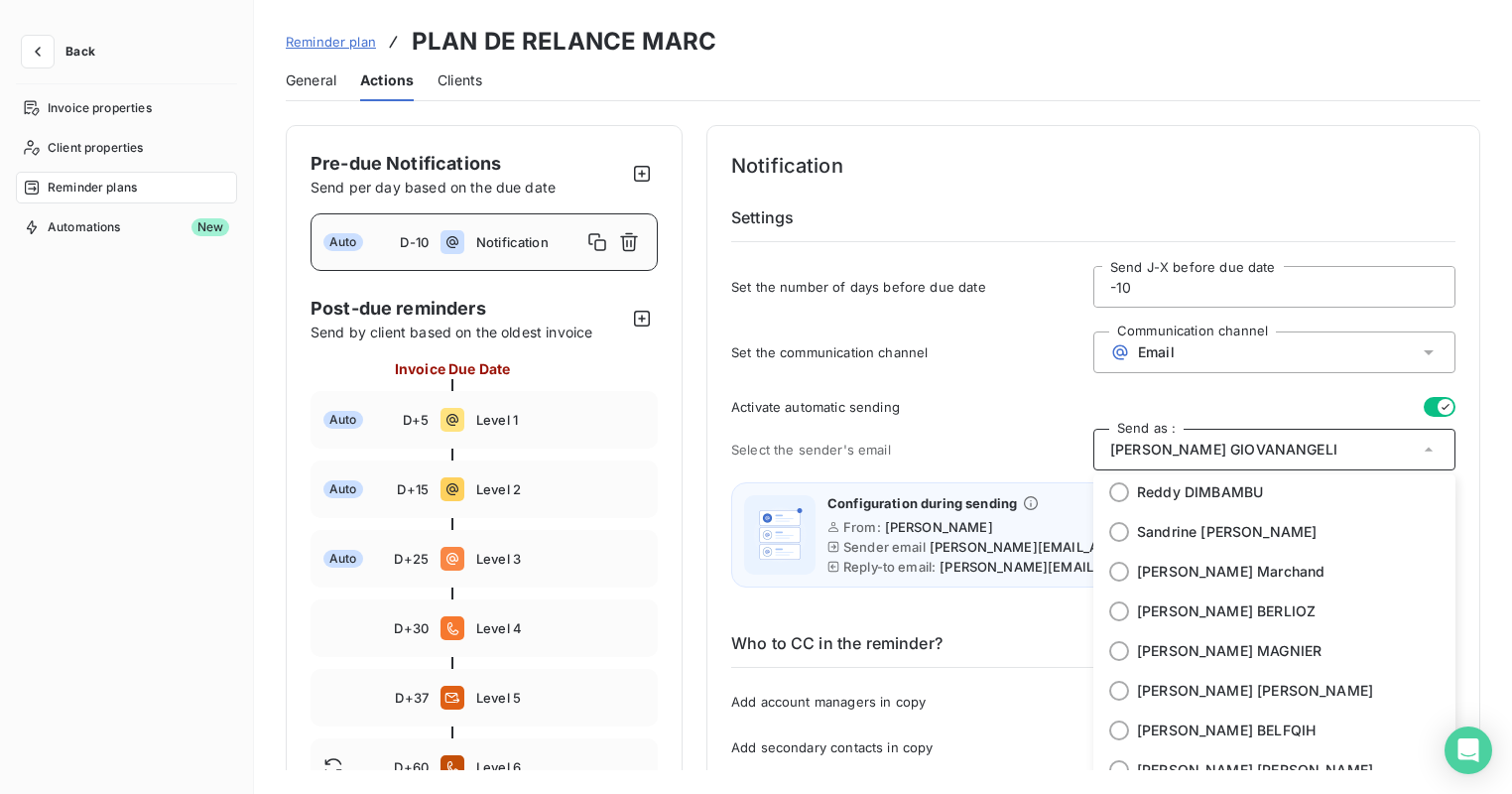 scroll, scrollTop: 79, scrollLeft: 0, axis: vertical 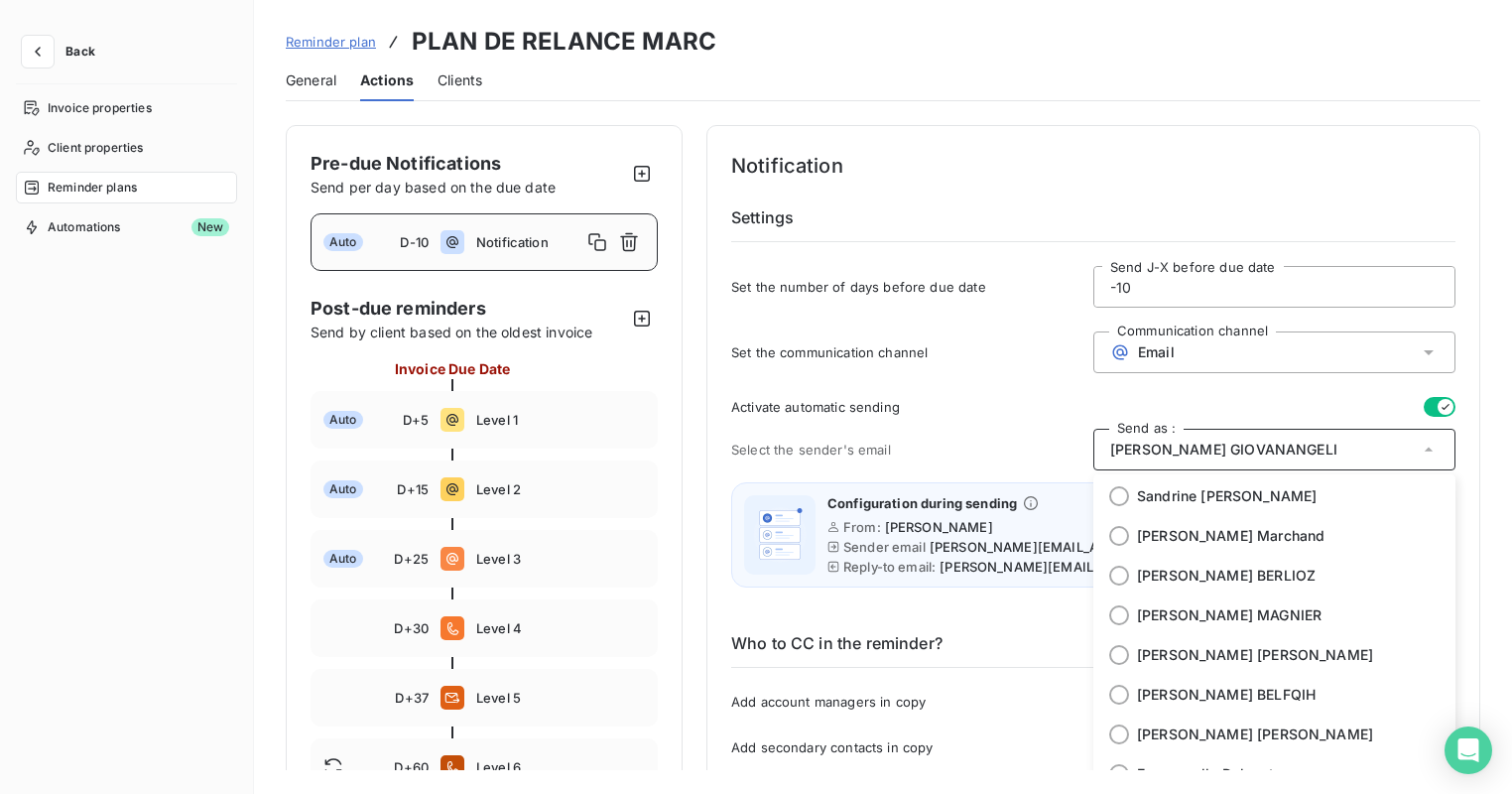 click on "Notification" at bounding box center (1093, 166) 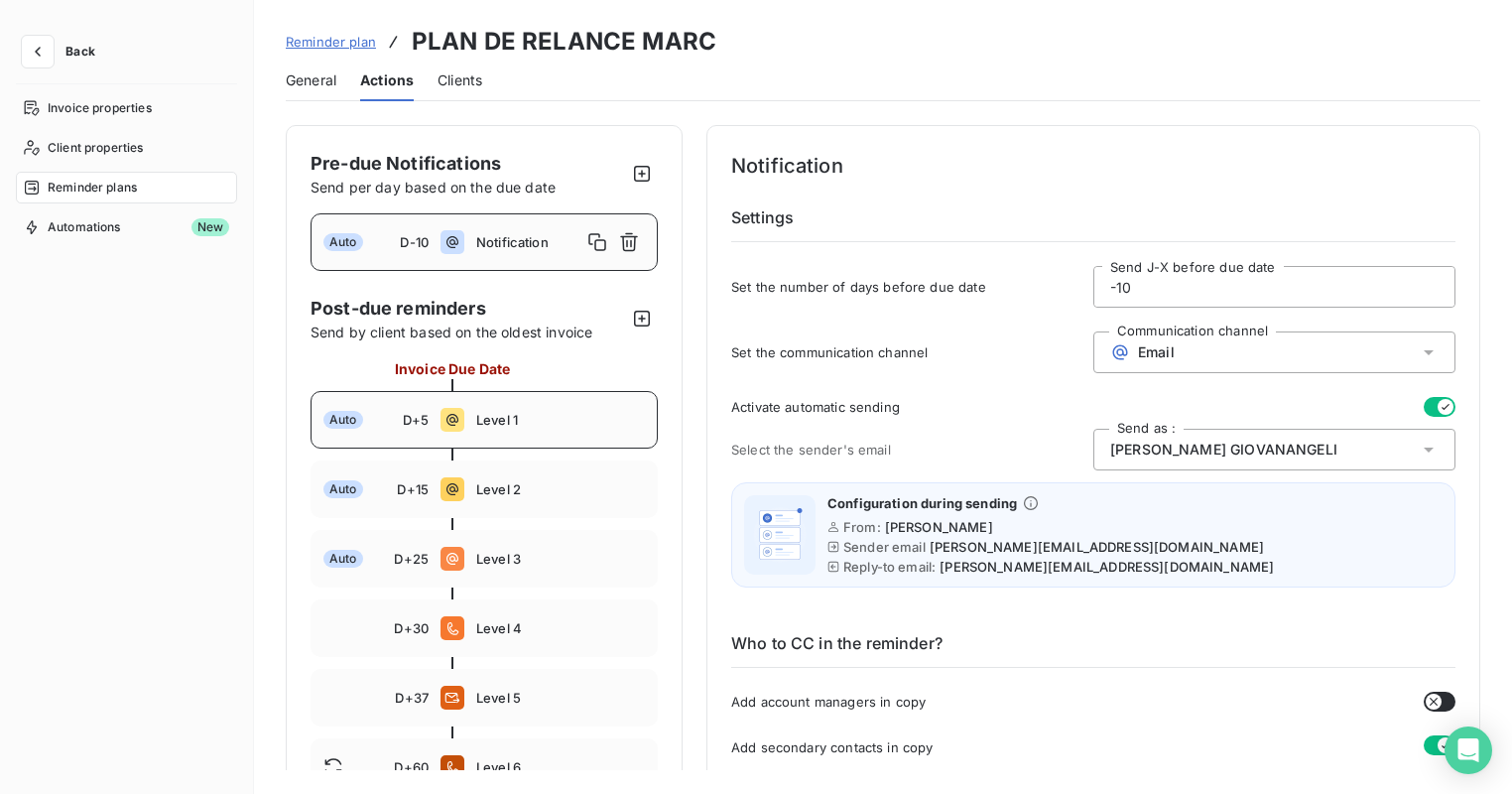 click on "Level 1" at bounding box center (561, 420) 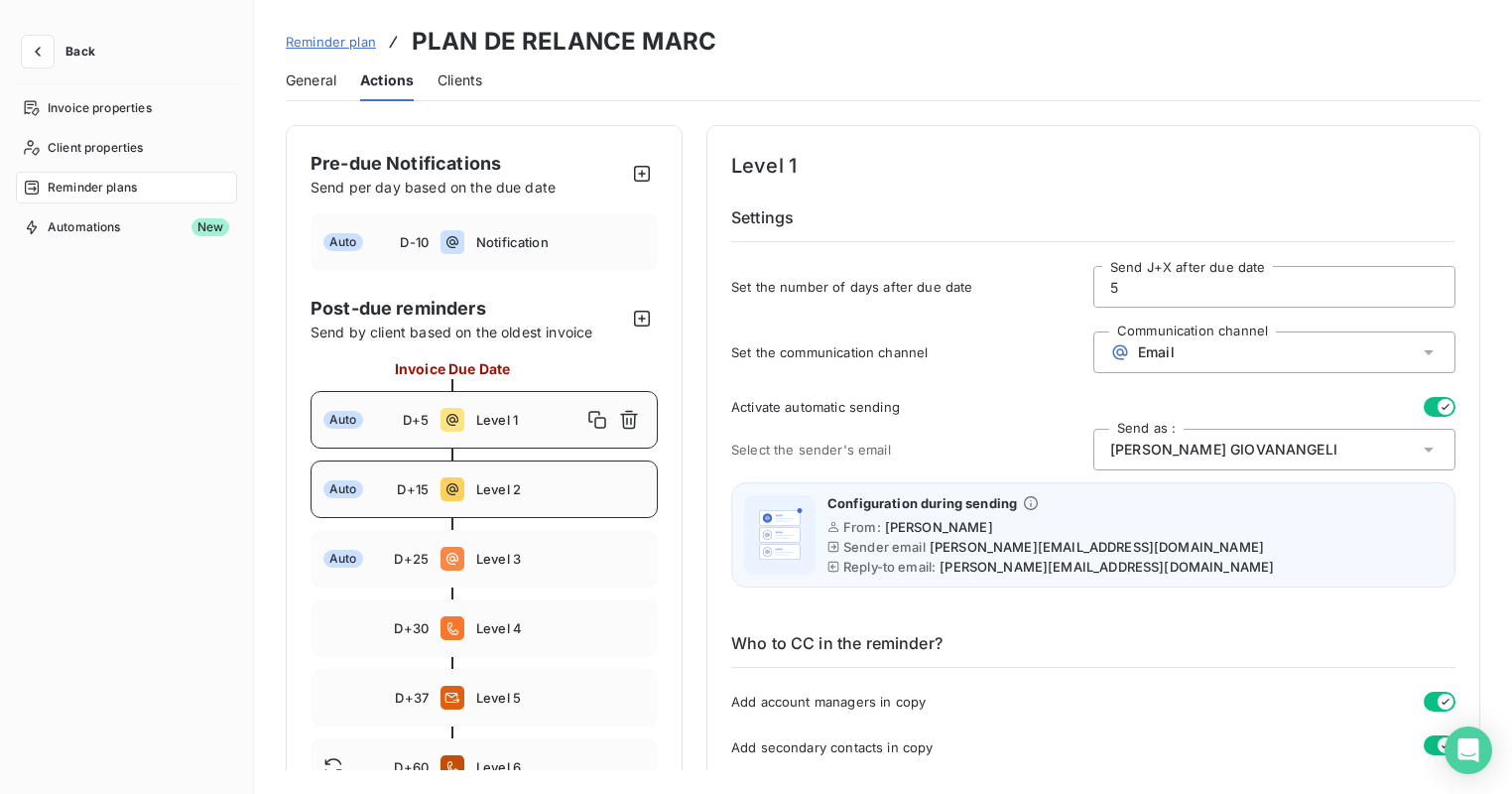 click on "Auto D+15 Level 2" at bounding box center [484, 489] 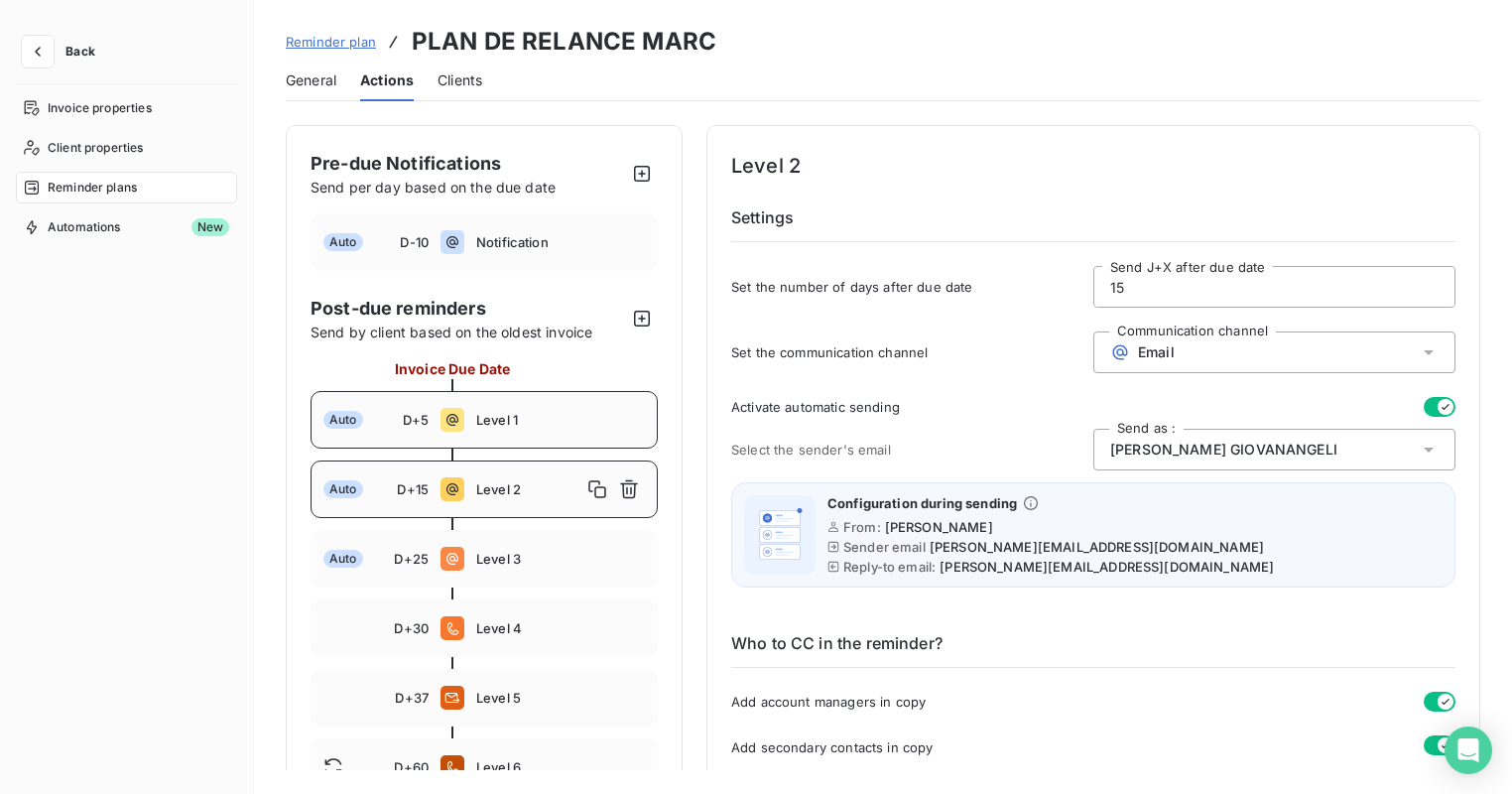 click on "Level 1" at bounding box center [561, 420] 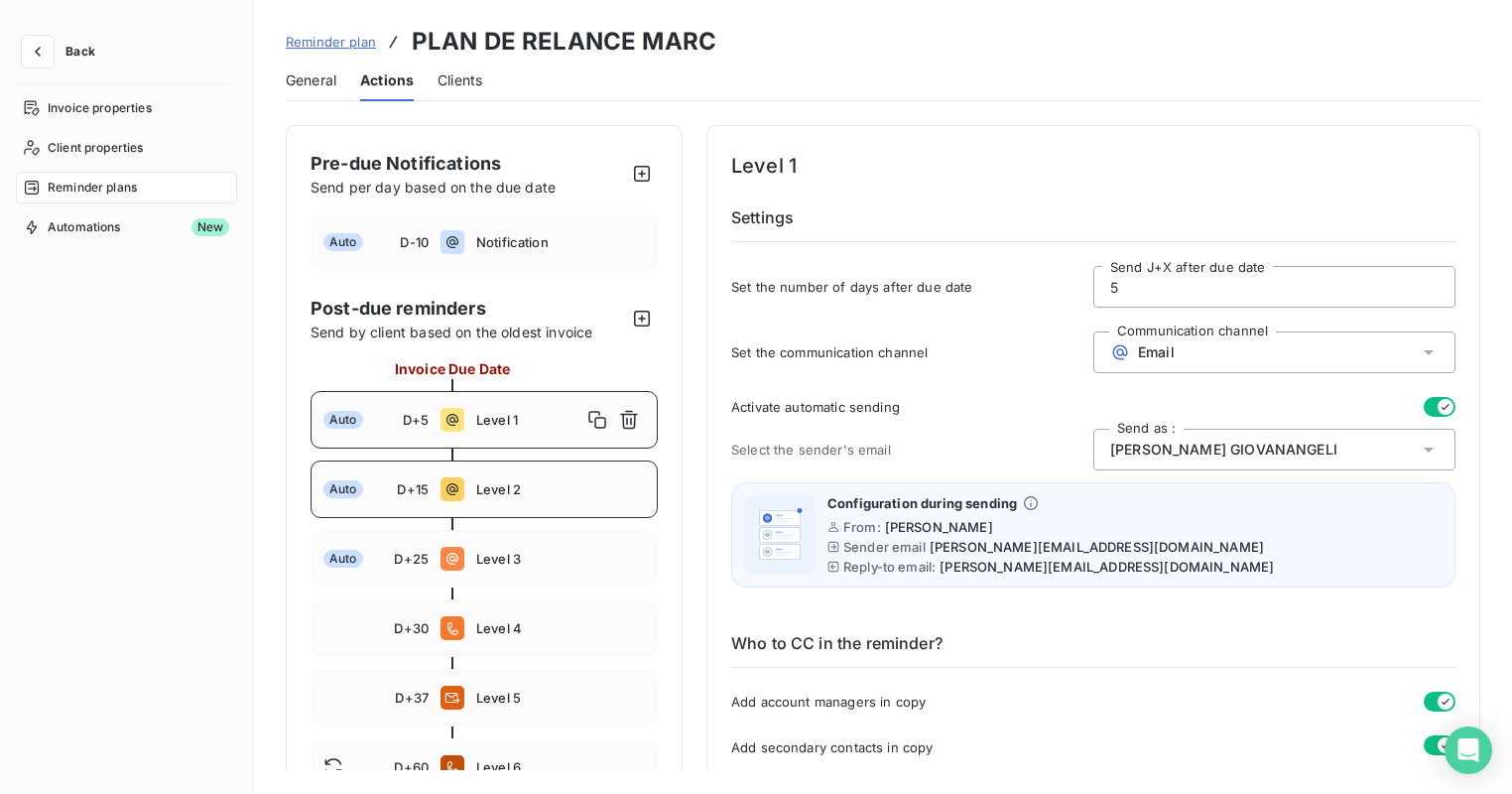 click on "Level 2" at bounding box center [561, 489] 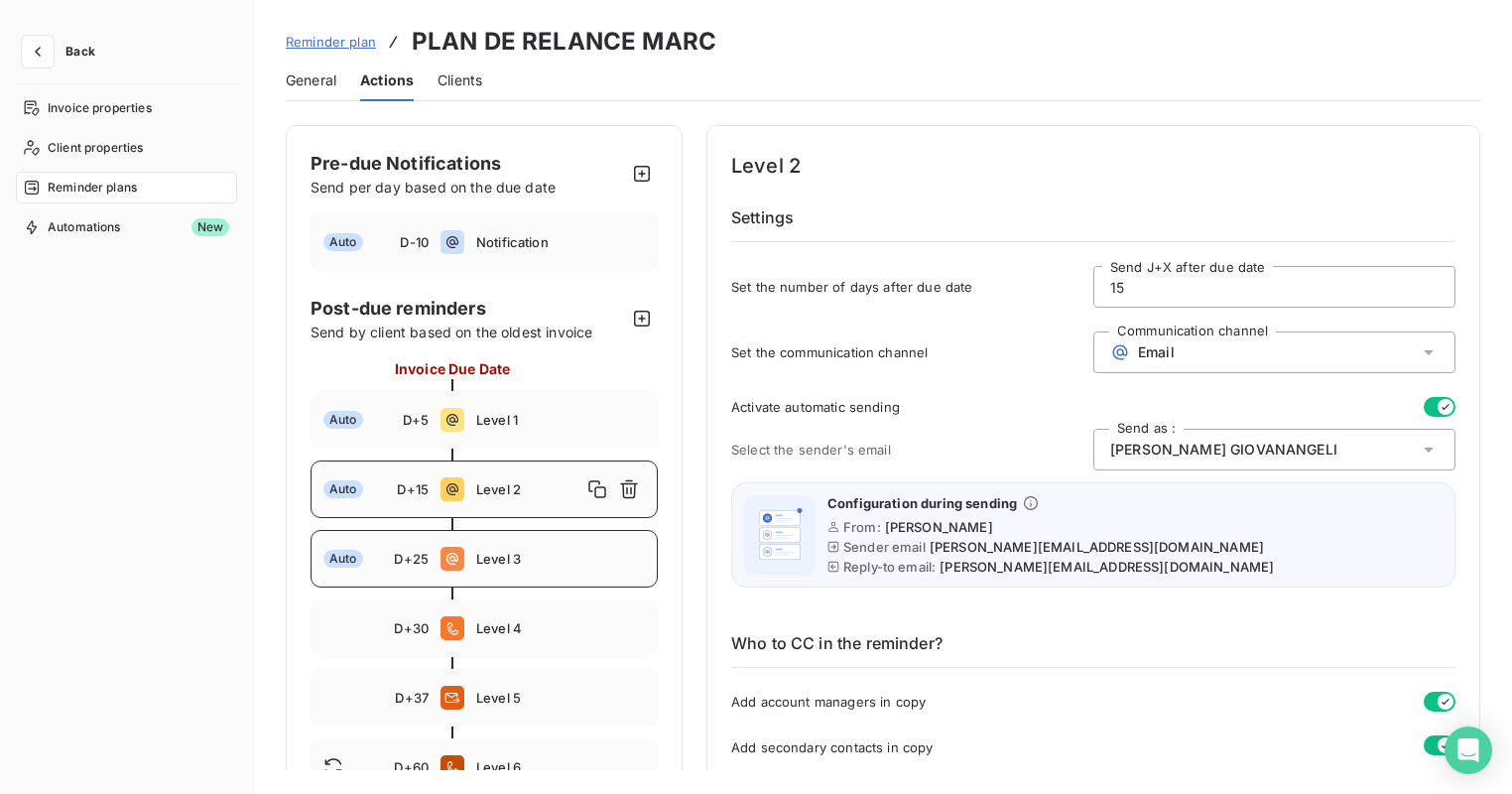 click on "Auto D+25 Level 3" at bounding box center (484, 559) 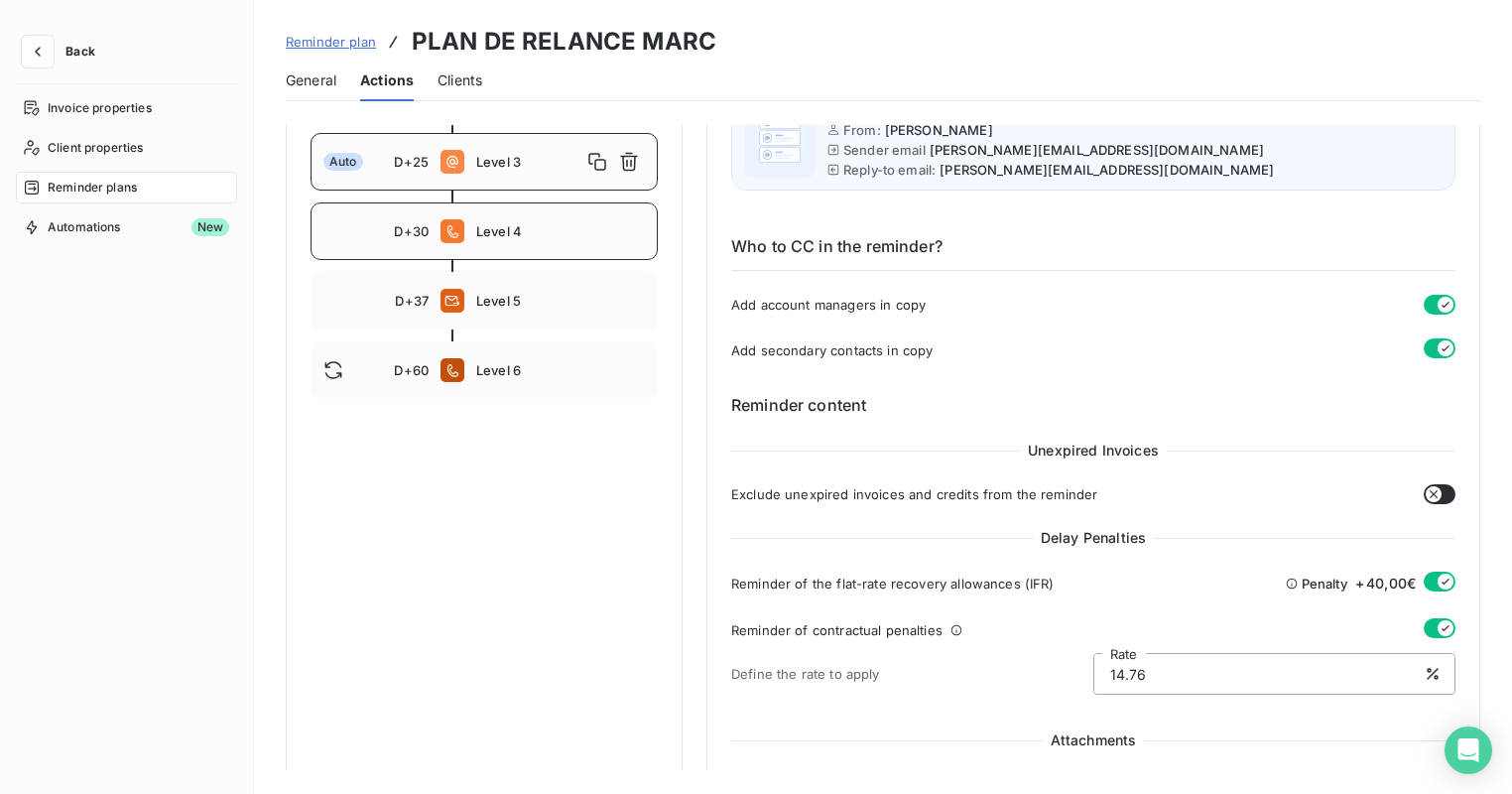 click on "D+60 Level 6" at bounding box center [484, 370] 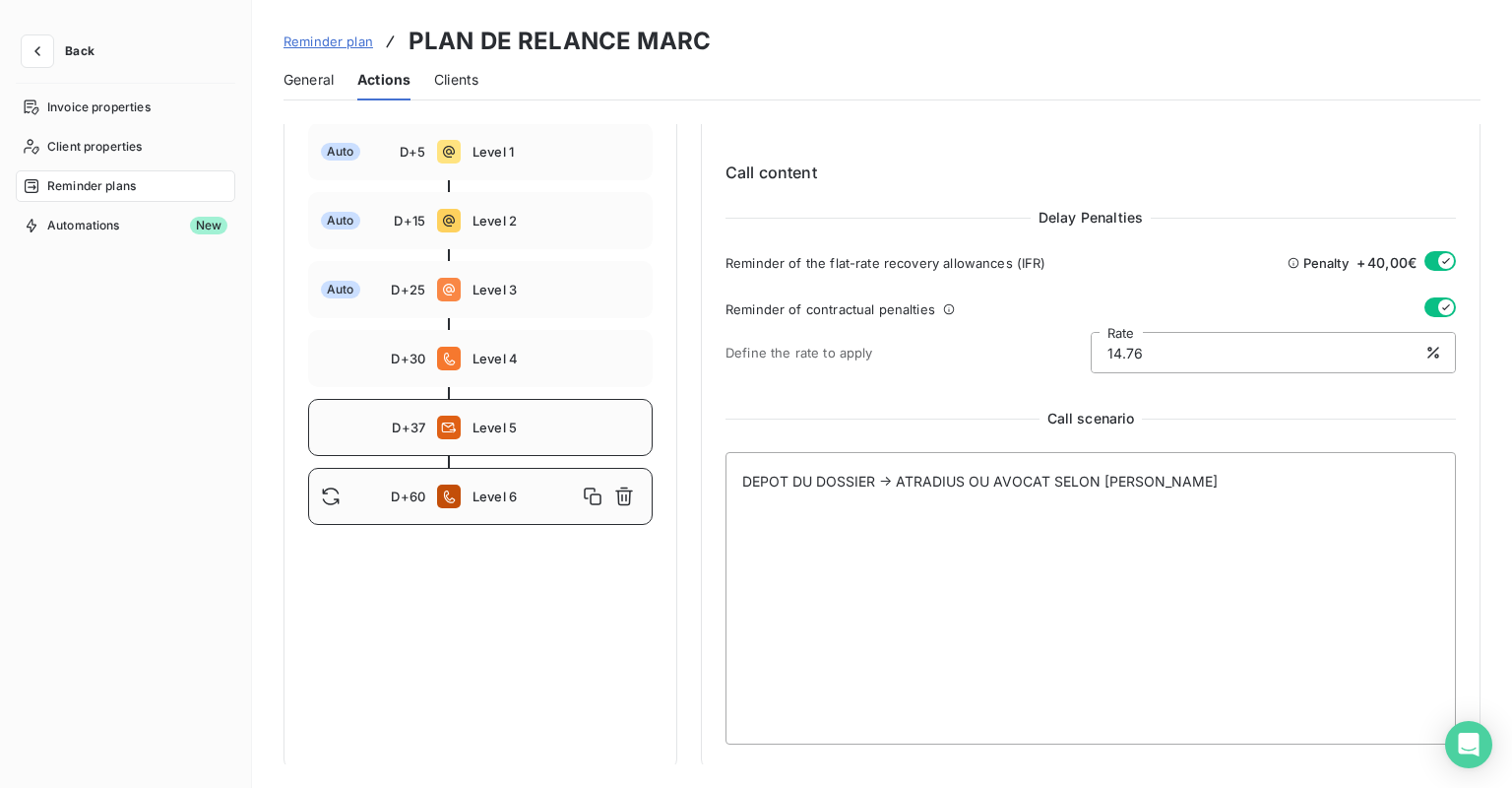 click on "Auto D+25 Level 3" at bounding box center (480, 290) 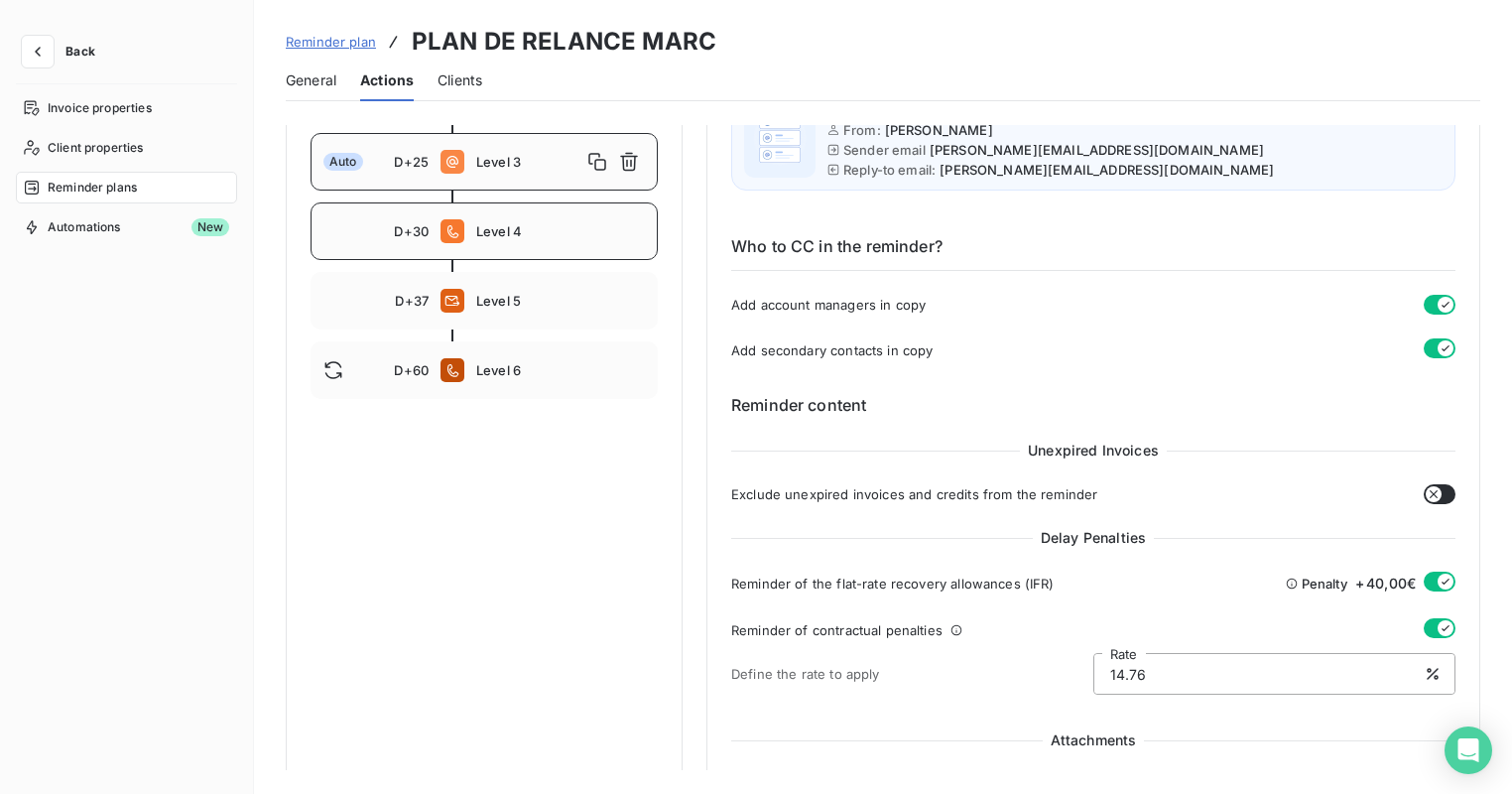 click on "Level 4" at bounding box center (561, 231) 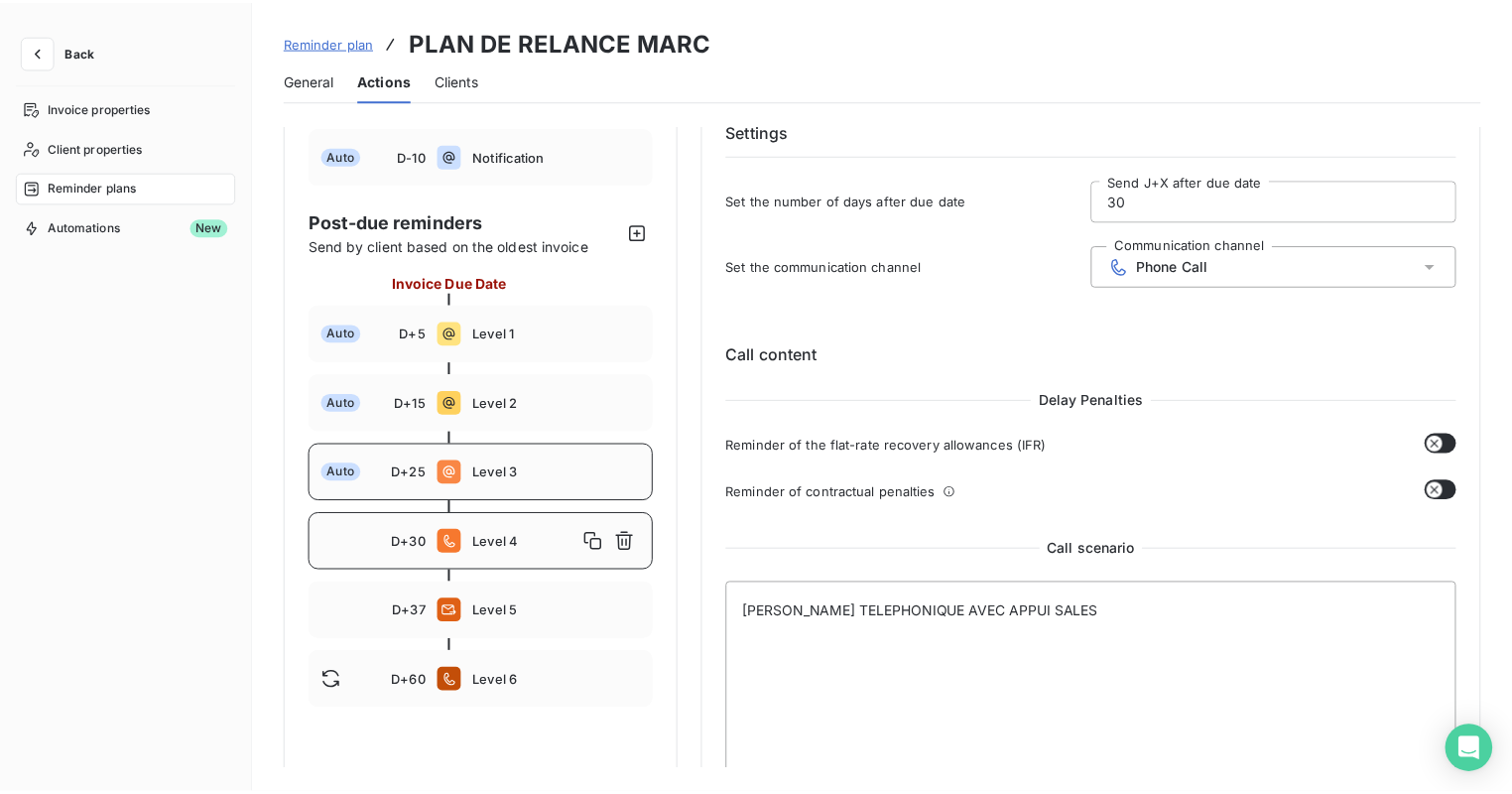 scroll, scrollTop: 0, scrollLeft: 0, axis: both 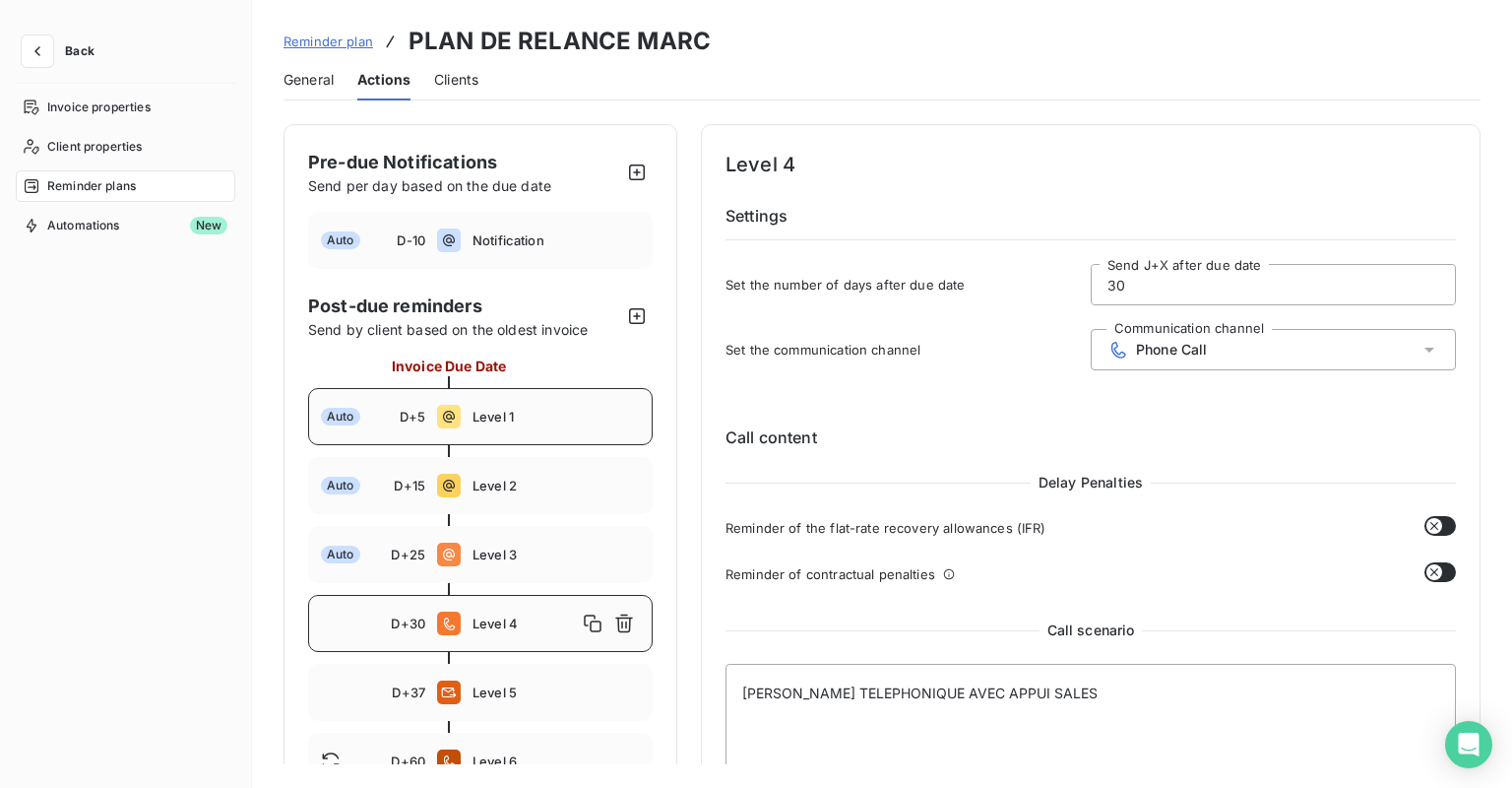 click on "Auto D+5 Level 1" at bounding box center (480, 417) 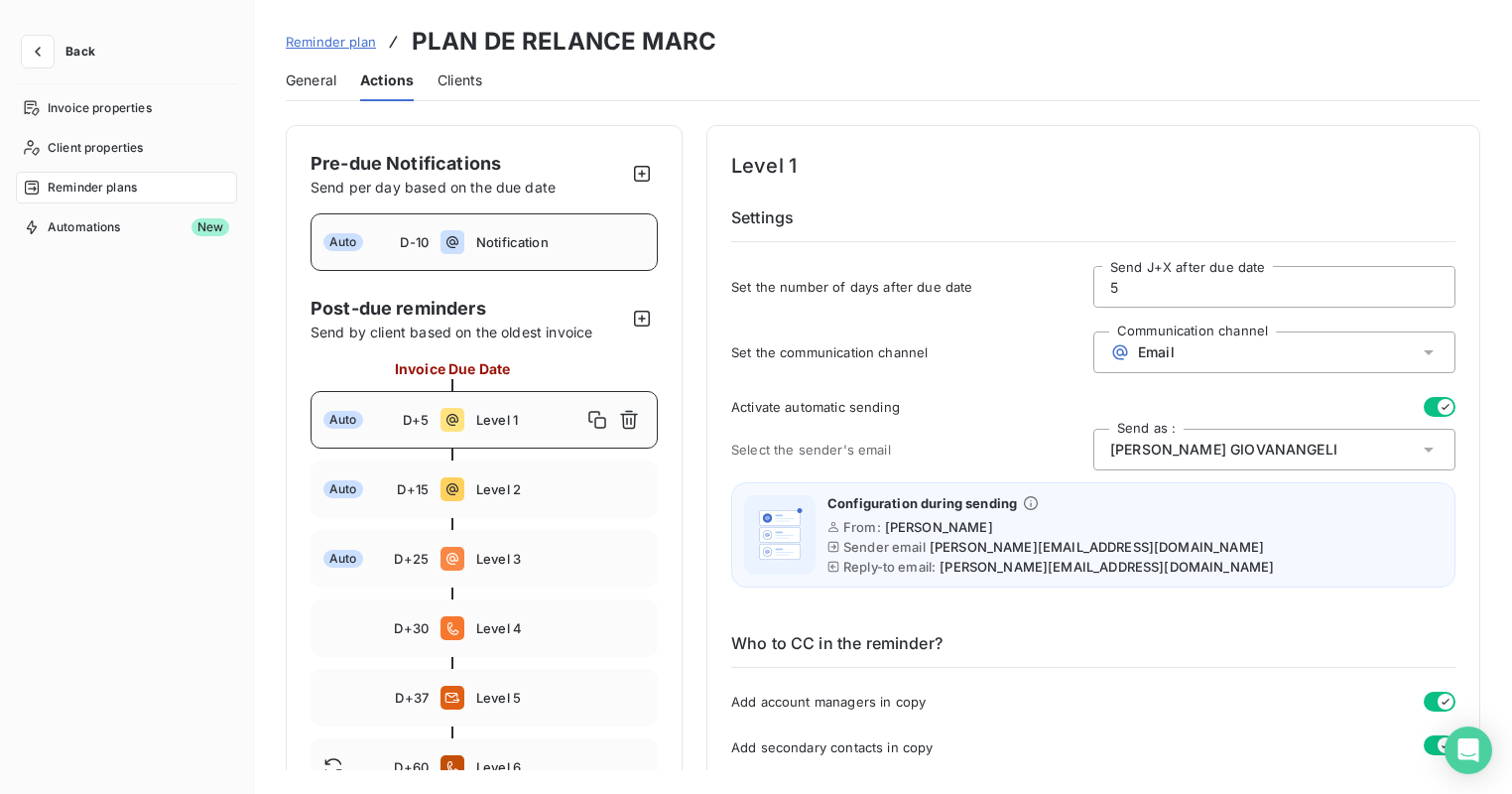 click on "Notification" at bounding box center (561, 242) 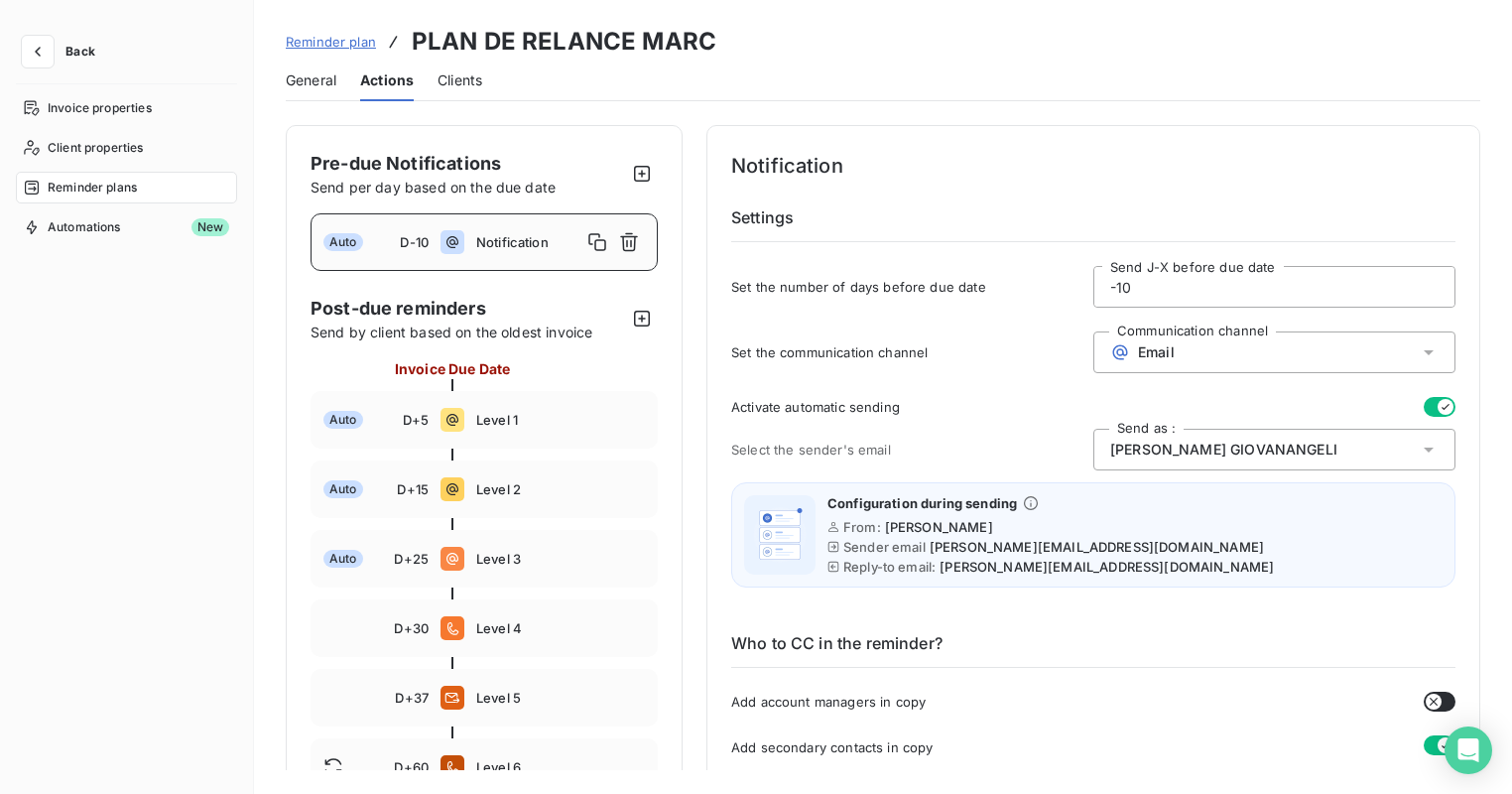 click on "Jacques   GIOVANANGELI" at bounding box center [1274, 450] 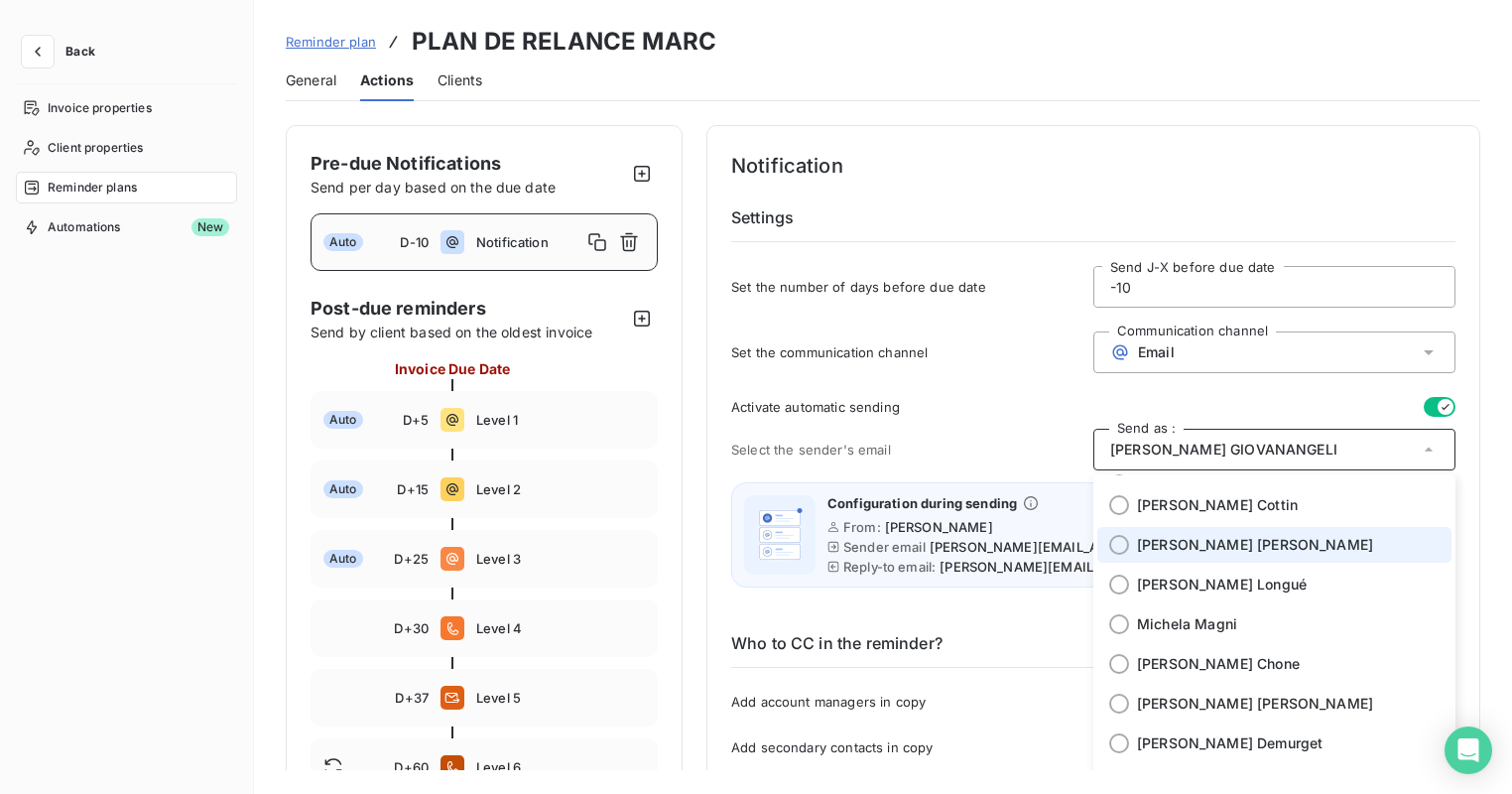 scroll, scrollTop: 679, scrollLeft: 0, axis: vertical 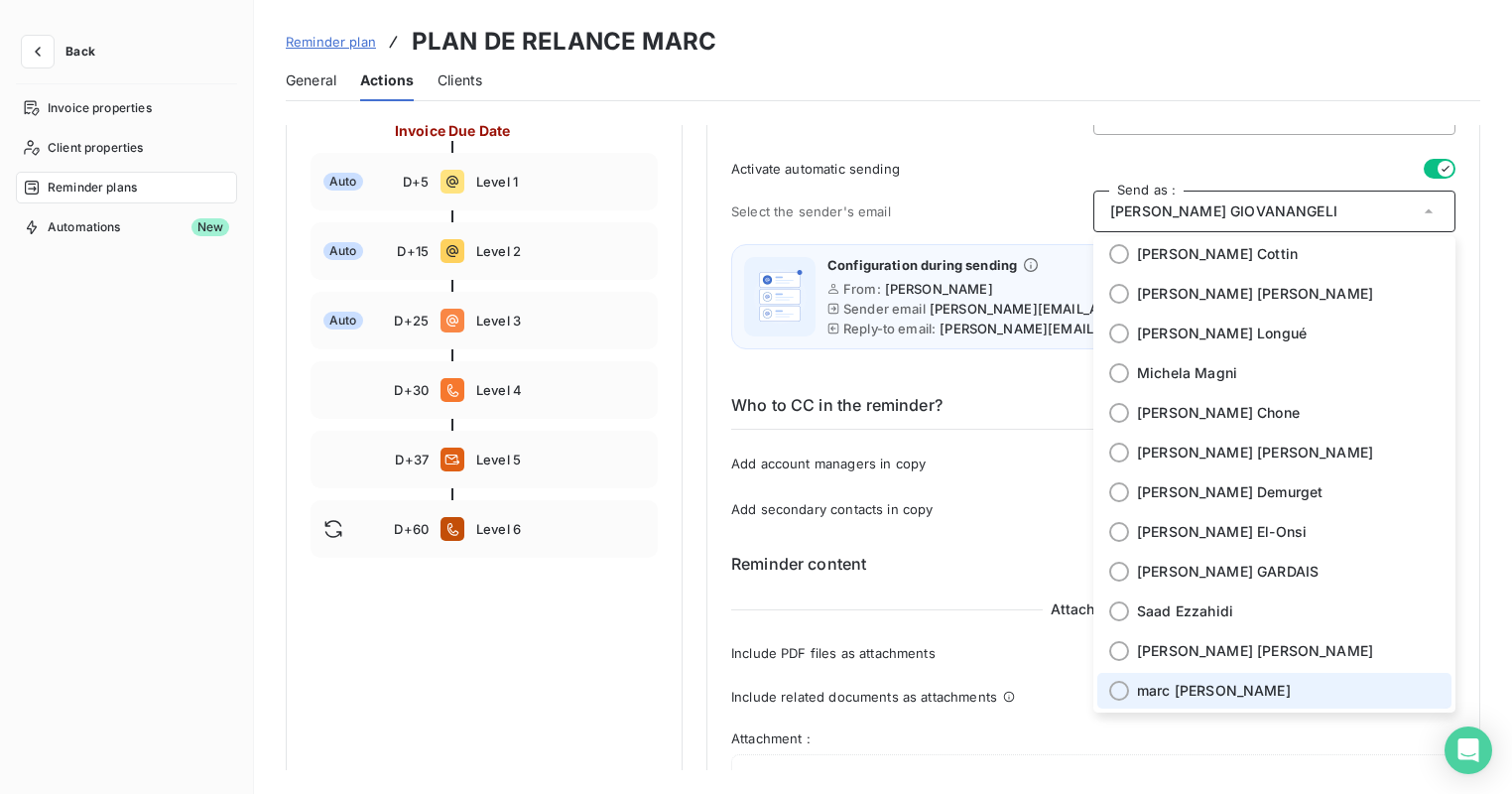 click at bounding box center [1119, 691] 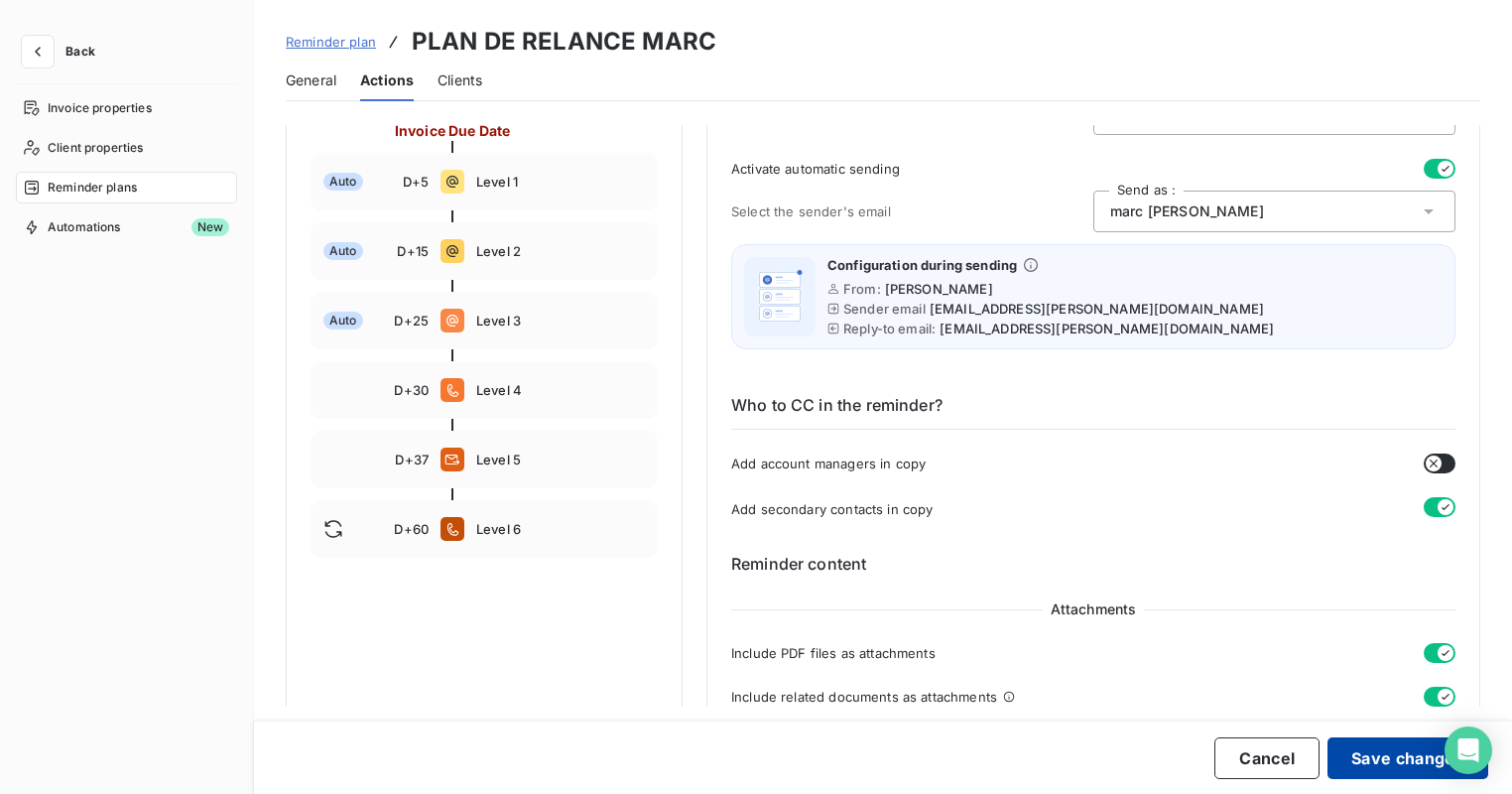 click on "Save changes" at bounding box center [1408, 758] 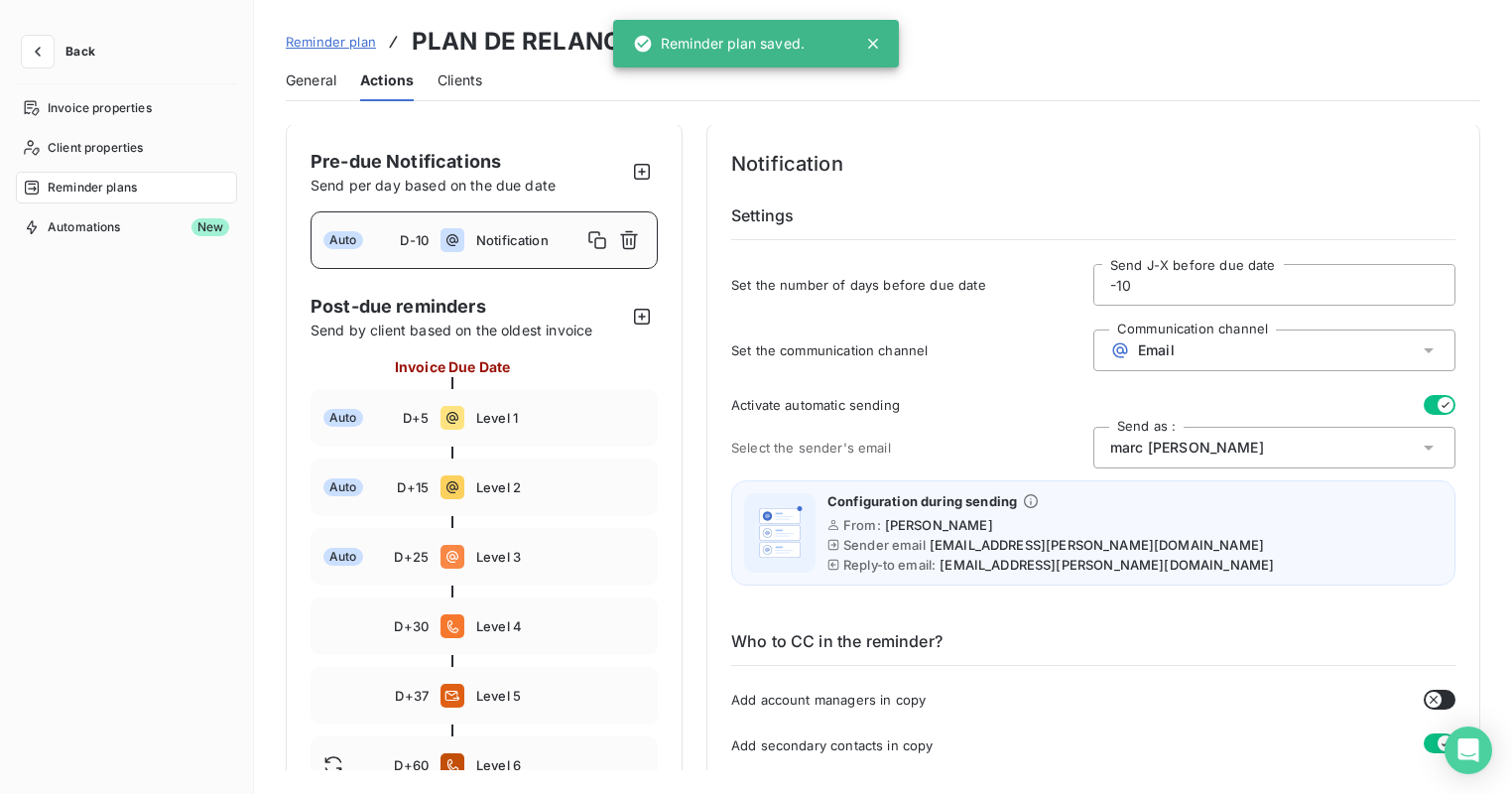 scroll, scrollTop: 0, scrollLeft: 0, axis: both 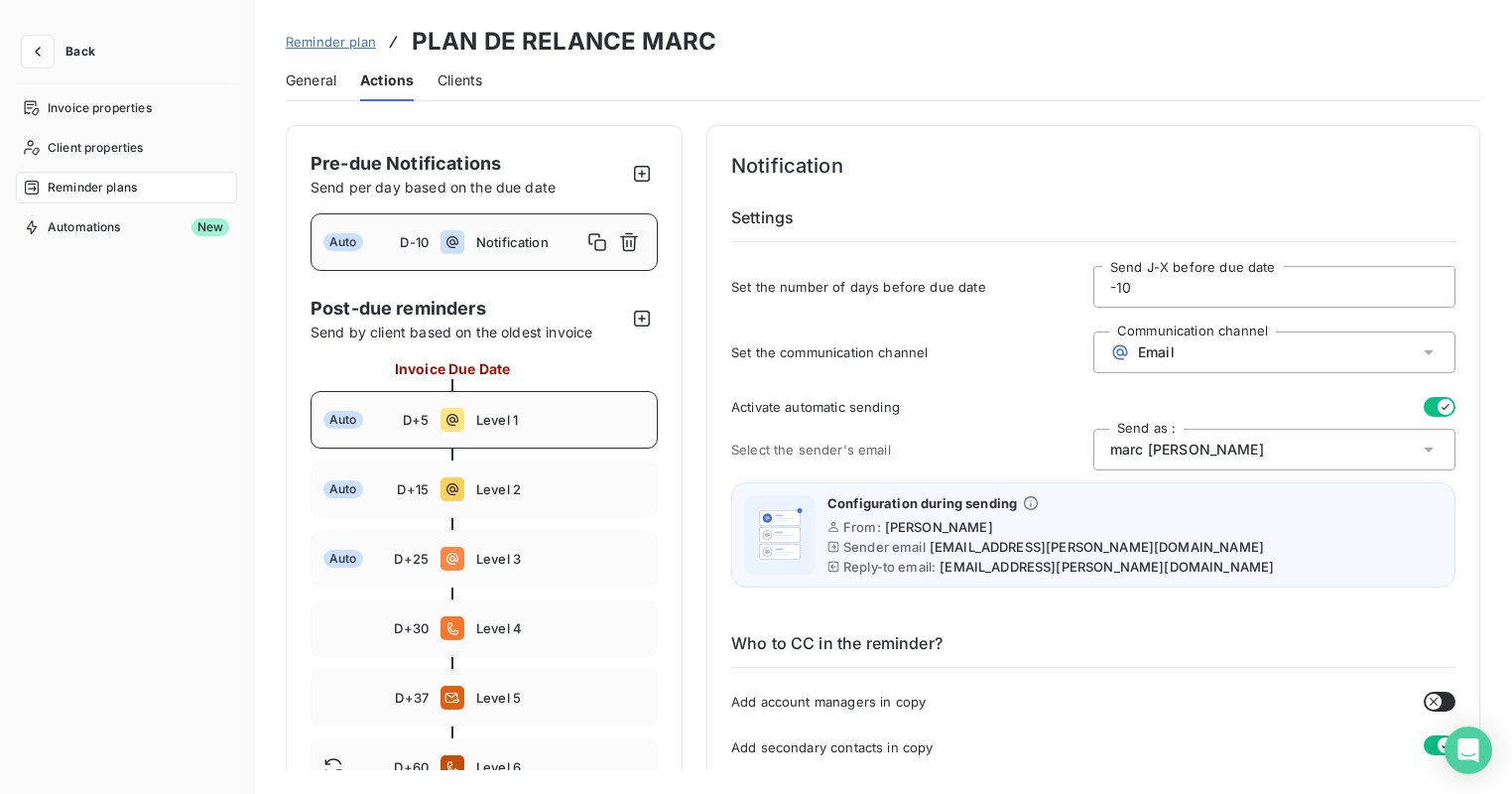 click on "Auto D+5 Level 1" at bounding box center [484, 420] 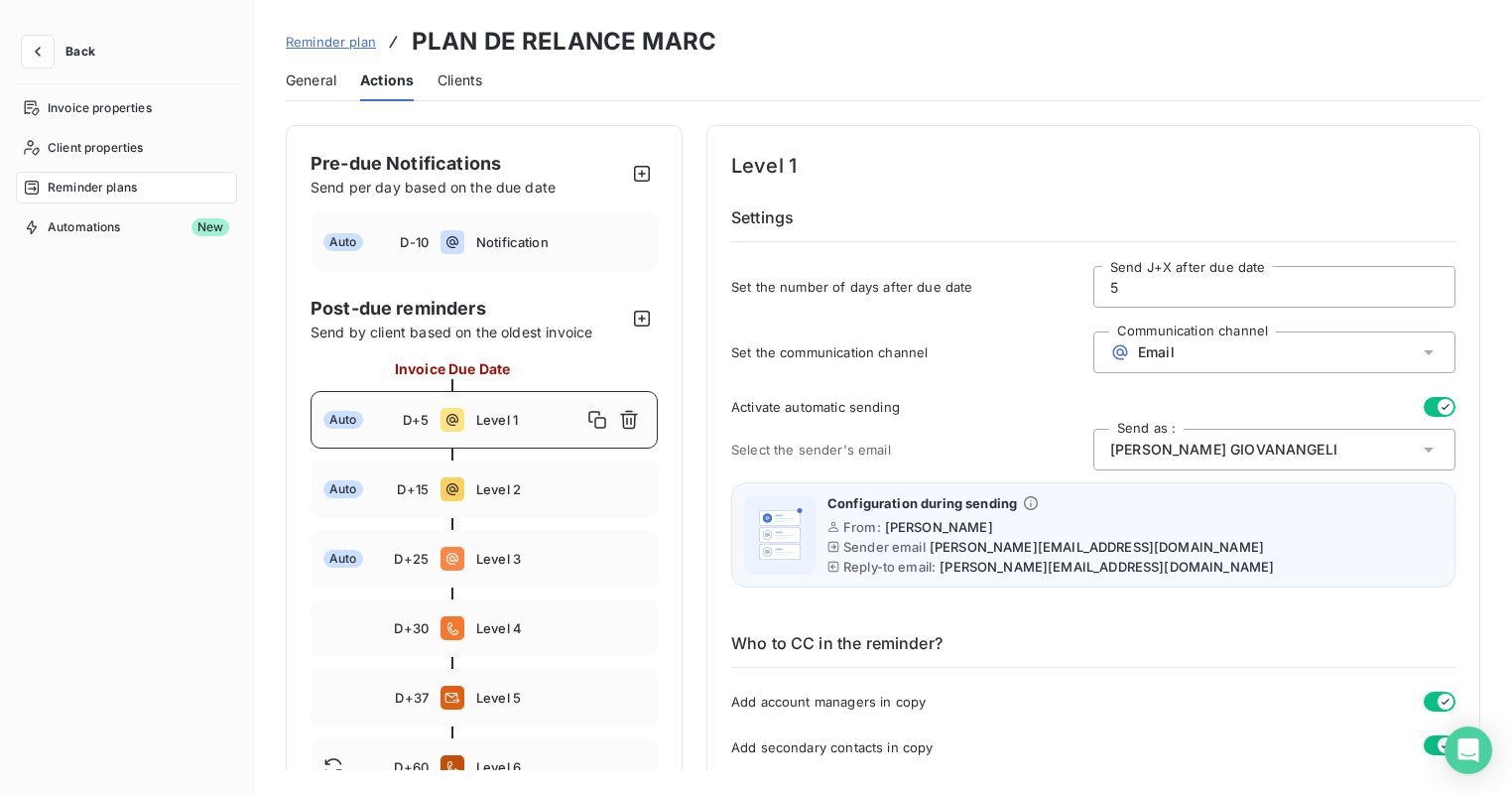 click on "Jacques   GIOVANANGELI" at bounding box center (1223, 450) 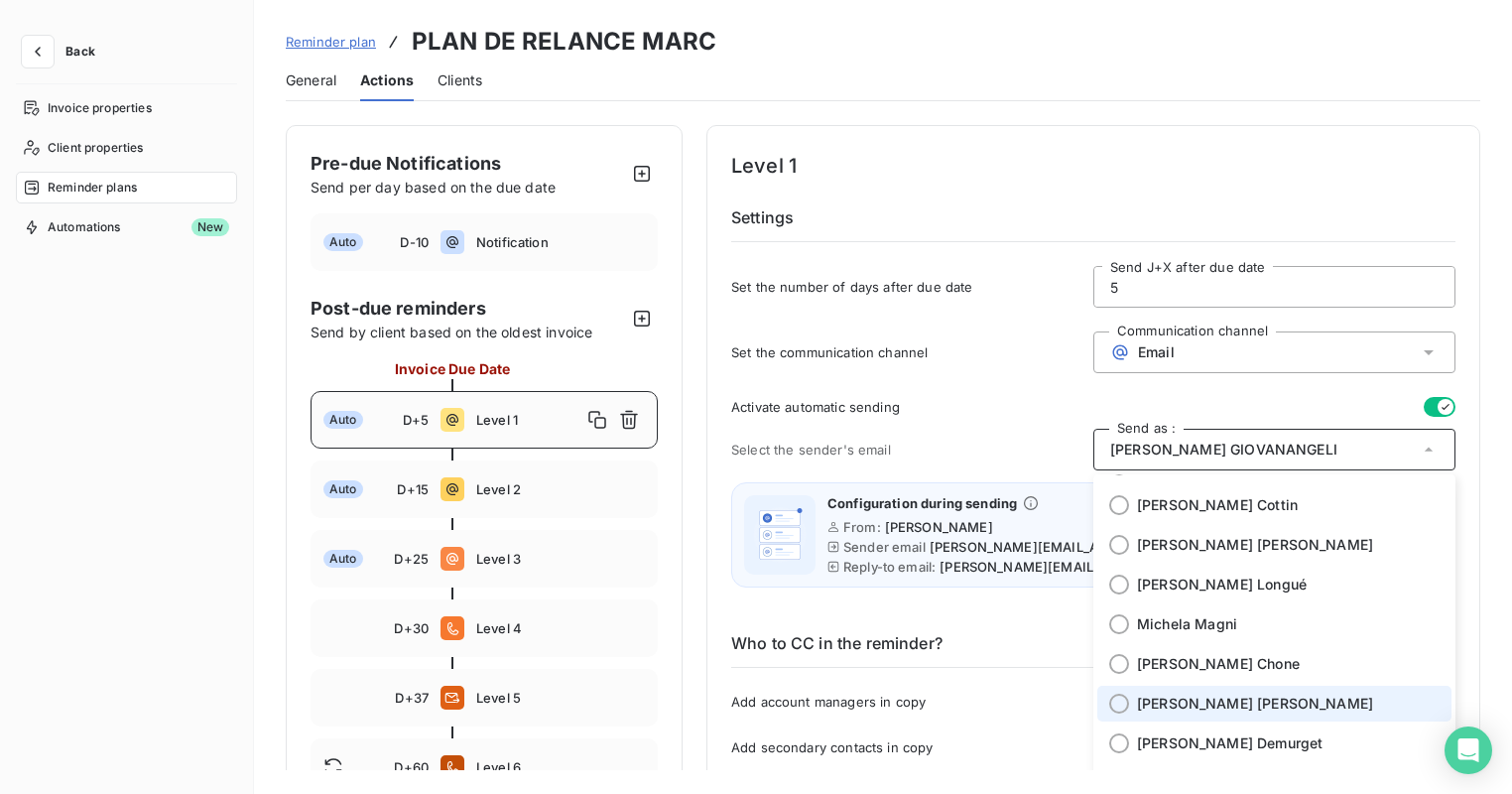 scroll, scrollTop: 679, scrollLeft: 0, axis: vertical 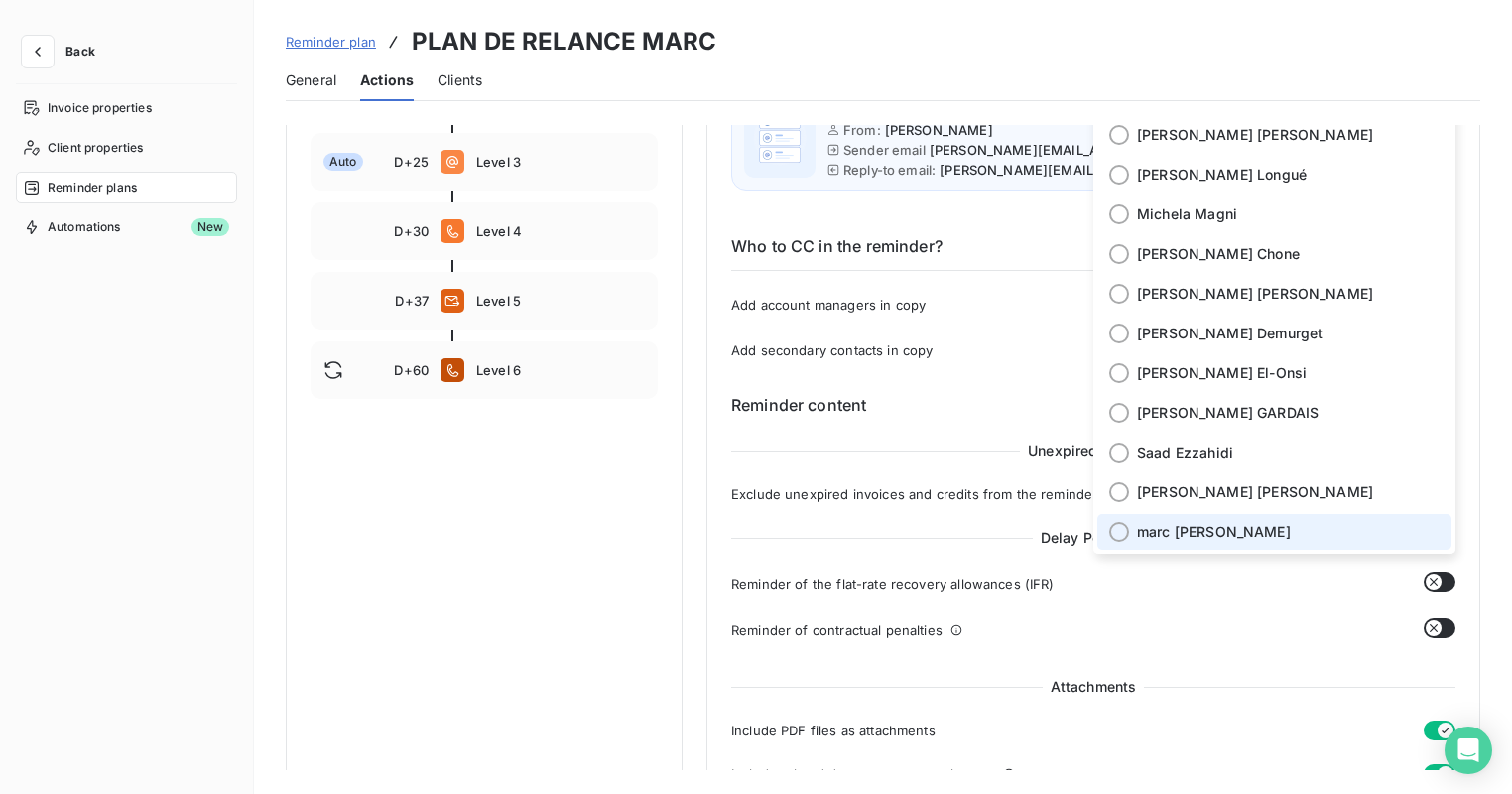 click at bounding box center [1119, 532] 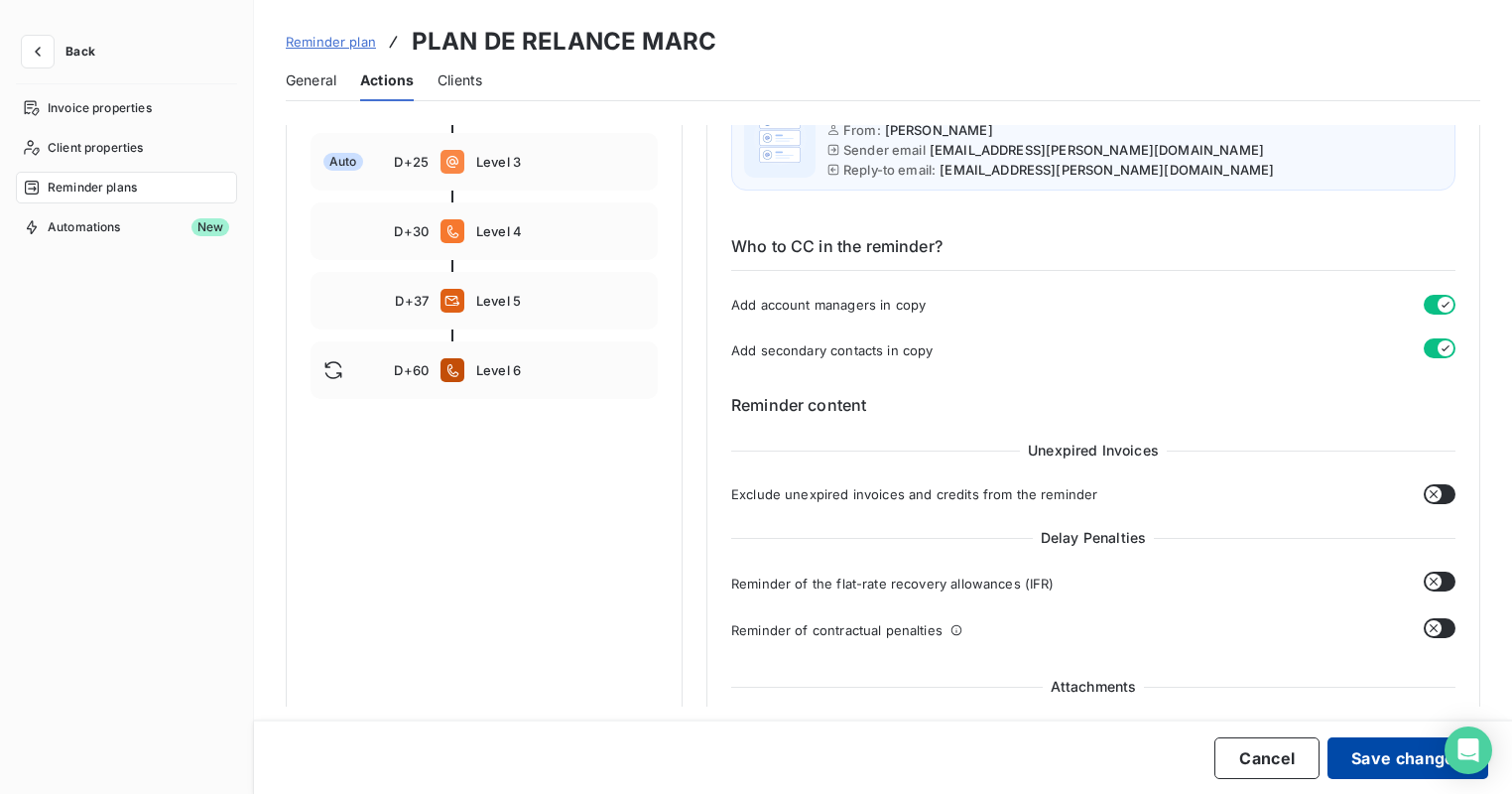 click on "Save changes" at bounding box center [1408, 758] 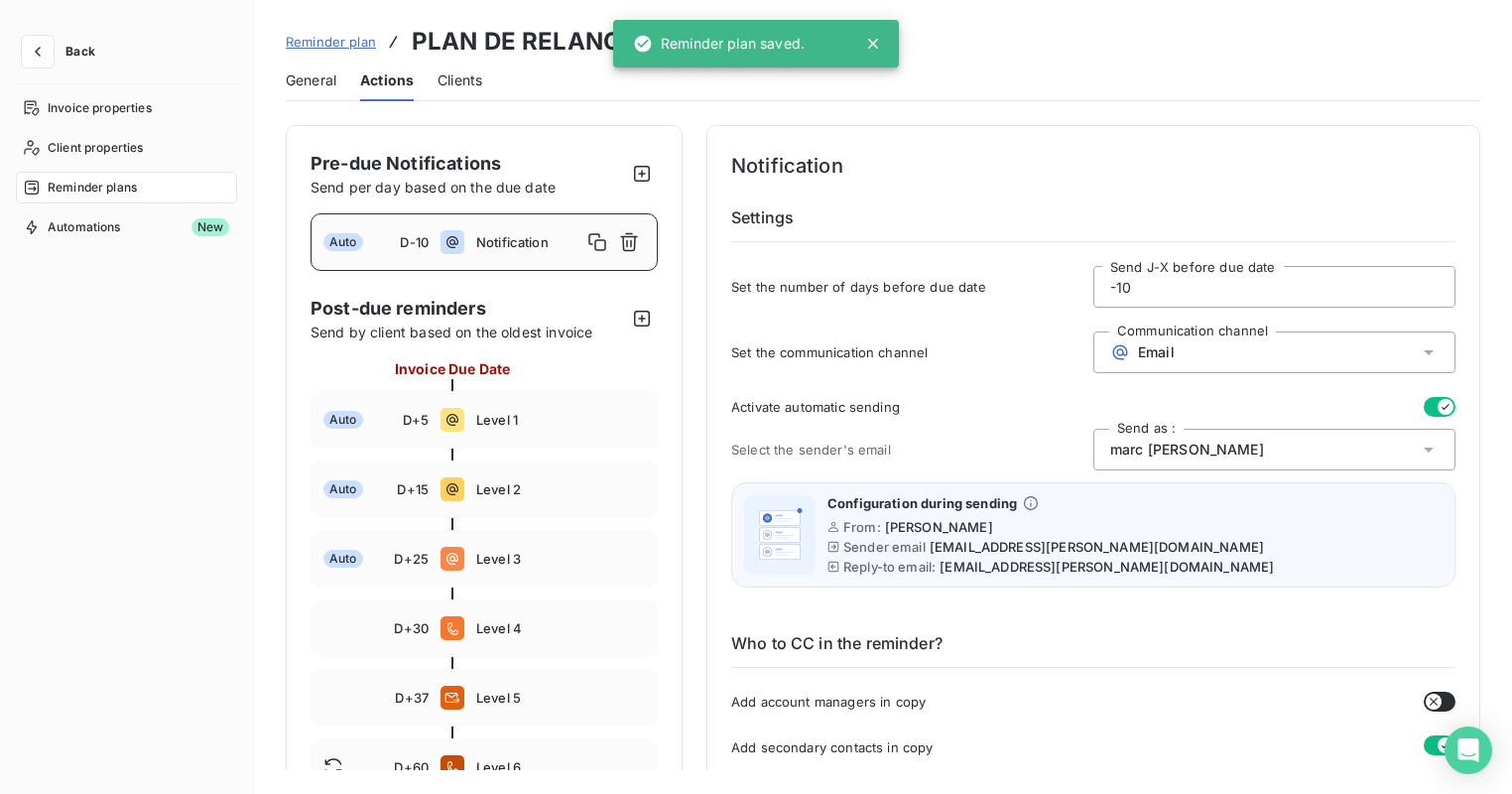 scroll, scrollTop: 0, scrollLeft: 0, axis: both 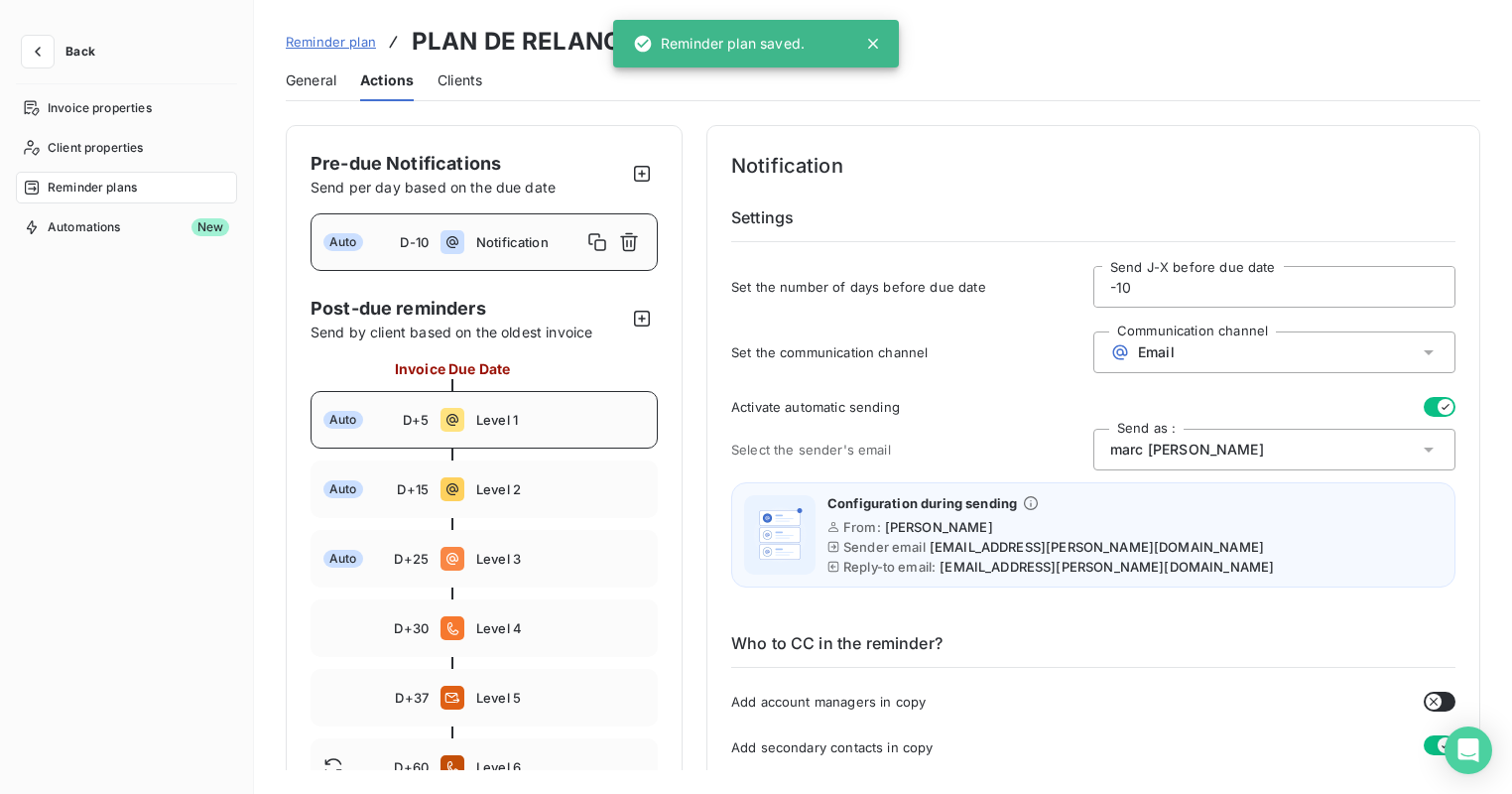 click on "Level 1" at bounding box center [561, 420] 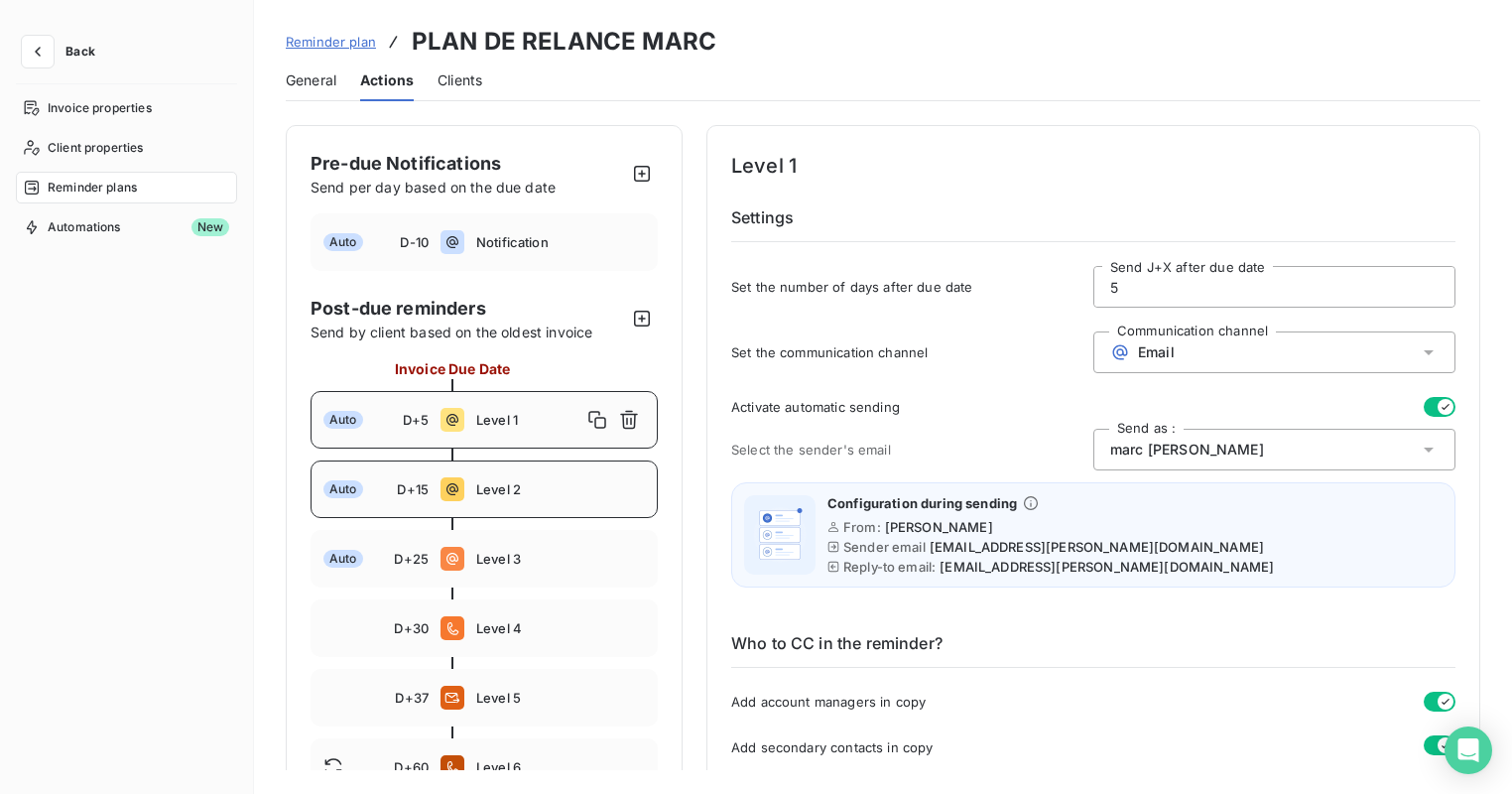 click on "Level 2" at bounding box center [561, 489] 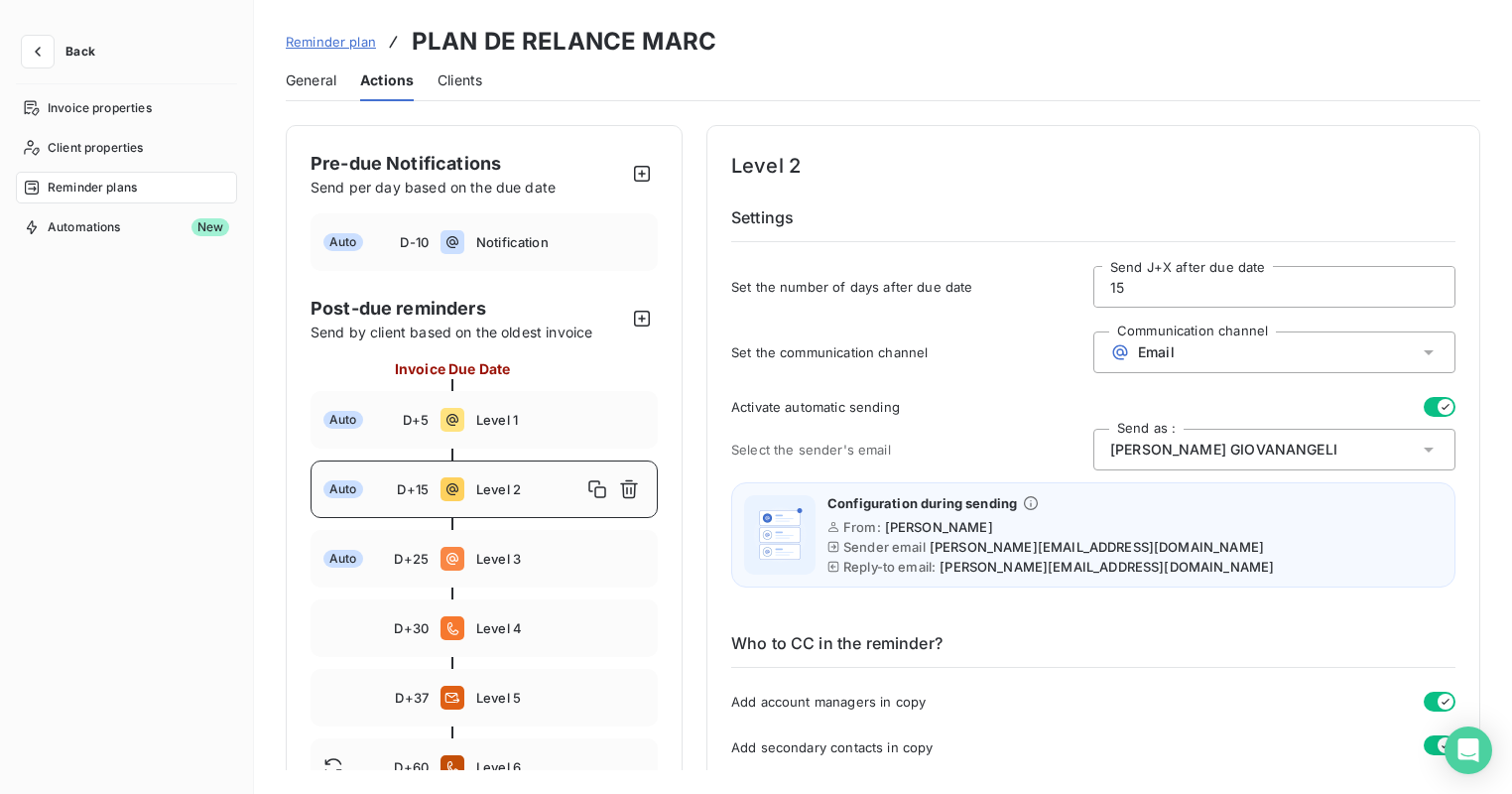 click on "Jacques   GIOVANANGELI" at bounding box center (1274, 450) 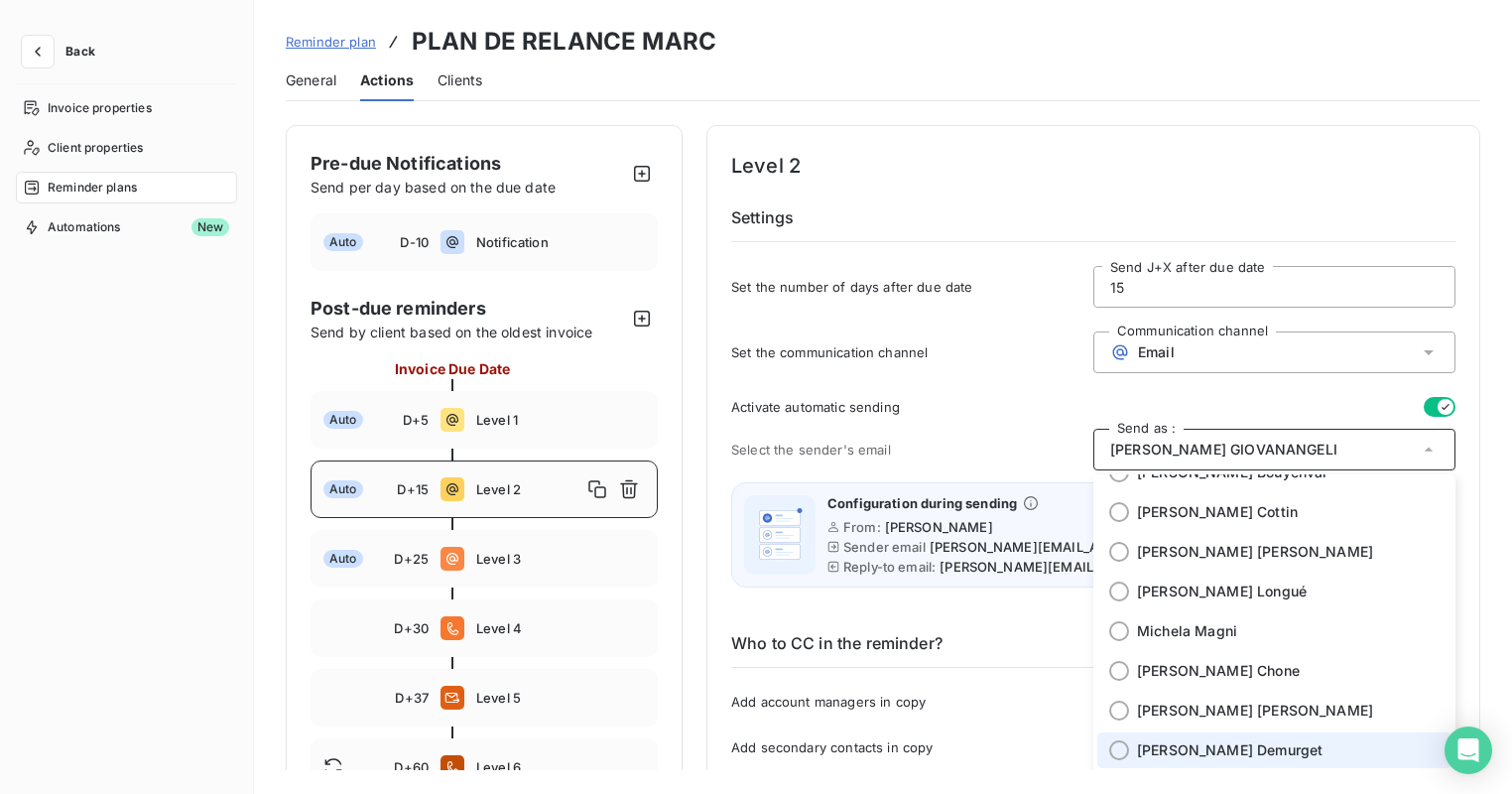 scroll, scrollTop: 679, scrollLeft: 0, axis: vertical 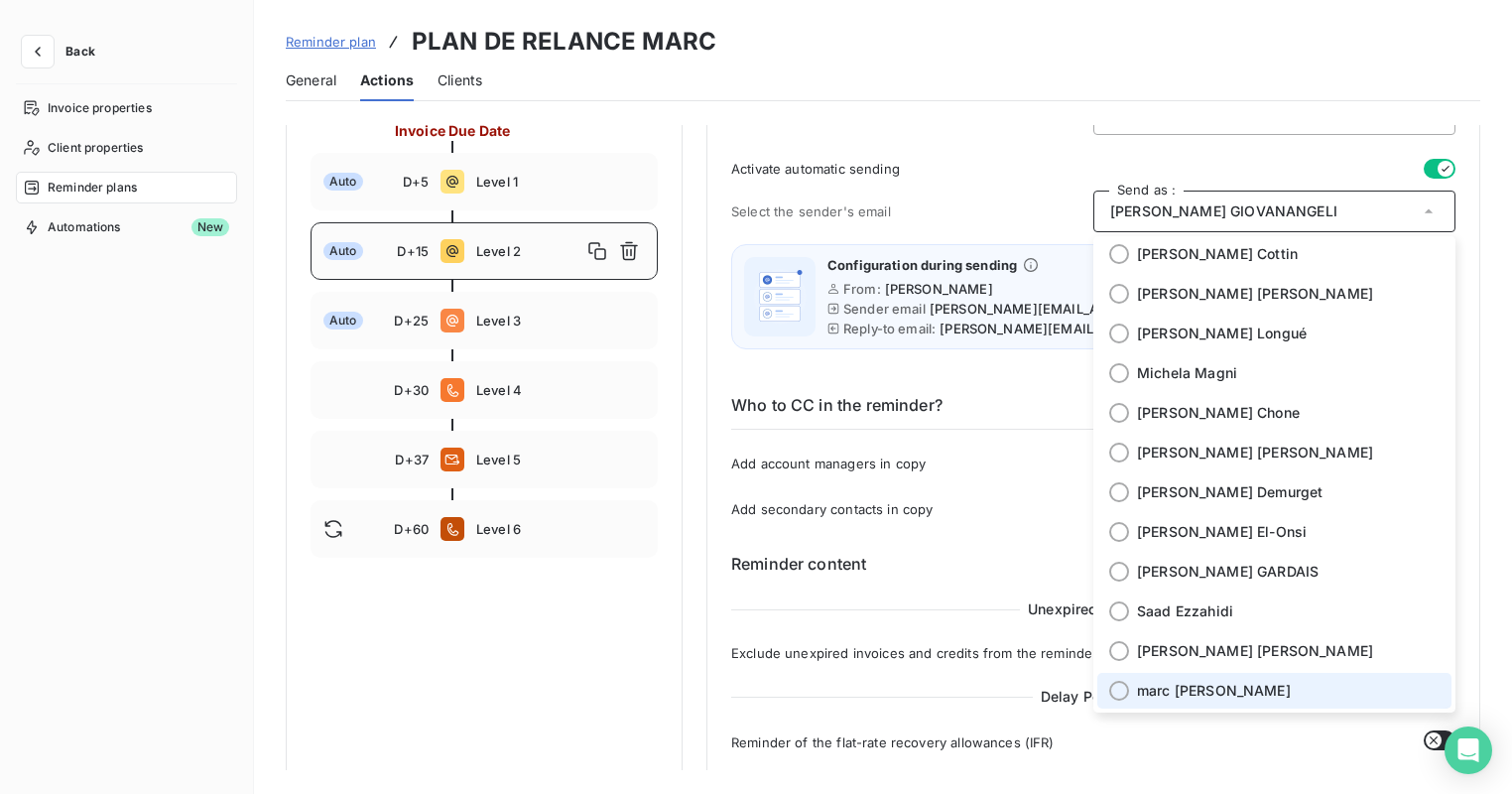 click at bounding box center [1119, 691] 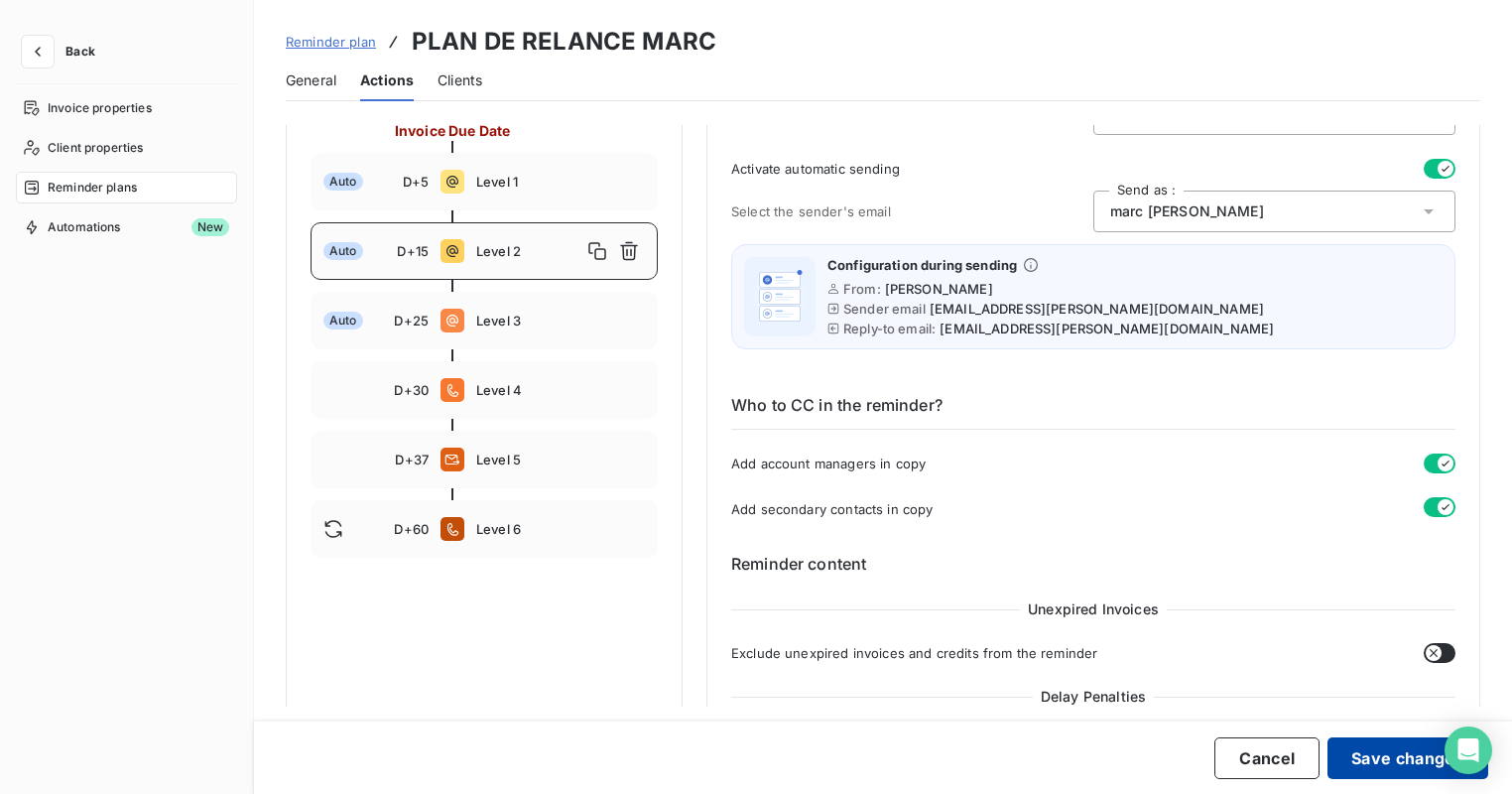 click on "Save changes" at bounding box center [1408, 758] 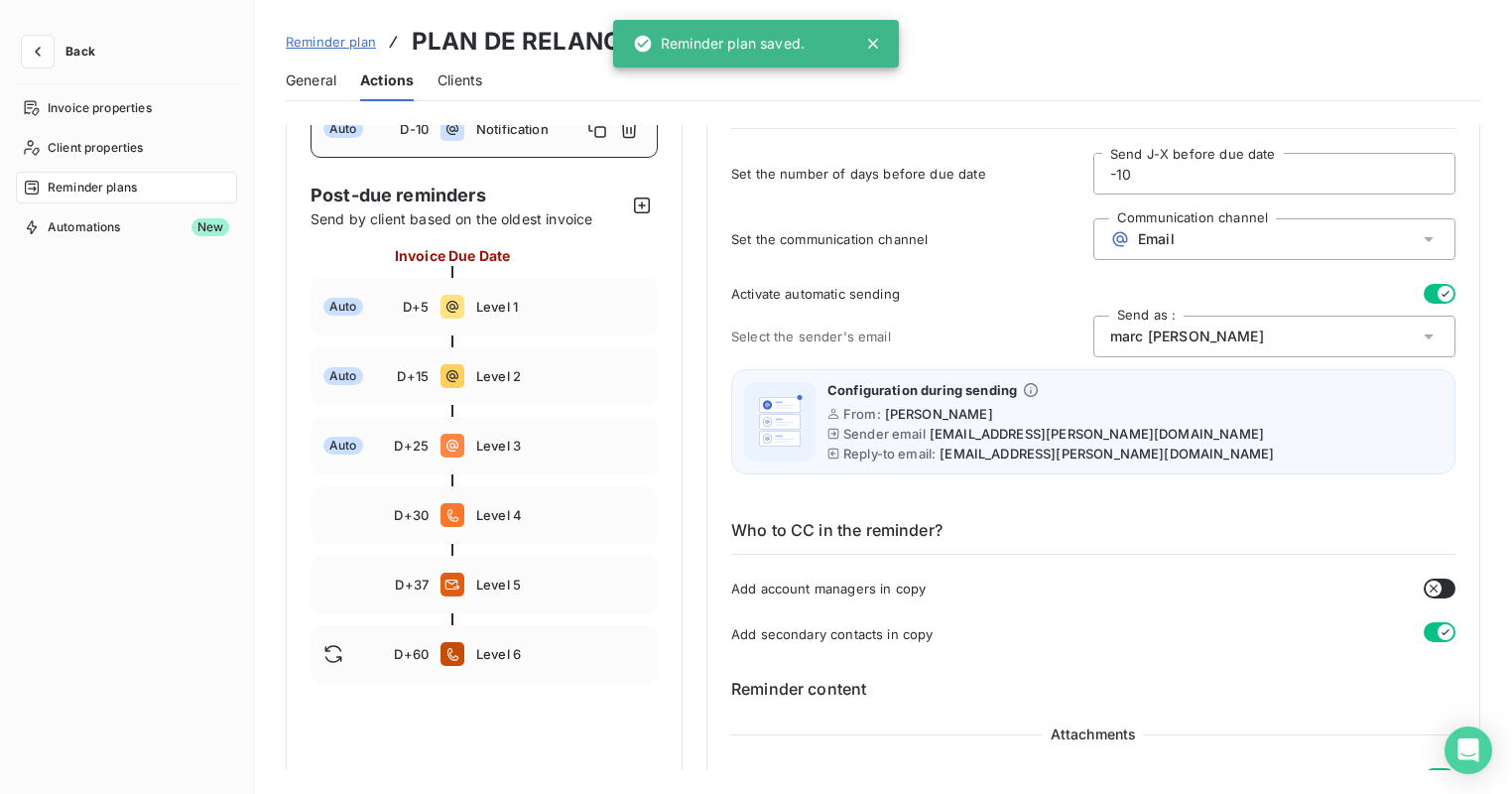 scroll, scrollTop: 0, scrollLeft: 0, axis: both 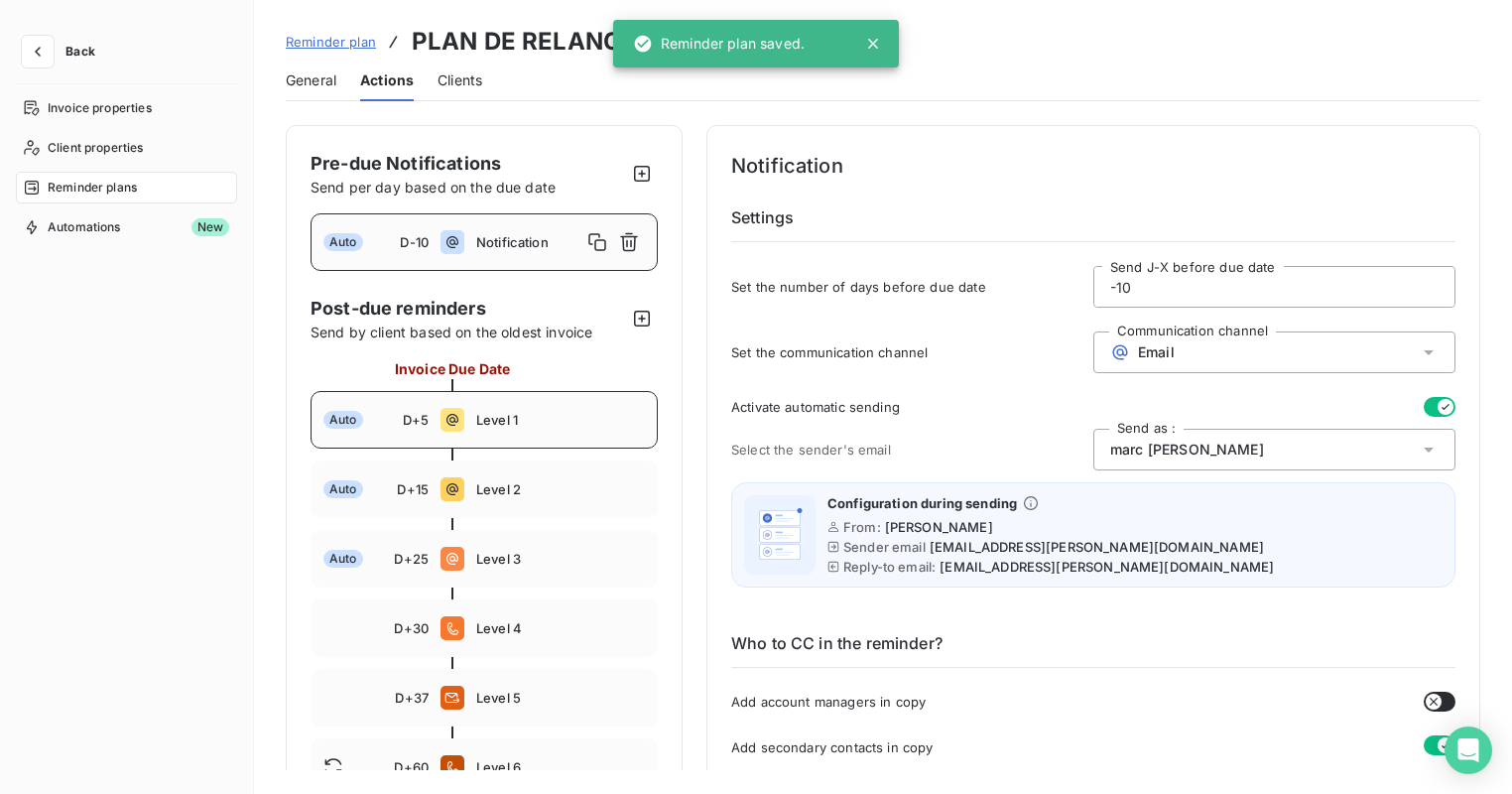 click on "Auto D+5 Level 1" at bounding box center [484, 420] 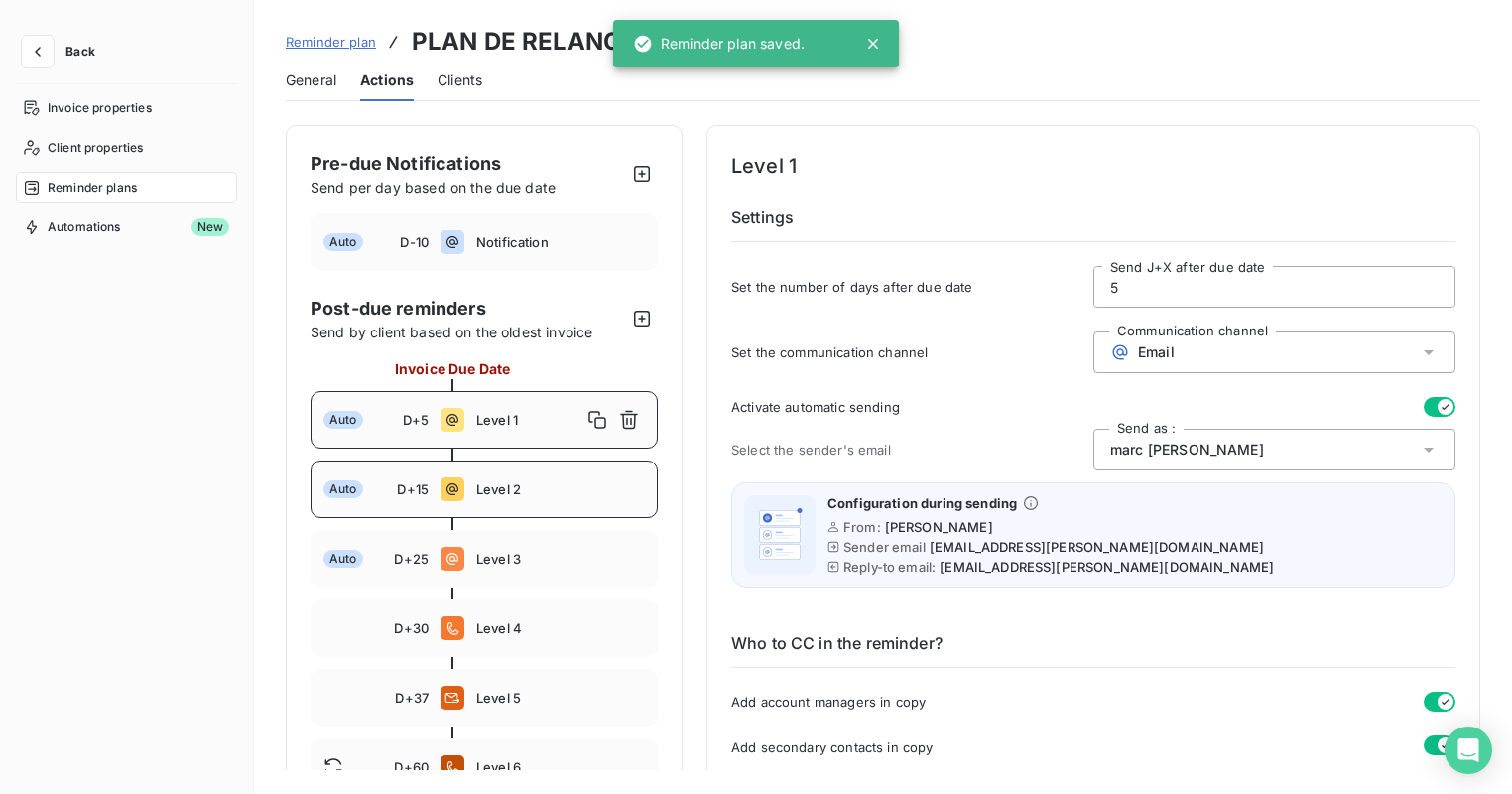 click on "Level 2" at bounding box center (561, 489) 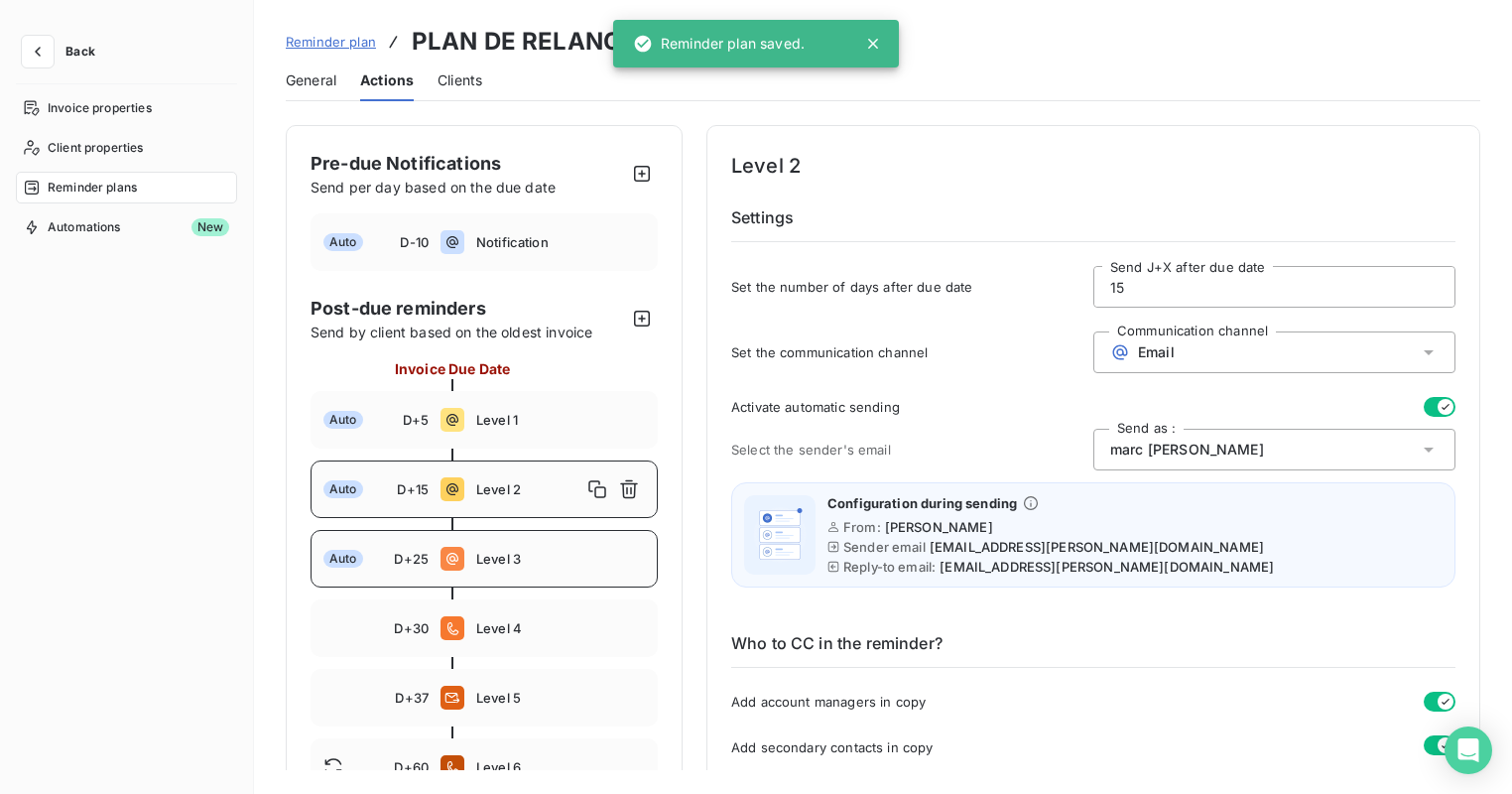 click on "Level 3" at bounding box center [561, 559] 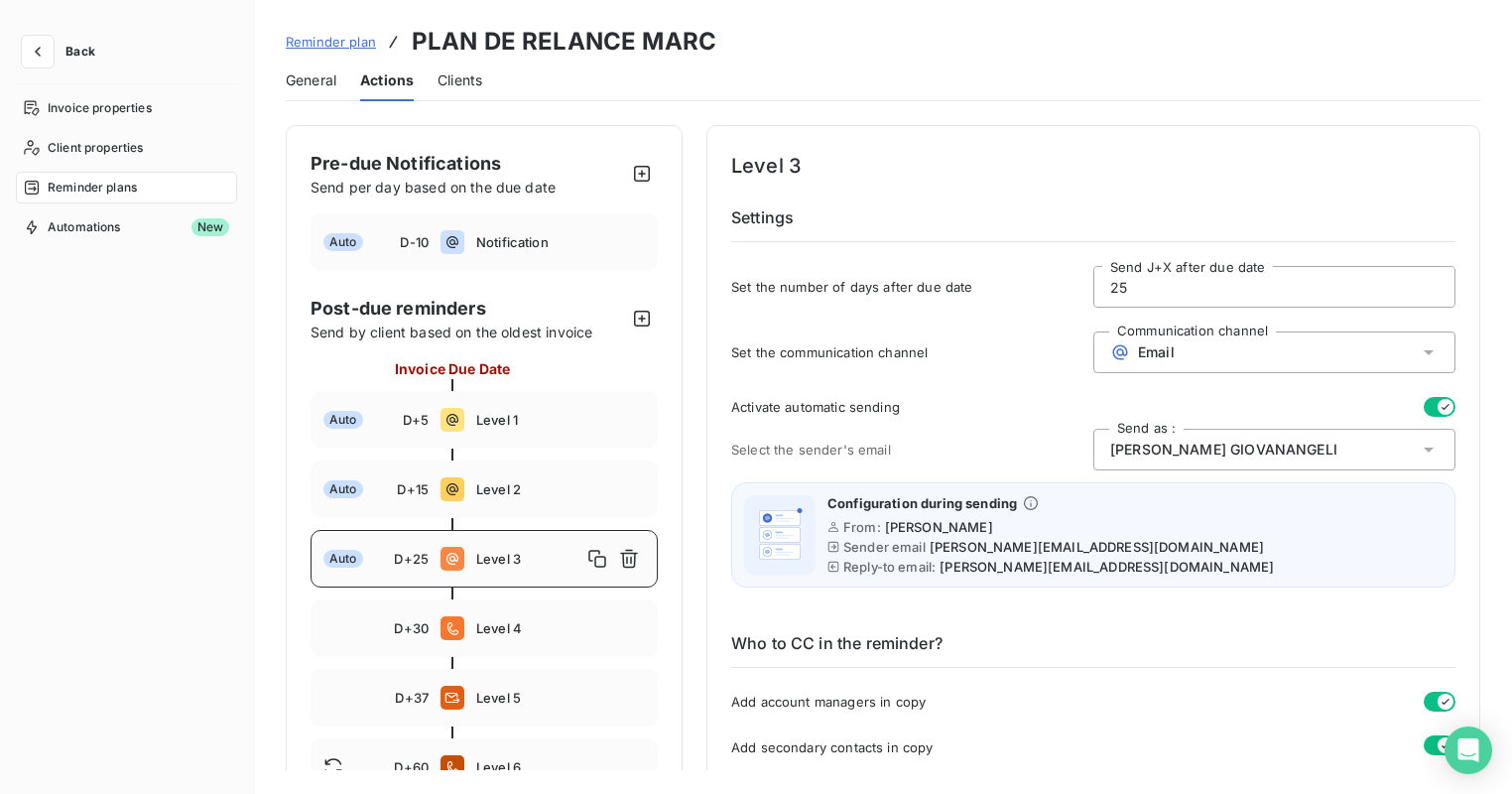 click on "Jacques   GIOVANANGELI" at bounding box center [1223, 450] 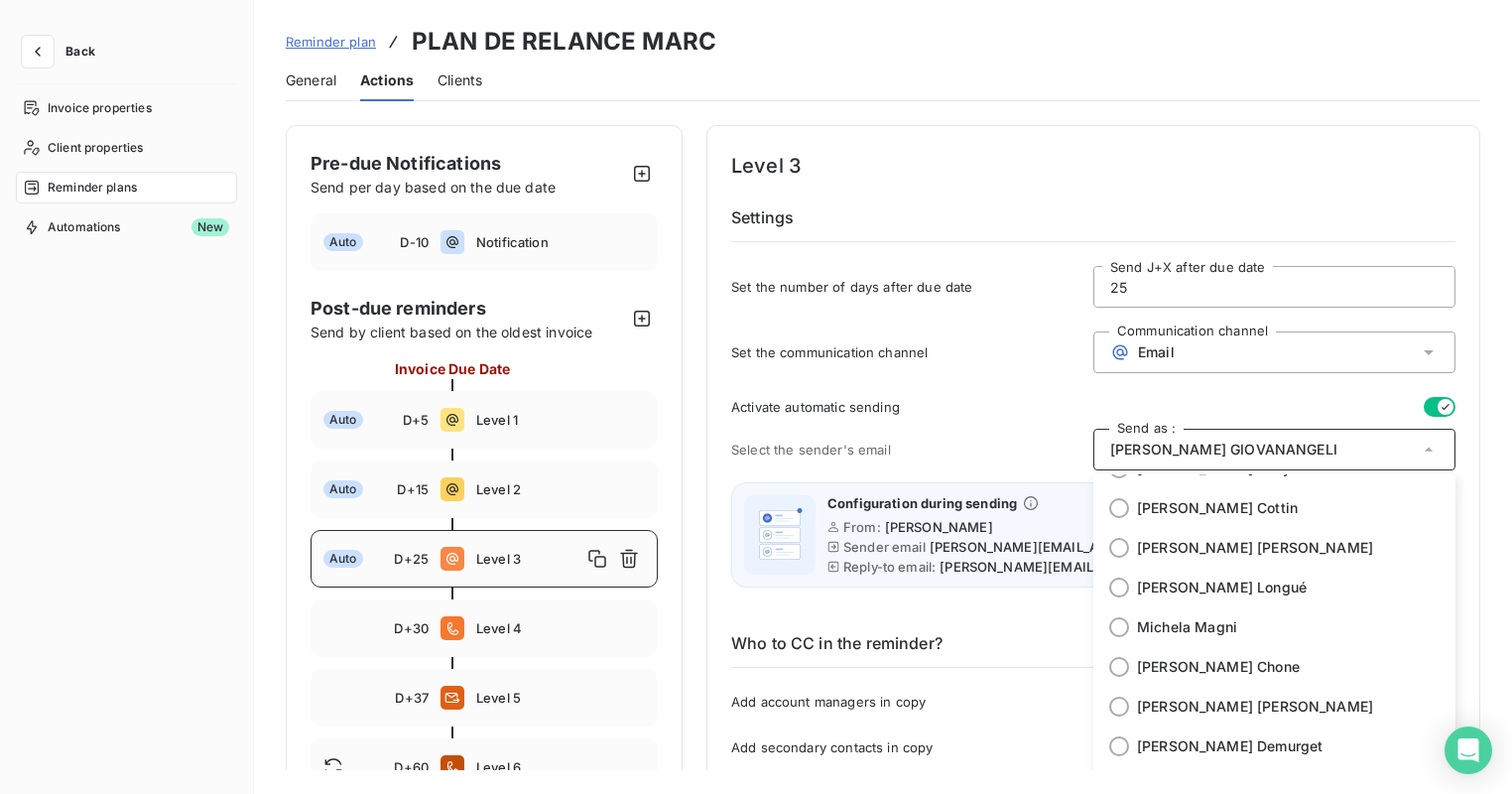 scroll, scrollTop: 679, scrollLeft: 0, axis: vertical 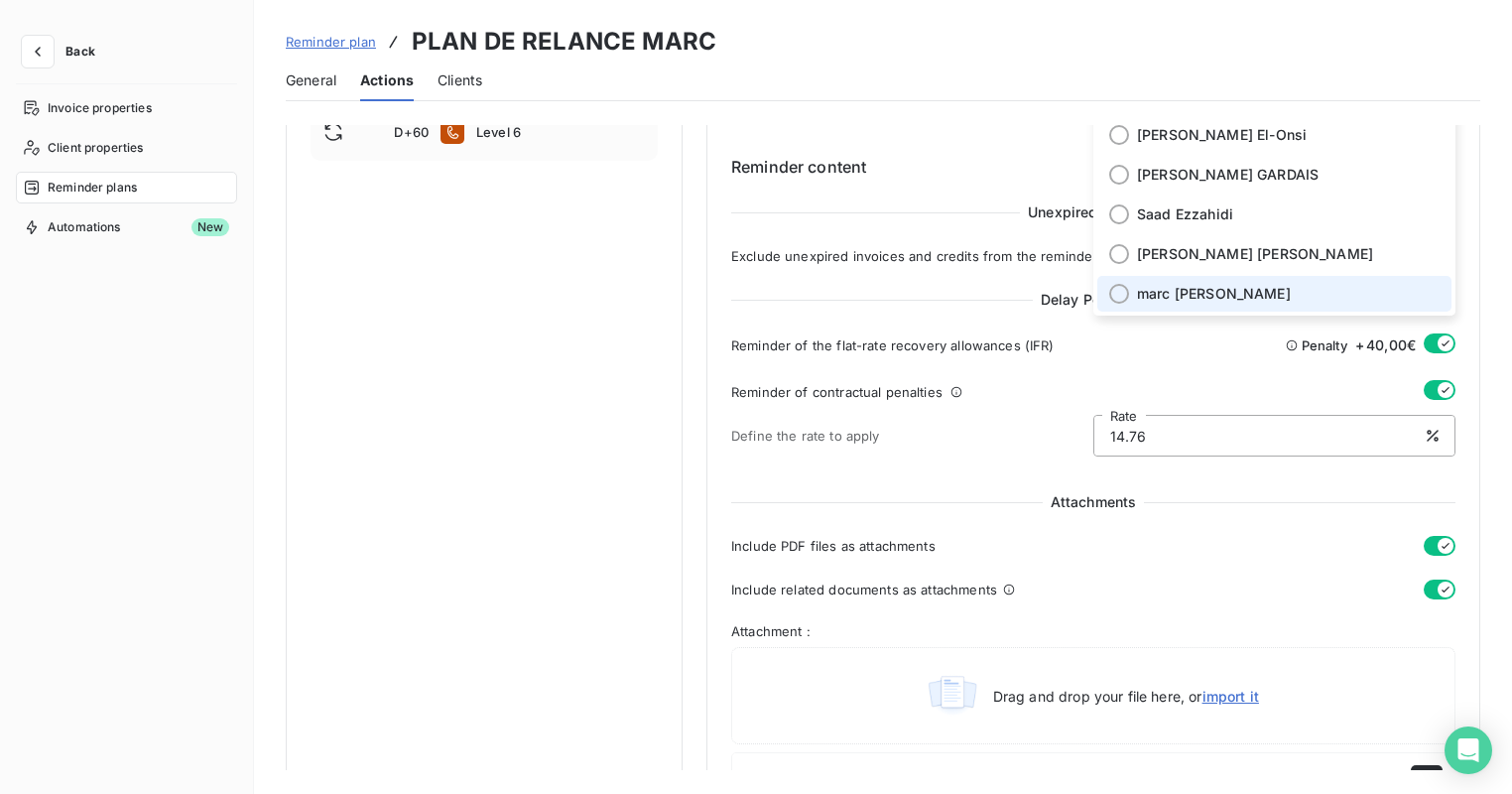 click on "marc   santoro" at bounding box center (1274, 294) 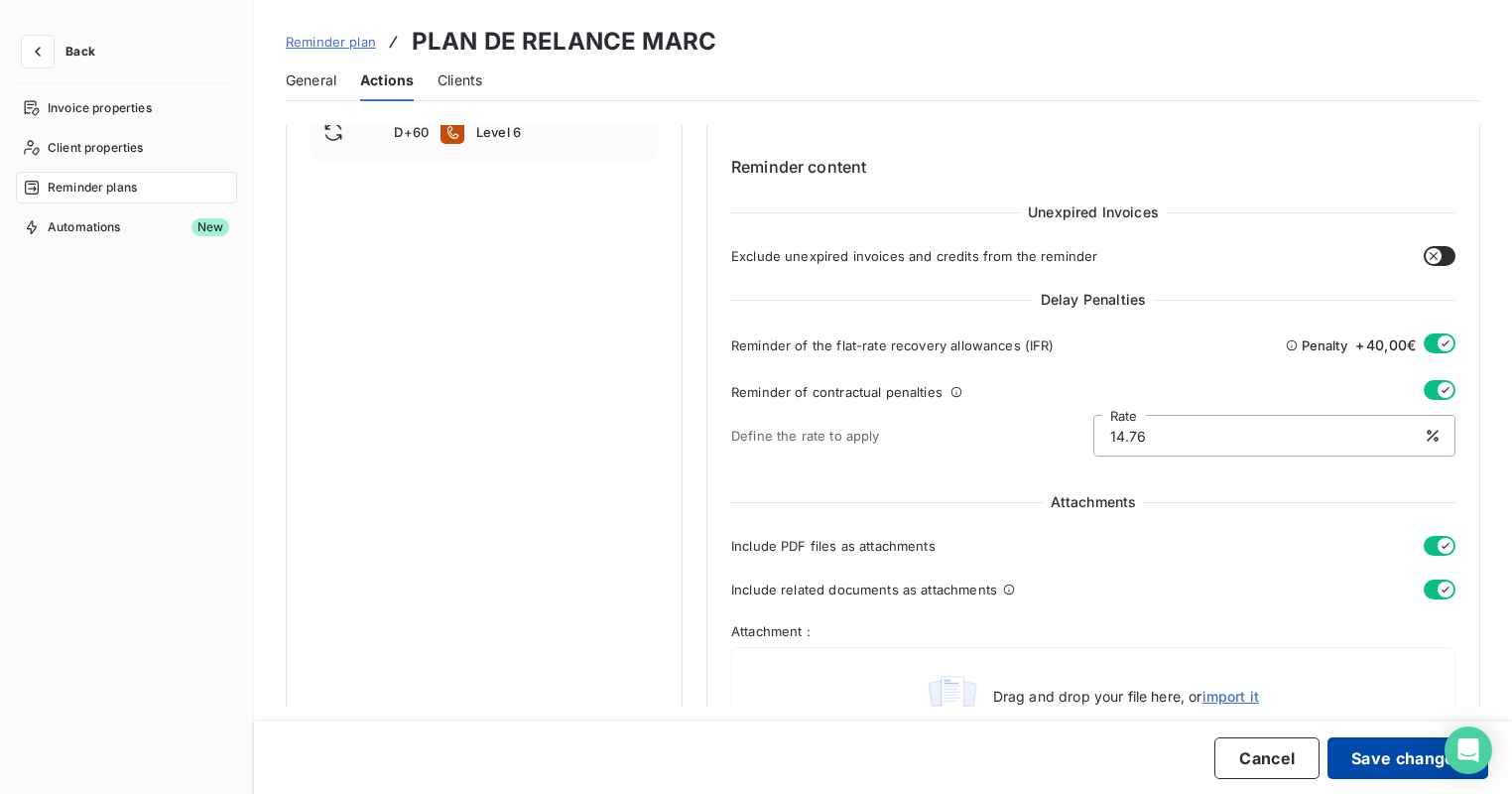 click on "Save changes" at bounding box center (1408, 758) 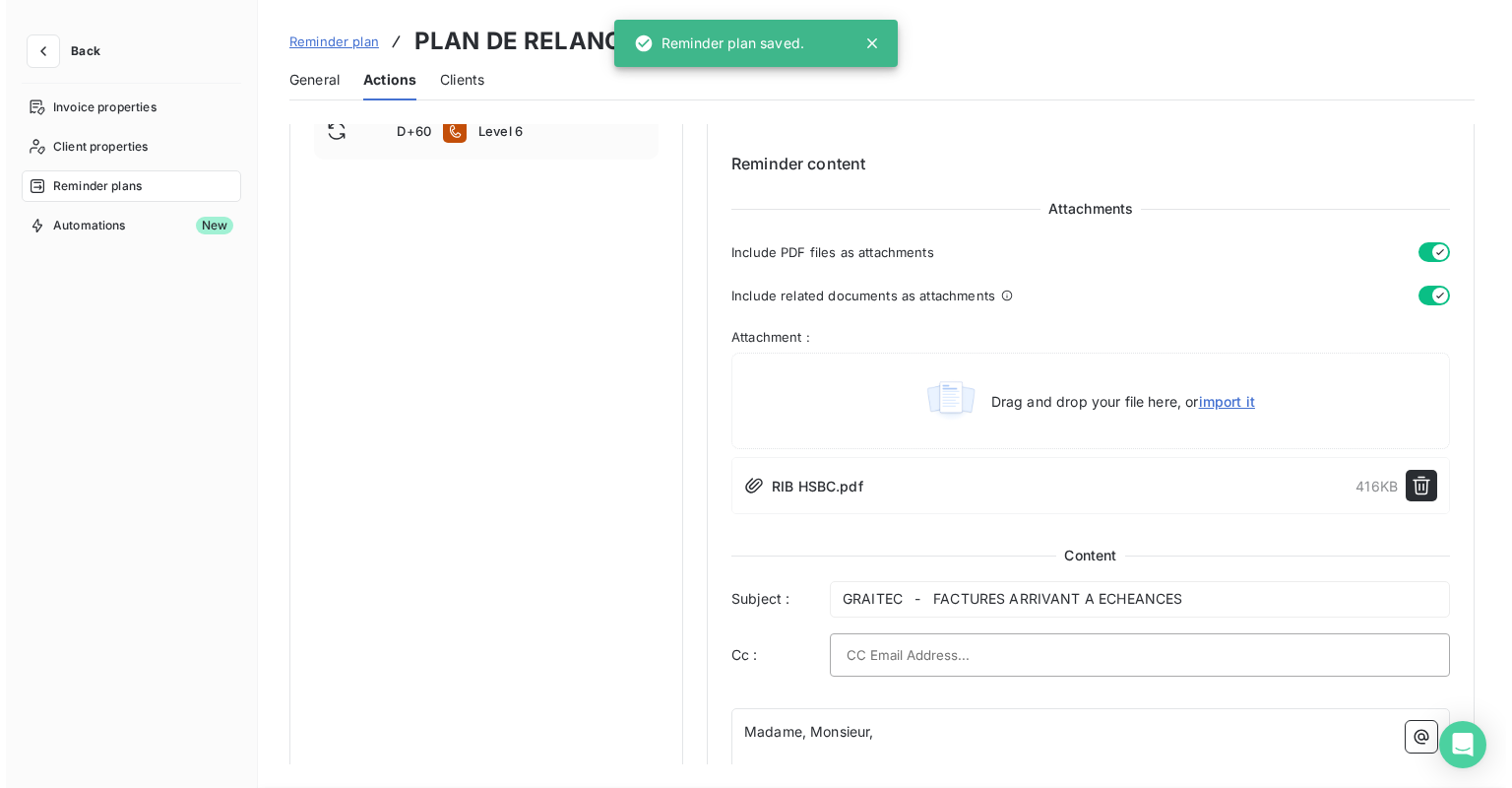 scroll, scrollTop: 112, scrollLeft: 0, axis: vertical 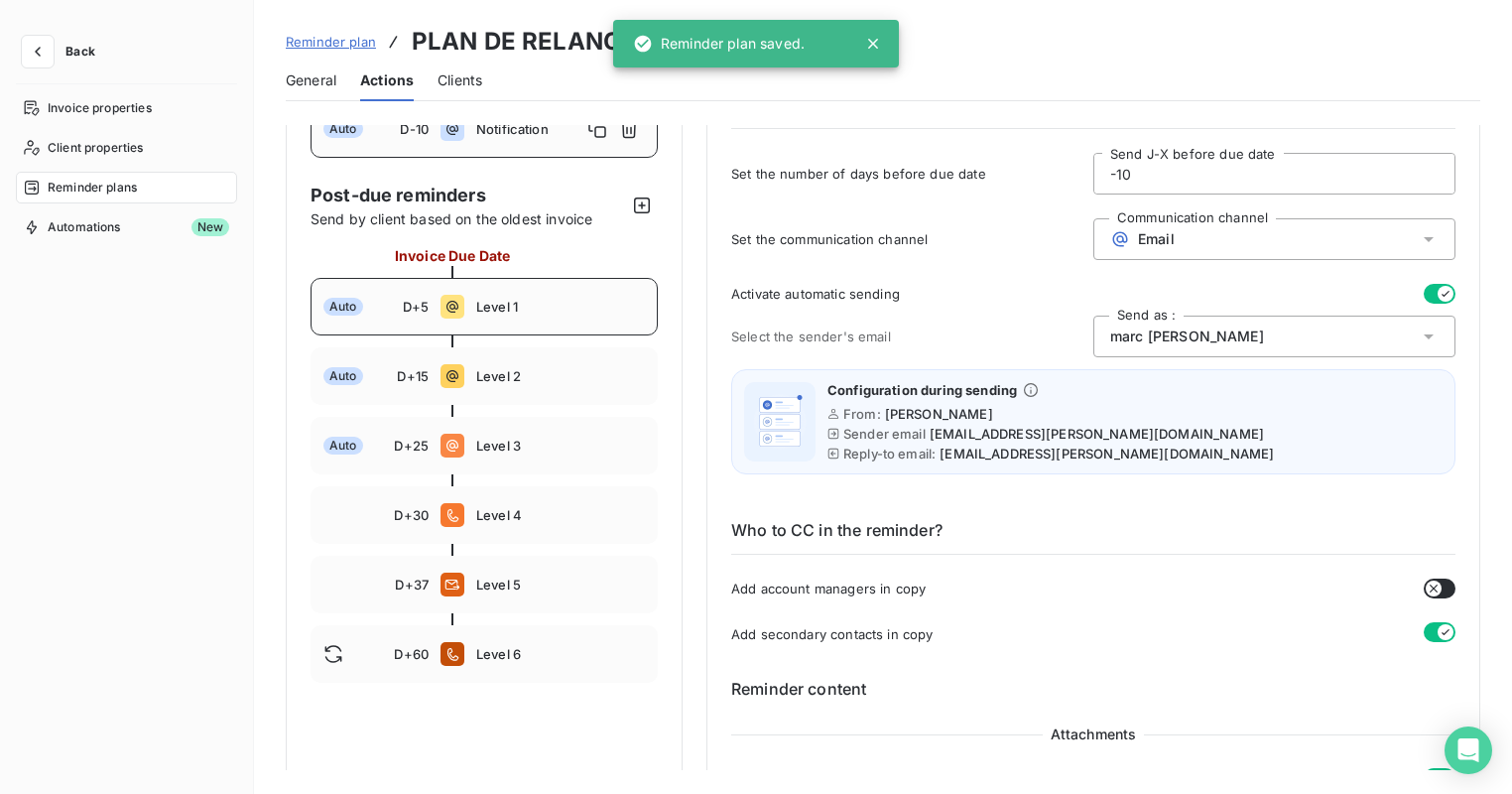 click on "Auto D+5 Level 1" at bounding box center [484, 307] 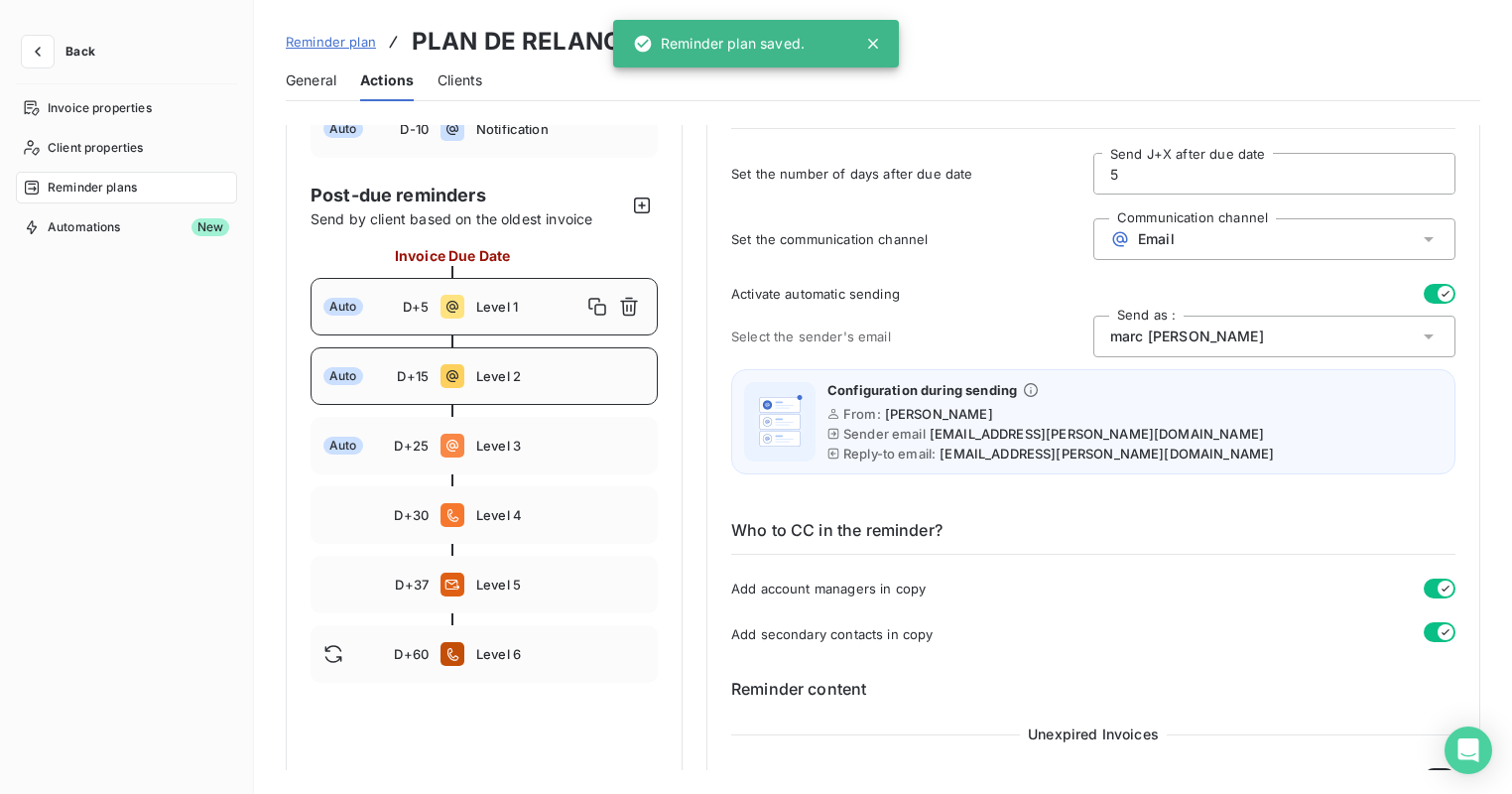 click on "Auto D+15 Level 2" at bounding box center (484, 376) 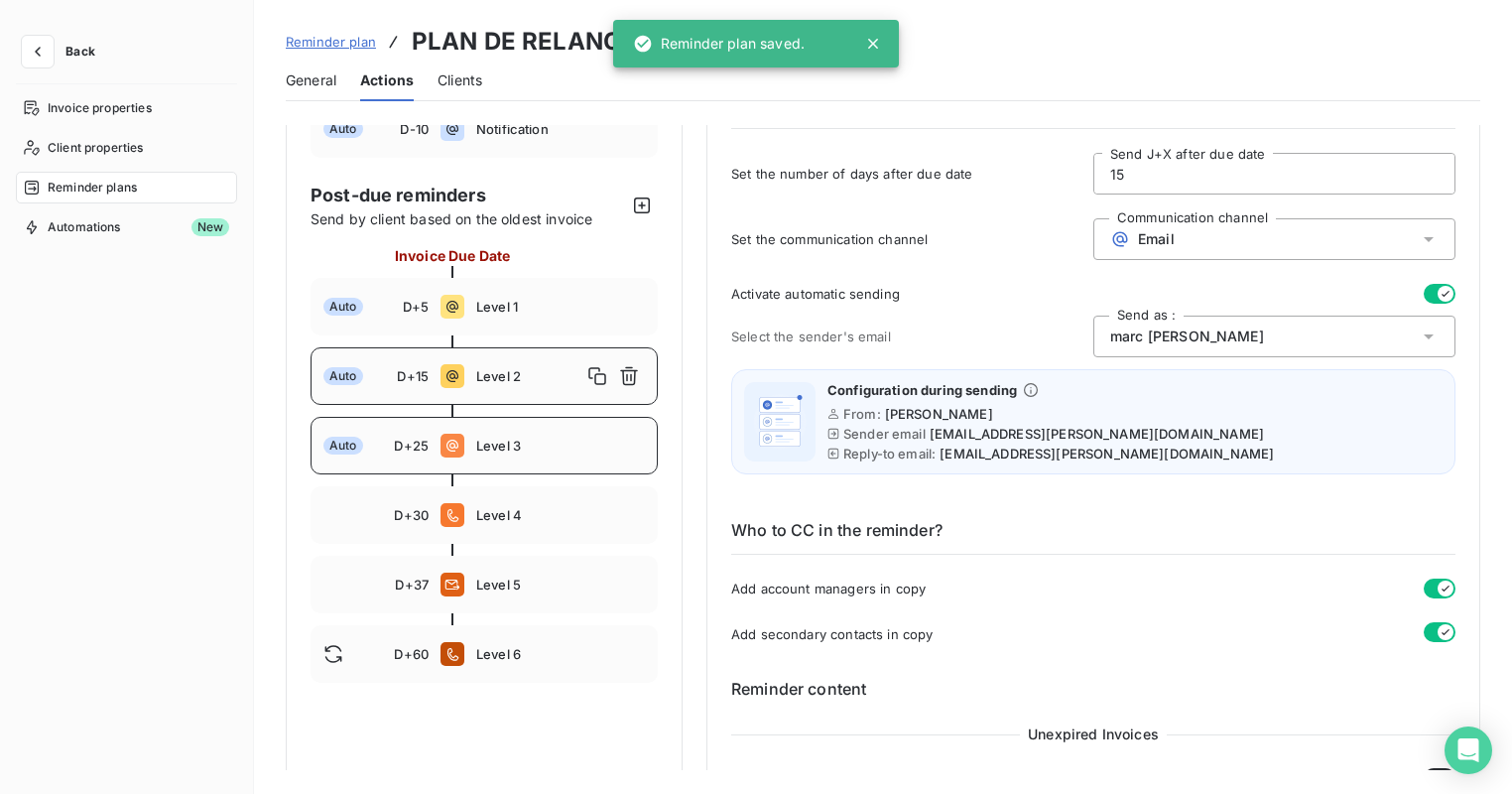 click on "Auto D+25 Level 3" at bounding box center (484, 446) 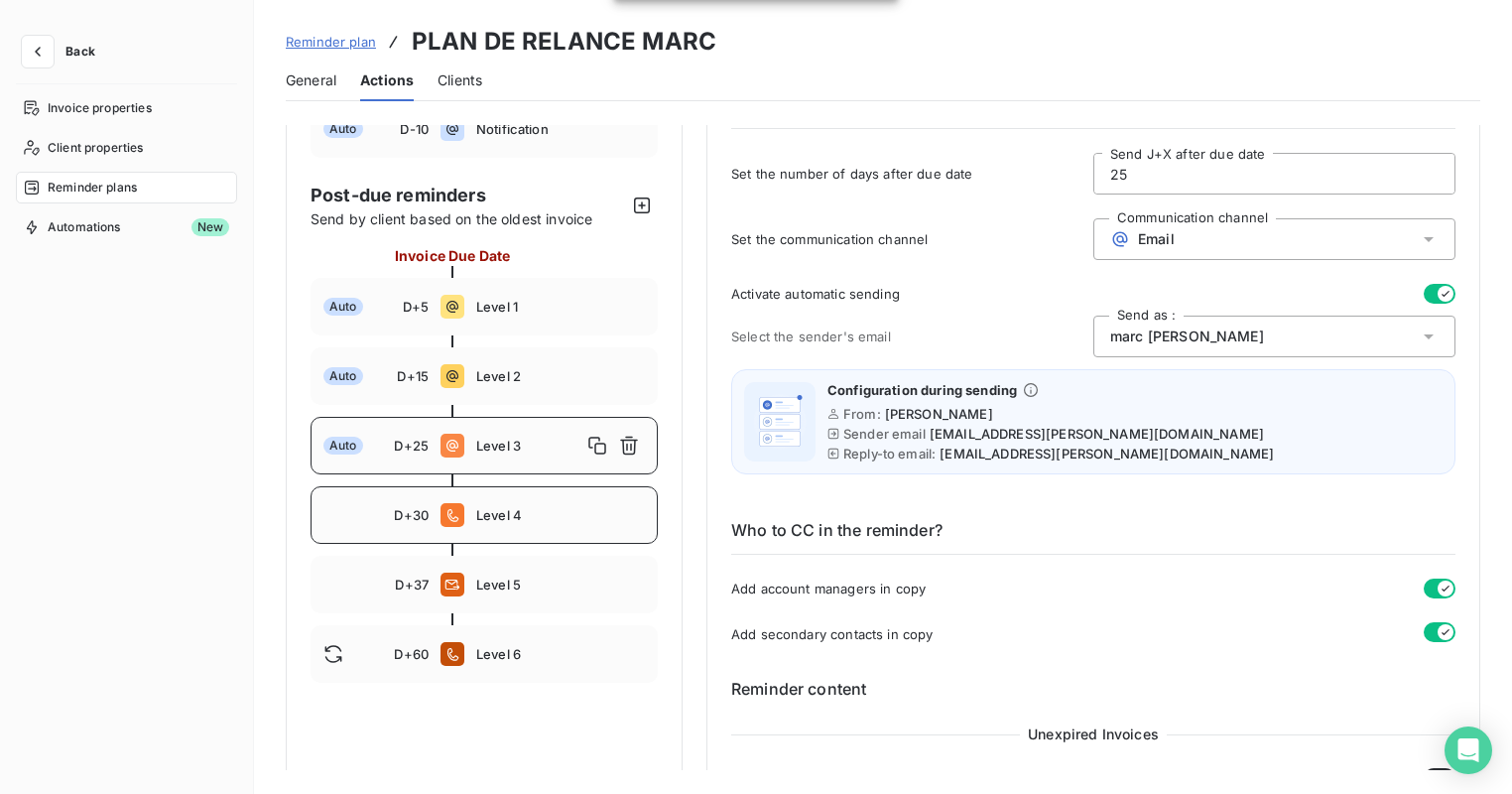 click on "D+30 Level 4" at bounding box center (484, 515) 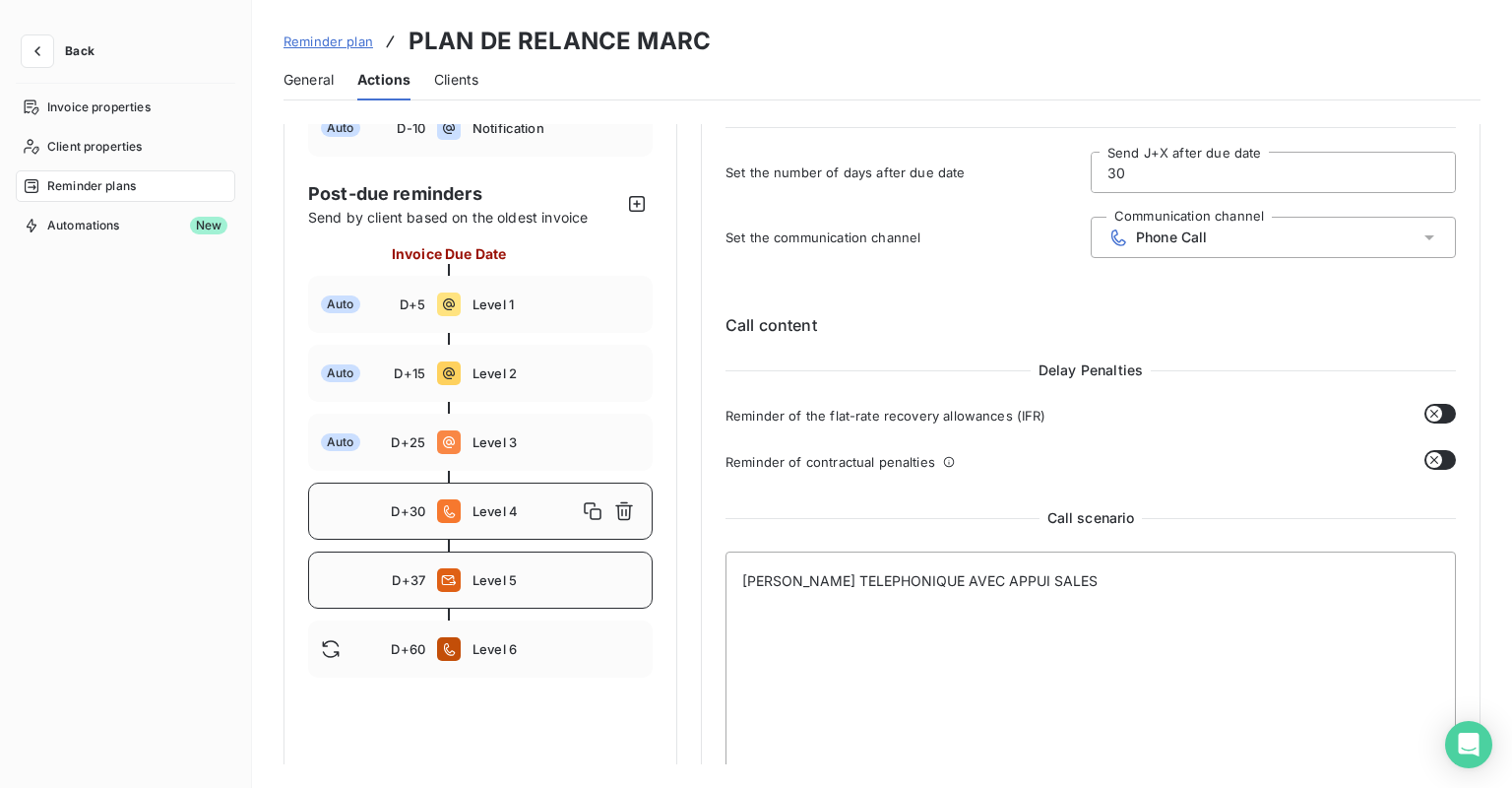 click on "D+37 Level 5" at bounding box center (480, 580) 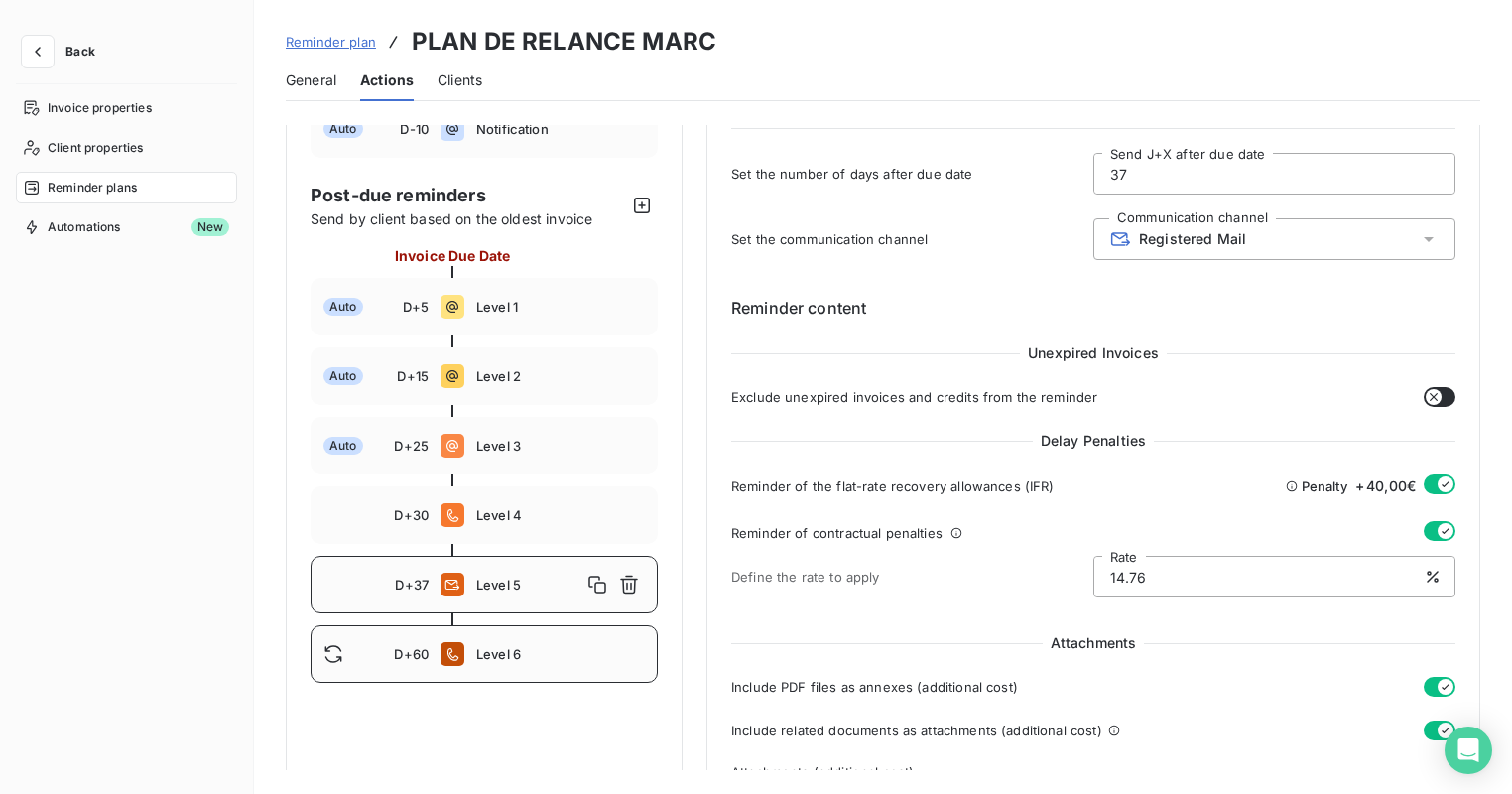 click on "Level 6" at bounding box center [561, 654] 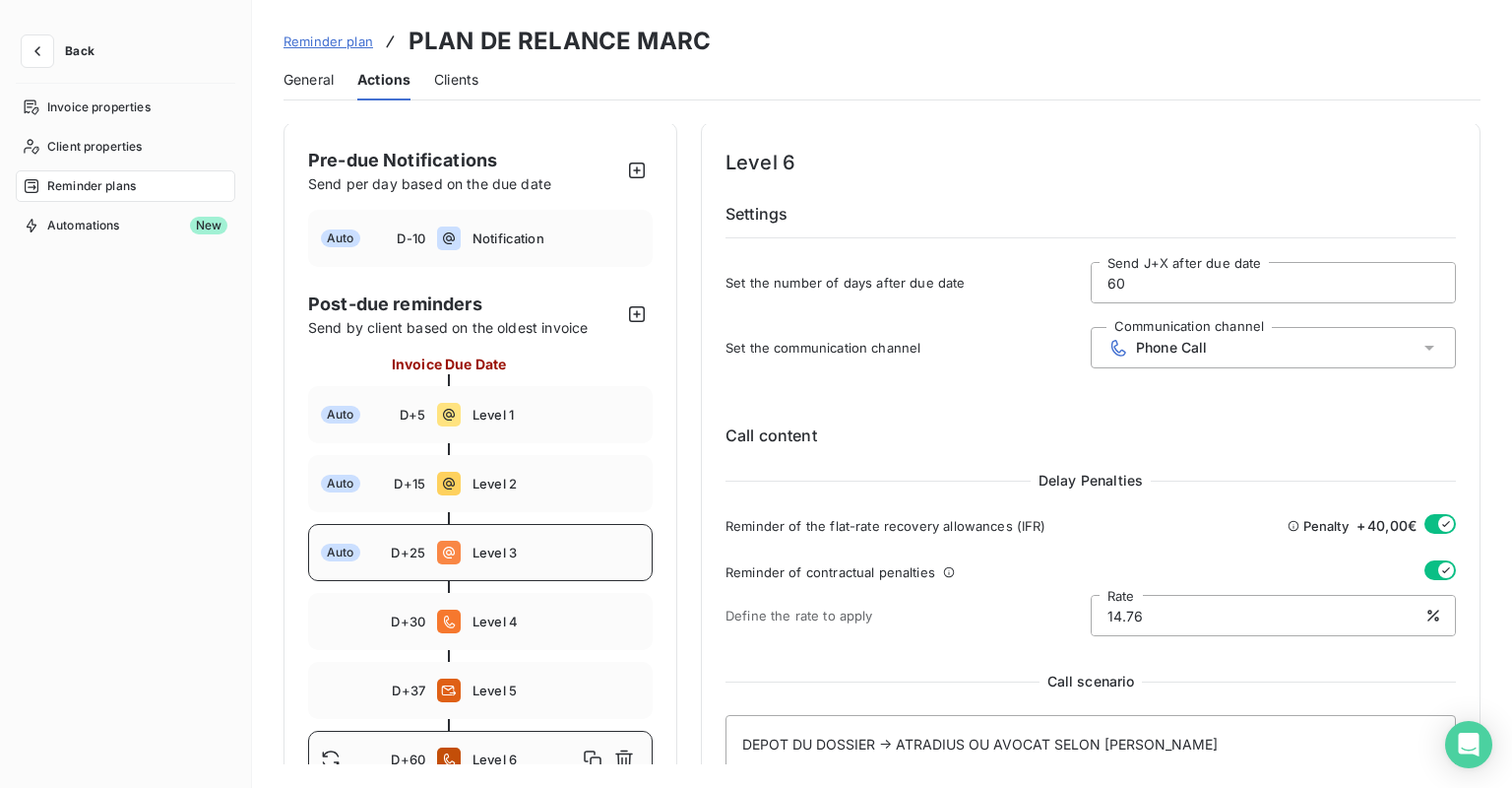 scroll, scrollTop: 0, scrollLeft: 0, axis: both 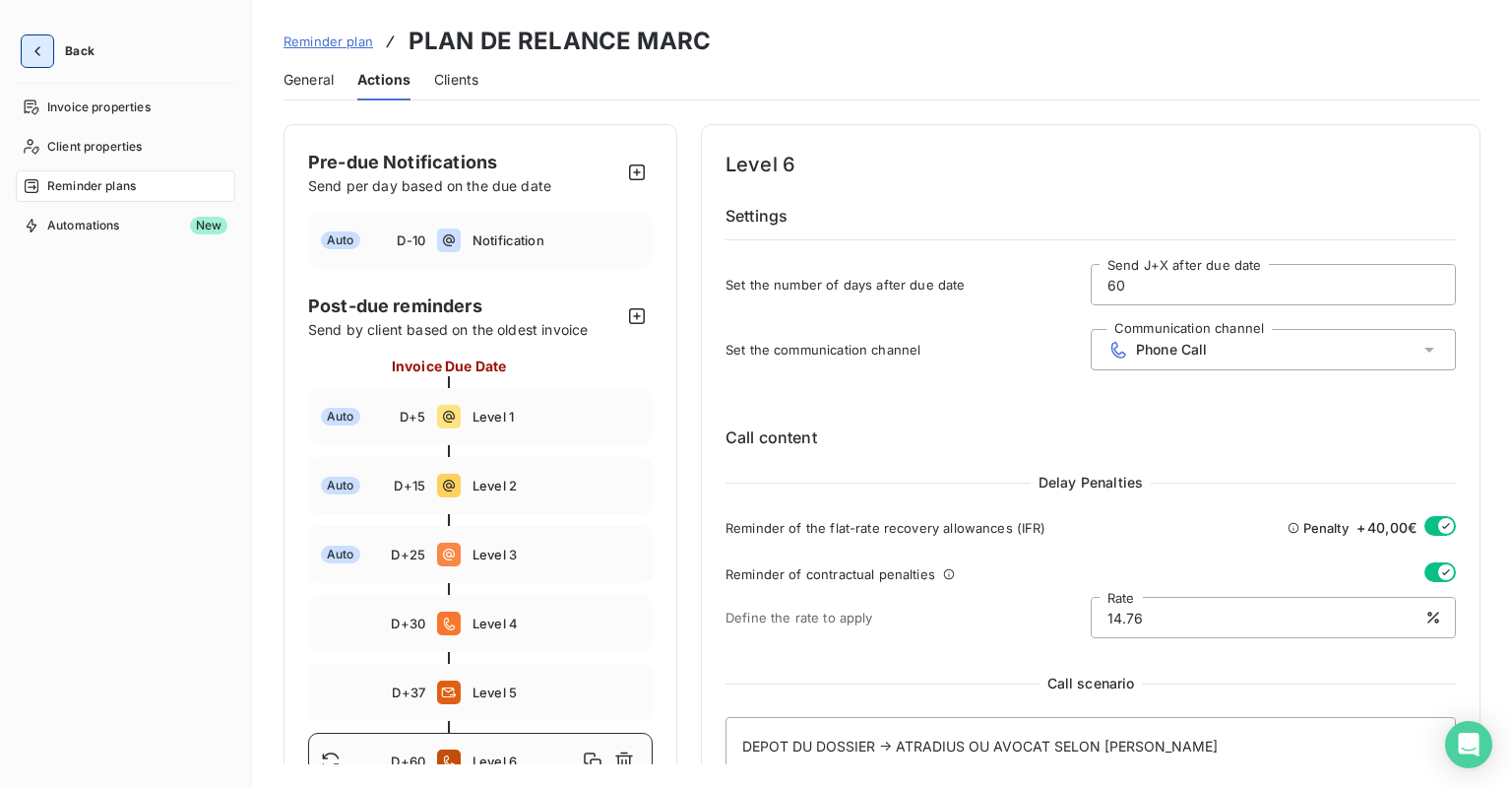 click at bounding box center [37, 51] 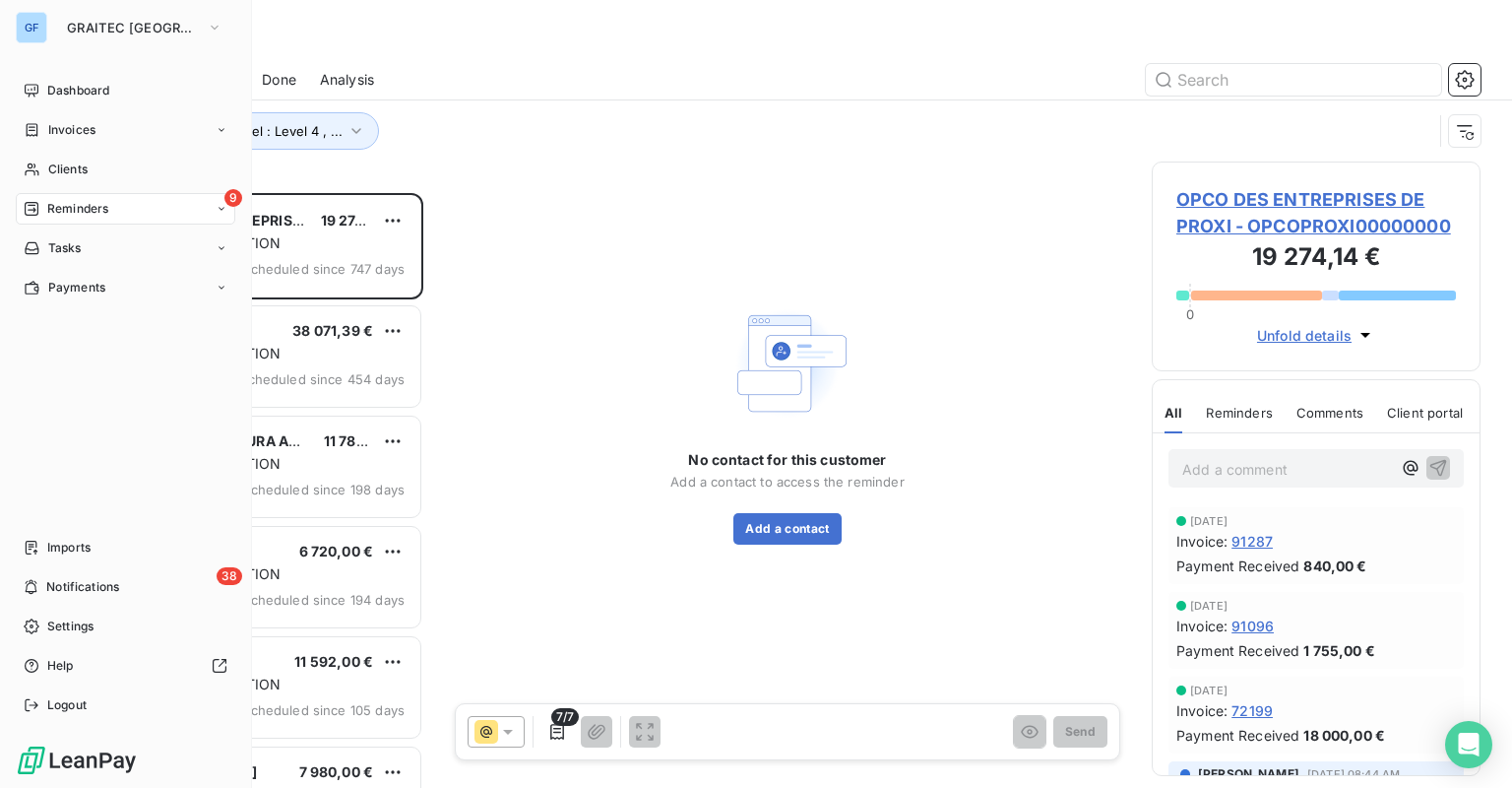 scroll, scrollTop: 12, scrollLeft: 12, axis: both 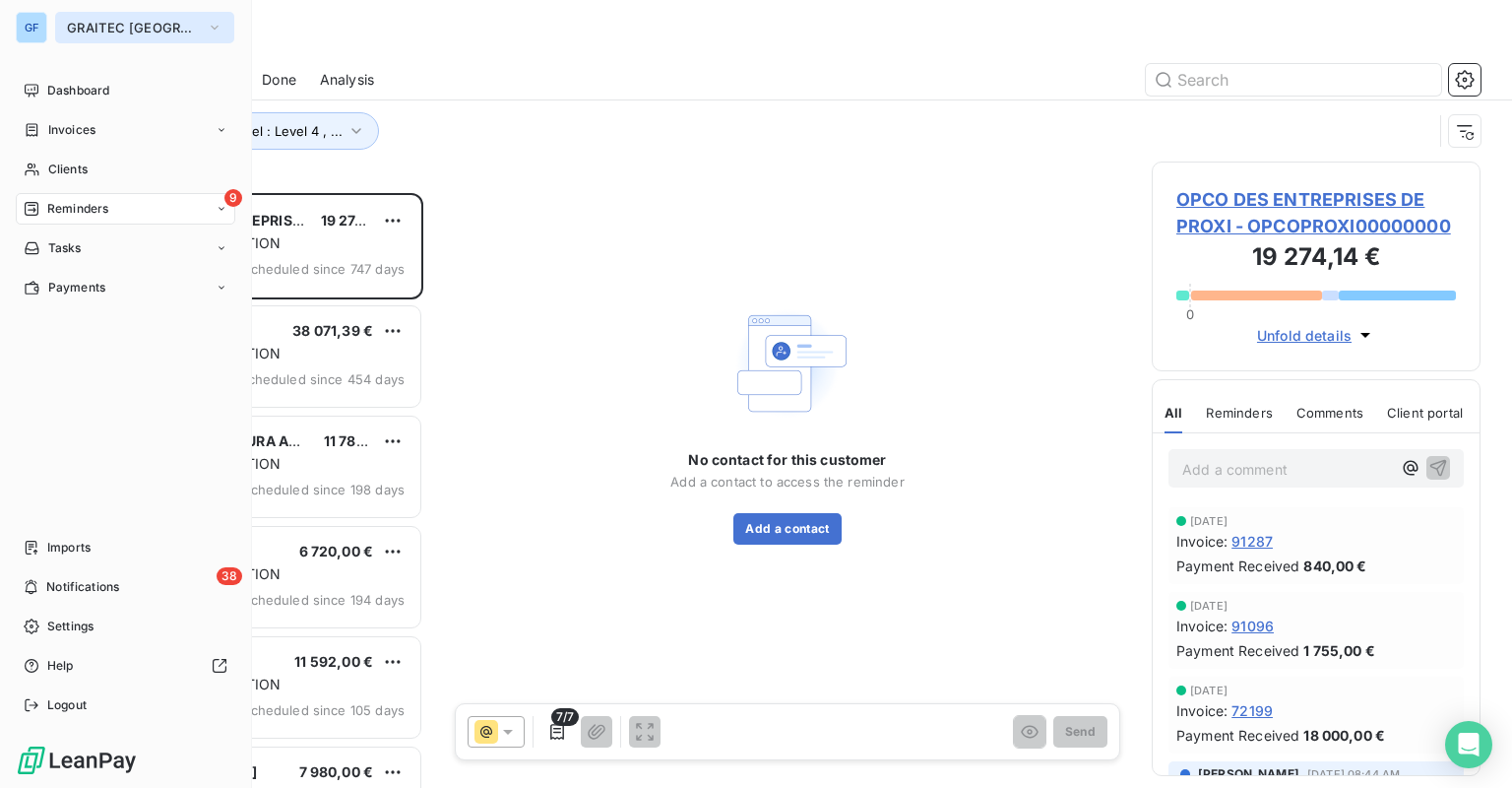 click on "GRAITEC FRANCE" at bounding box center (133, 28) 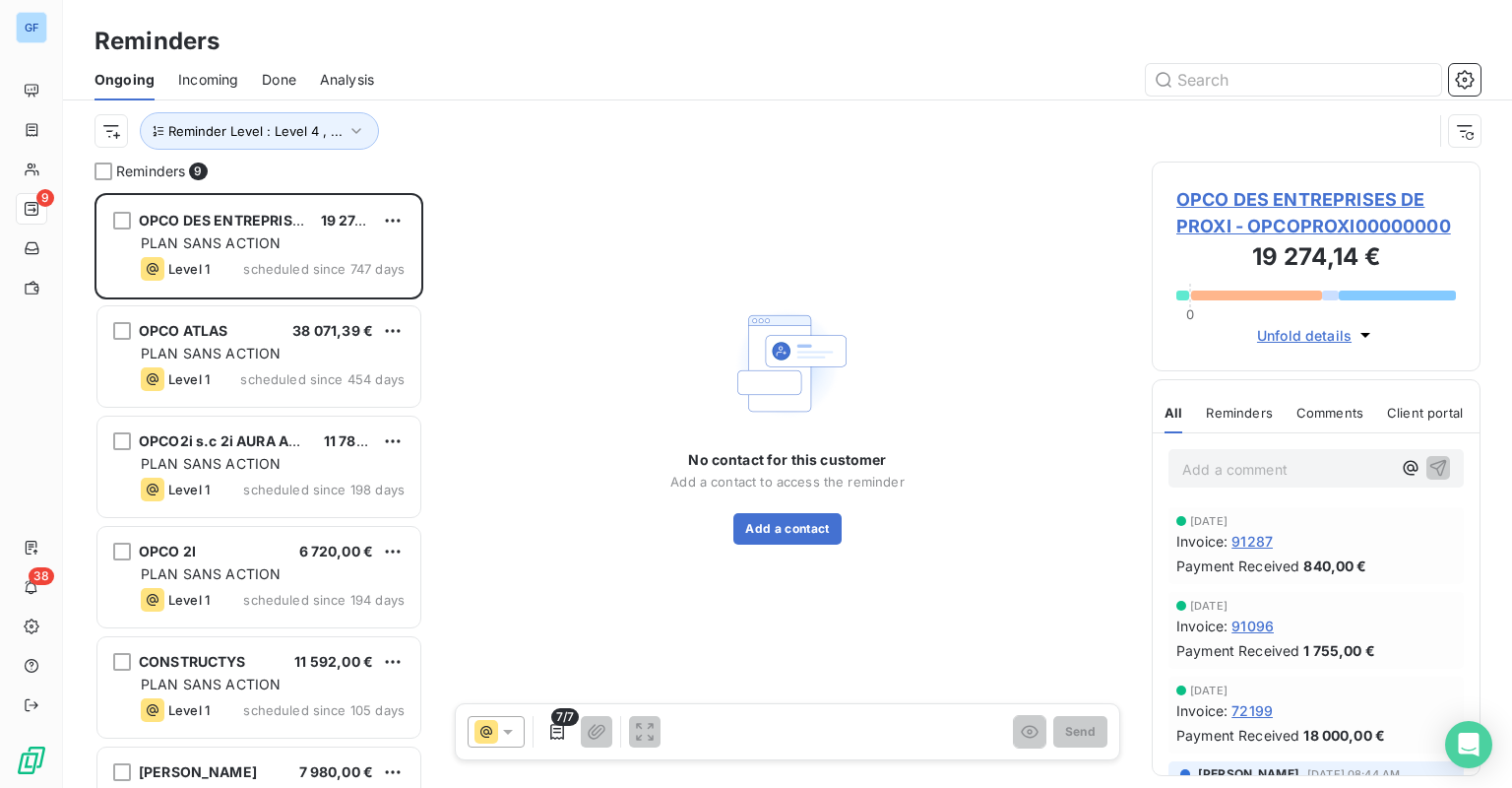 click at bounding box center [939, 80] 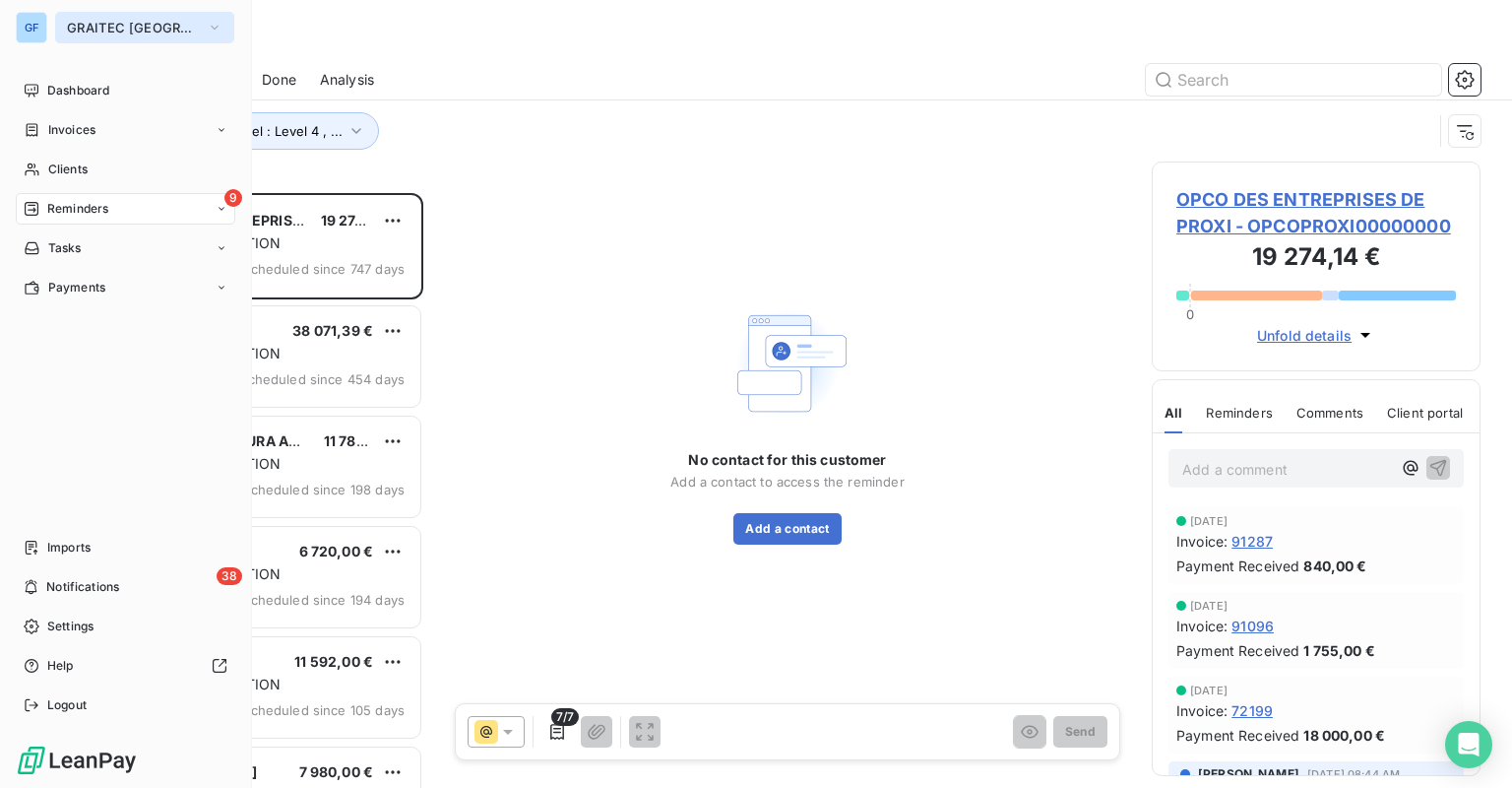click on "GRAITEC FRANCE" at bounding box center [145, 28] 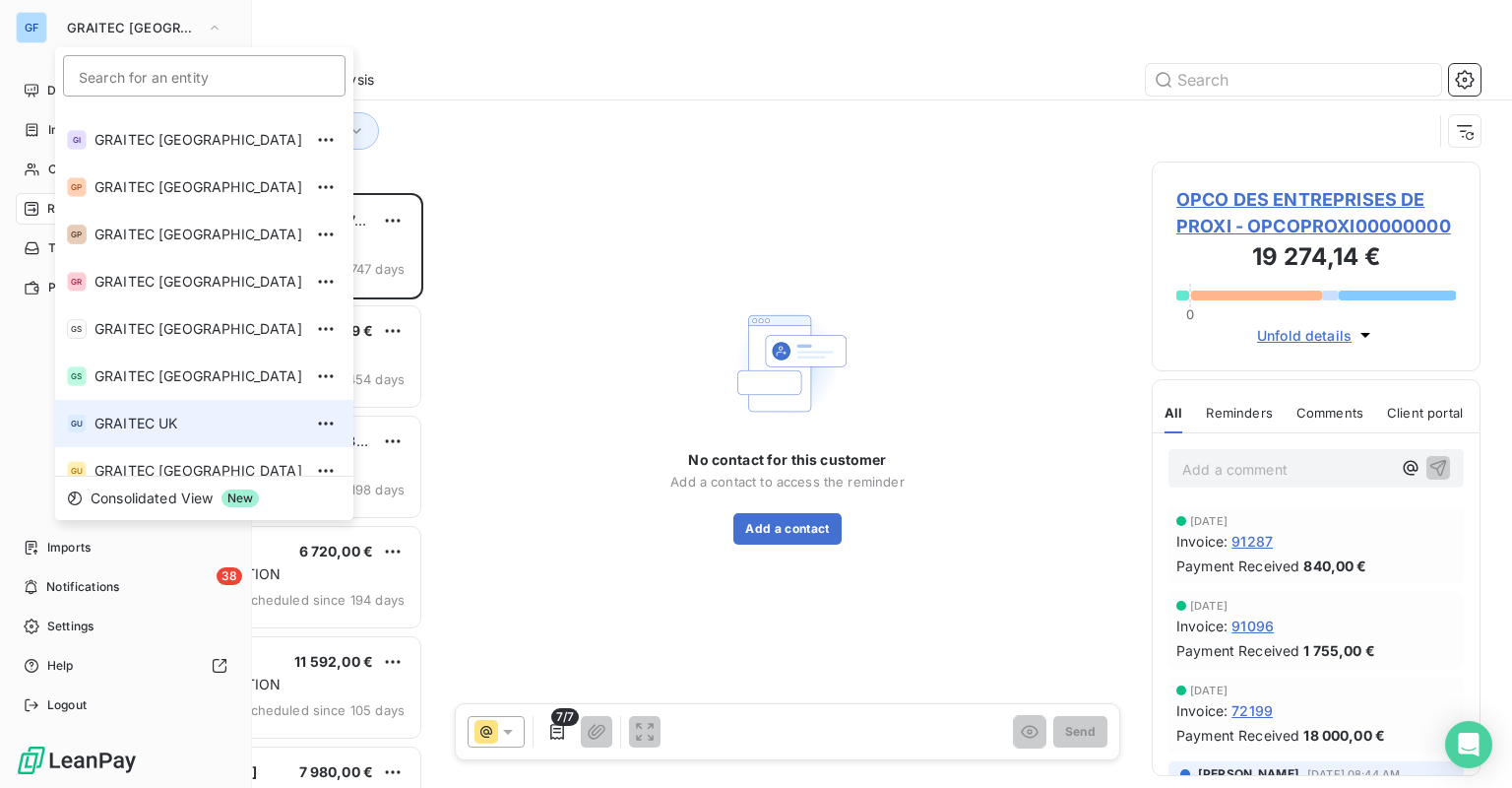 scroll, scrollTop: 195, scrollLeft: 0, axis: vertical 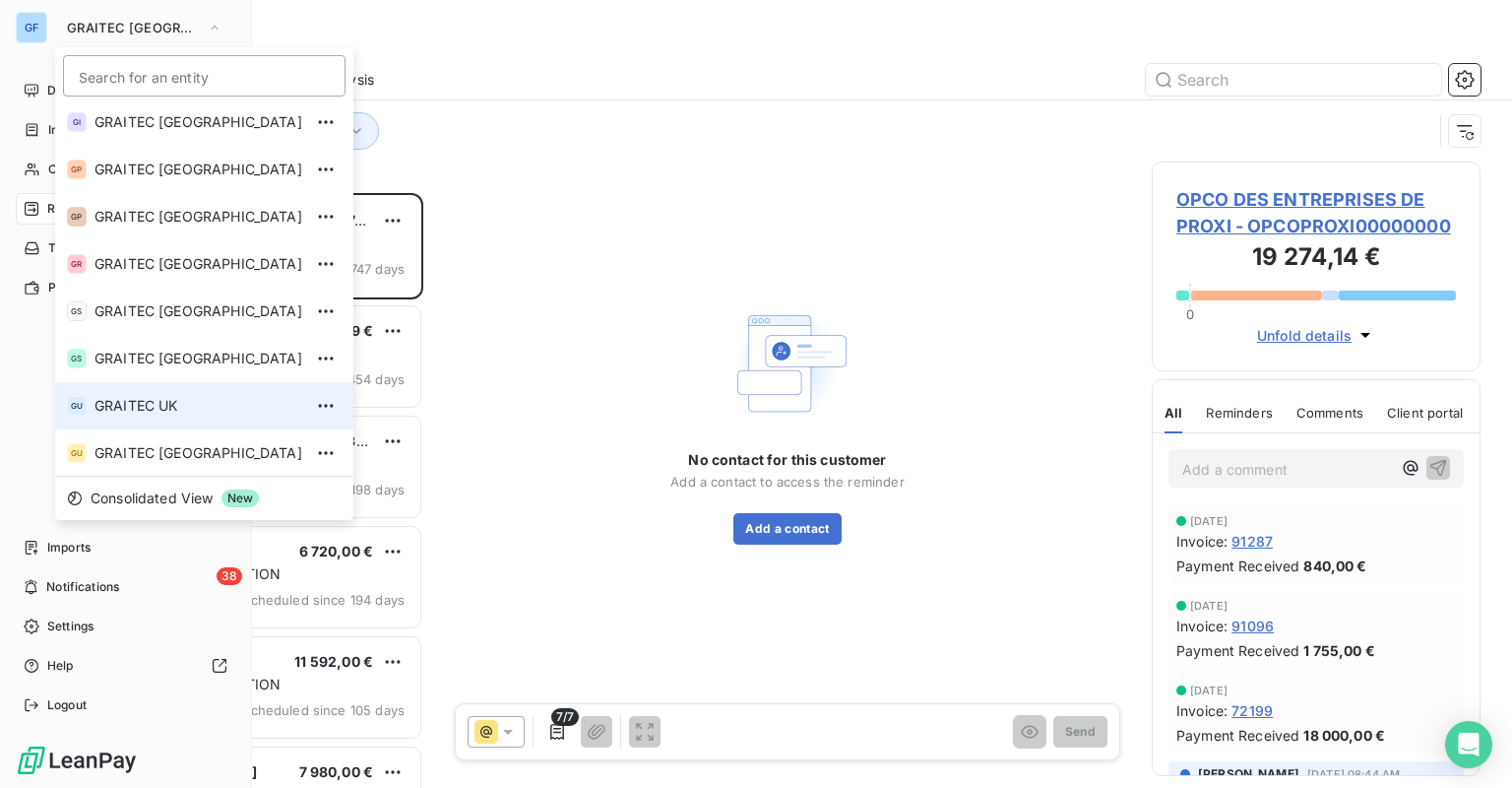 click on "GRAITEC UK" at bounding box center (198, 406) 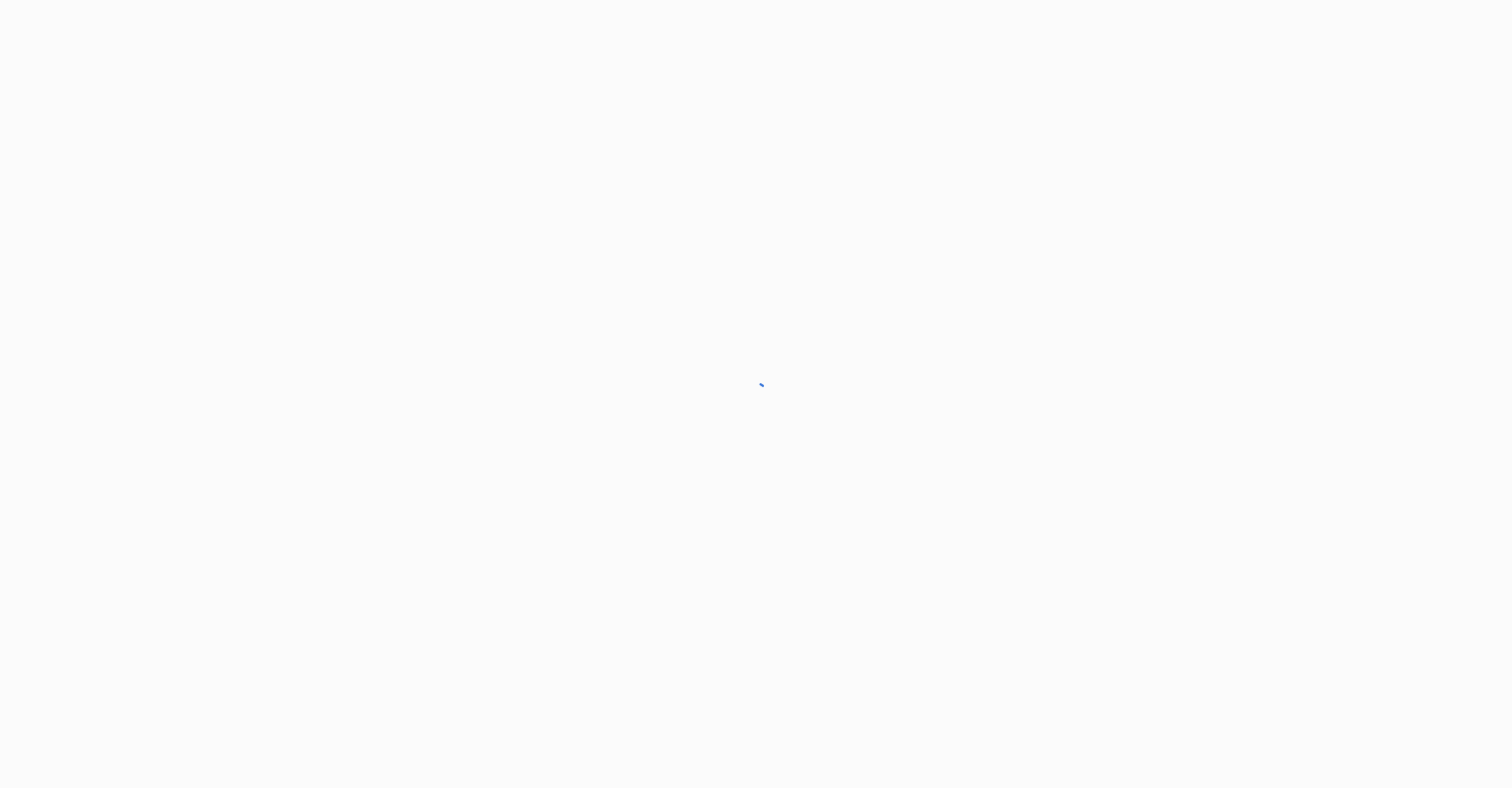 scroll, scrollTop: 0, scrollLeft: 0, axis: both 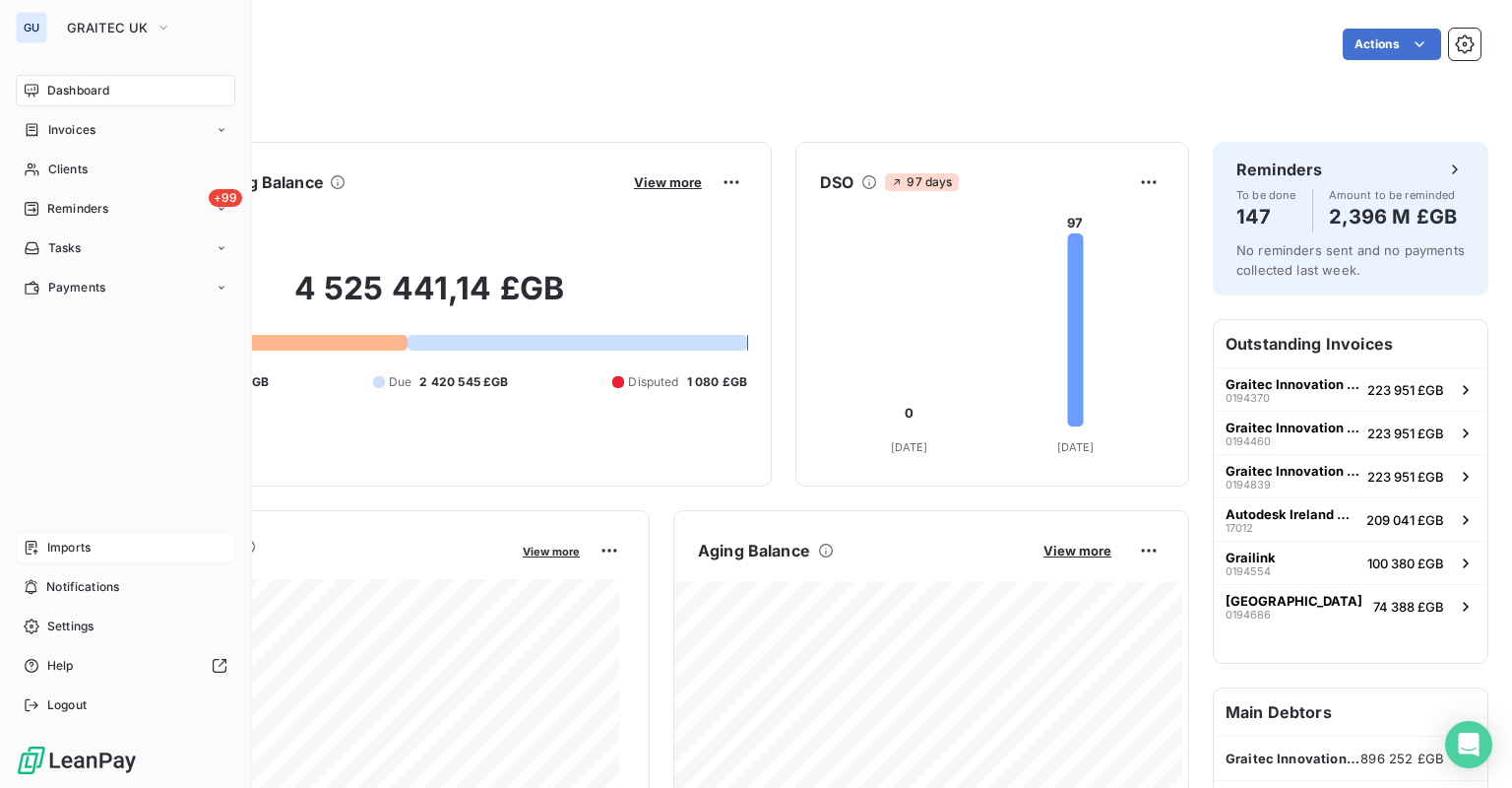 click on "Imports" at bounding box center (69, 548) 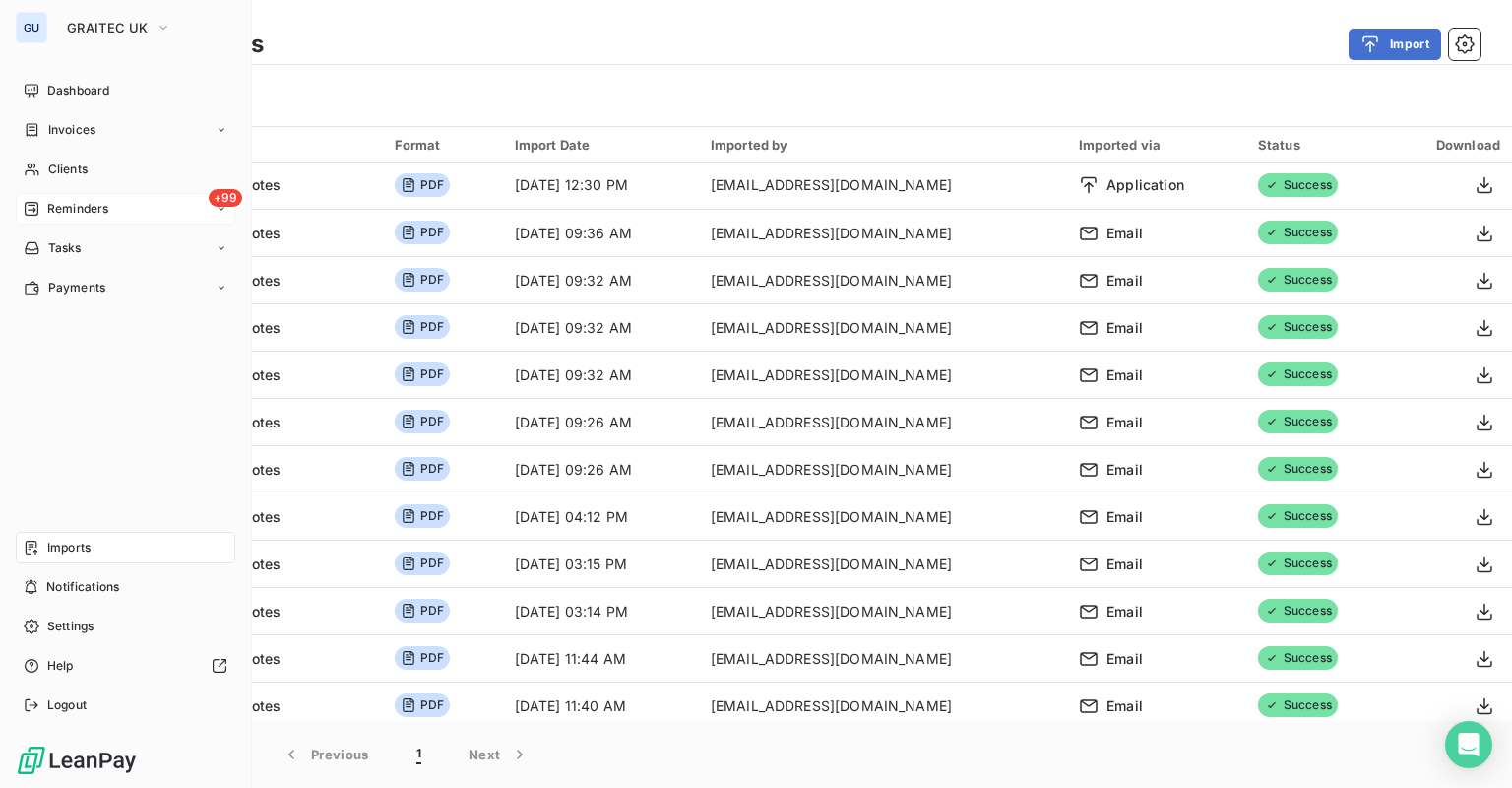 click on "+99 Reminders" at bounding box center [125, 209] 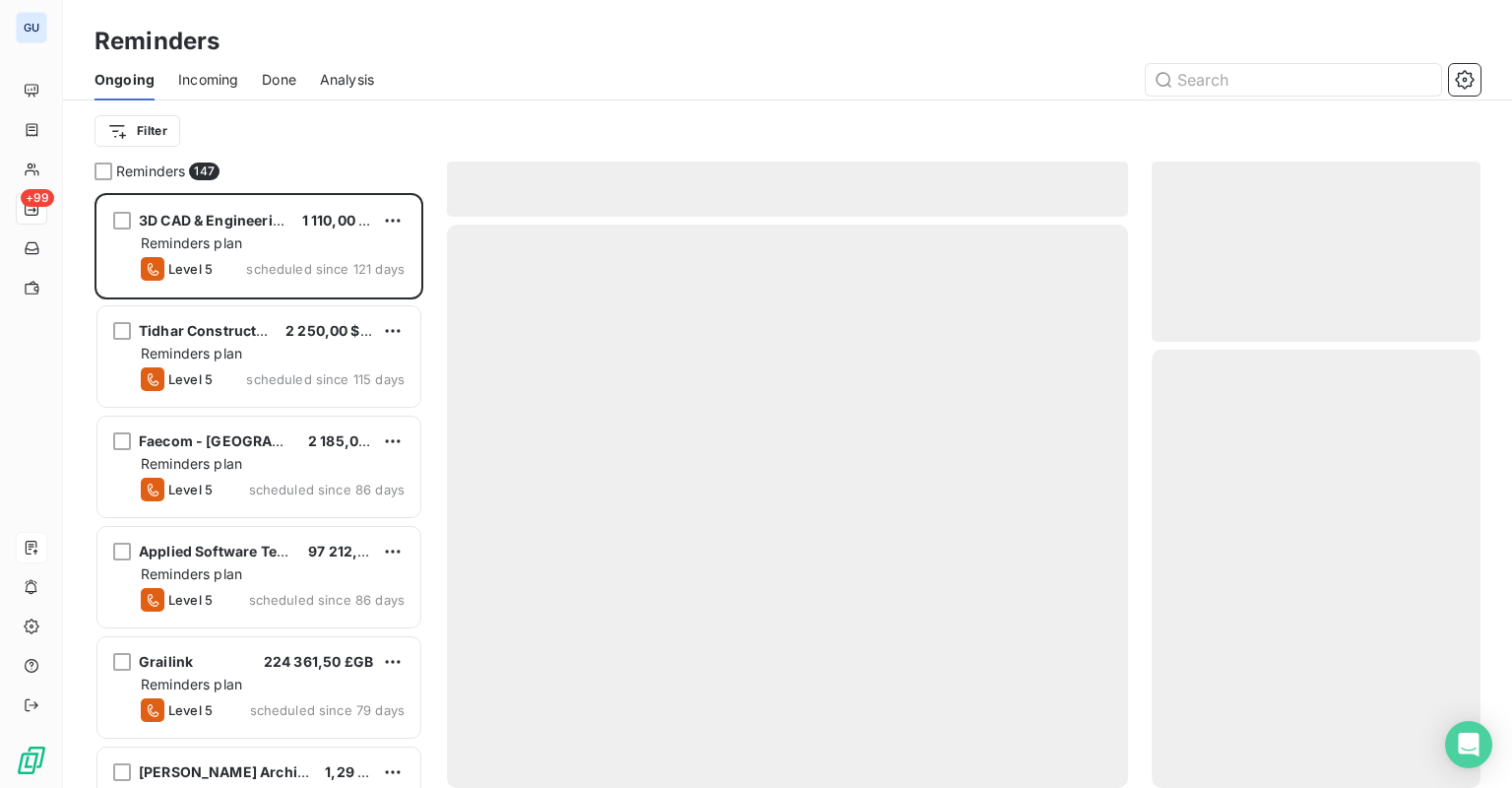scroll, scrollTop: 12, scrollLeft: 12, axis: both 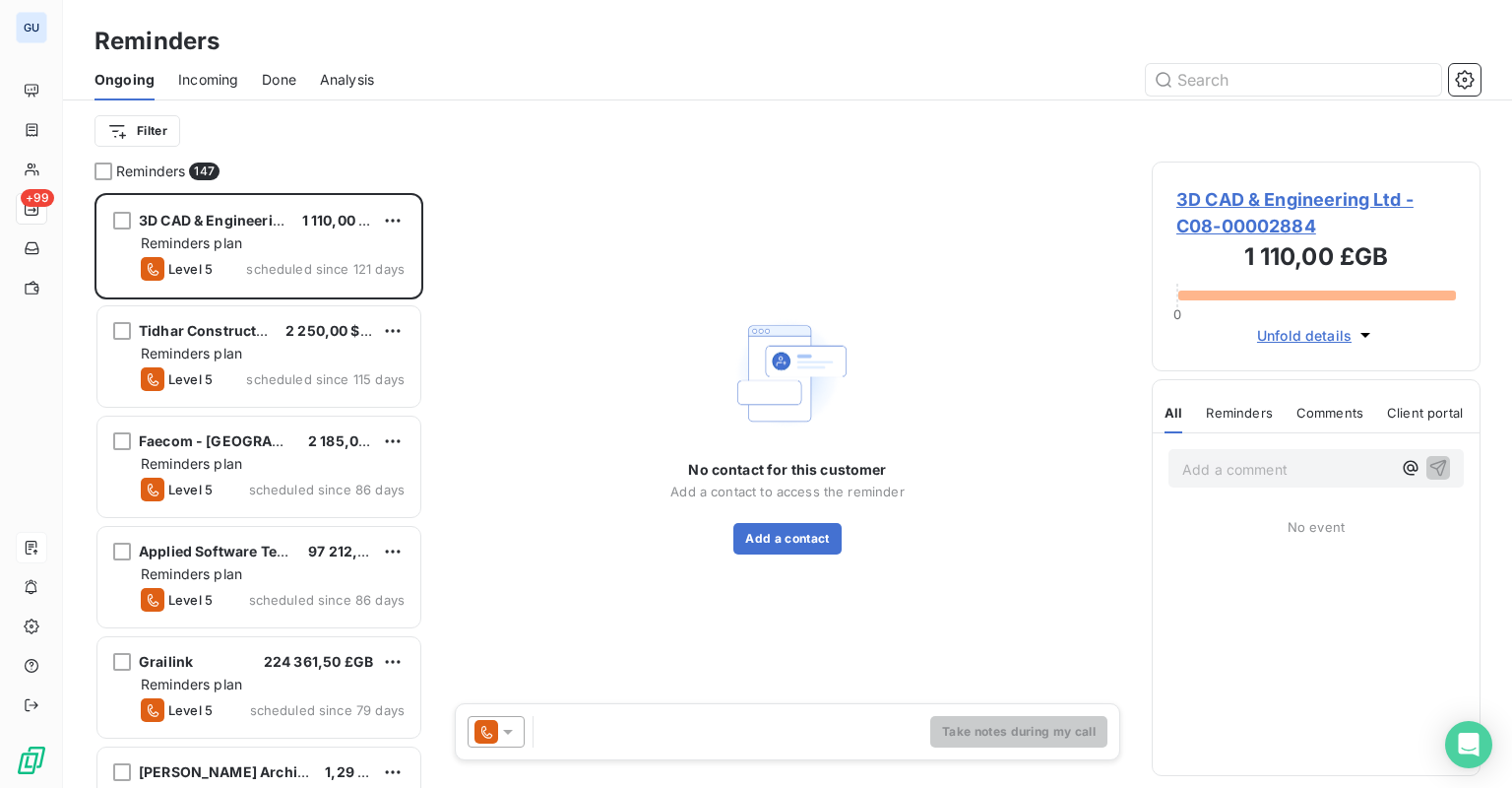 click on "Incoming" at bounding box center [208, 80] 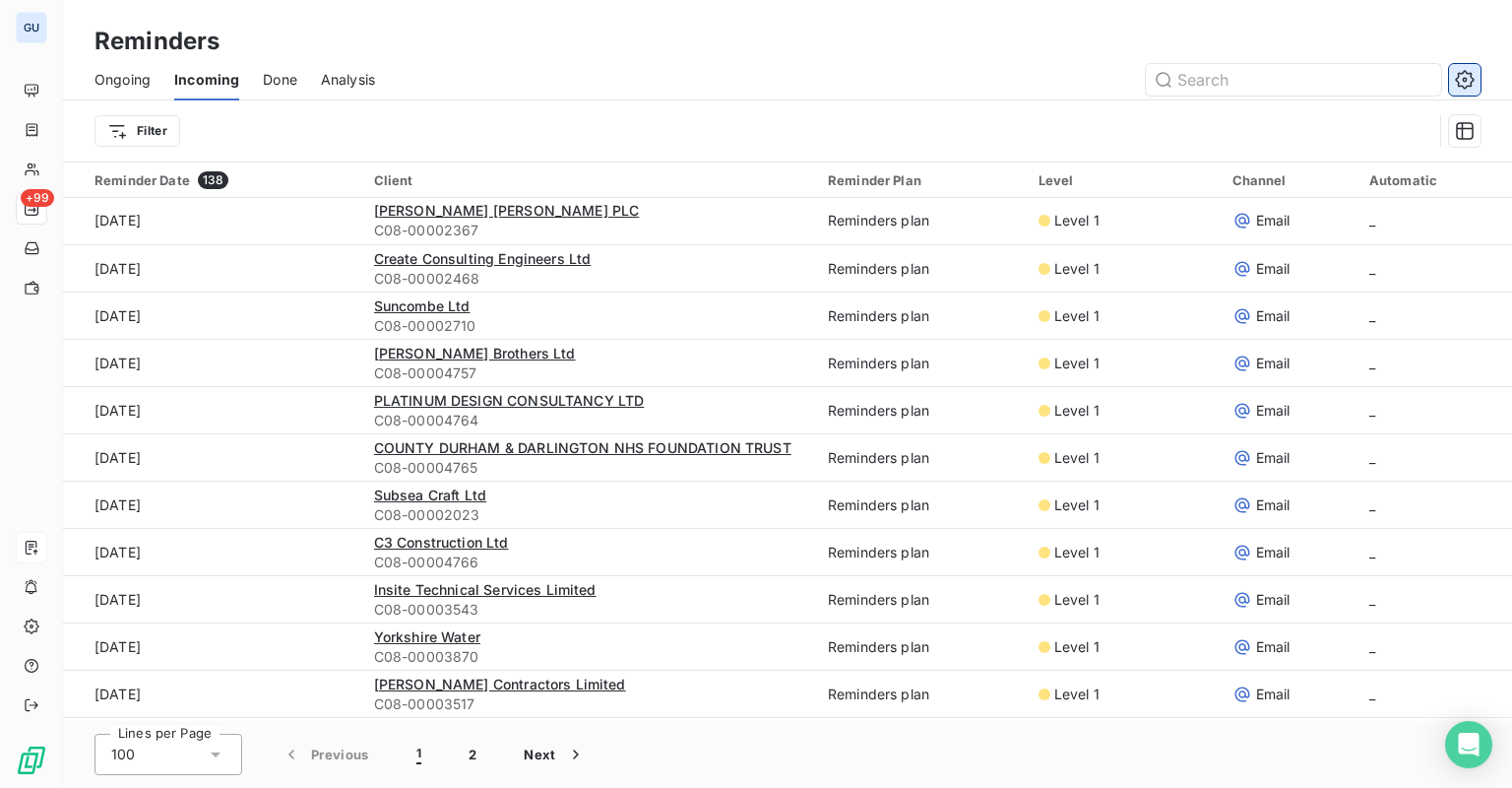 click 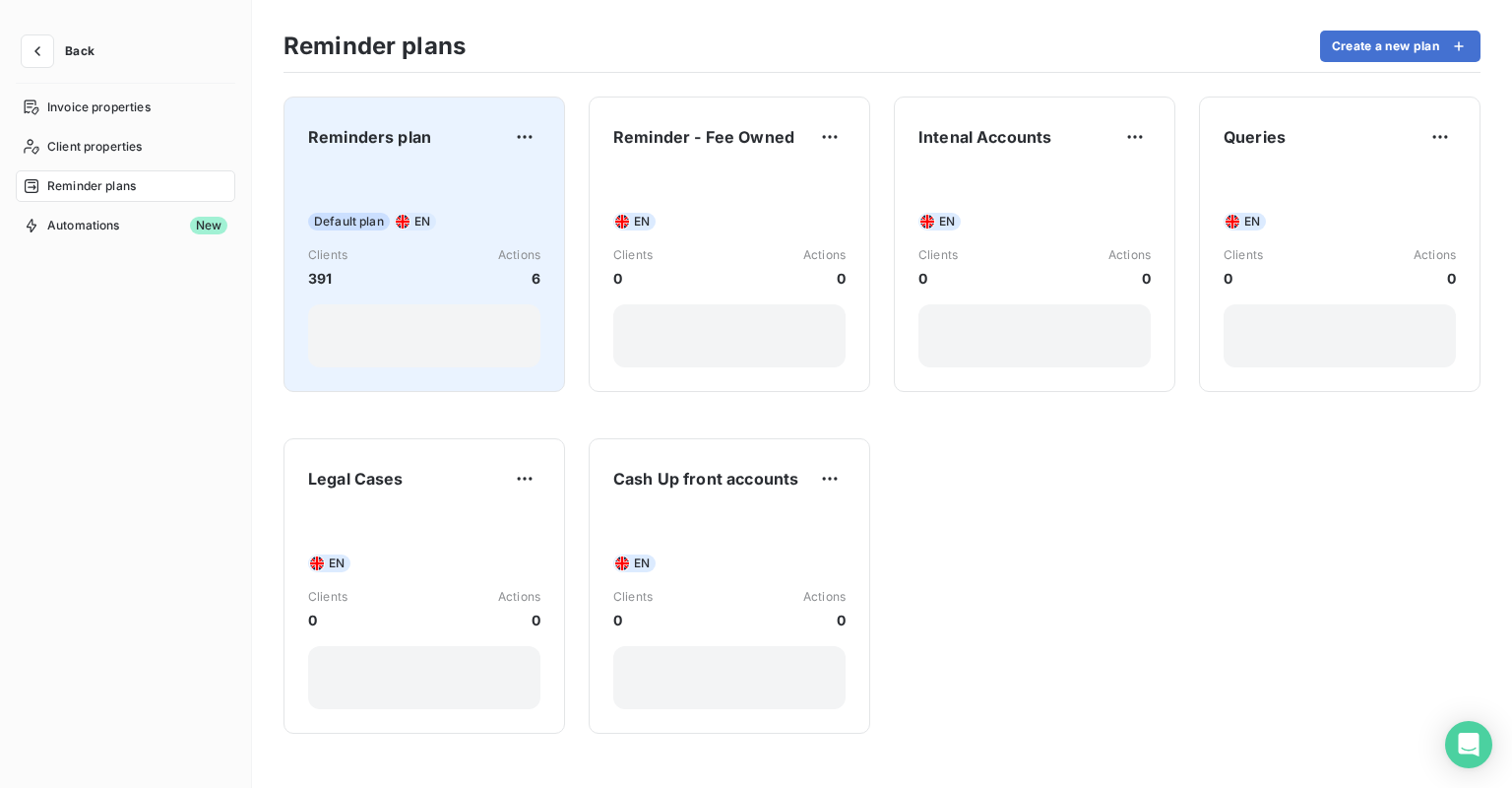 click on "Default plan EN Clients 391 Actions 6" at bounding box center [424, 268] 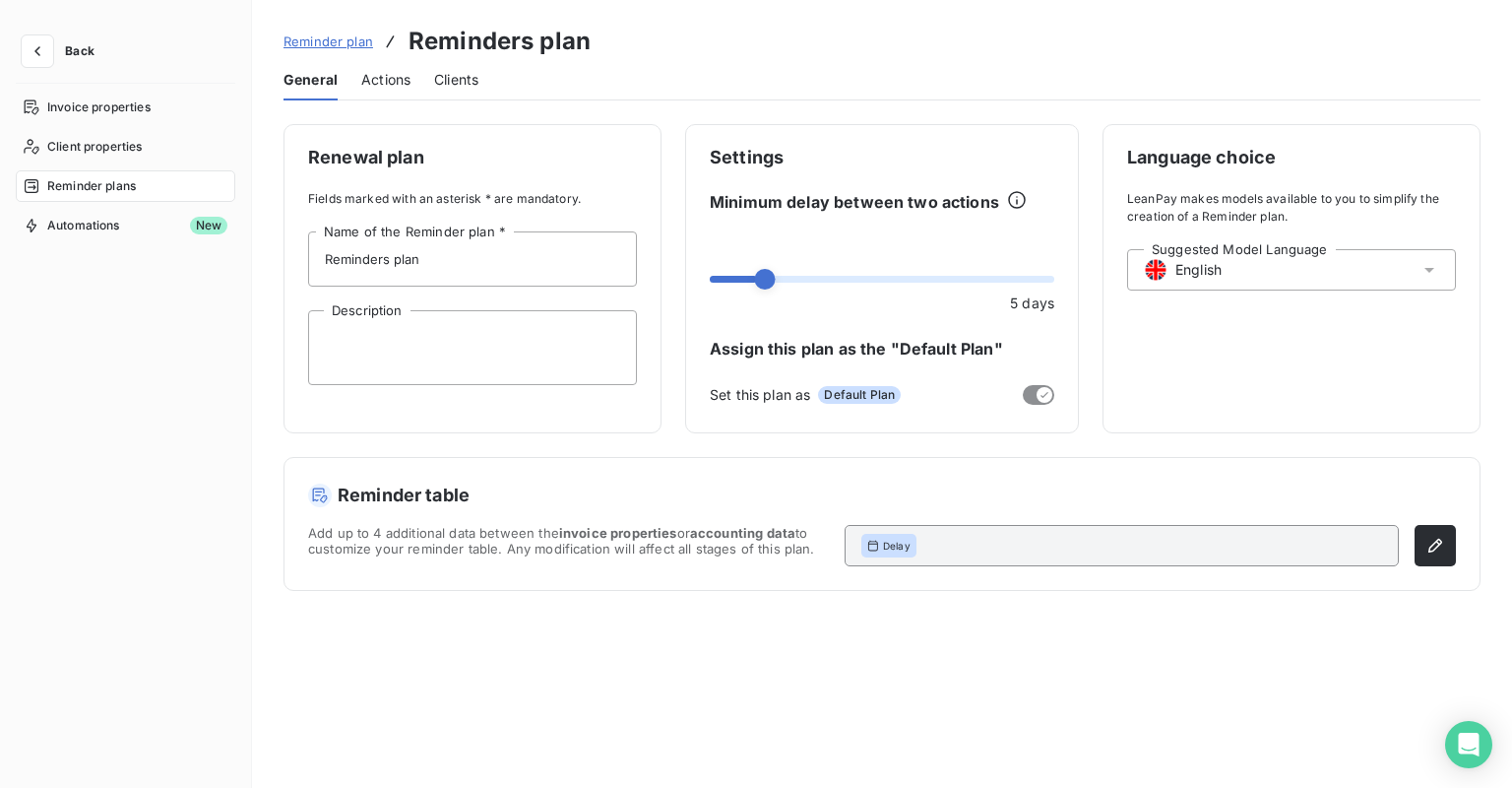 click on "Actions" at bounding box center [386, 80] 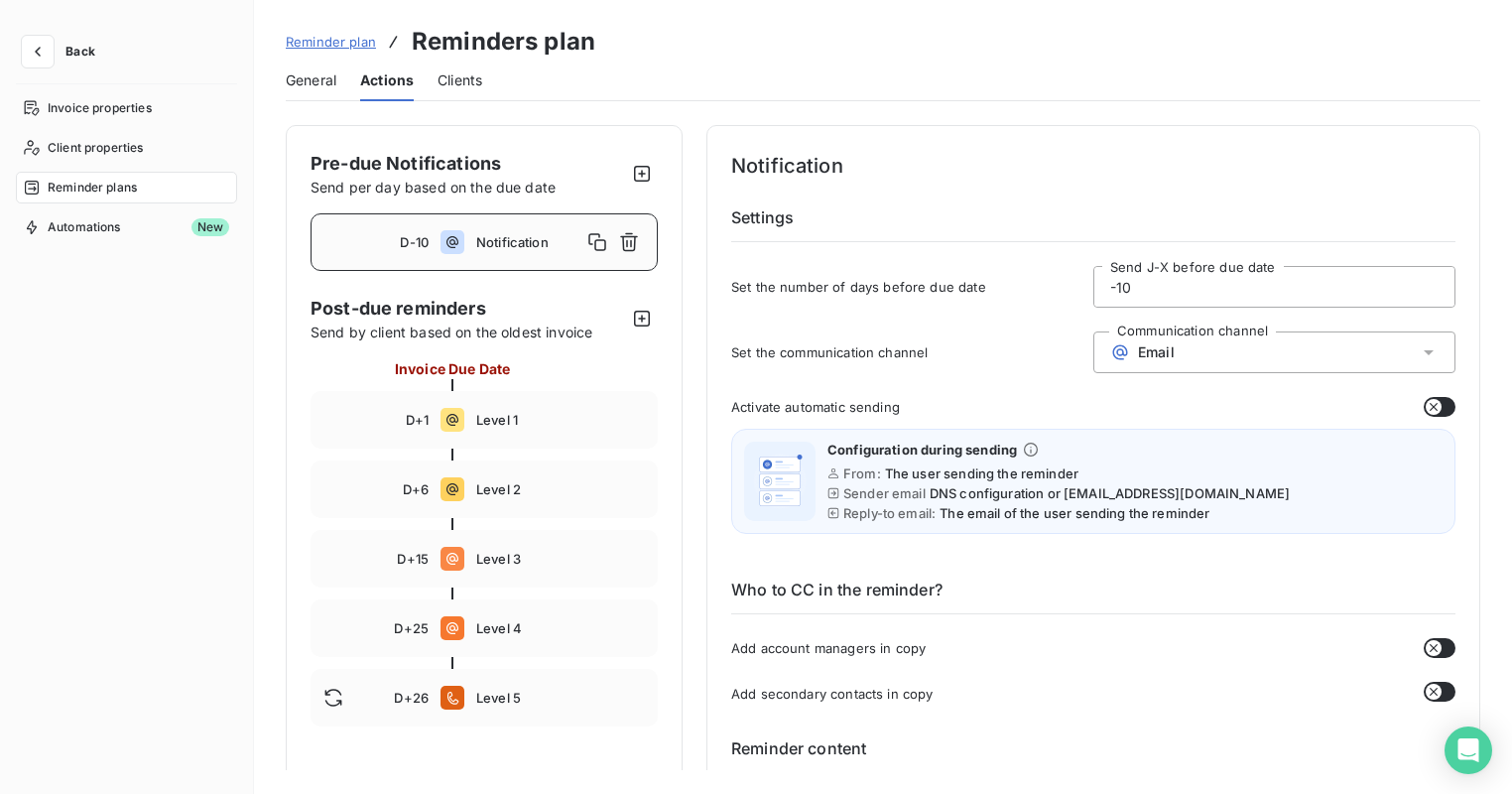click on "Reminder plan" at bounding box center (330, 42) 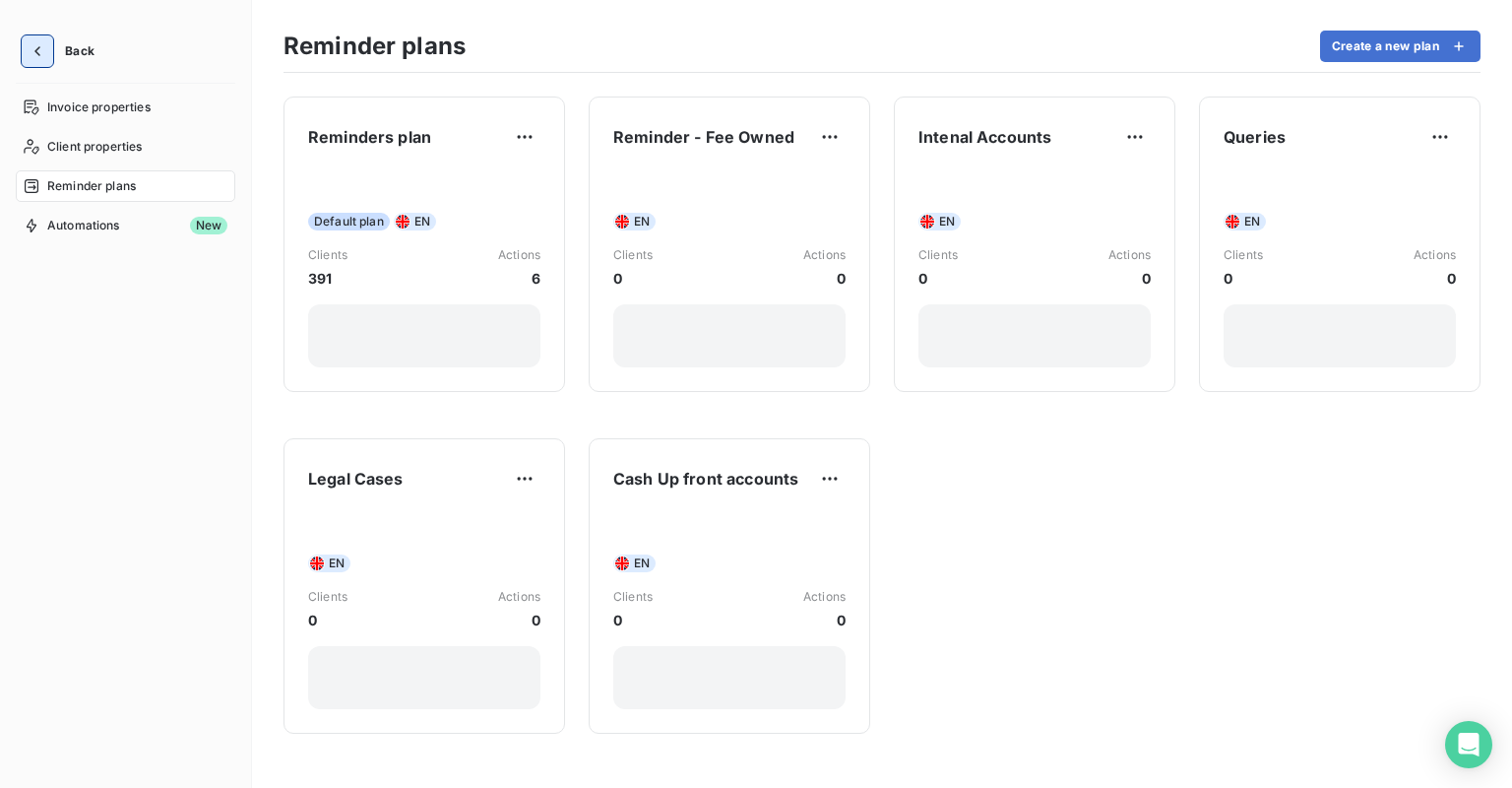 click 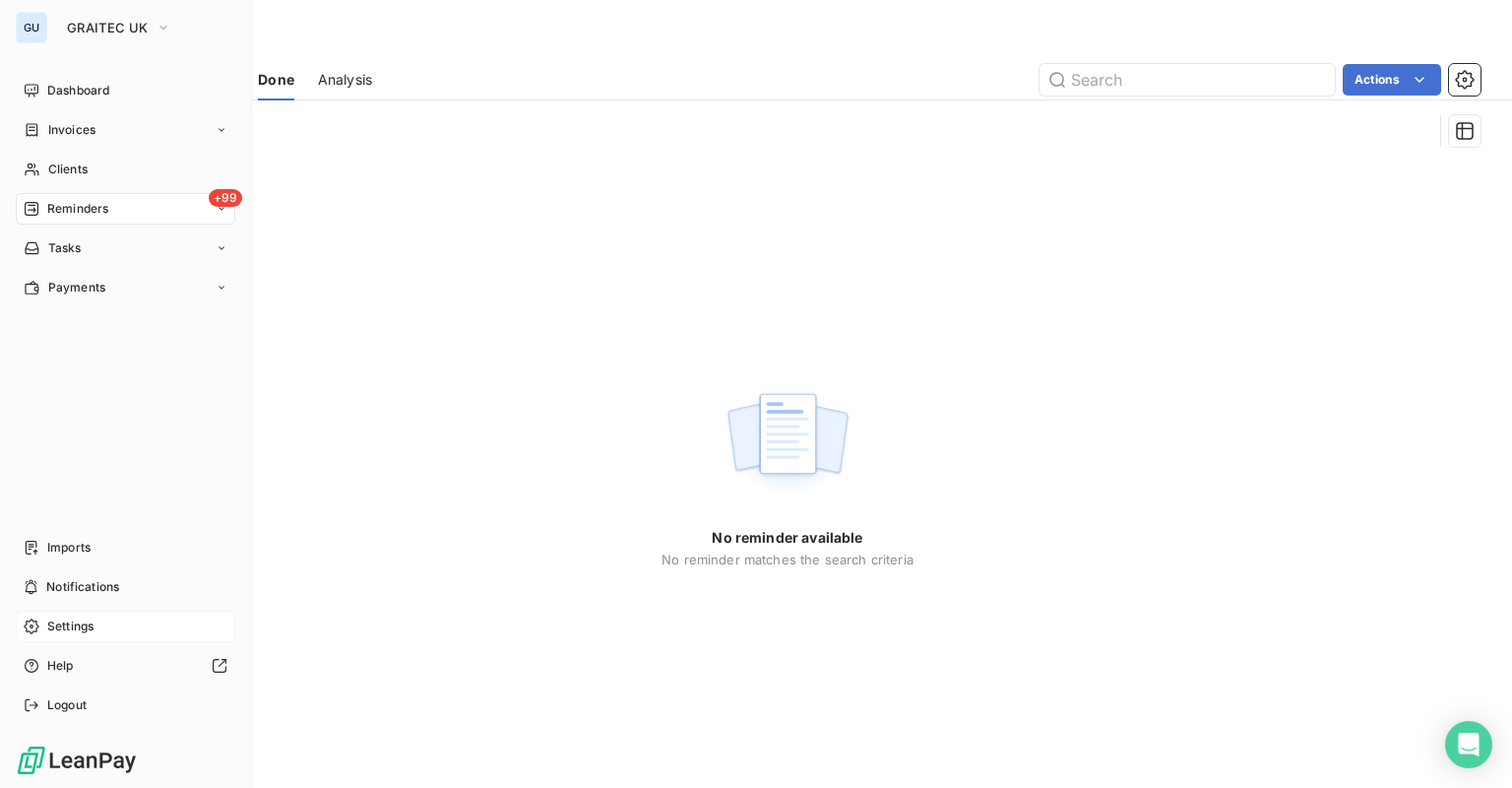 click on "Settings" at bounding box center (70, 626) 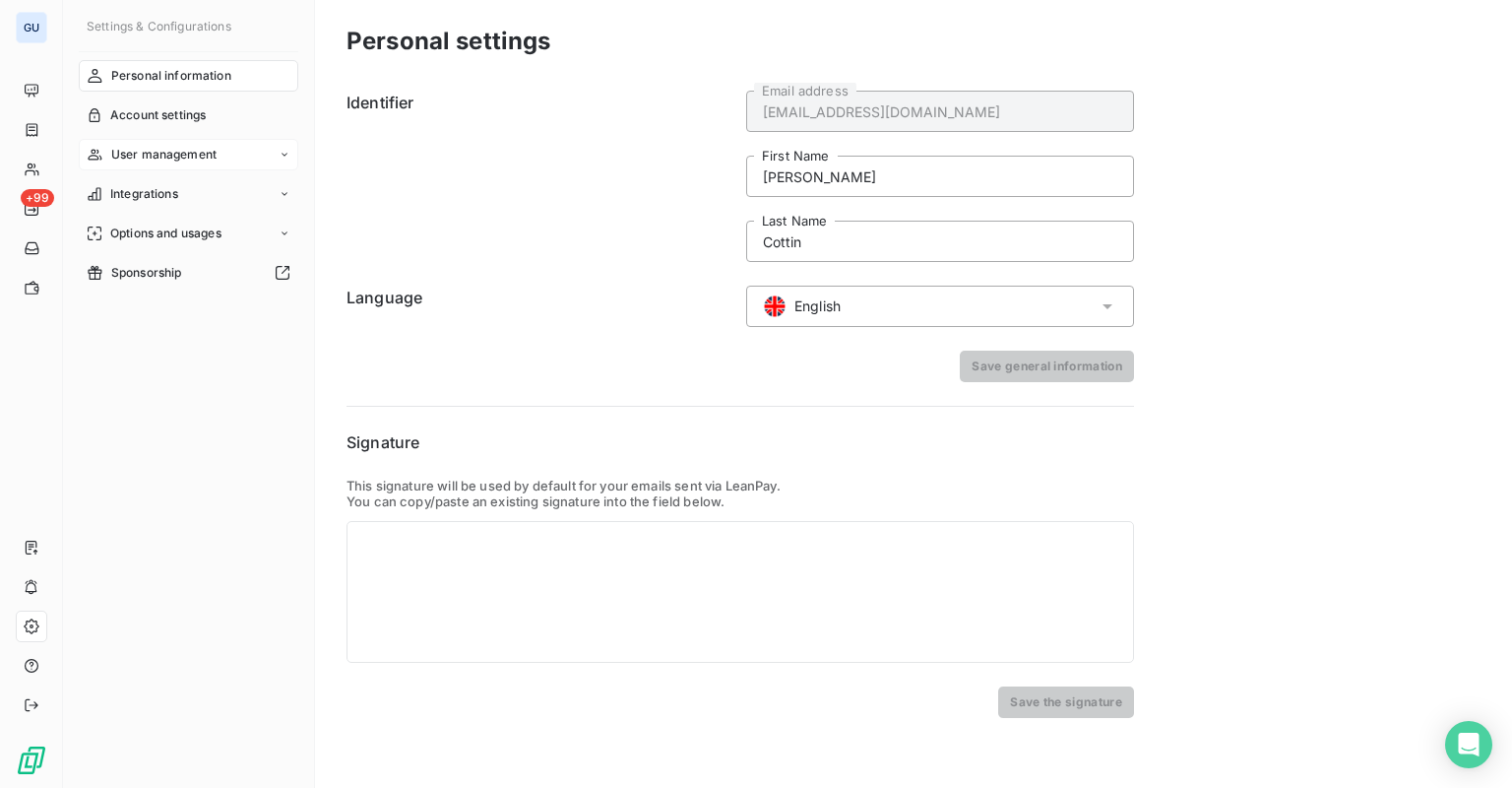 click on "User management" at bounding box center [163, 155] 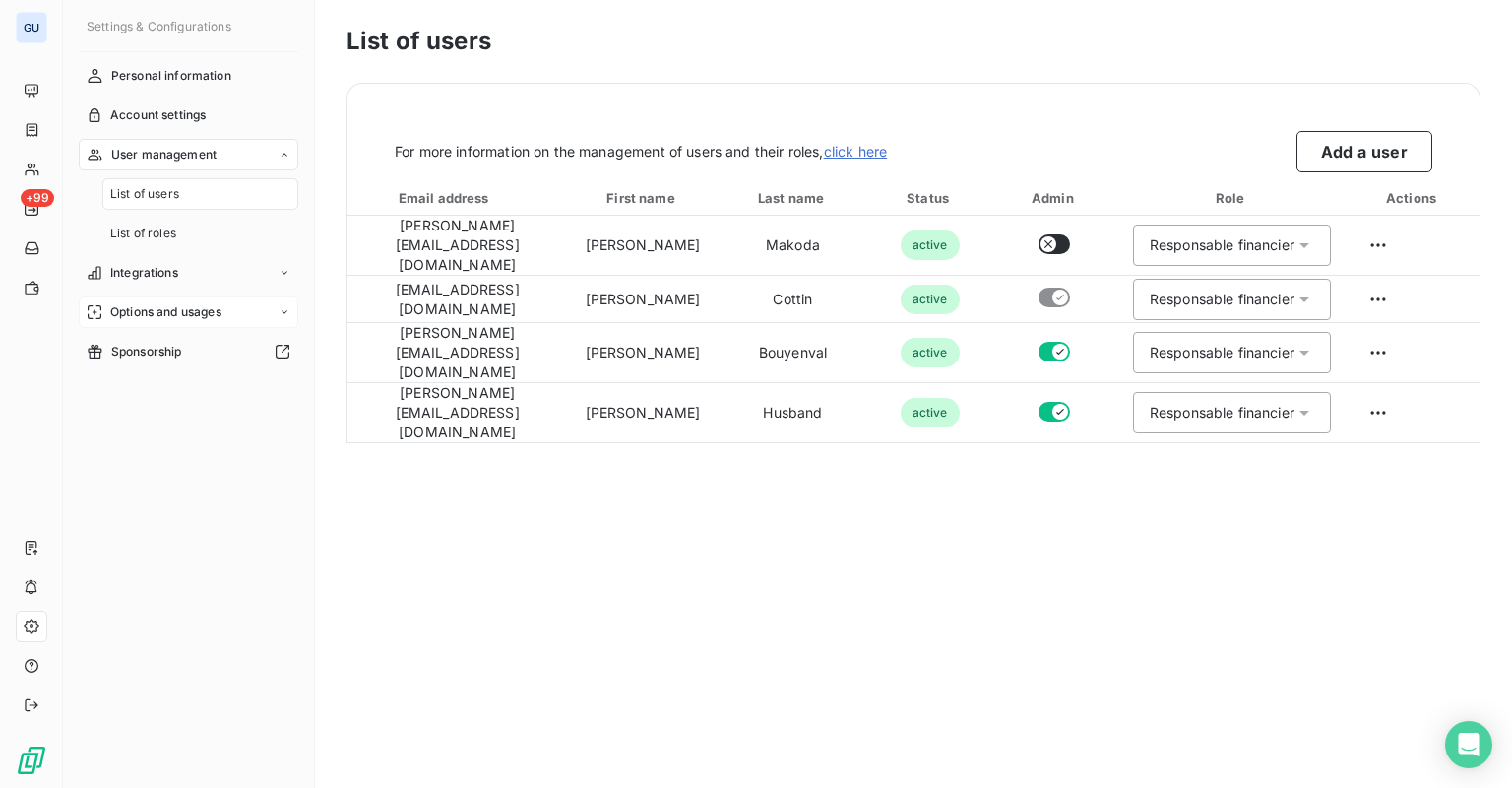 click on "Options and usages" at bounding box center (165, 312) 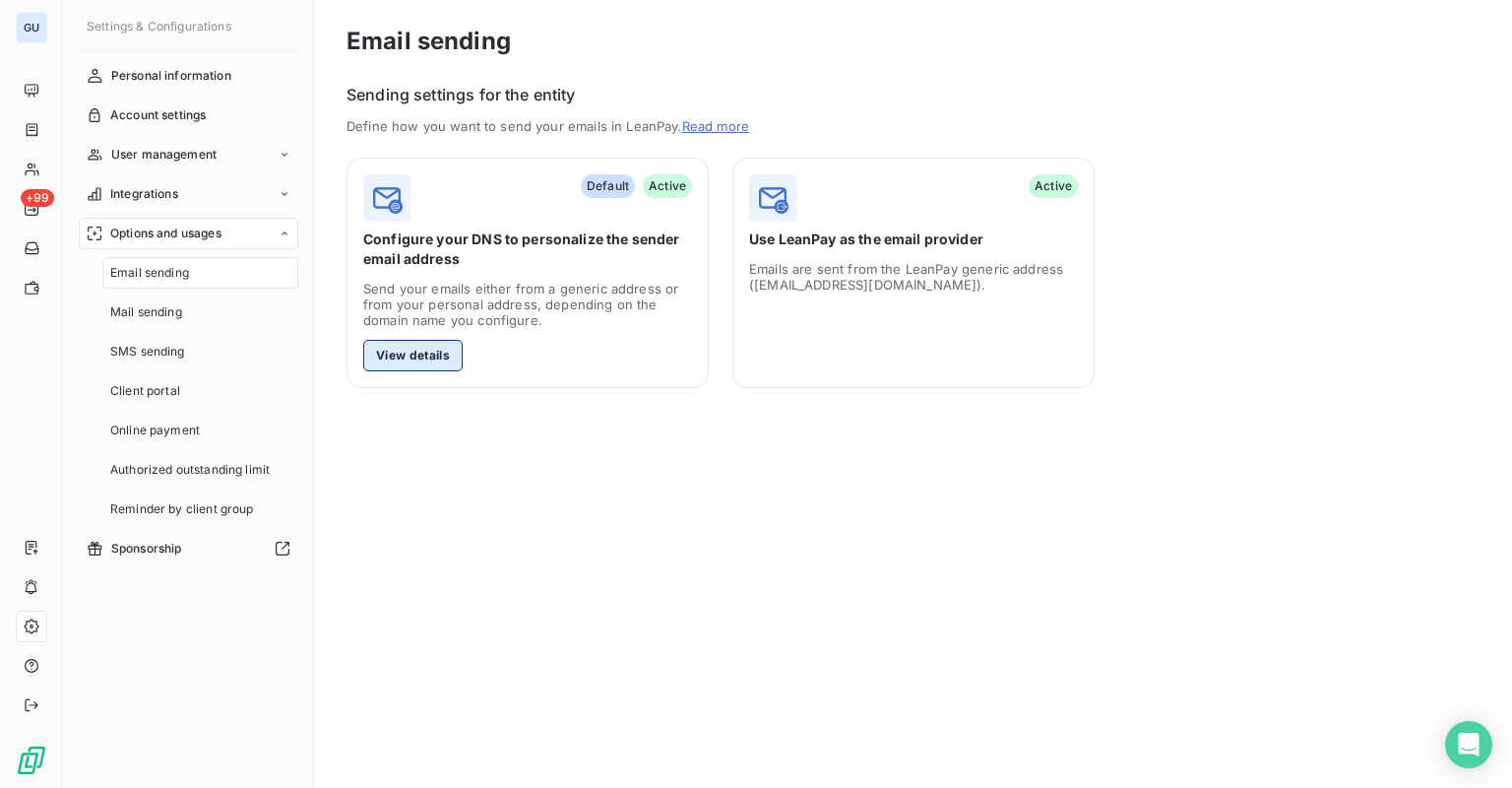 click on "View details" at bounding box center (412, 356) 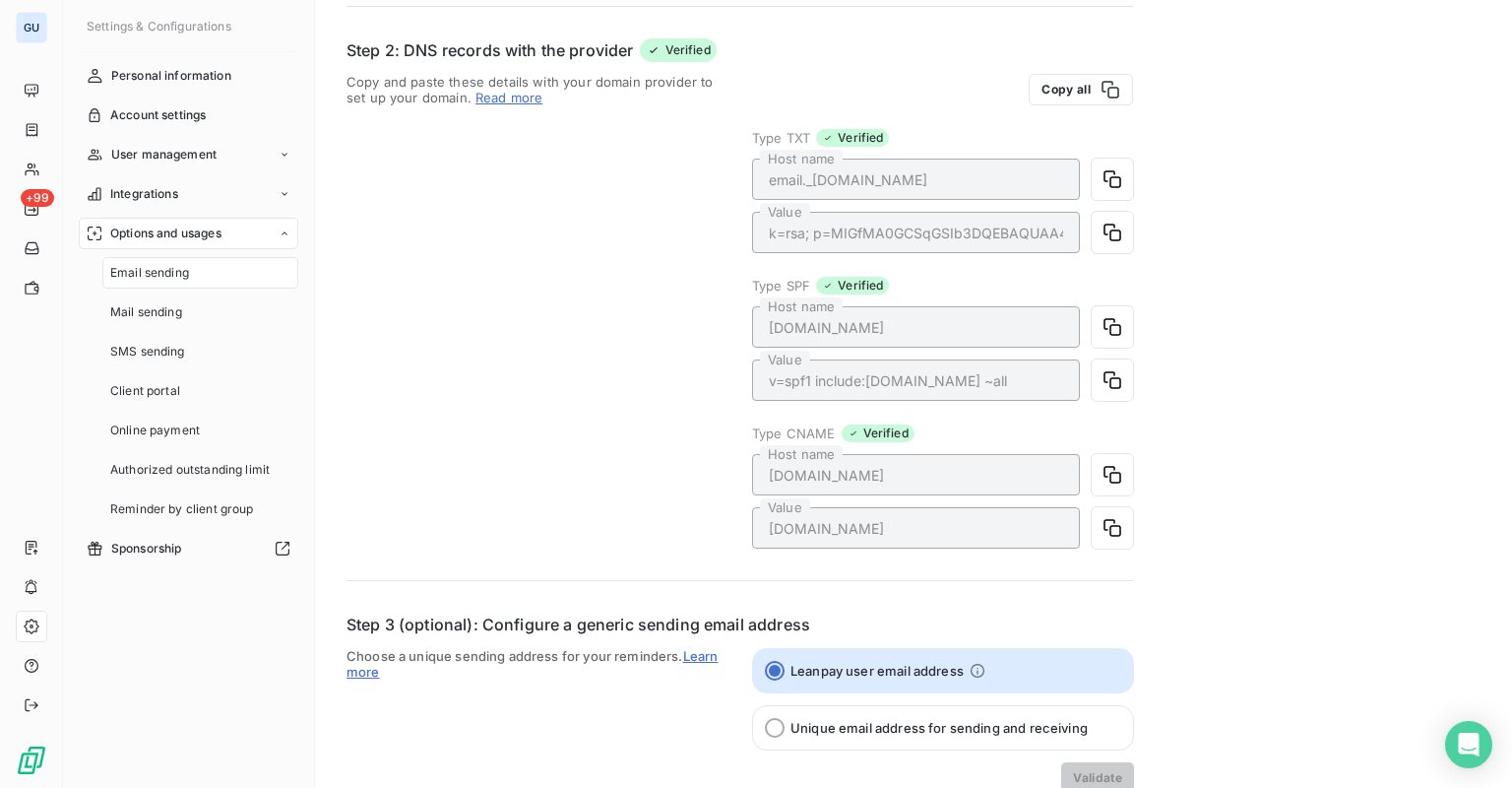 scroll, scrollTop: 477, scrollLeft: 0, axis: vertical 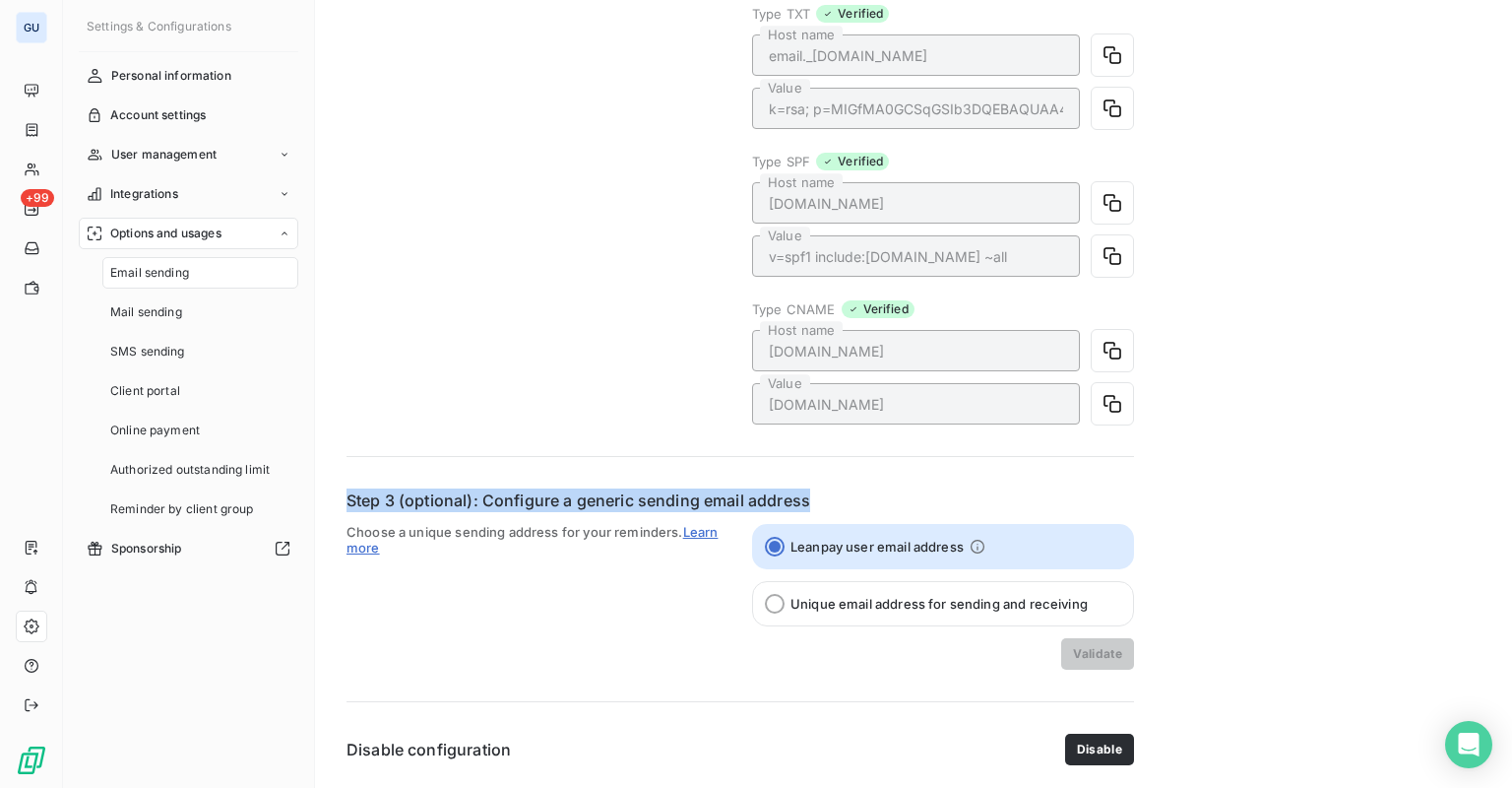 drag, startPoint x: 346, startPoint y: 494, endPoint x: 955, endPoint y: 502, distance: 609.0525 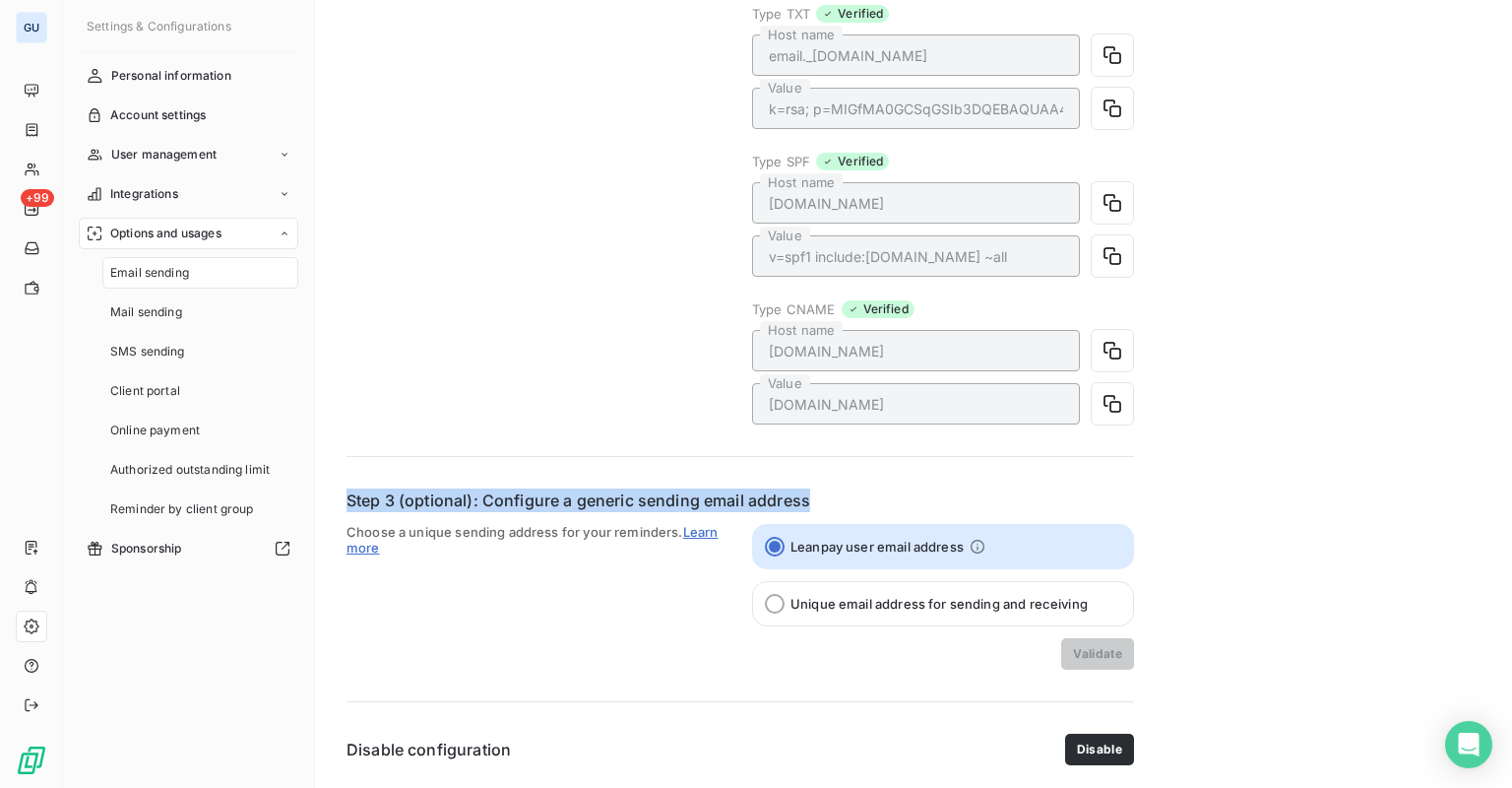 click on "Email sending Configure your DNS Step 1: Define the sending domain Verified Tip:  Use a subdomain for increased security and to avoid spam. Also, don't forget to configure email reception on this subdomain with your provider.  Learn more Main domain:  LeanPay will send reminders with the user’s login address that contains this domain. Subdomain (recommended):  LeanPay will send reminders using the user’s login address, but the subdomain will replace the domain.   Tip:  Use a subdomain for better security and to avoid spam. Also, remember to set up email reception on this subdomain with your provider.  Learn more [DOMAIN_NAME] Domain or subdomain name Step 2: DNS records with the provider Verified Copy and paste these details with your domain provider to set up your domain.   Read more Copy all Type TXT Verified email._[DOMAIN_NAME] Host name Value Type SPF Verified [DOMAIN_NAME] Host name v=spf1 include:[DOMAIN_NAME] ~all Value Type CNAME Verified [DOMAIN_NAME] Host name [DOMAIN_NAME] Value" at bounding box center [914, 156] 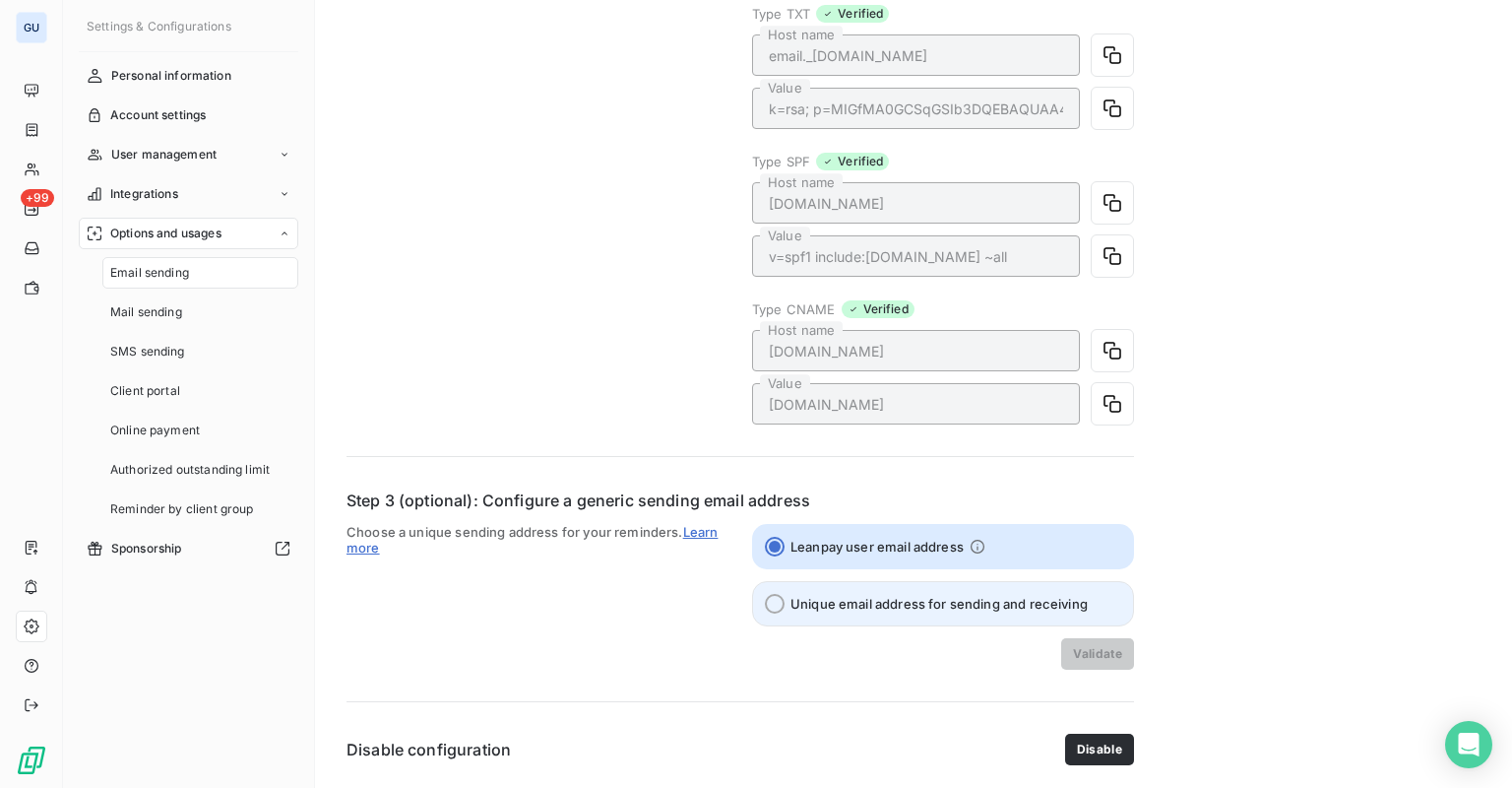 click on "Unique email address for sending and receiving" at bounding box center [939, 604] 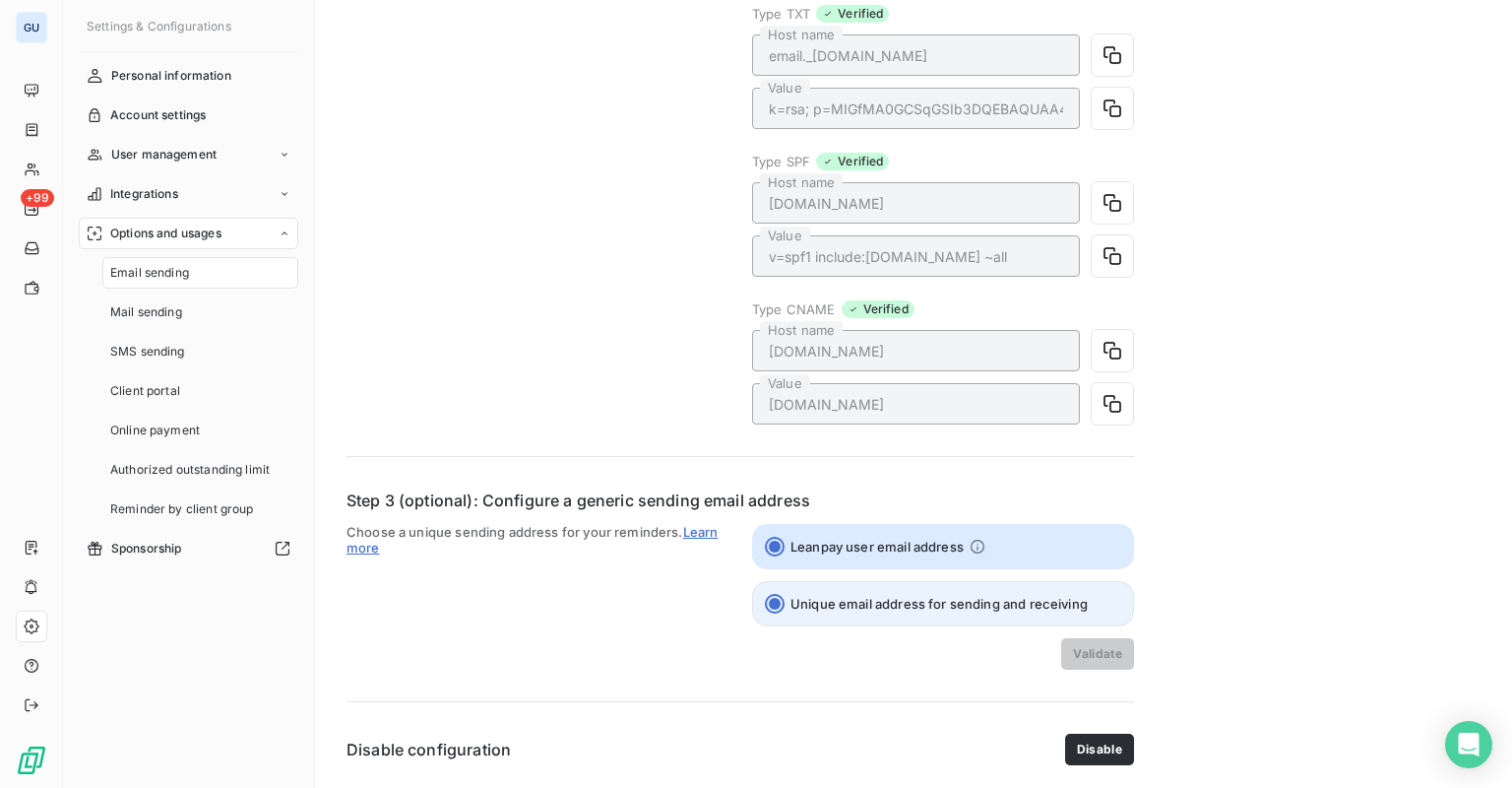 radio on "true" 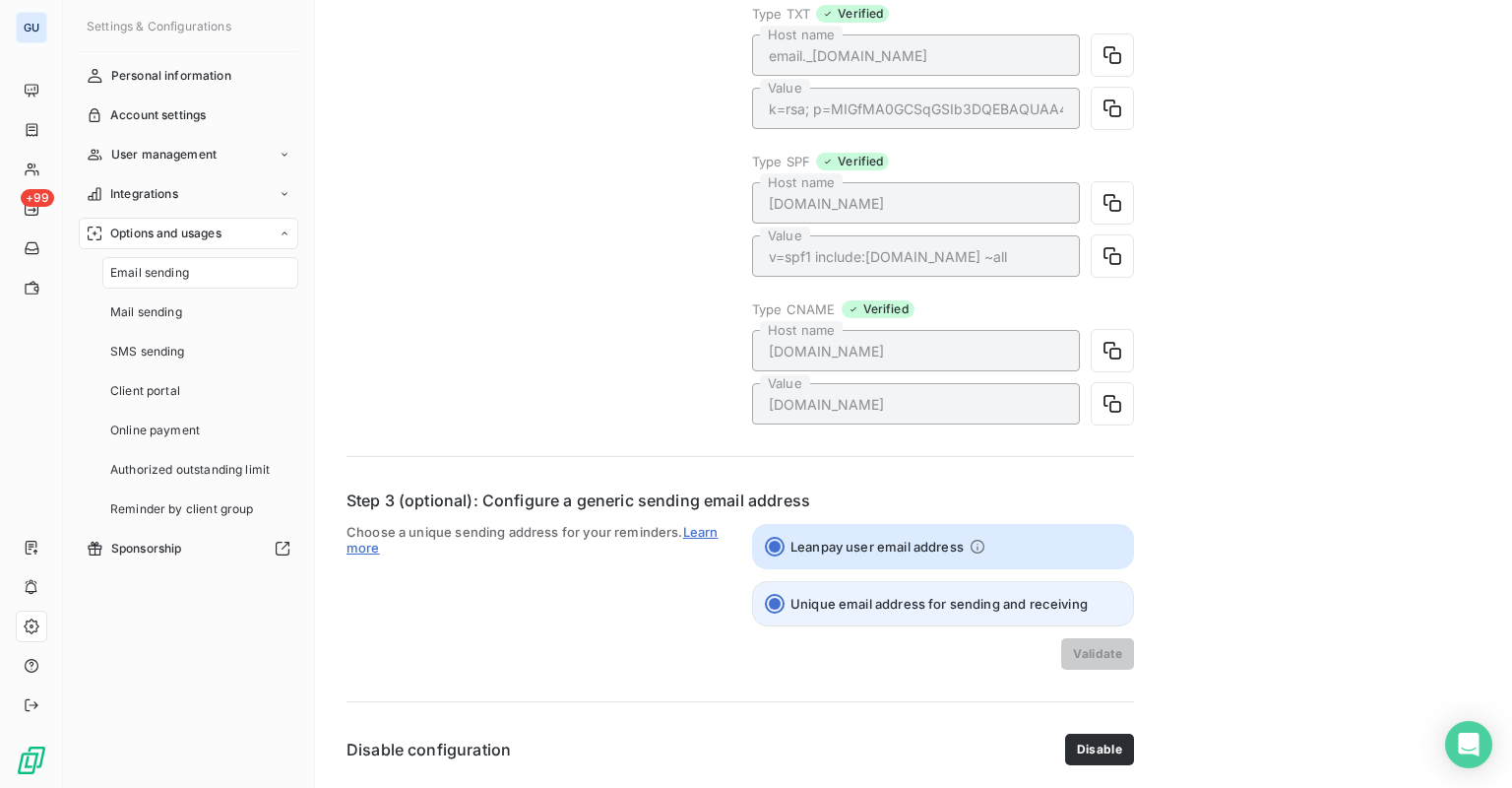 radio on "false" 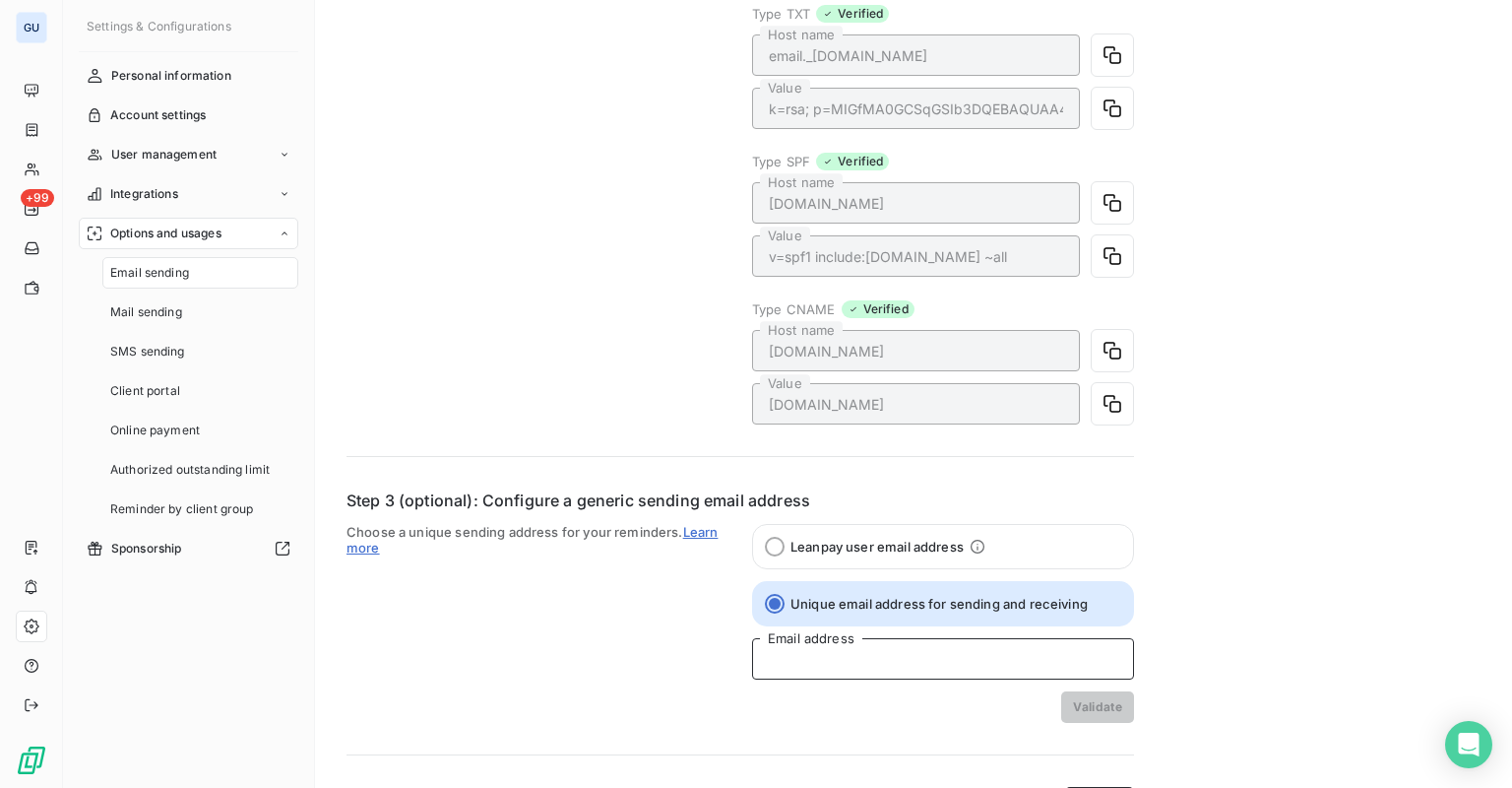click on "Email address" at bounding box center [943, 659] 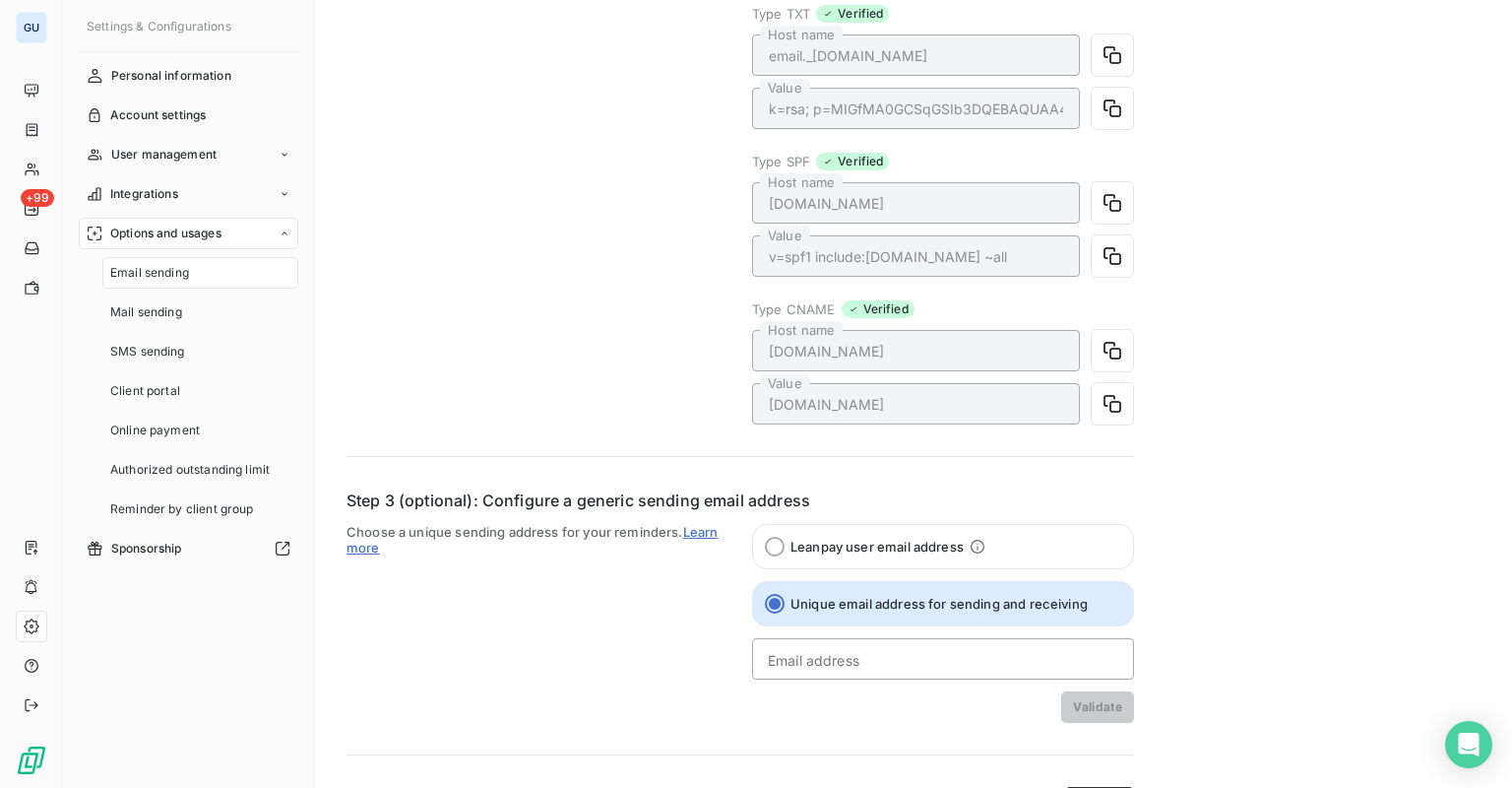 click on "Email sending Configure your DNS Step 1: Define the sending domain Verified Tip:  Use a subdomain for increased security and to avoid spam. Also, don't forget to configure email reception on this subdomain with your provider.  Learn more Main domain:  LeanPay will send reminders with the user’s login address that contains this domain. Subdomain (recommended):  LeanPay will send reminders using the user’s login address, but the subdomain will replace the domain.   Tip:  Use a subdomain for better security and to avoid spam. Also, remember to set up email reception on this subdomain with your provider.  Learn more [DOMAIN_NAME] Domain or subdomain name Step 2: DNS records with the provider Verified Copy and paste these details with your domain provider to set up your domain.   Read more Copy all Type TXT Verified email._[DOMAIN_NAME] Host name Value Type SPF Verified [DOMAIN_NAME] Host name v=spf1 include:[DOMAIN_NAME] ~all Value Type CNAME Verified [DOMAIN_NAME] Host name [DOMAIN_NAME] Value" at bounding box center [914, 182] 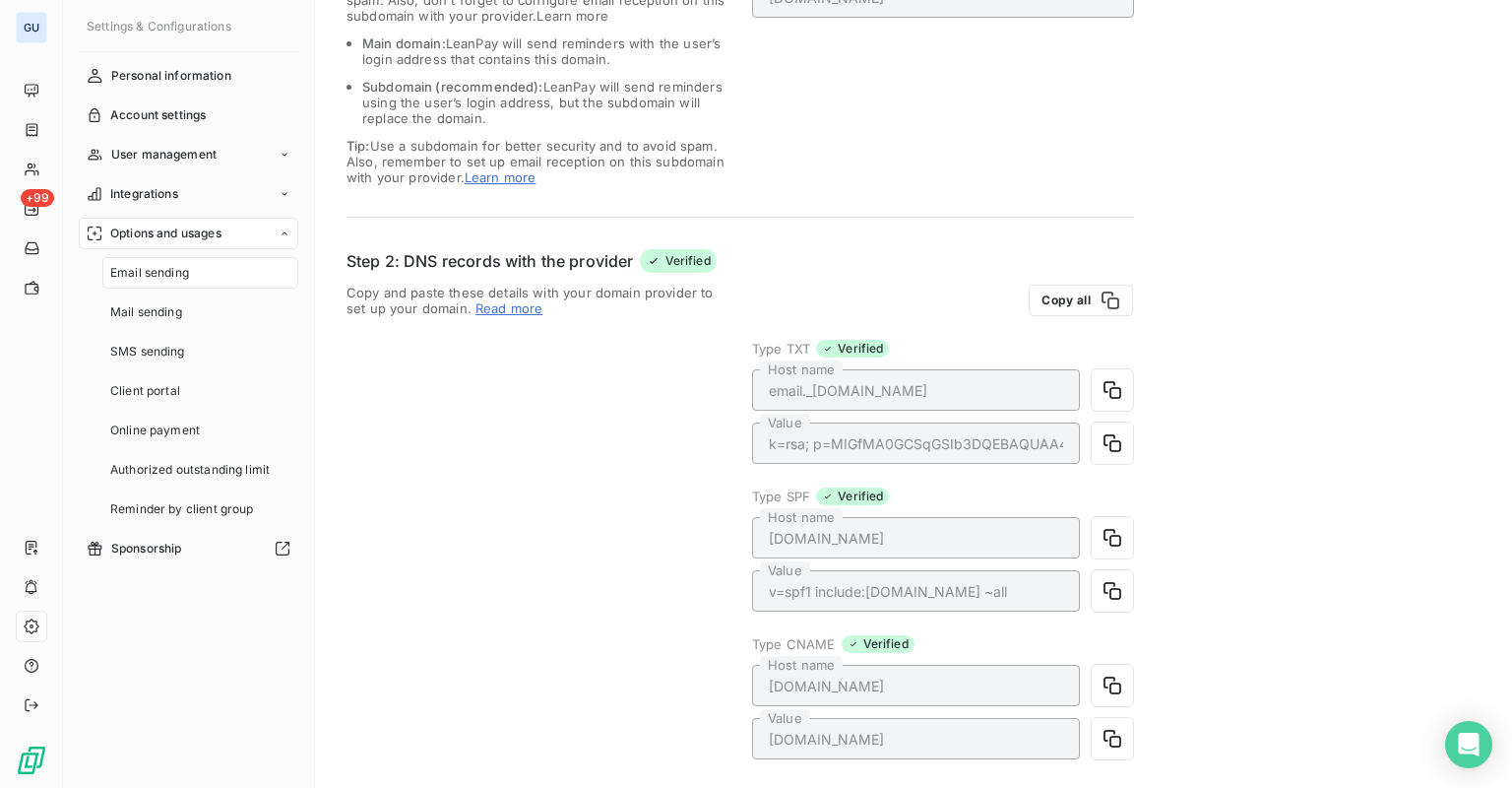 scroll, scrollTop: 0, scrollLeft: 0, axis: both 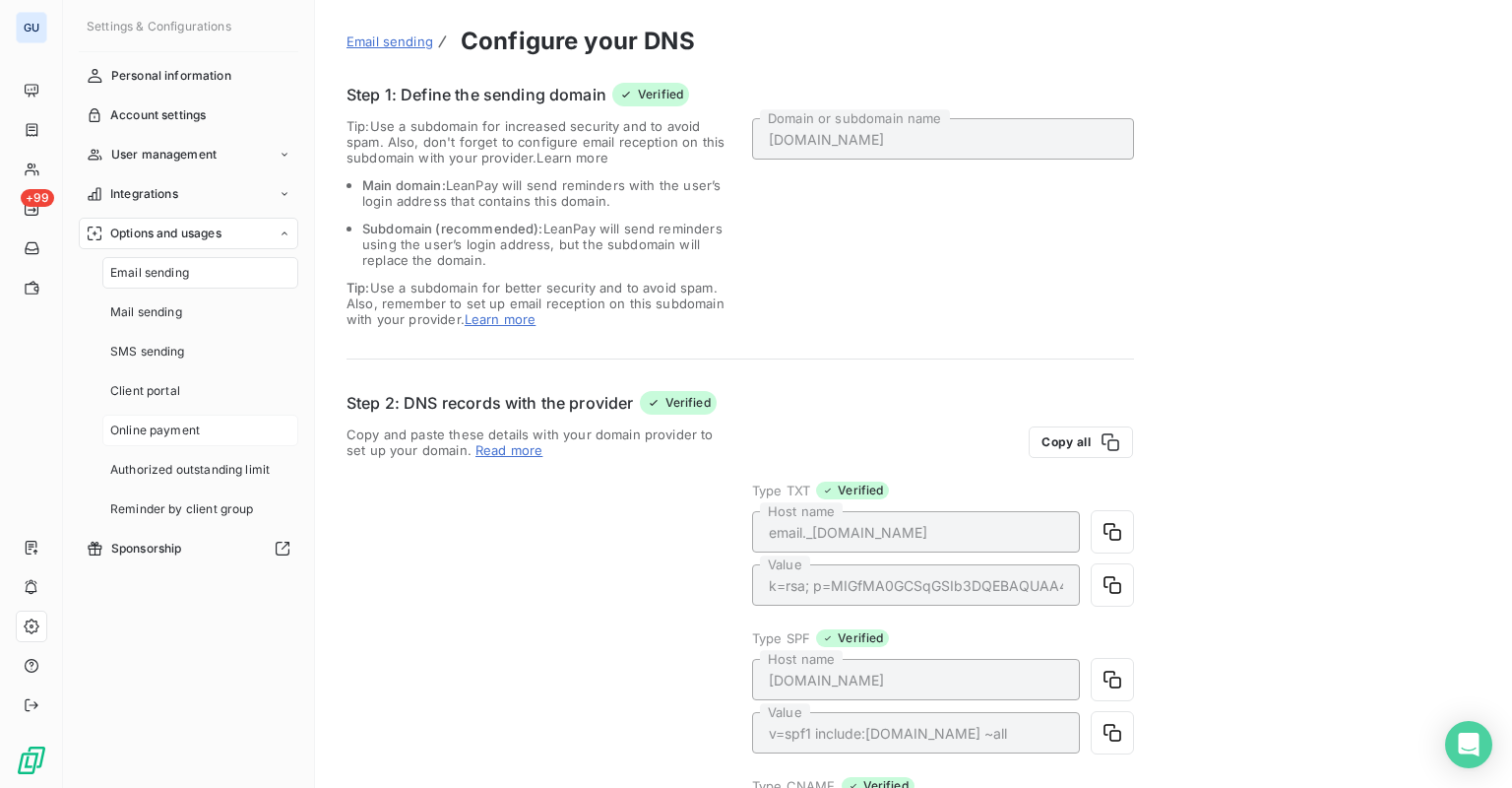 click on "Online payment" at bounding box center [155, 430] 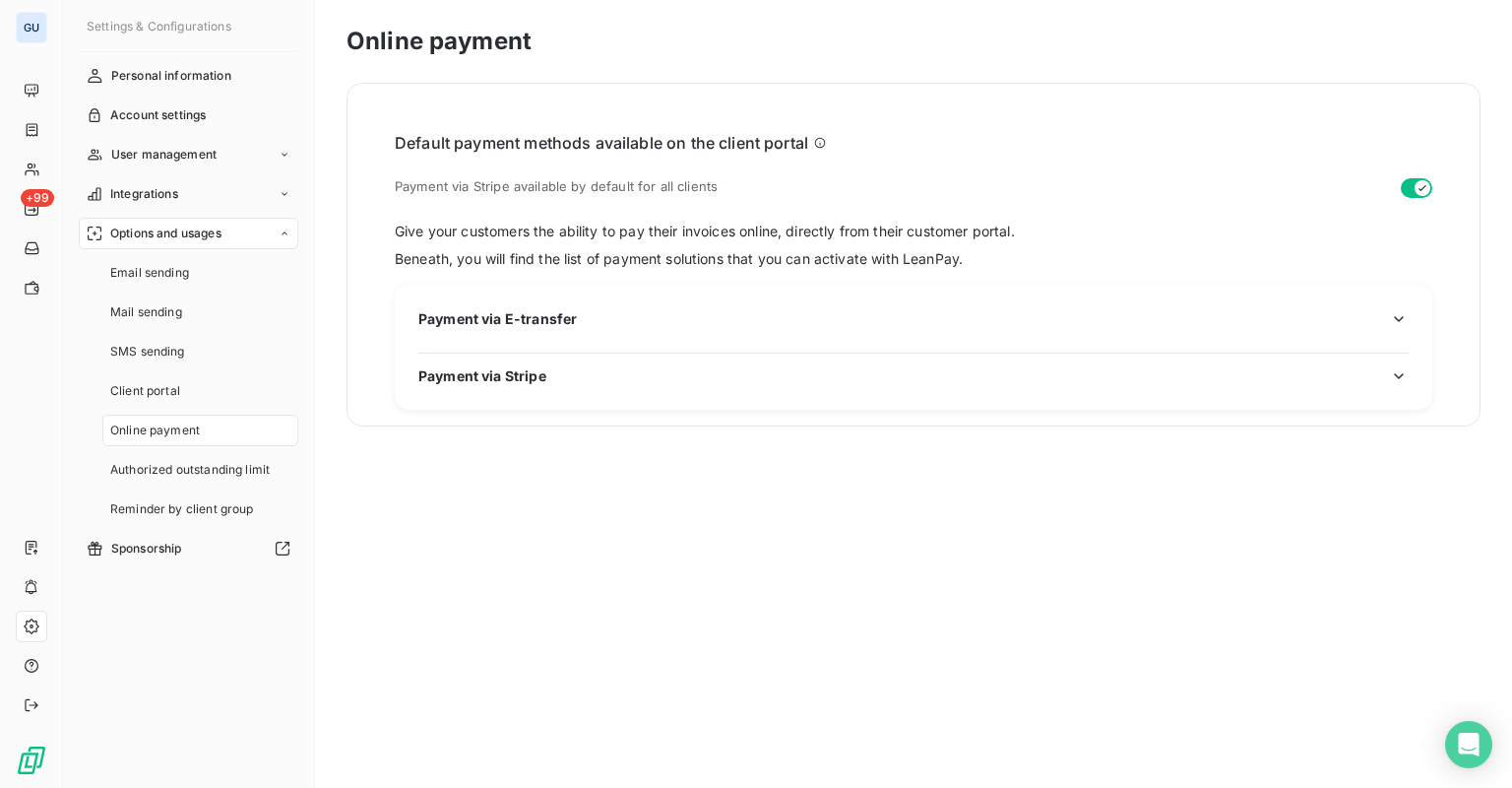 click on "Payment via E-transfer Payment via Stripe" at bounding box center [914, 347] 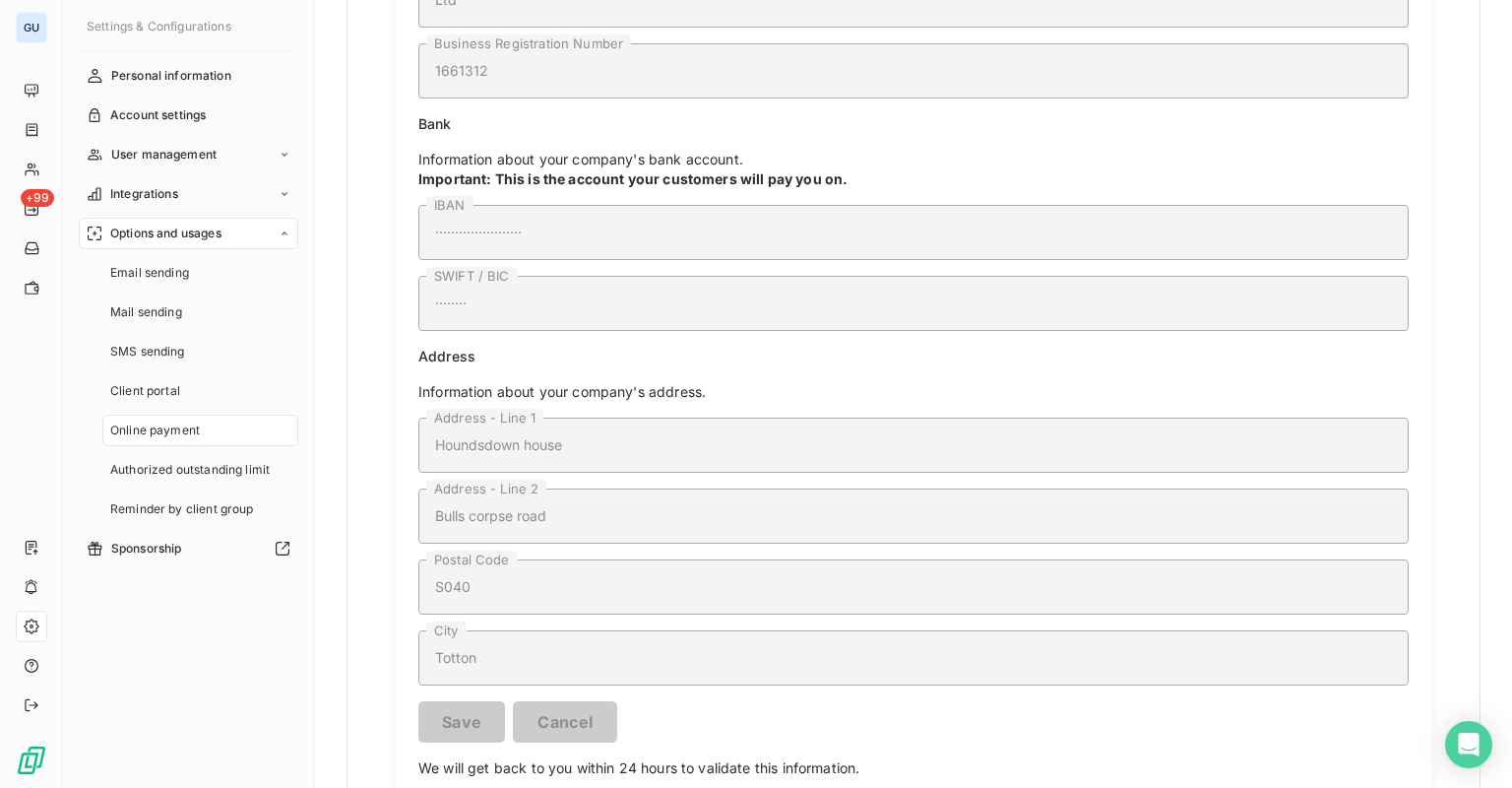 scroll, scrollTop: 709, scrollLeft: 0, axis: vertical 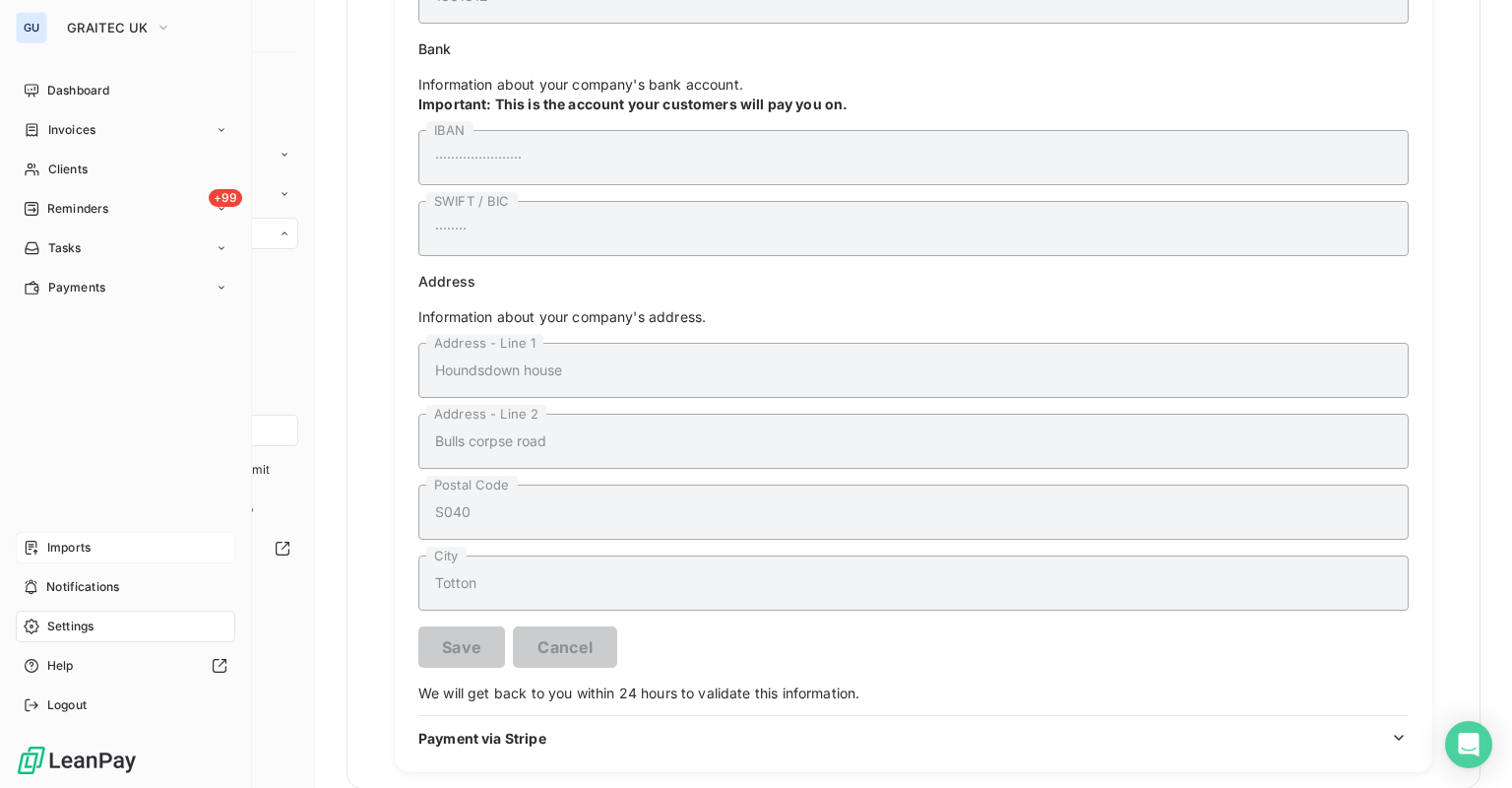 click on "Imports" at bounding box center [69, 548] 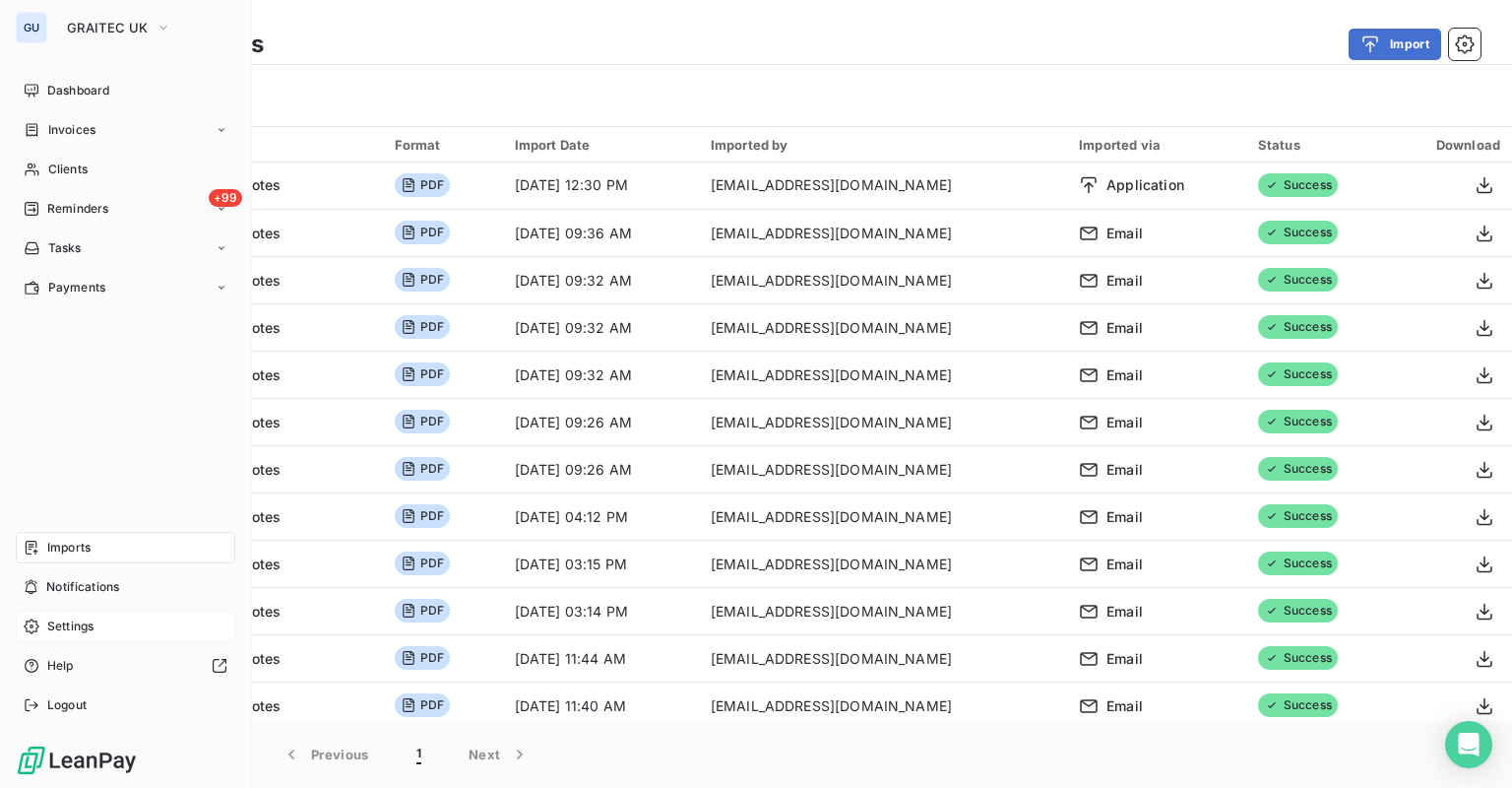 click on "Imports" at bounding box center (125, 548) 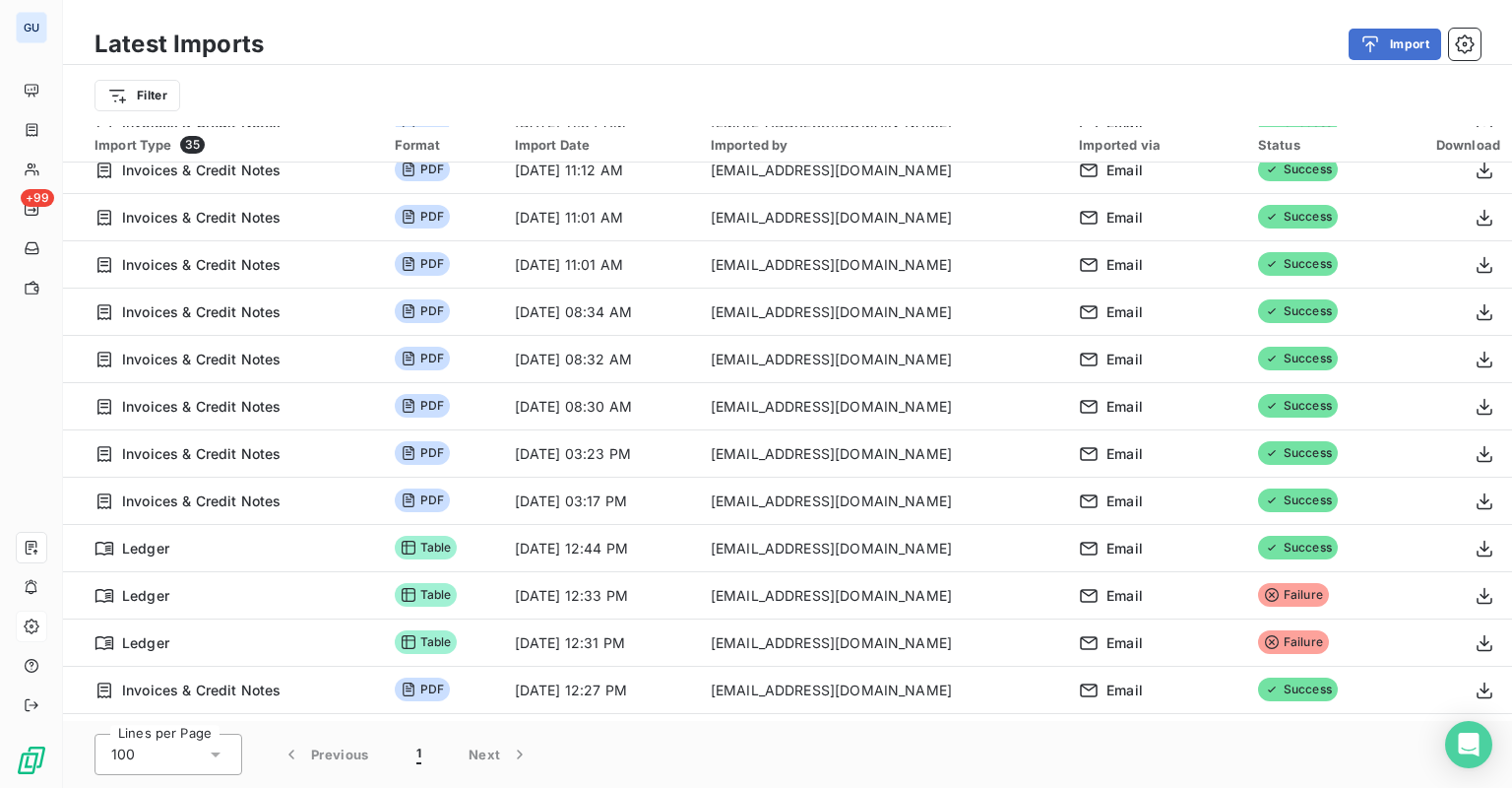 scroll, scrollTop: 0, scrollLeft: 0, axis: both 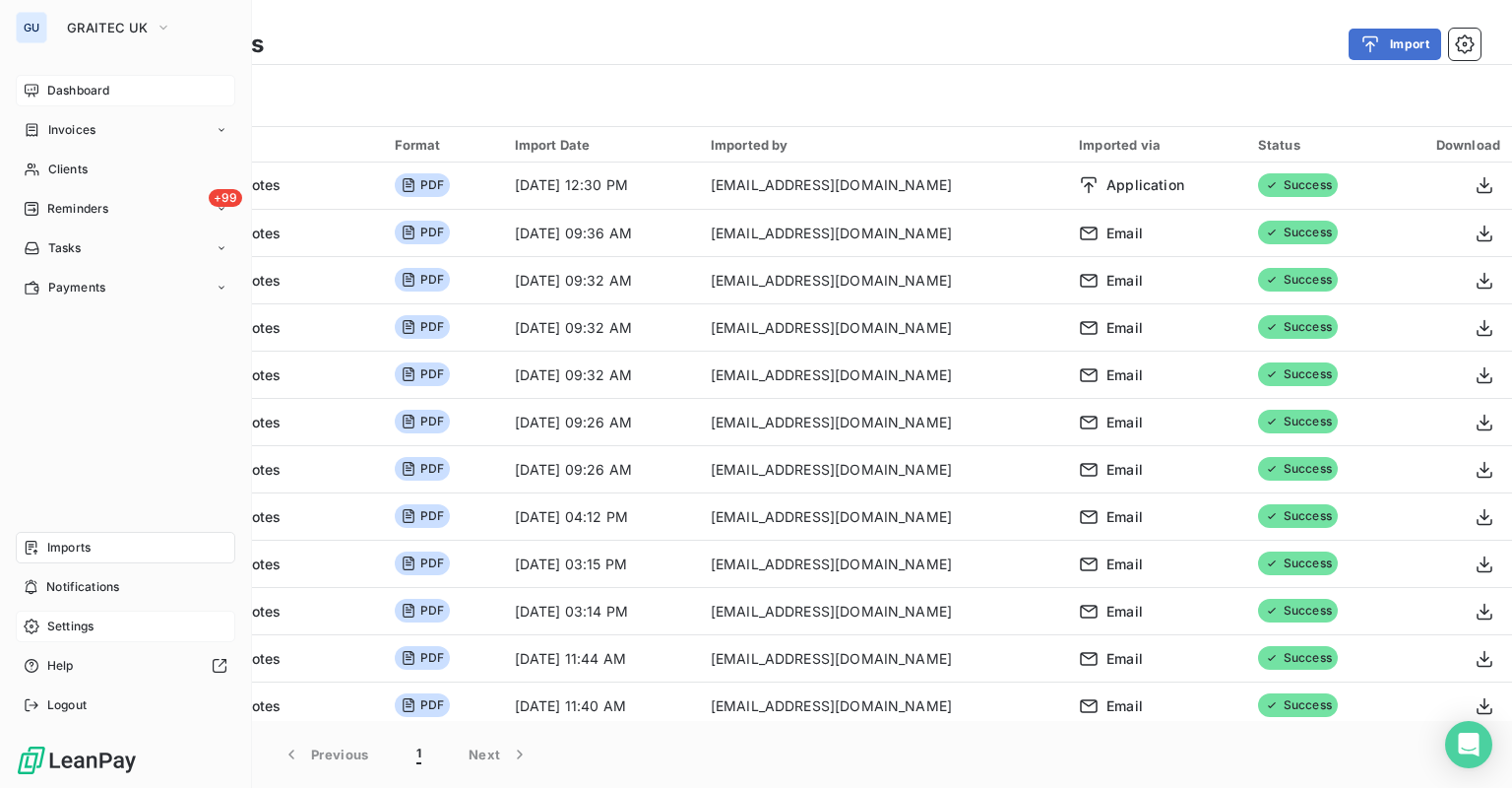 click on "Dashboard" at bounding box center [78, 91] 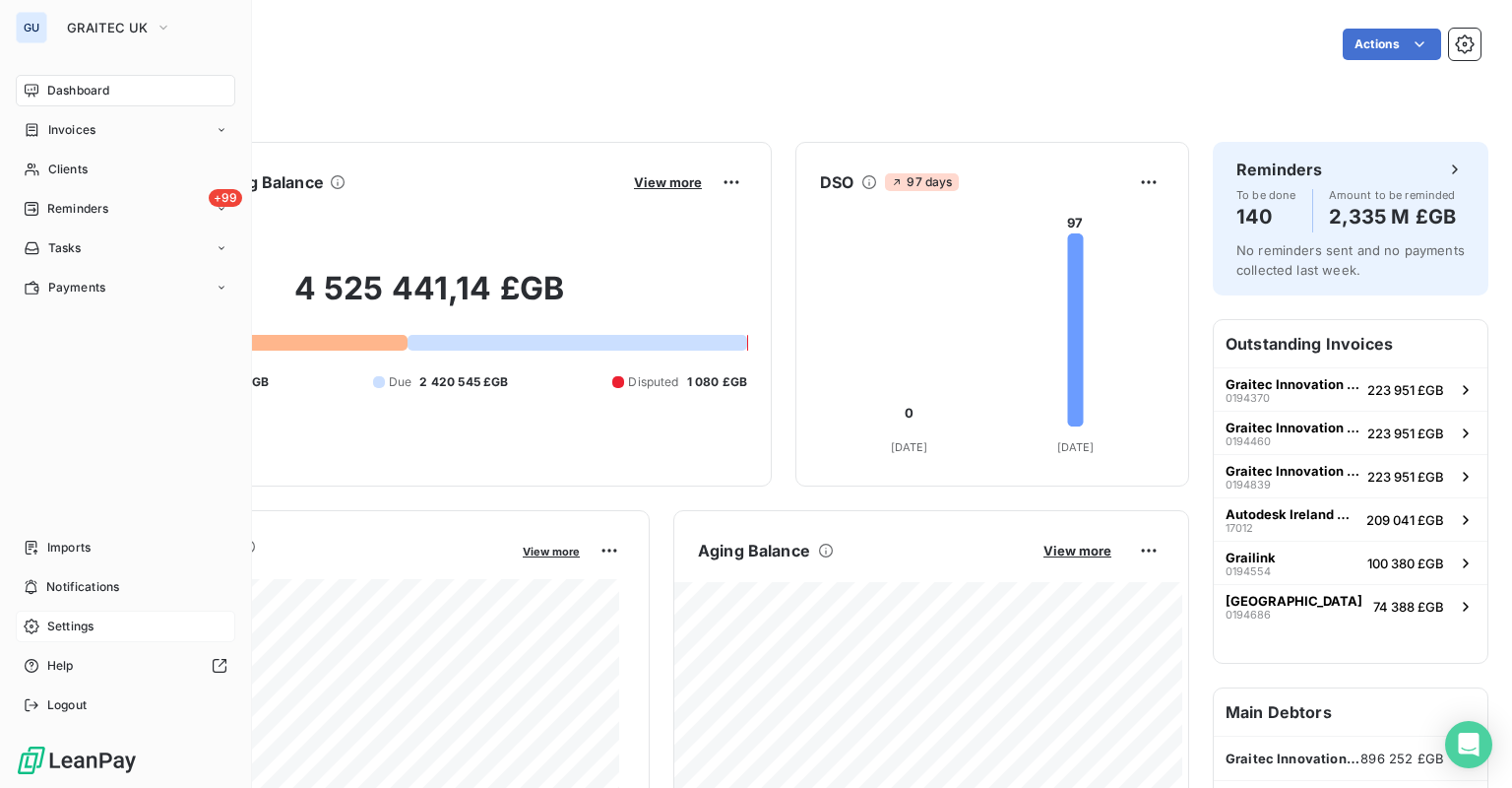 click on "Settings" at bounding box center (70, 626) 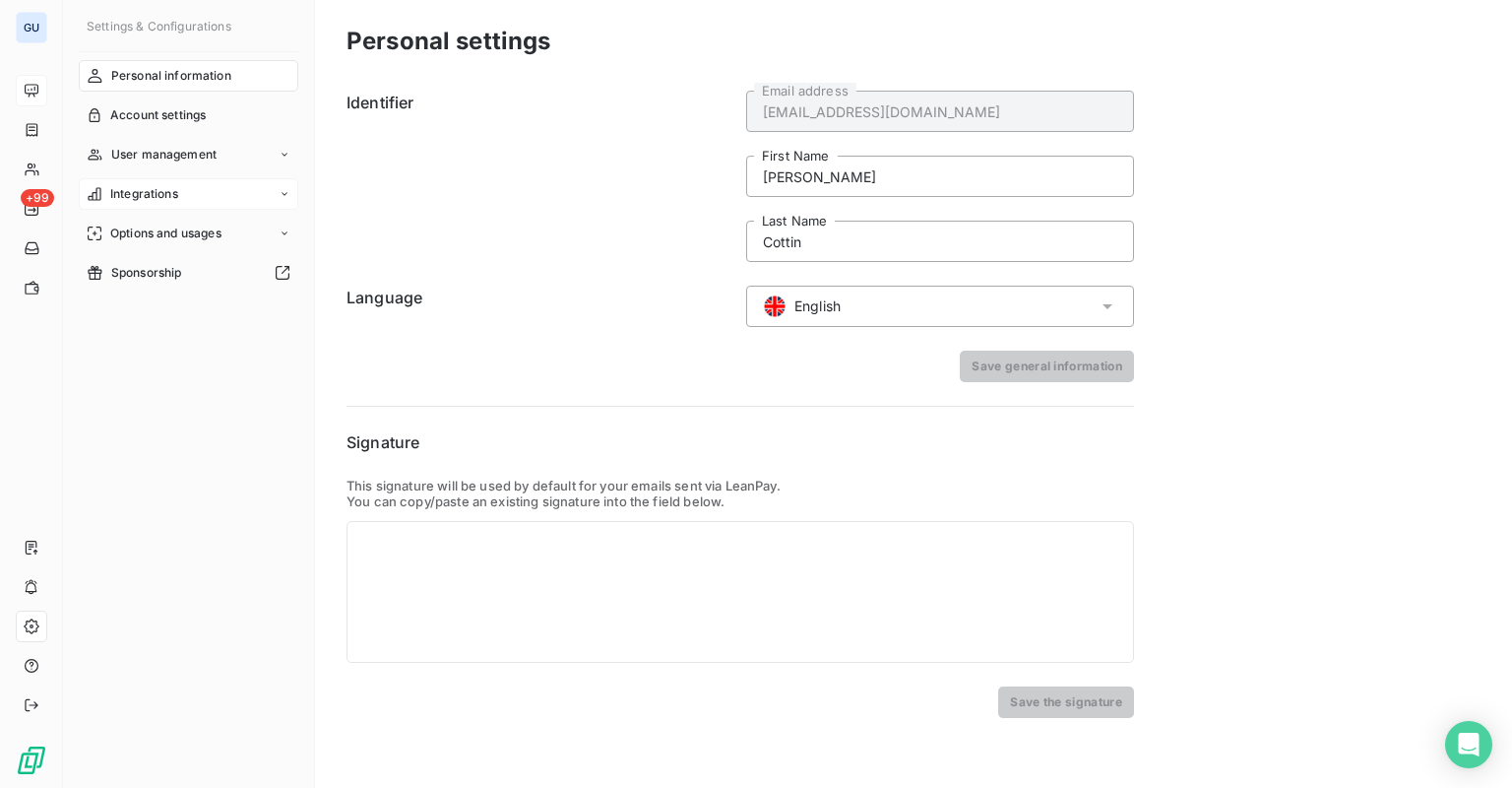 click on "Integrations" at bounding box center [144, 194] 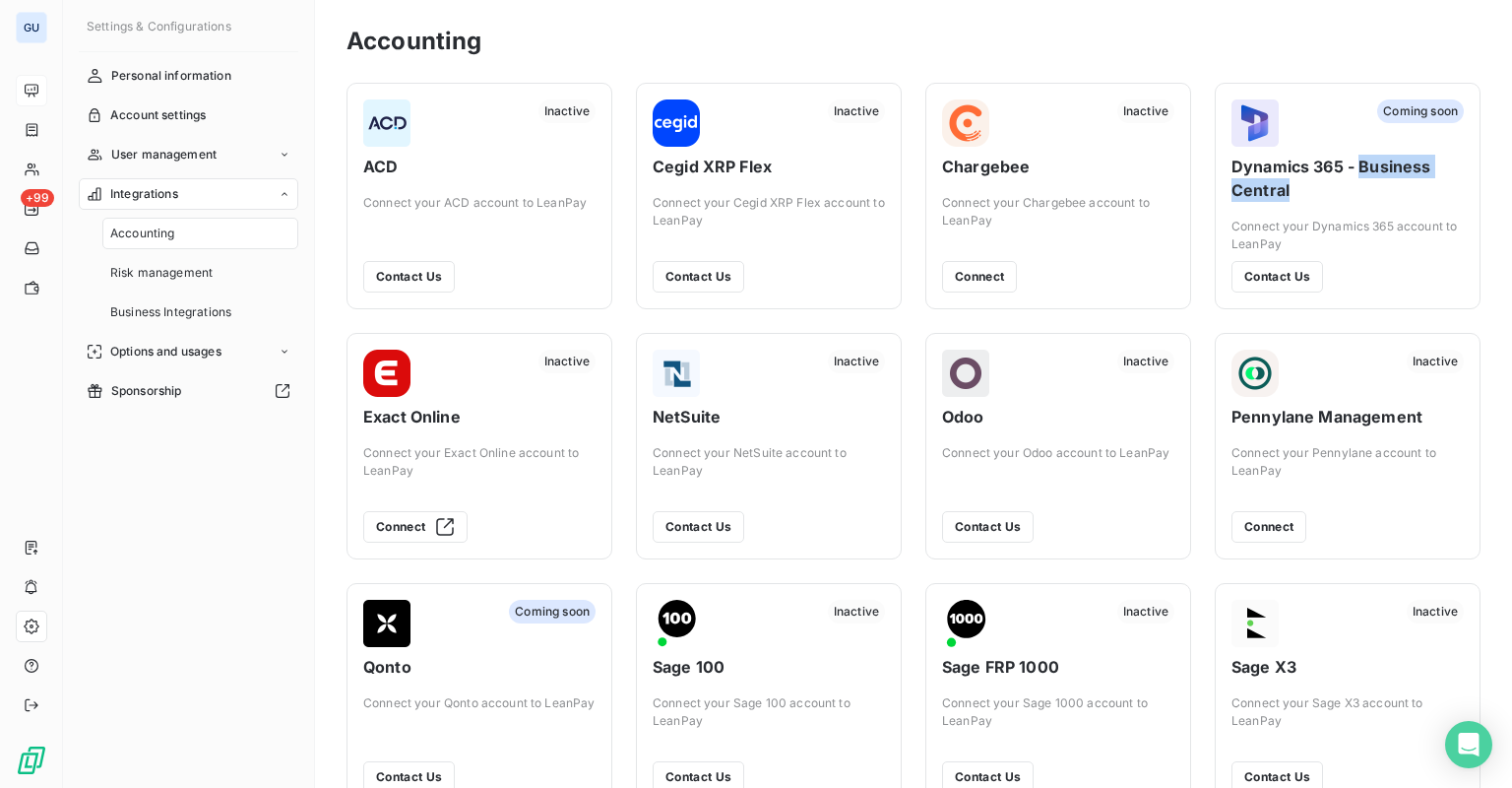 drag, startPoint x: 1354, startPoint y: 164, endPoint x: 1365, endPoint y: 186, distance: 24.596748 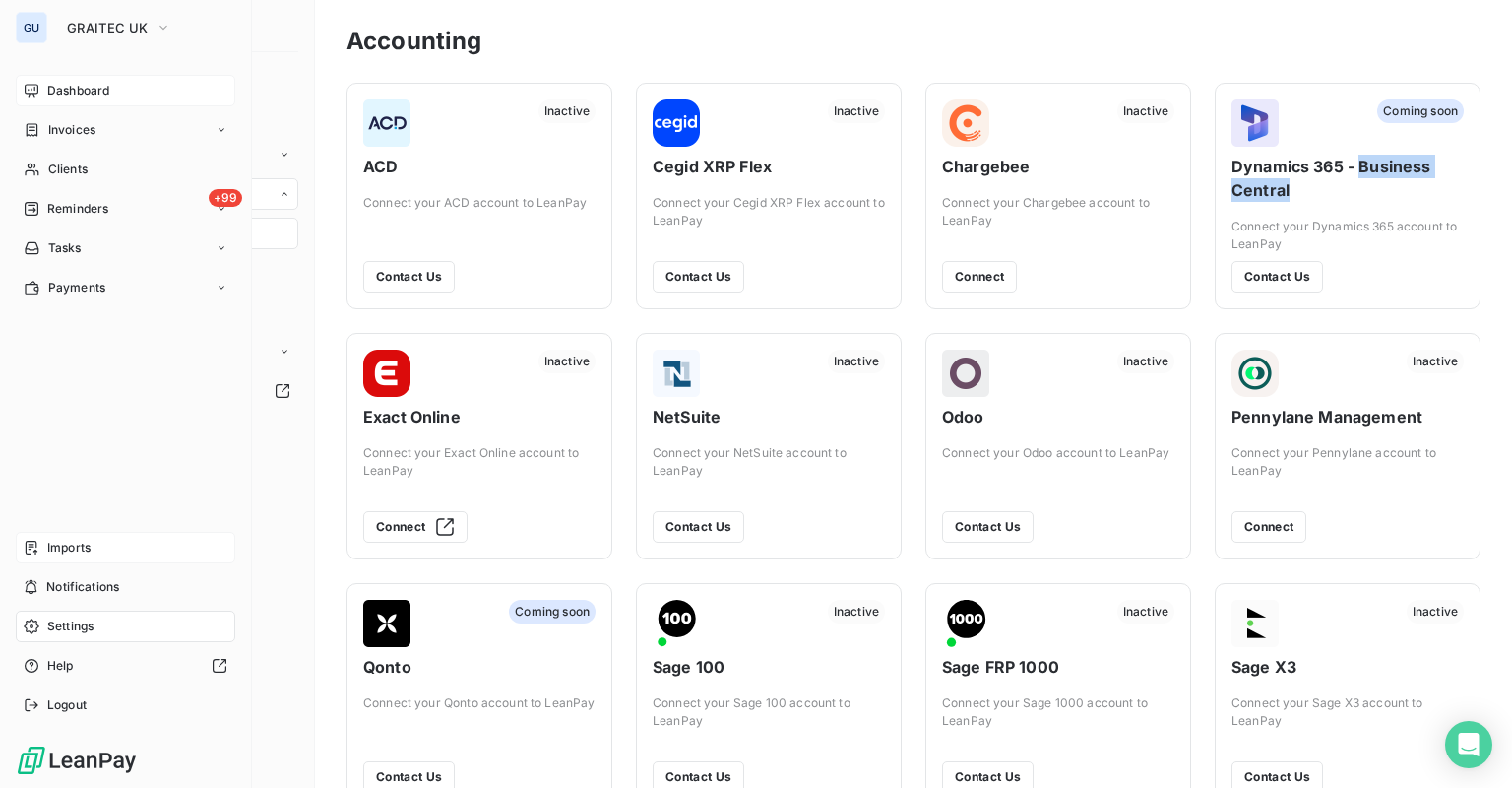 click on "Imports" at bounding box center [125, 548] 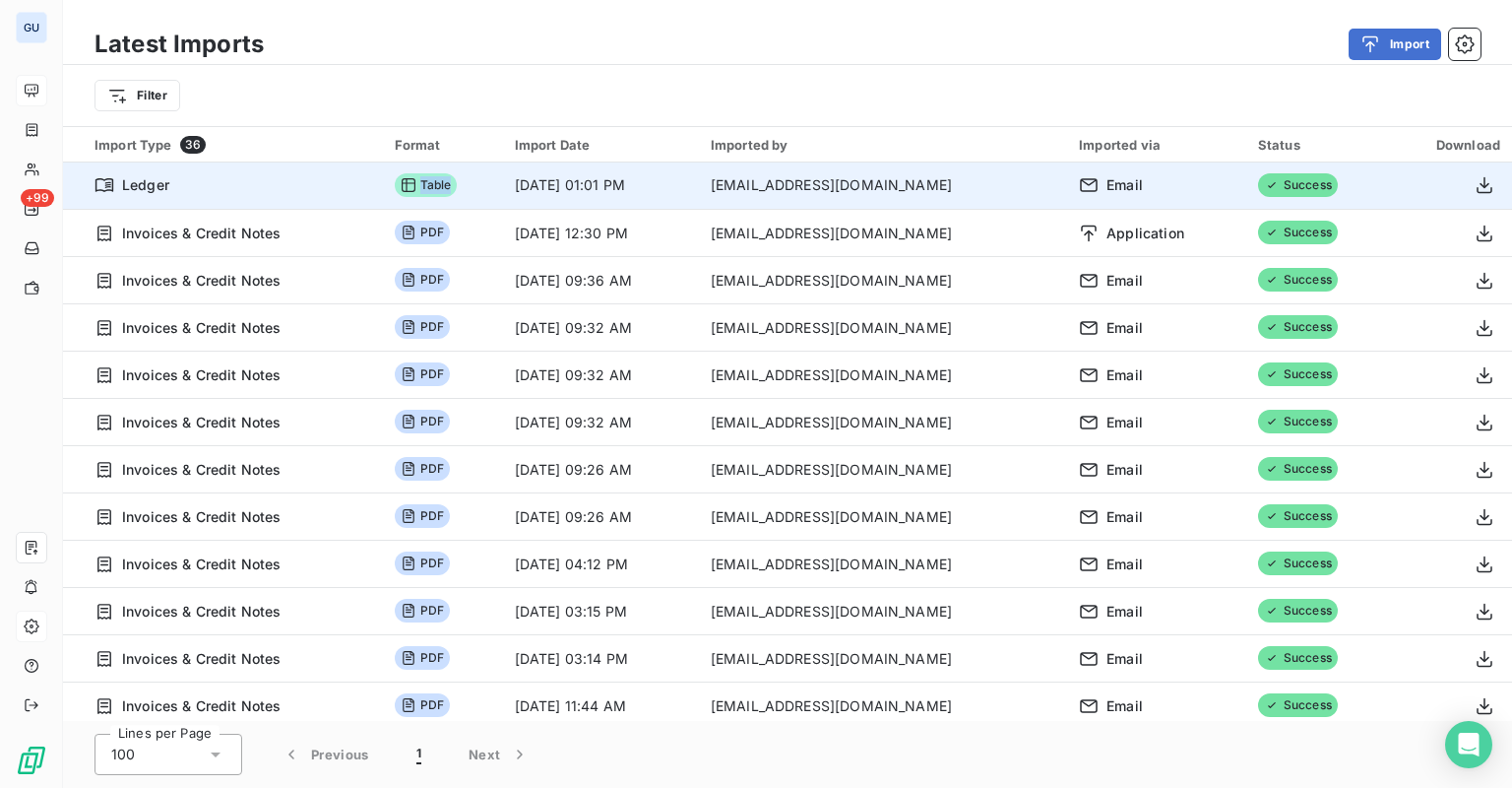 drag, startPoint x: 390, startPoint y: 184, endPoint x: 451, endPoint y: 188, distance: 61.131 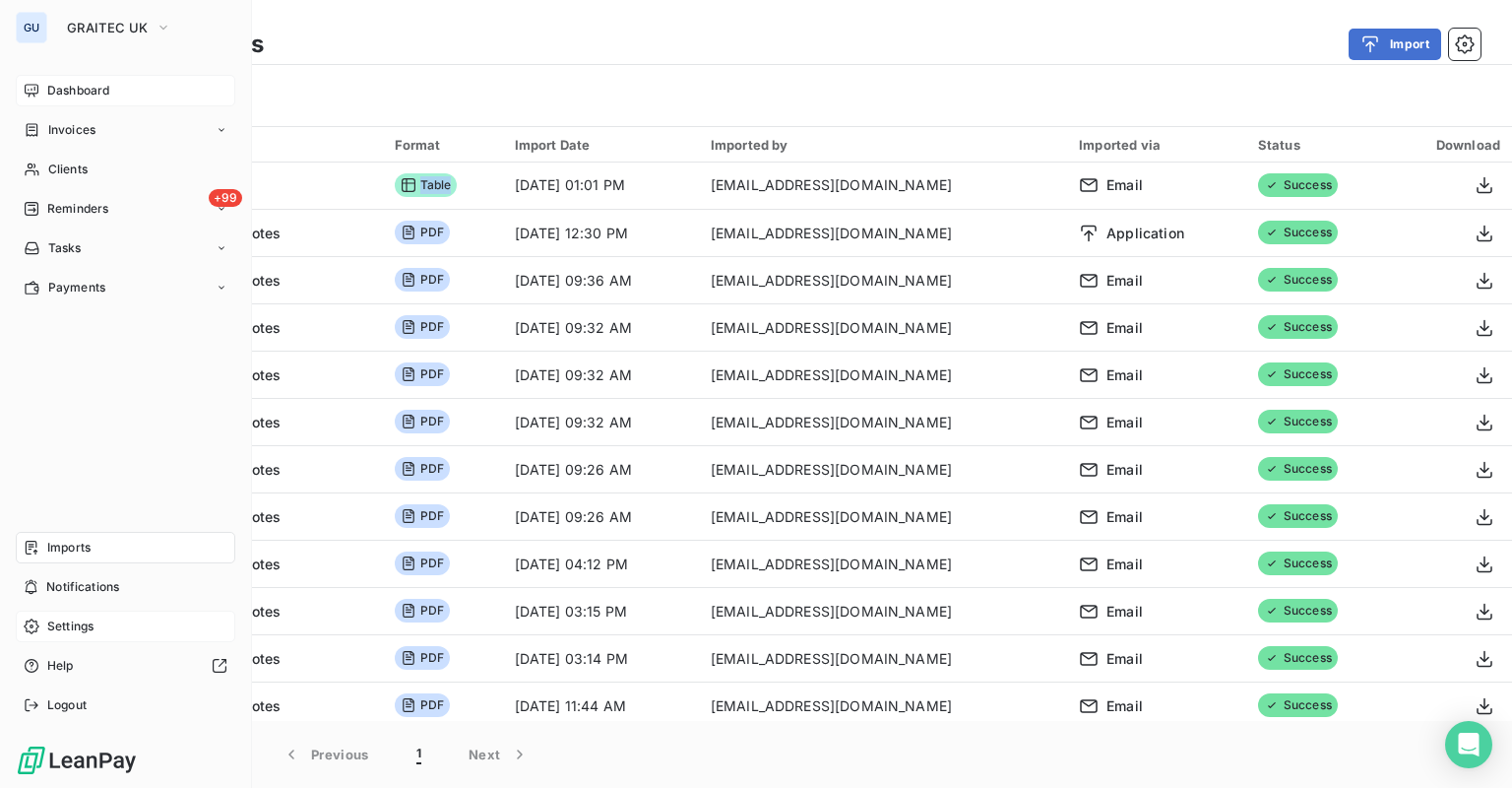 click on "Settings" at bounding box center (70, 626) 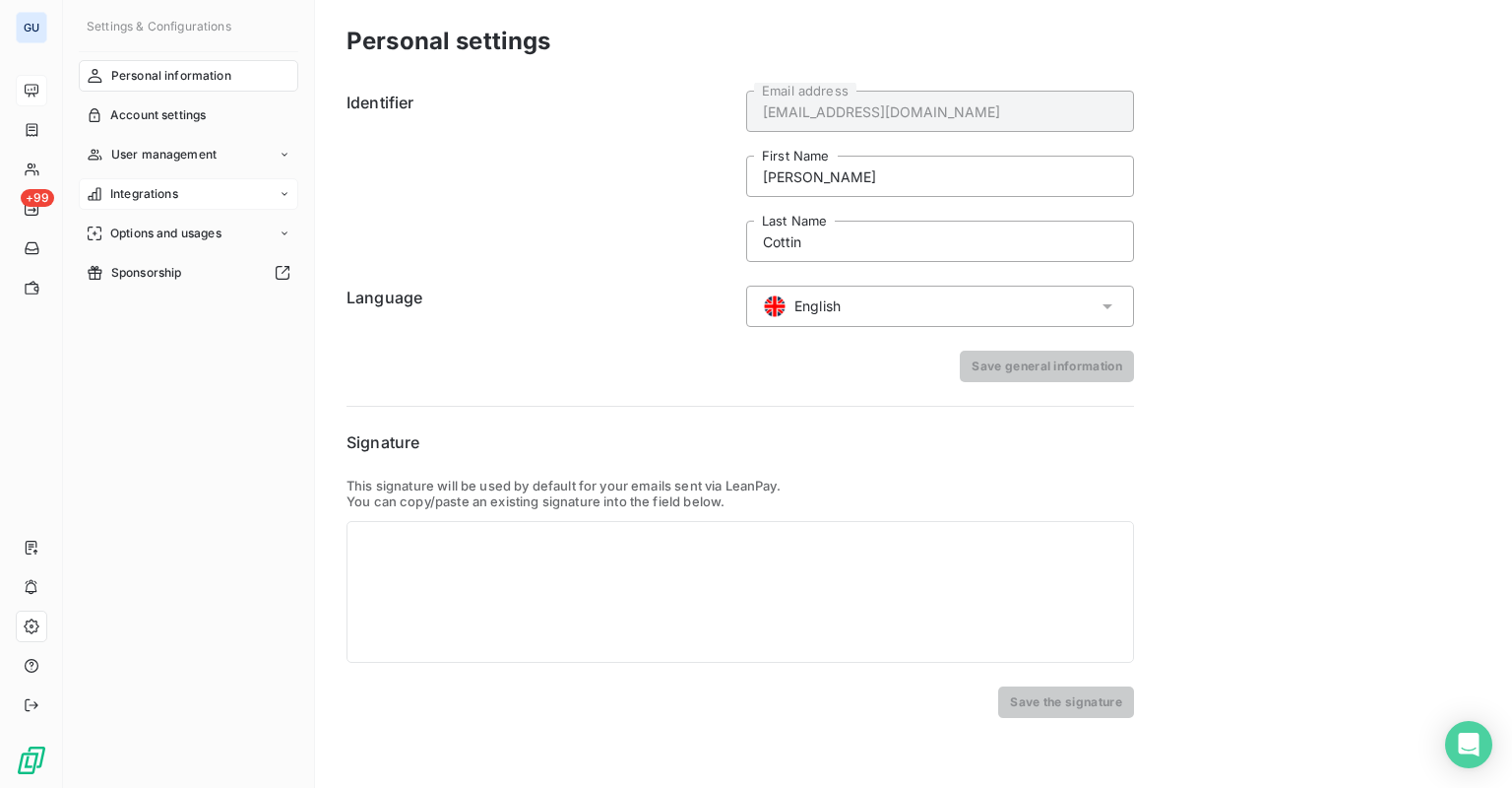 click on "Integrations" at bounding box center [144, 194] 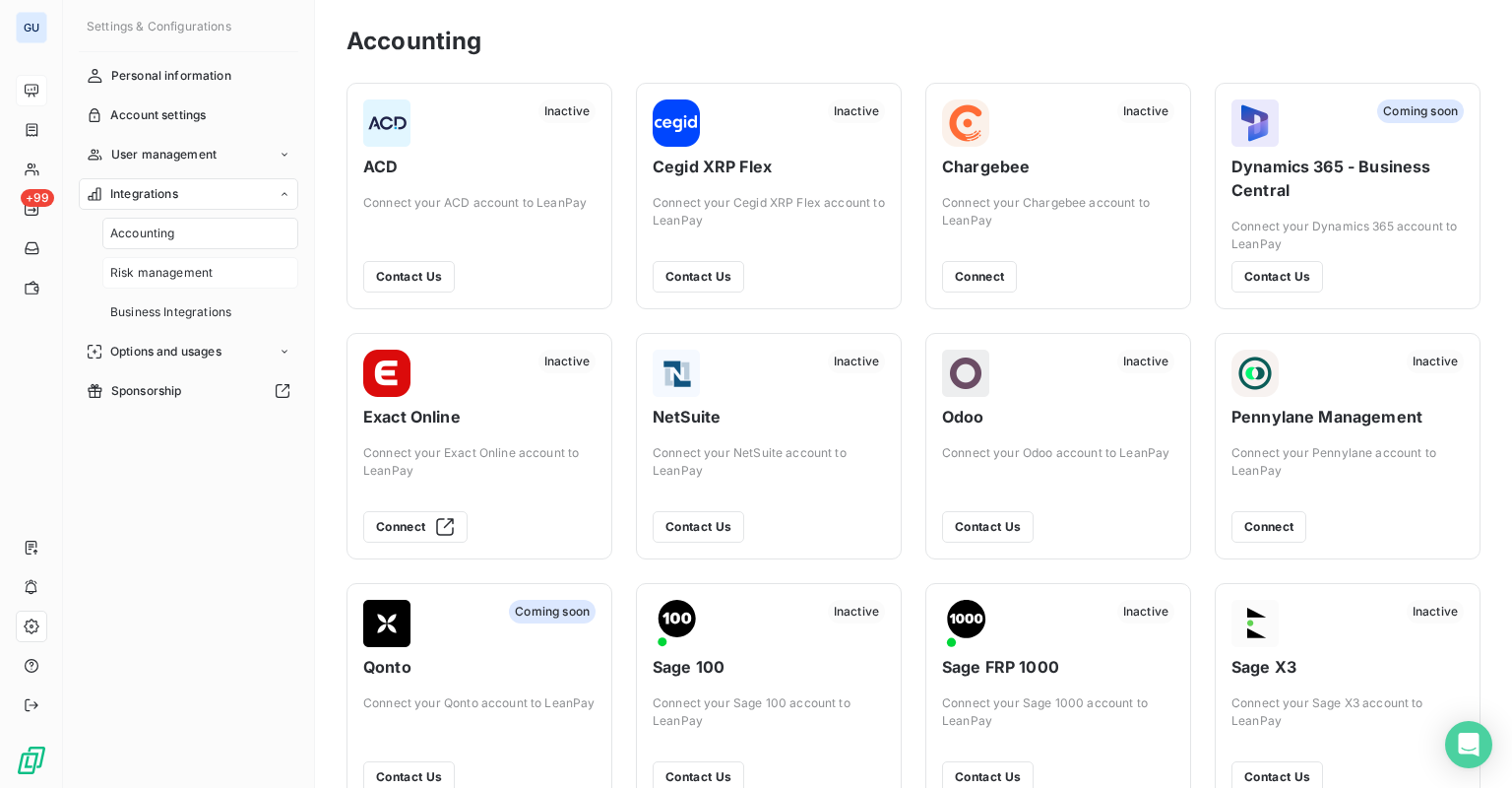 click on "Risk management" at bounding box center (161, 273) 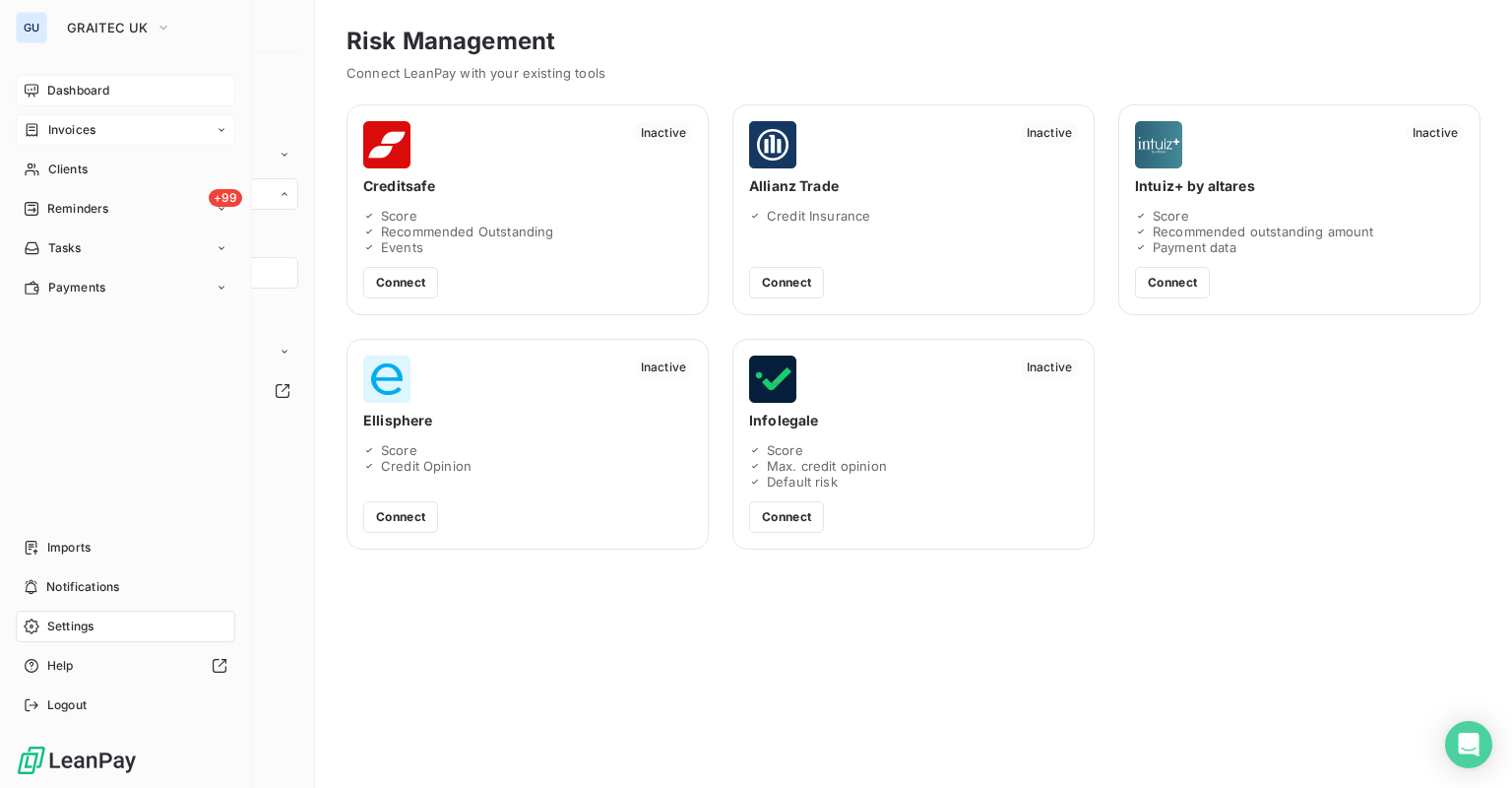 click on "Invoices" at bounding box center (72, 130) 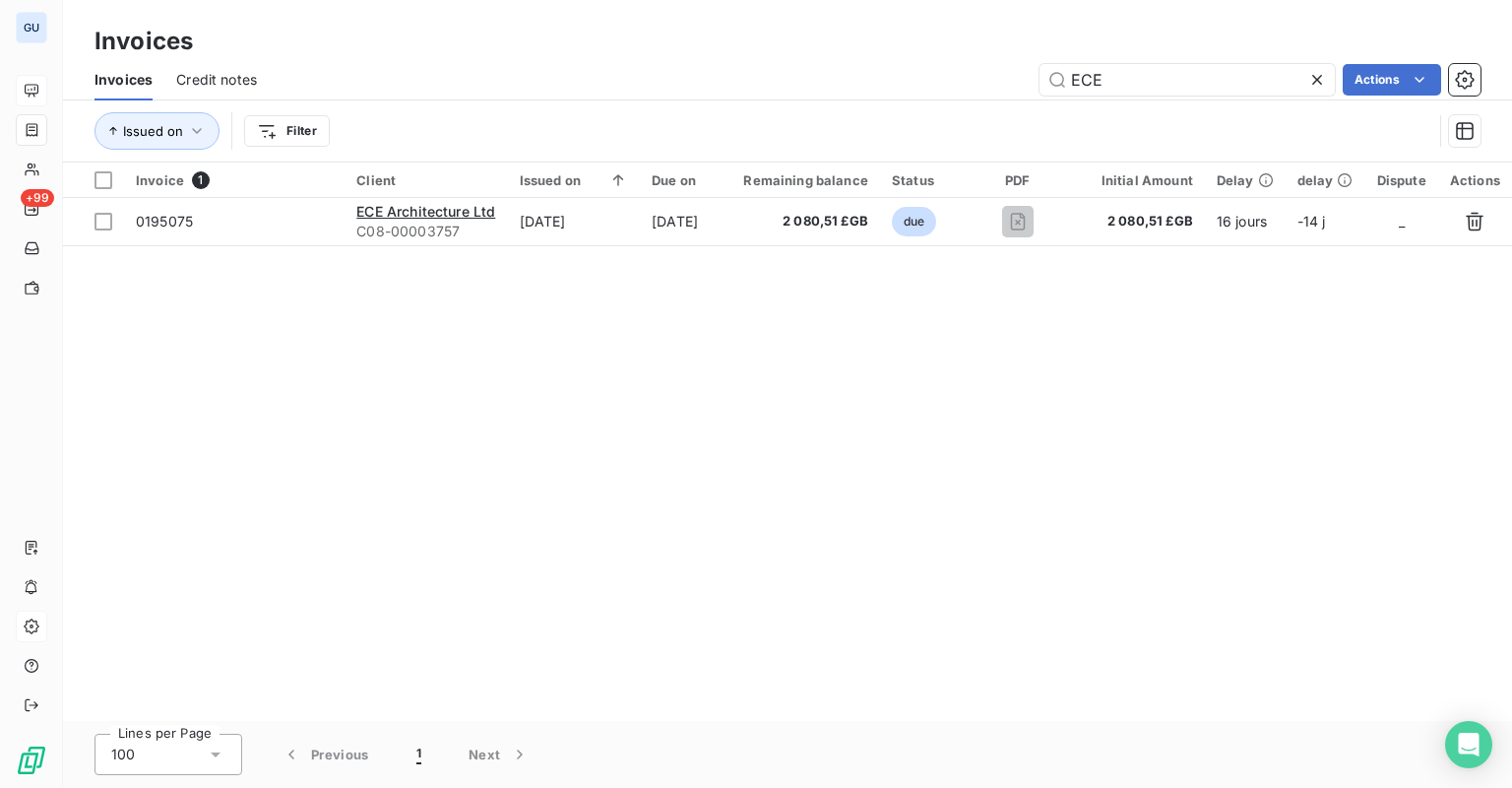 click 